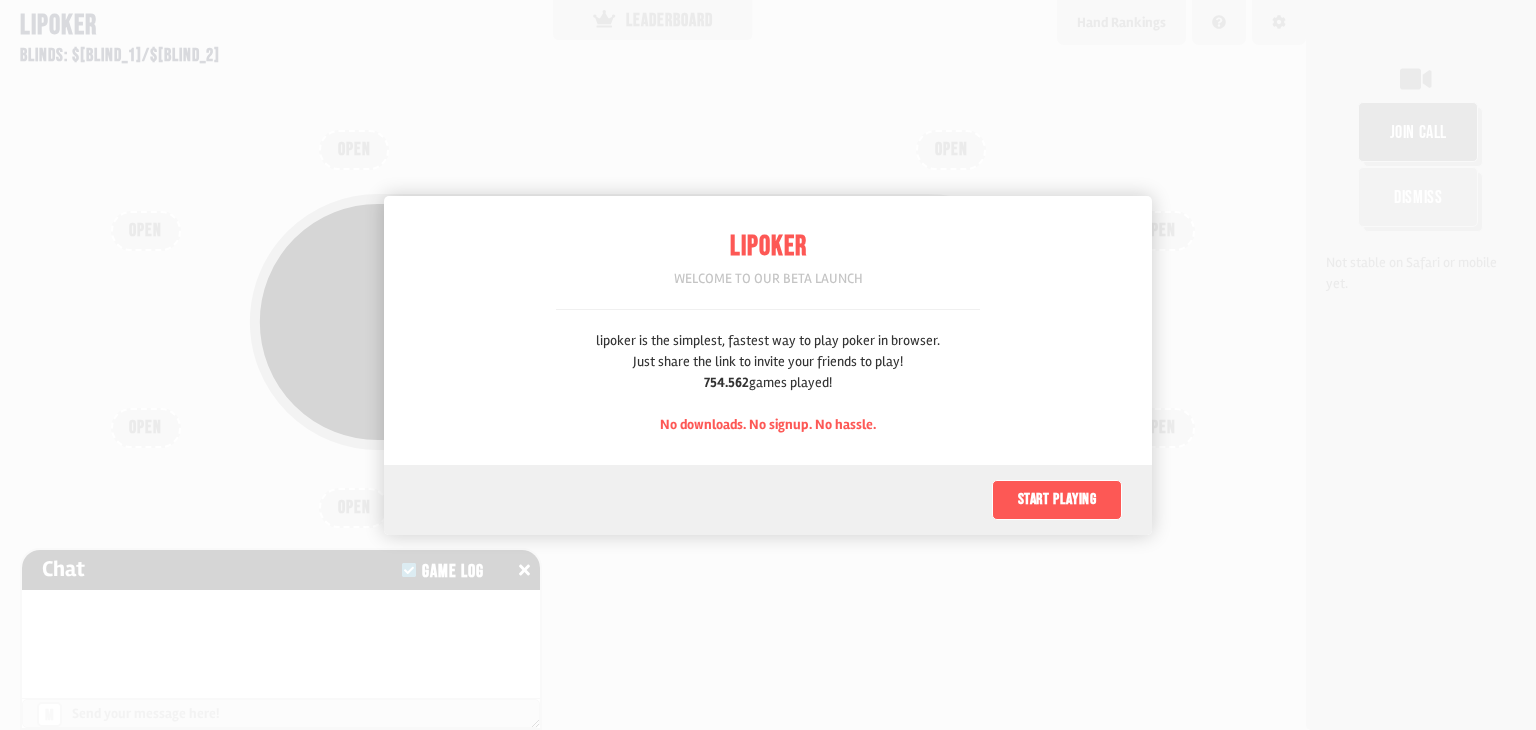 scroll, scrollTop: 0, scrollLeft: 0, axis: both 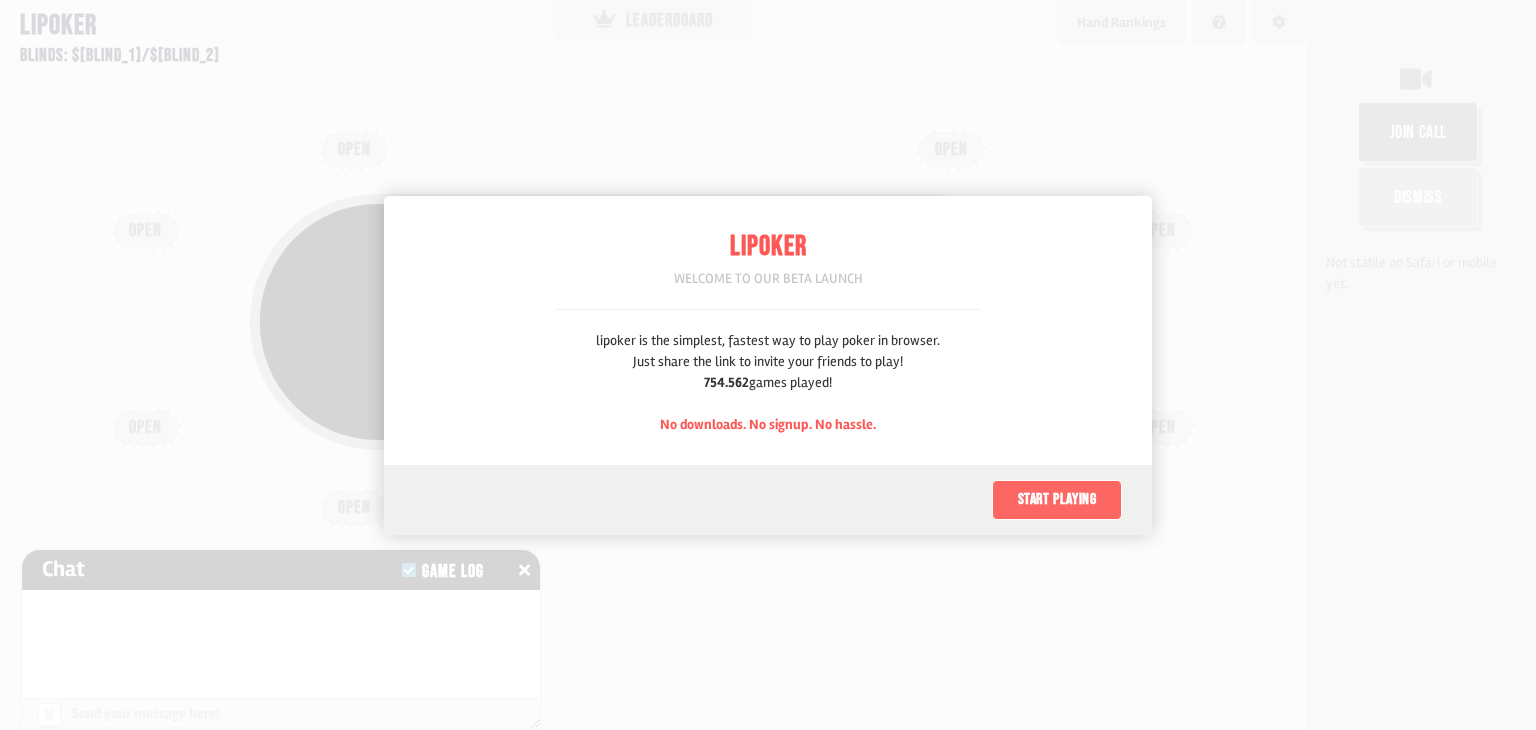 click on "Start playing" at bounding box center (1057, 500) 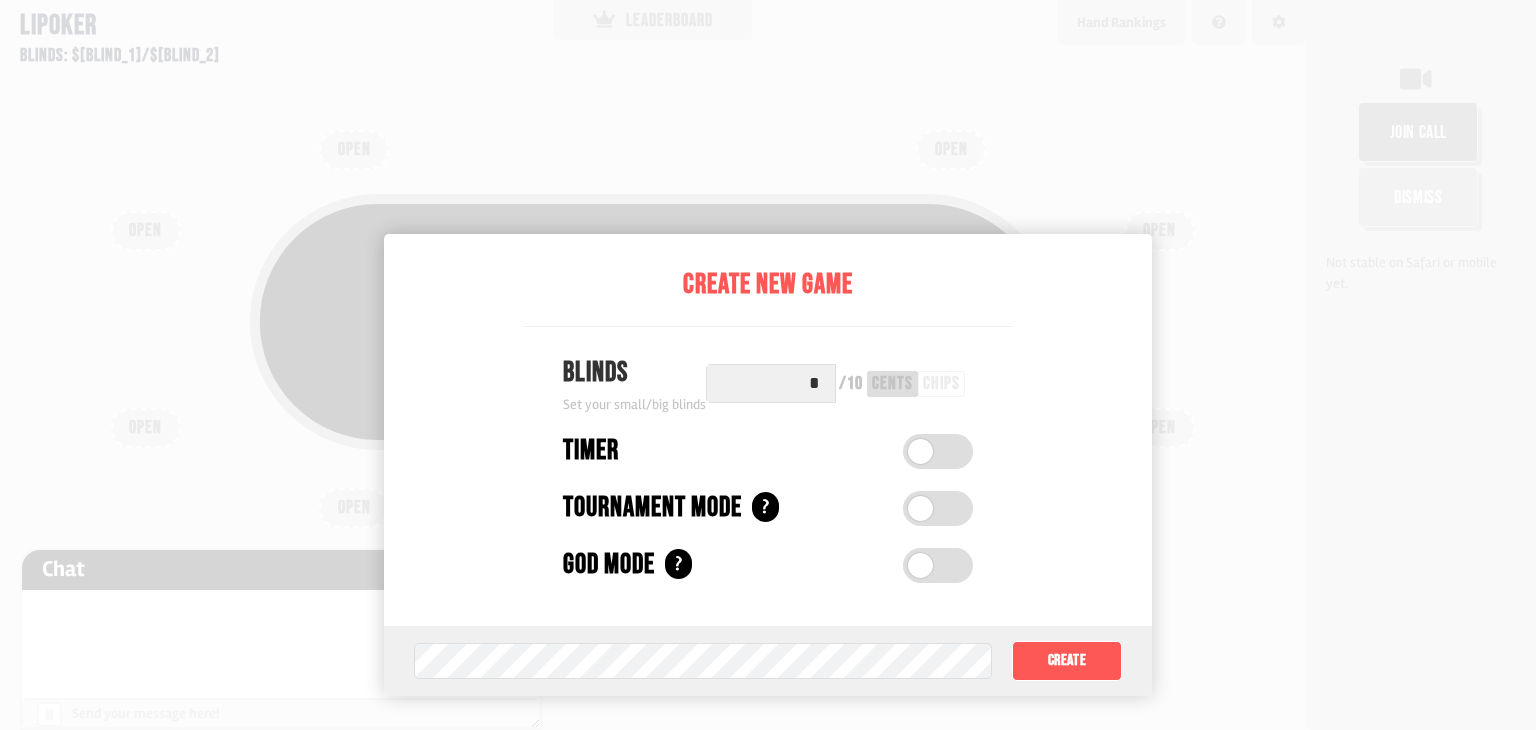 scroll, scrollTop: 100, scrollLeft: 0, axis: vertical 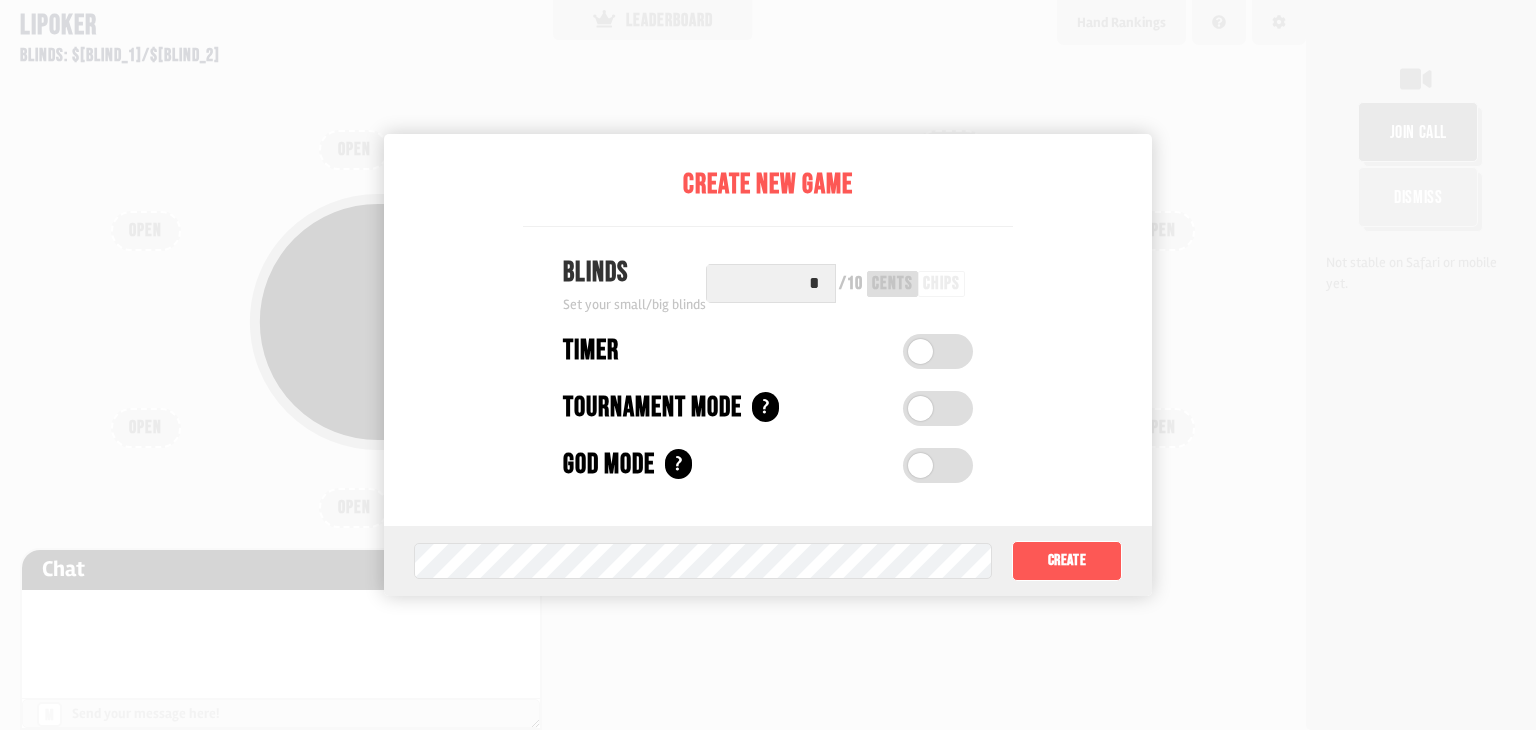 click on "Create New Game Blinds Set your small/big blinds * / 10   cents chips Timer Timer (seconds) Set amount of time per turn ** Tournament Mode ? Automatic Buy-in (dollars) Set automatic buy-in amount ***** Increasing Blinds (minutes) Set increasing blinds time interval ** Blind Structure < 0  min $0.05 / $0.10 10  min $0.10 / $0.20 20  min $0.15 / $0.30 30  min $0.25 / $0.50 40  min $0.50 / $1.00 50  min $0.75 / $1.50 60  min $1.25 / $2.50 70  min $2.50 / $5.00 80  min $3.75 / $7.50 90  min $5.00 / $10.00 100  min $7.50 / $15.00 110  min $10.00 / $20.00 > God Mode ?" at bounding box center [768, 330] 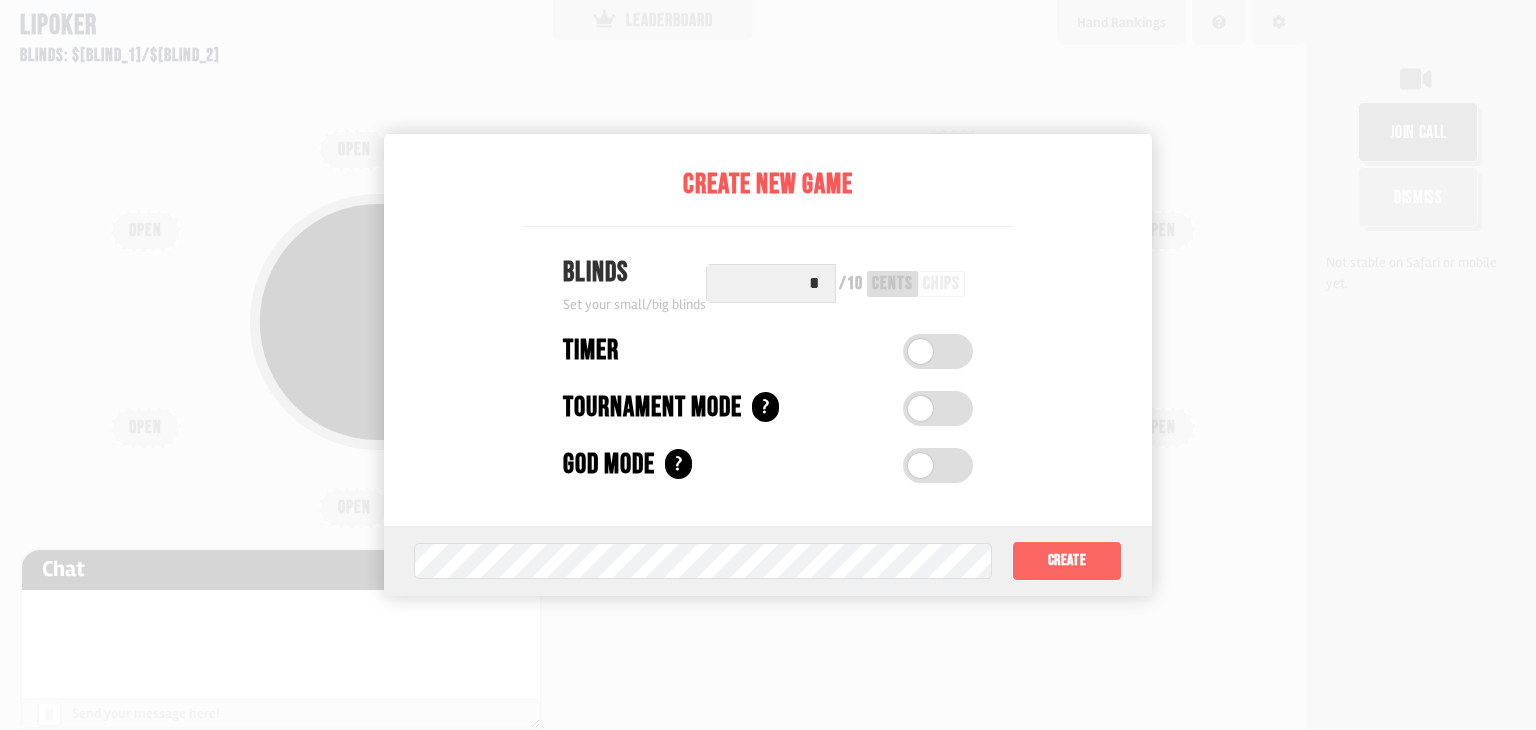 click on "Create" at bounding box center (1067, 561) 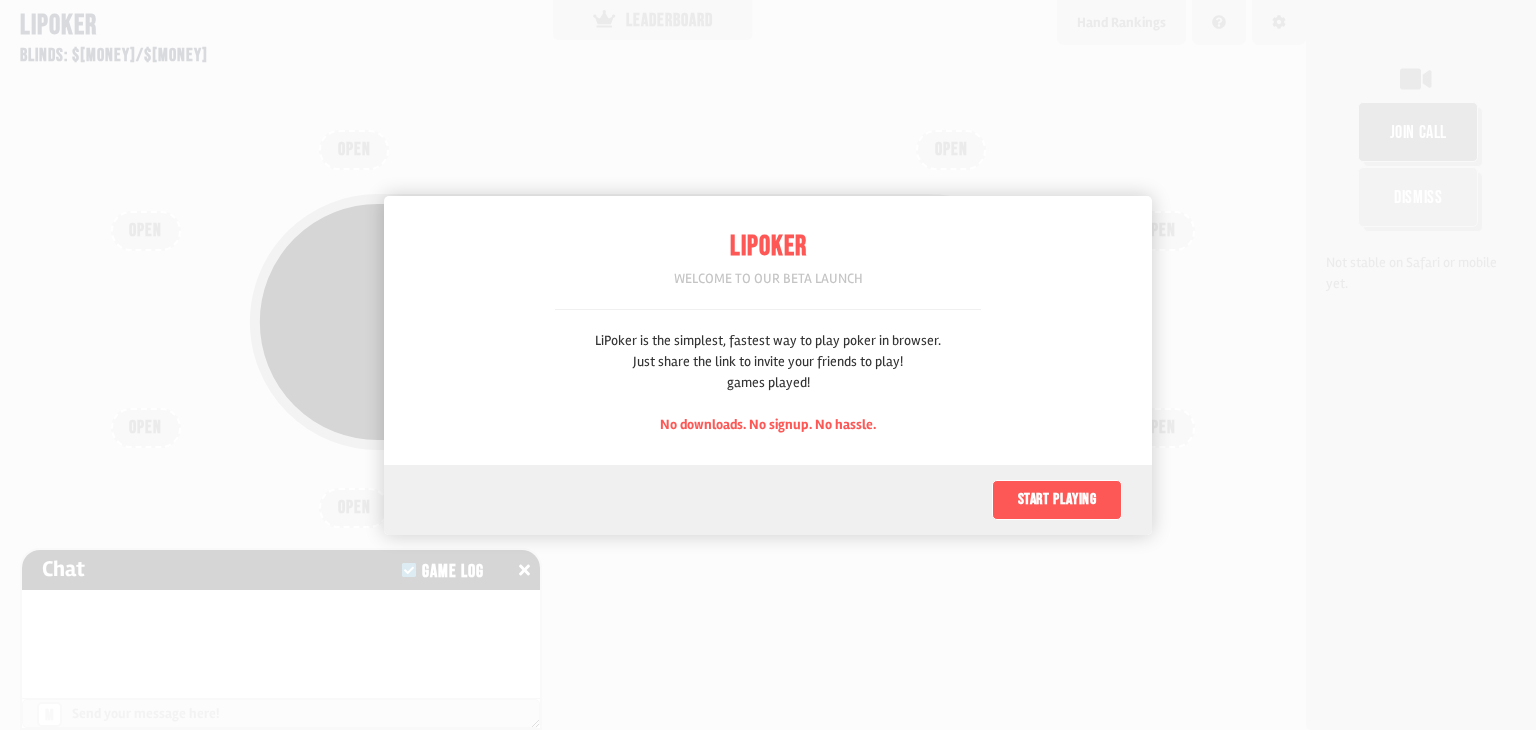 scroll, scrollTop: 0, scrollLeft: 0, axis: both 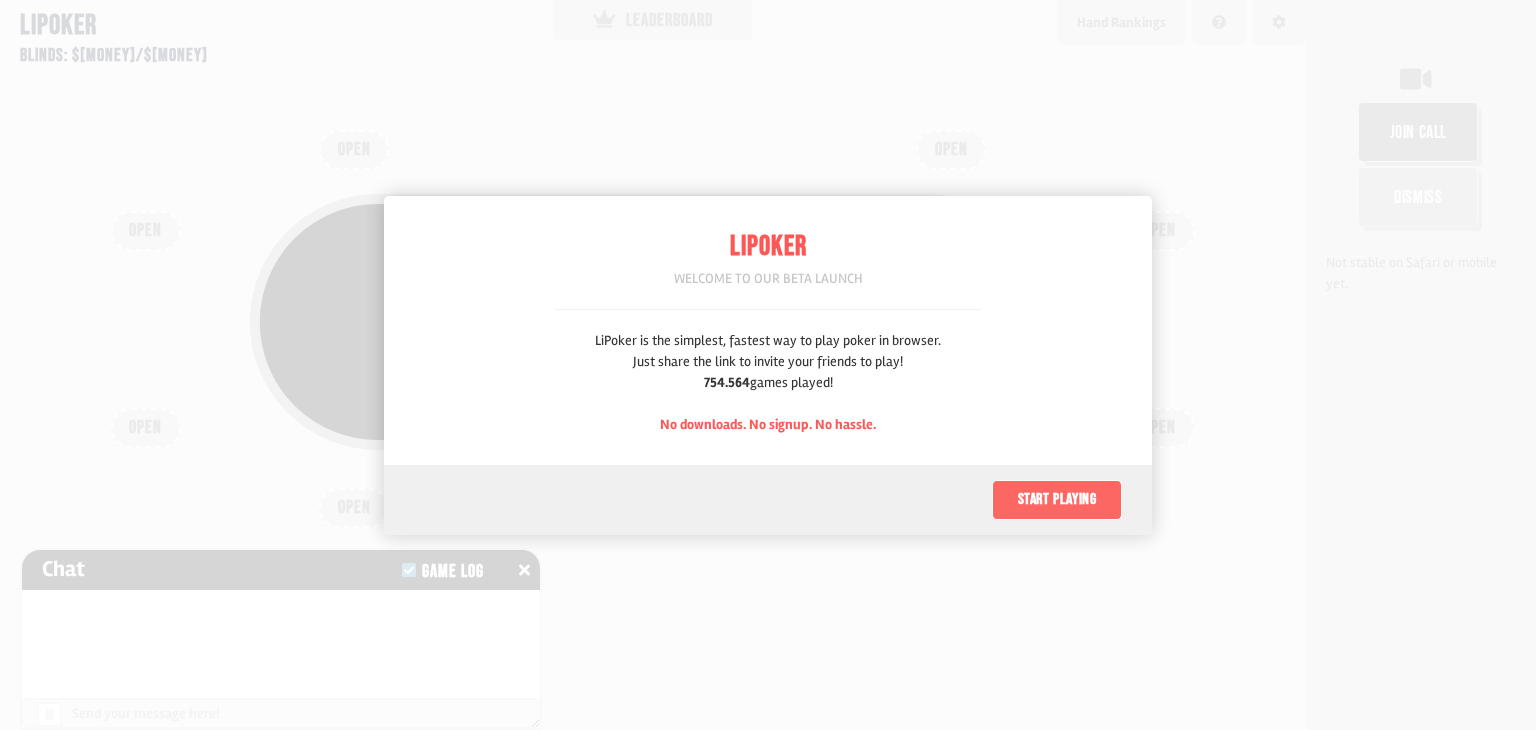 click on "Start playing" at bounding box center [1057, 500] 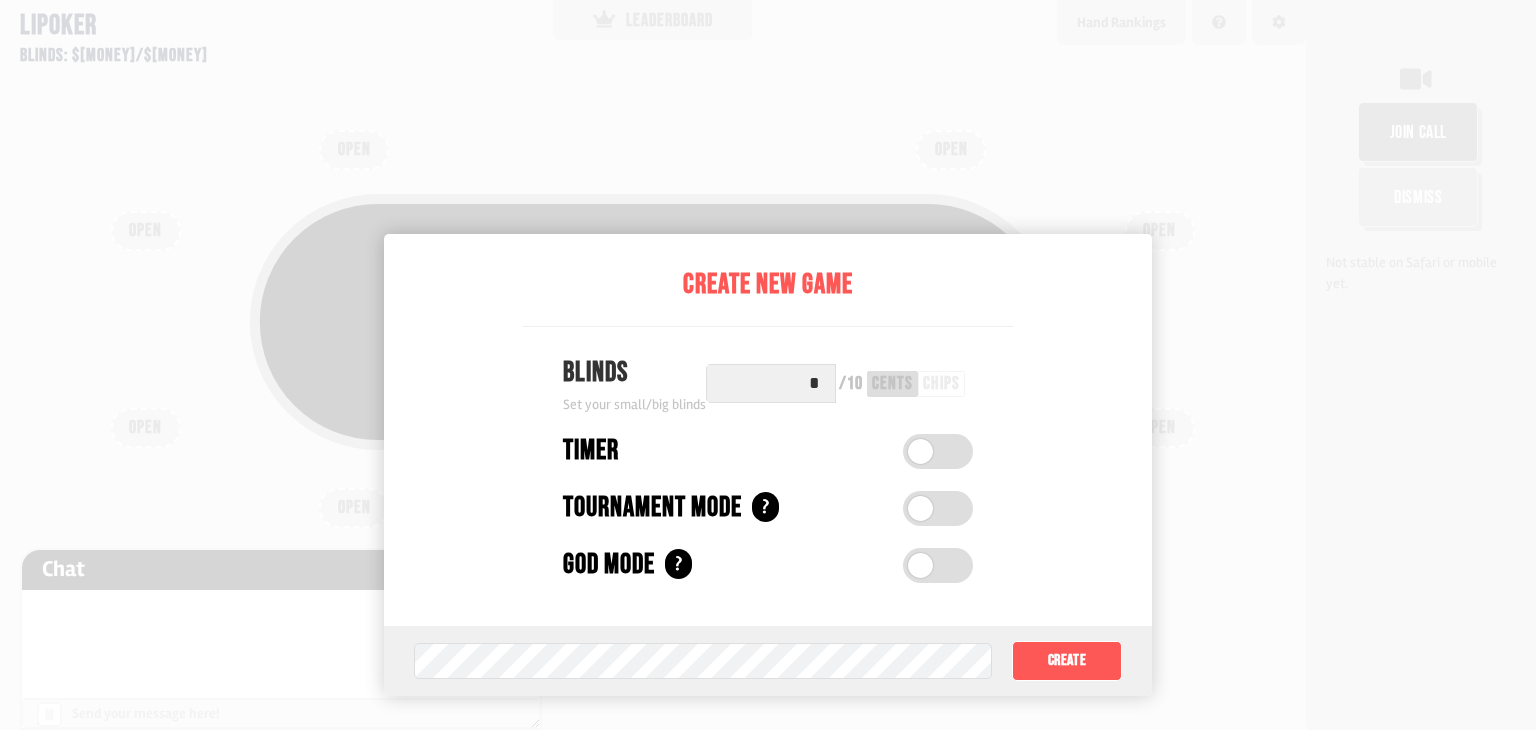 scroll, scrollTop: 100, scrollLeft: 0, axis: vertical 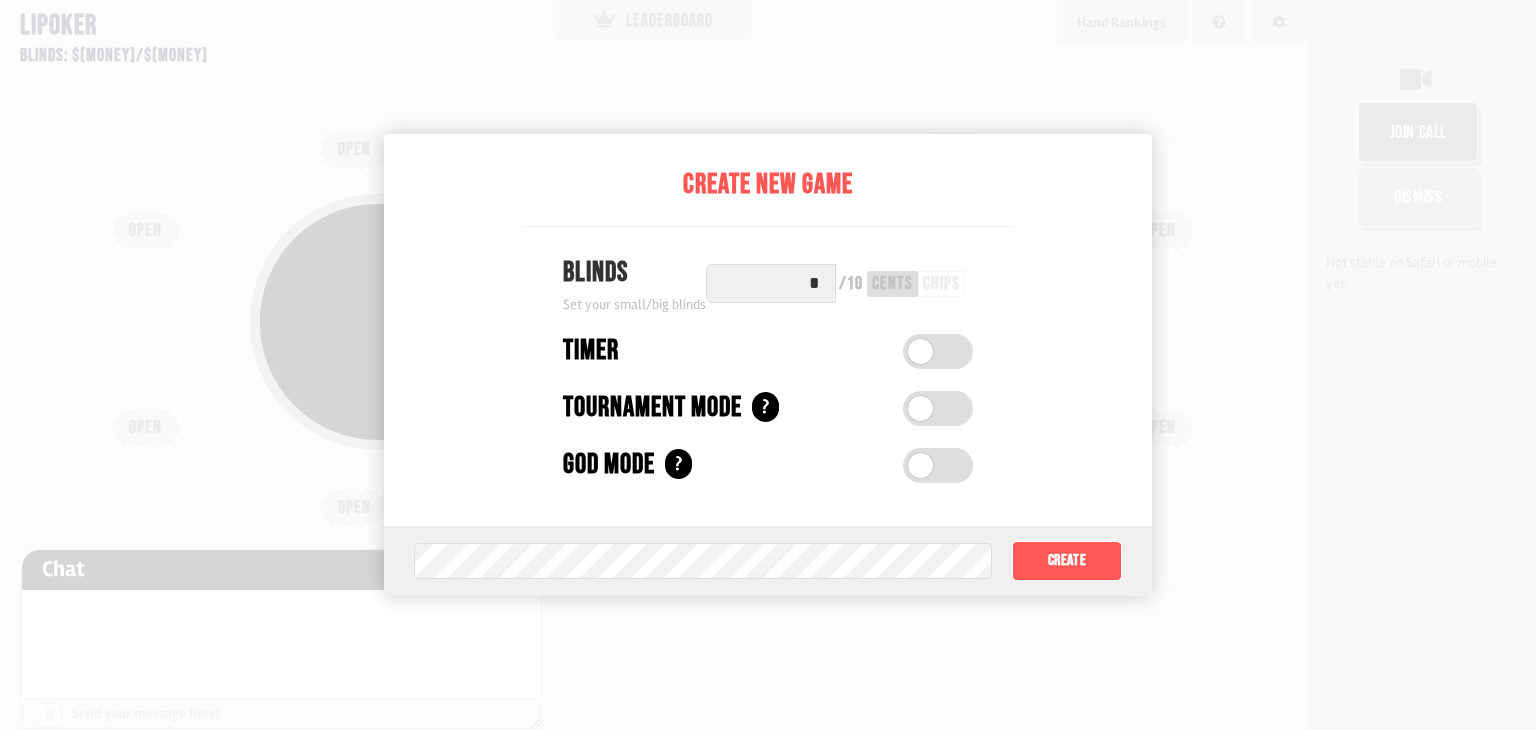 click at bounding box center (920, 465) 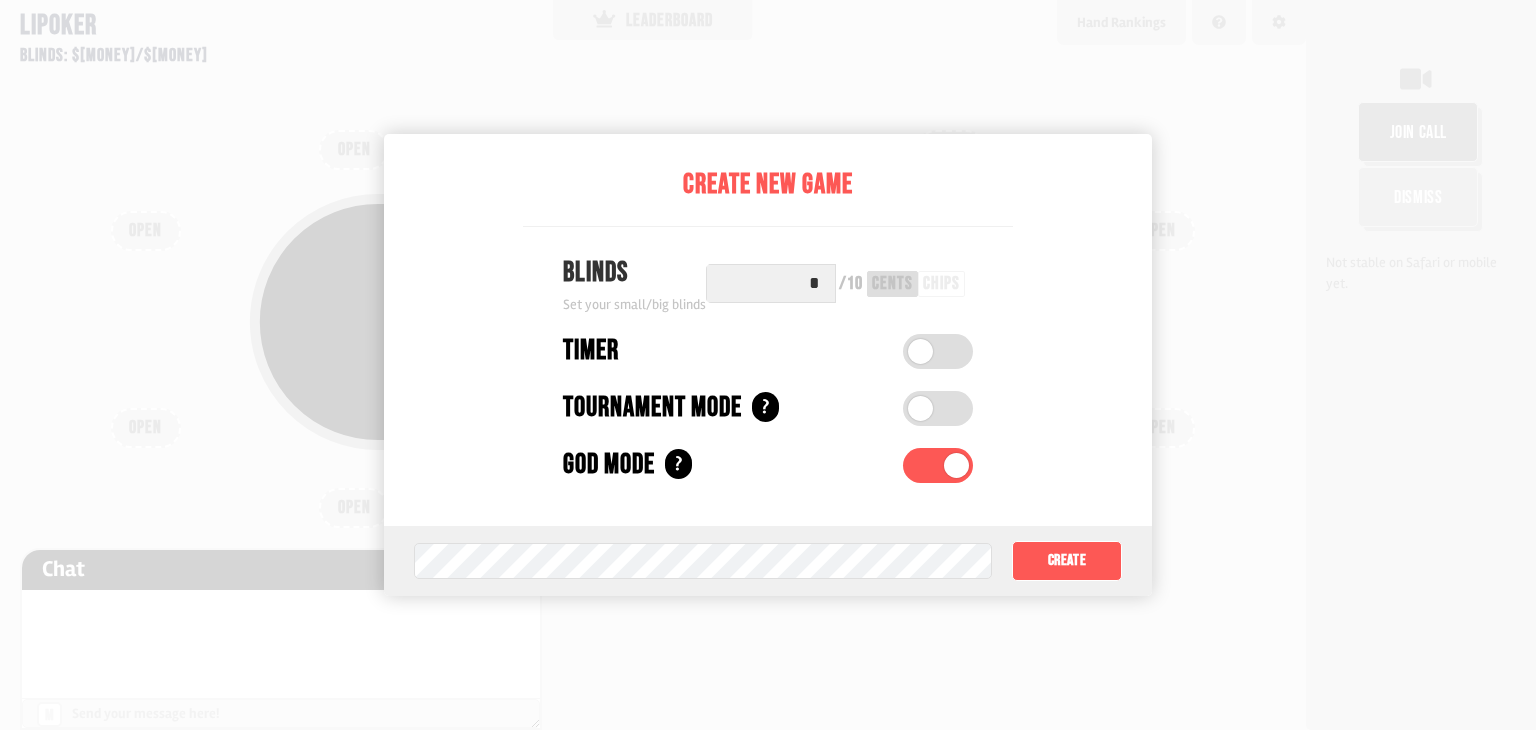 click at bounding box center (938, 465) 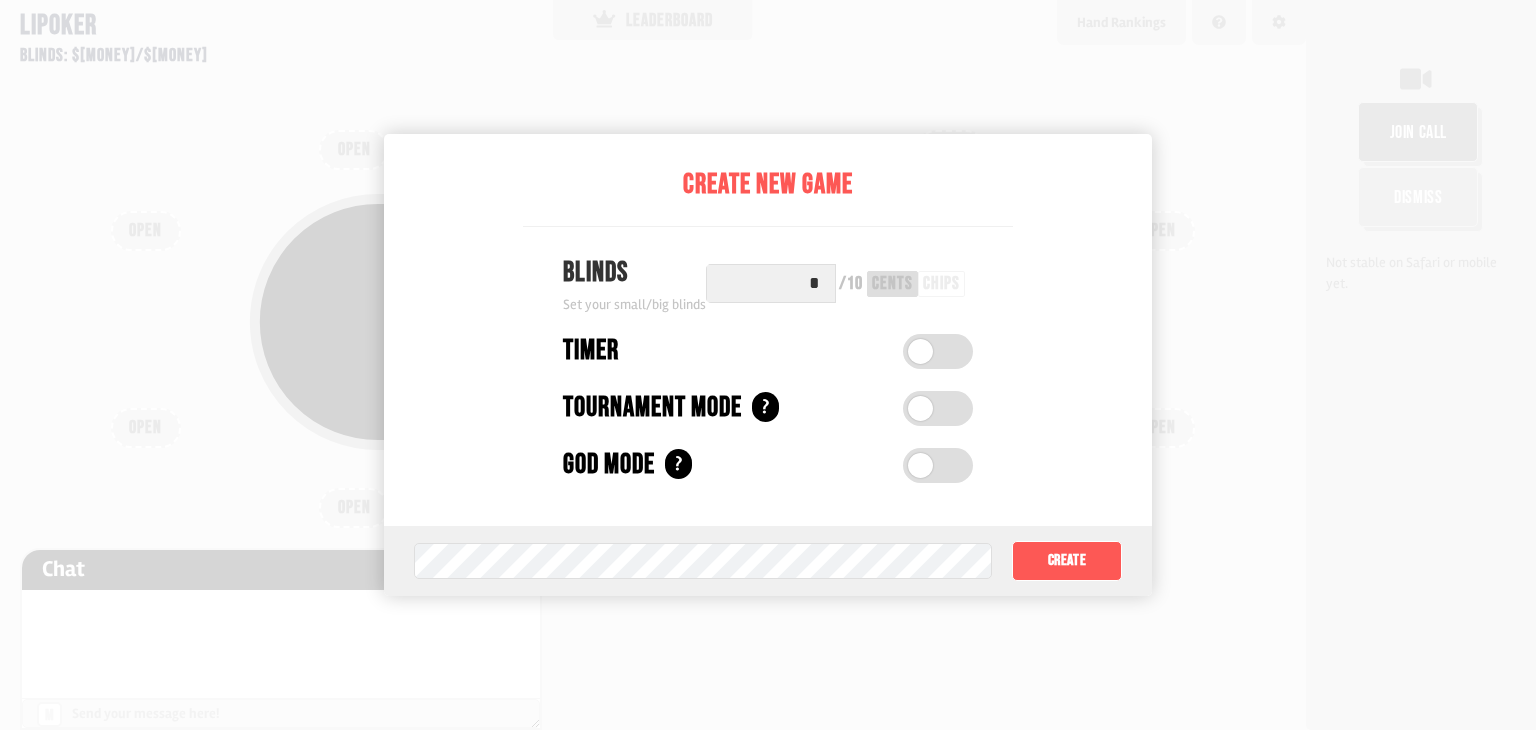 click at bounding box center (938, 408) 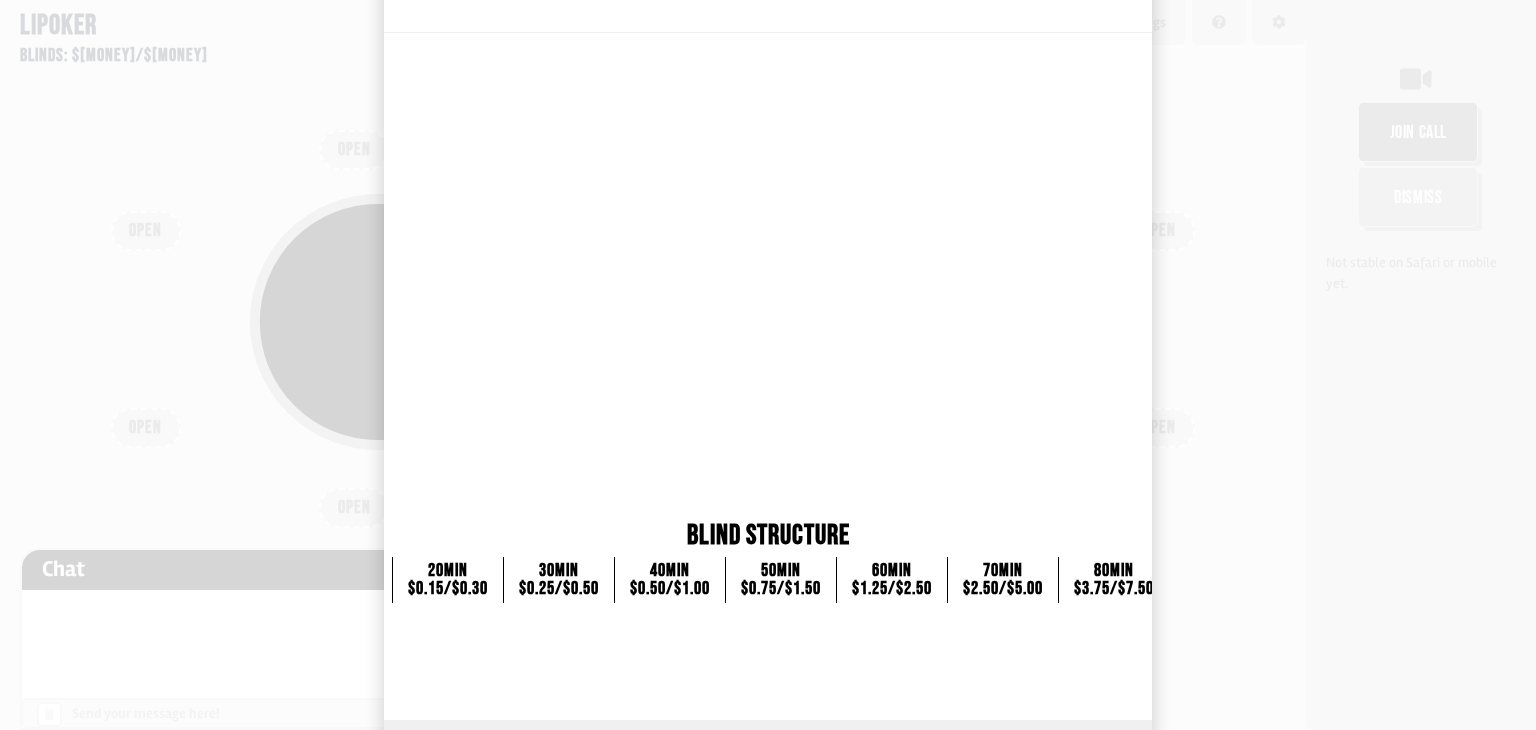 click at bounding box center [768, 365] 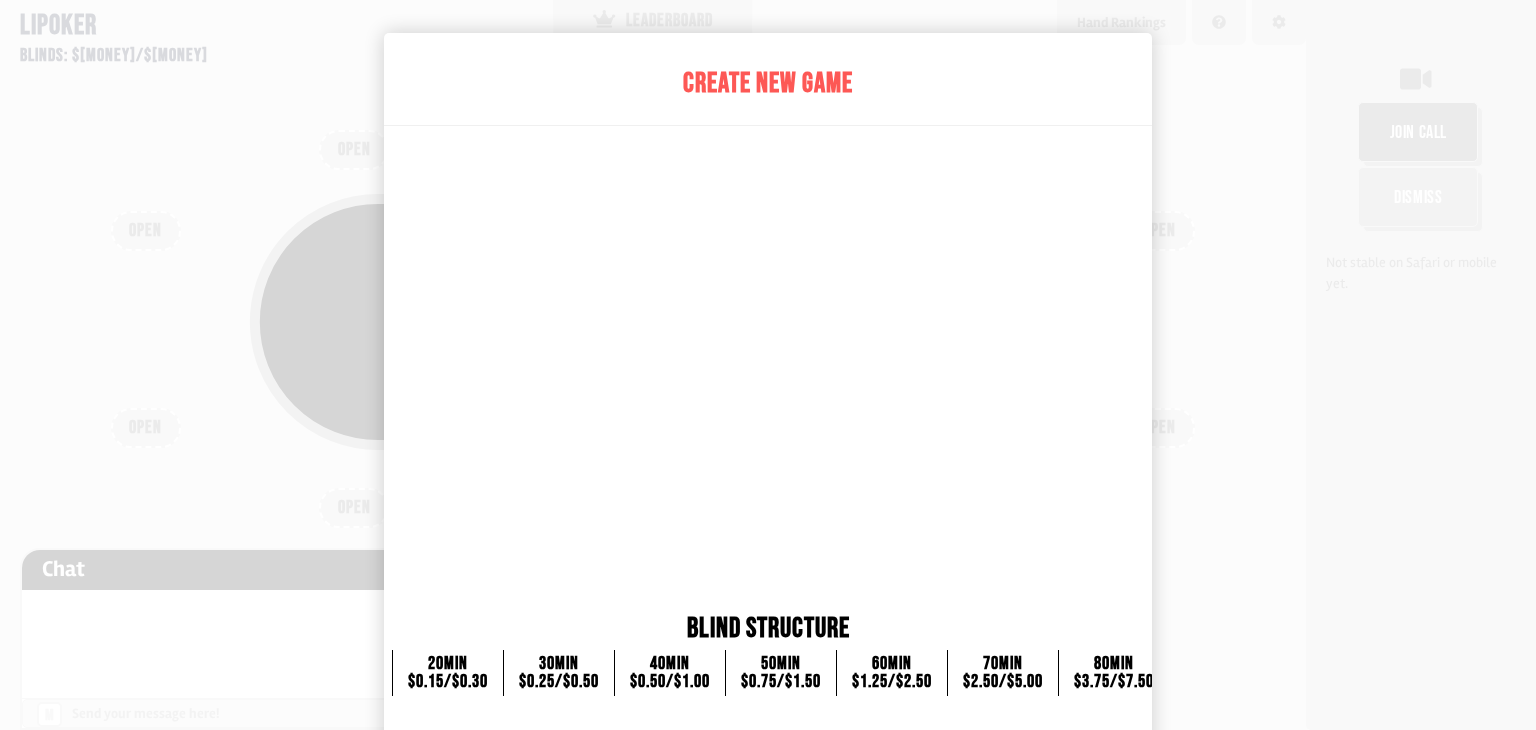 scroll, scrollTop: 0, scrollLeft: 0, axis: both 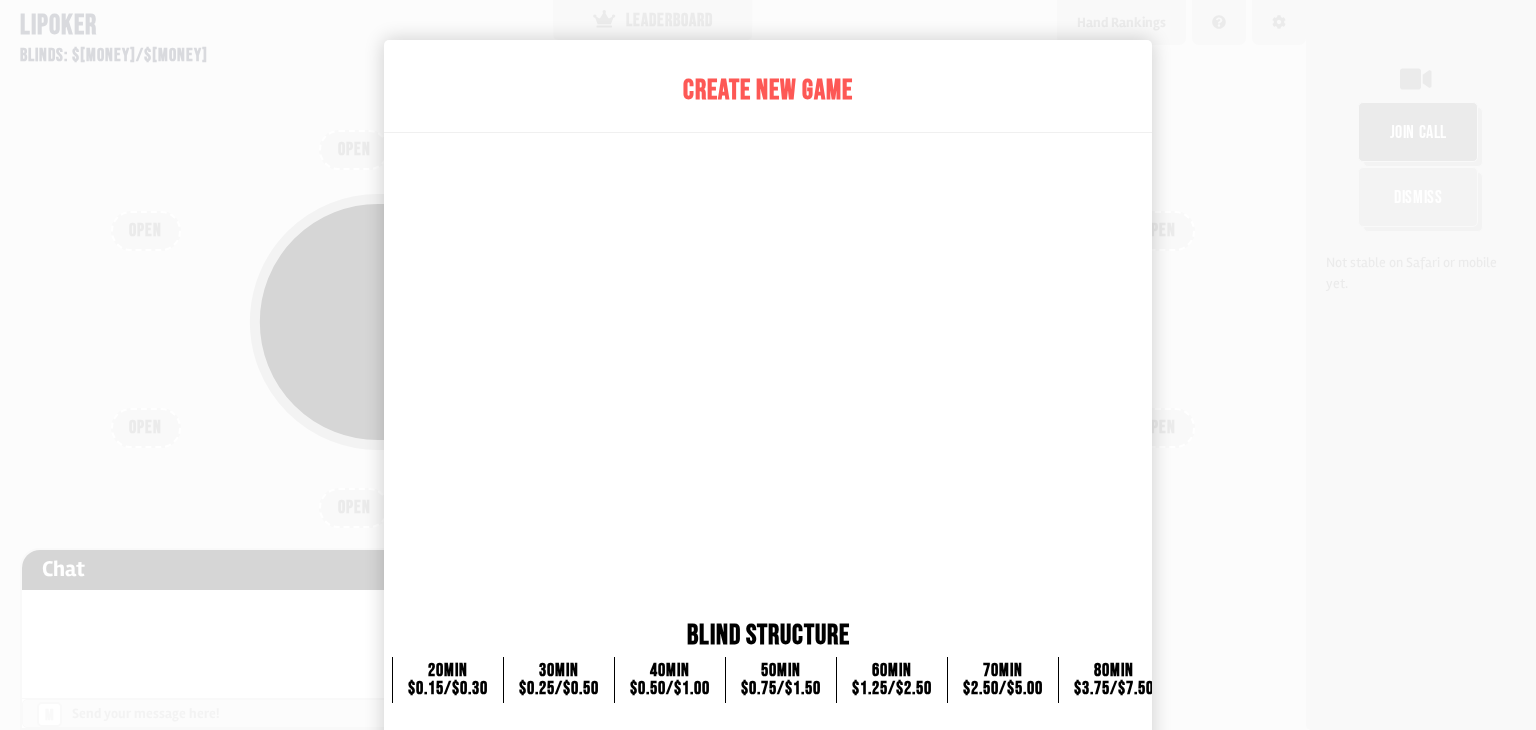 click at bounding box center (768, 365) 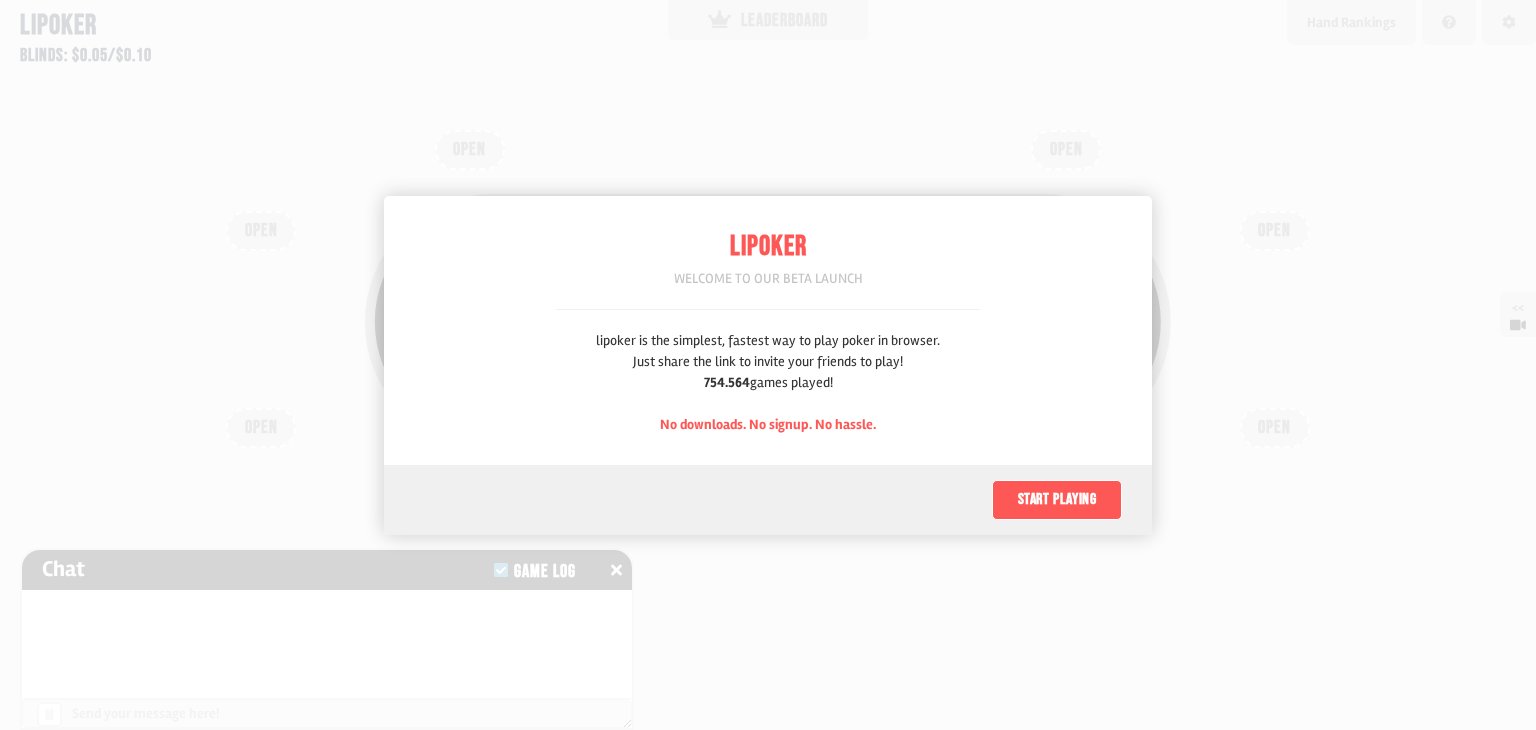 scroll, scrollTop: 0, scrollLeft: 0, axis: both 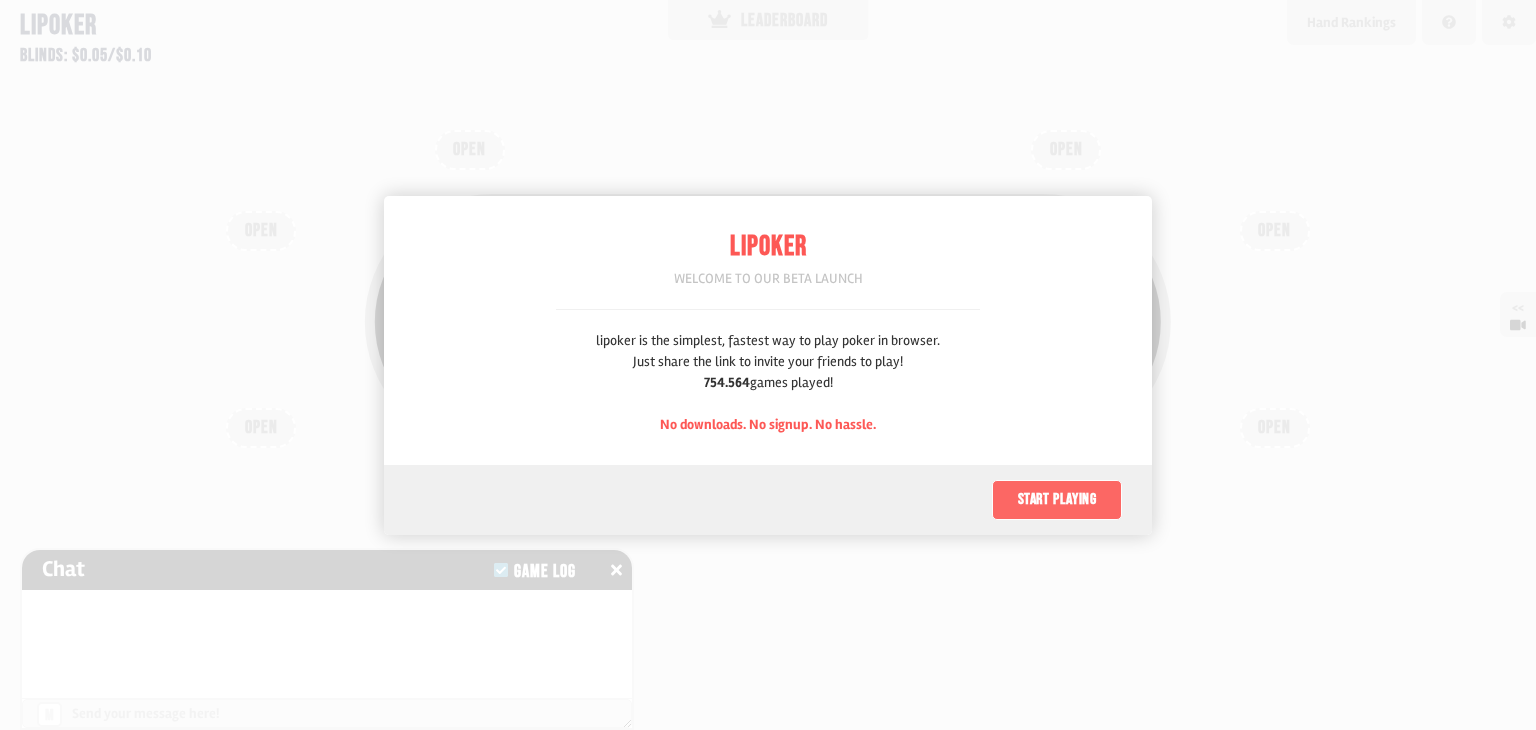 click on "Start playing" at bounding box center [1057, 500] 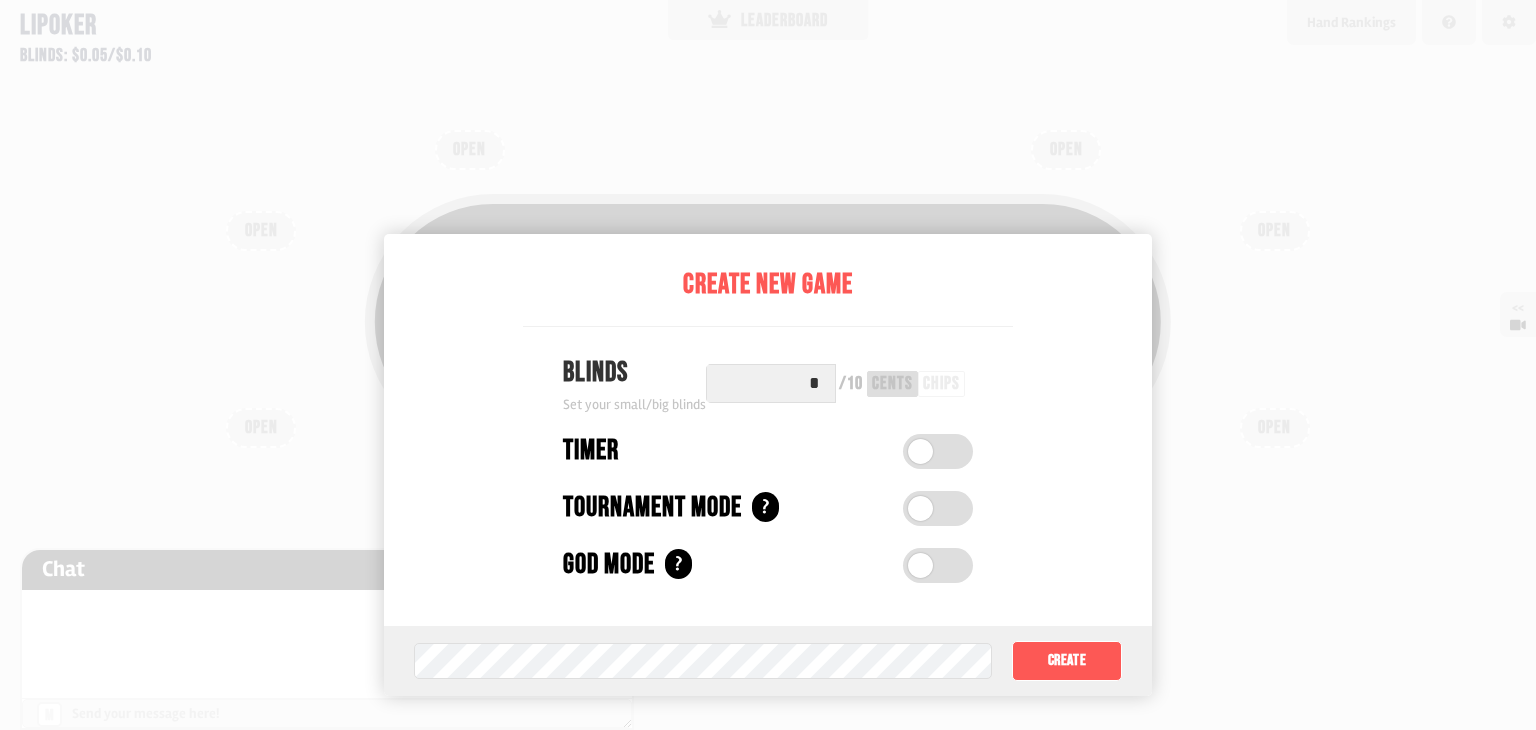 scroll, scrollTop: 100, scrollLeft: 0, axis: vertical 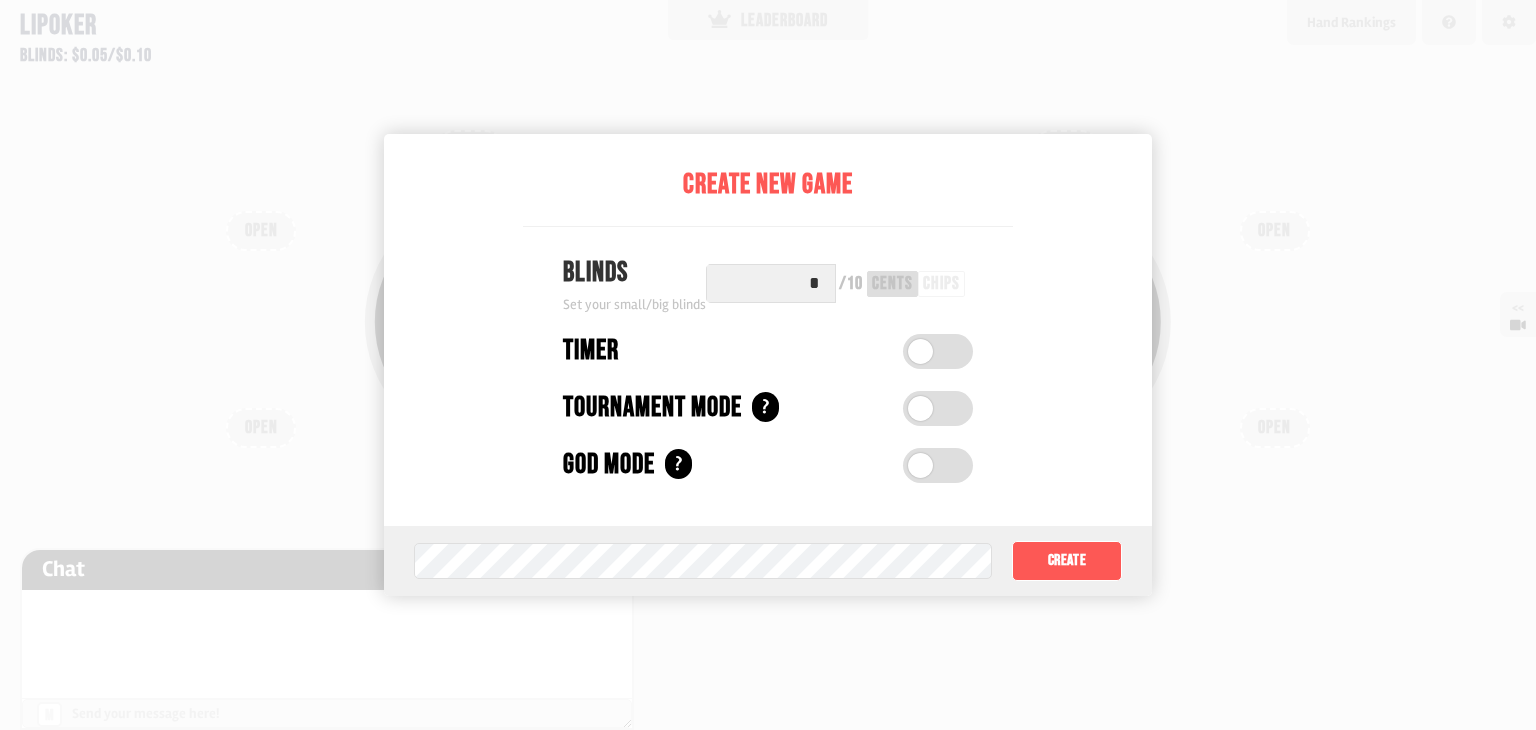 click on "Create" at bounding box center (1067, 561) 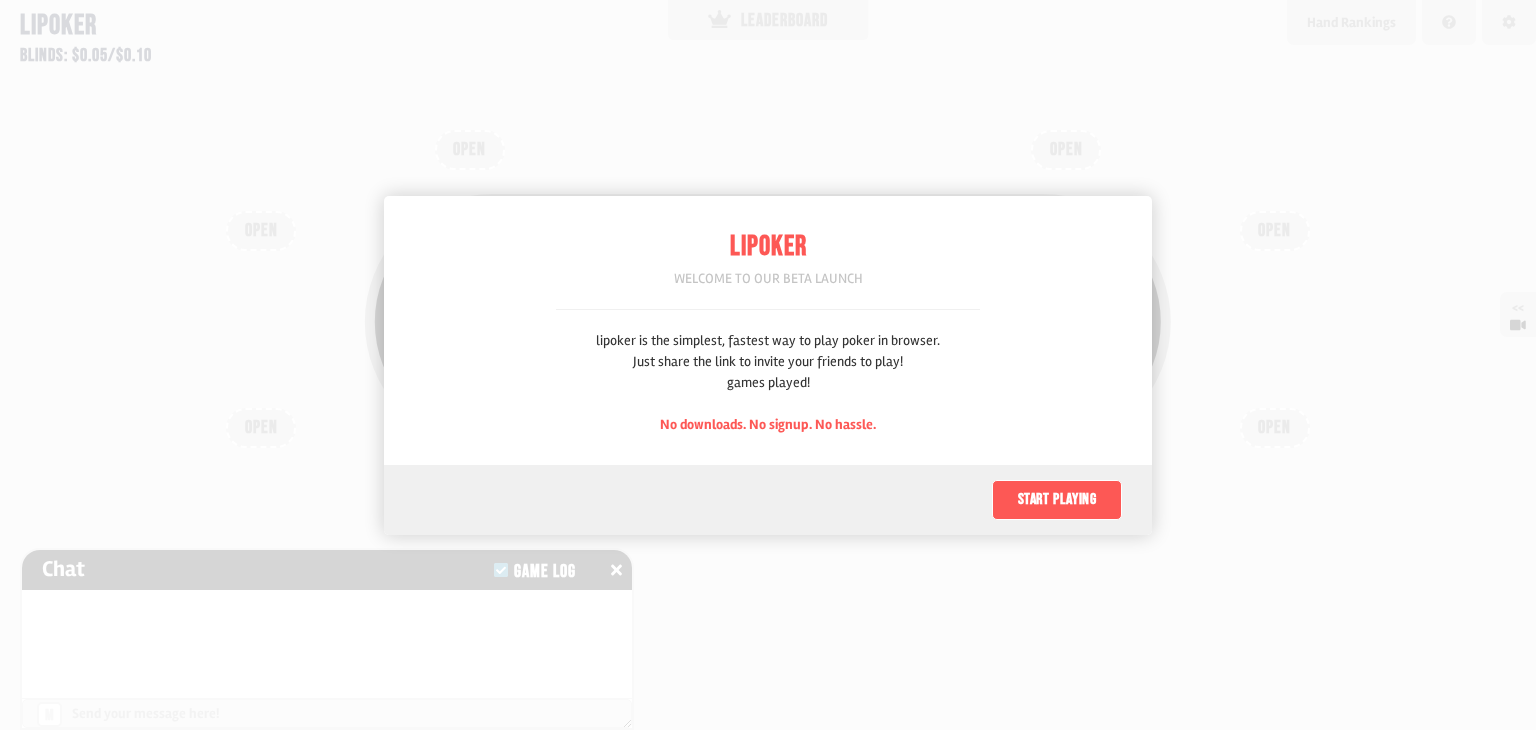 scroll, scrollTop: 0, scrollLeft: 0, axis: both 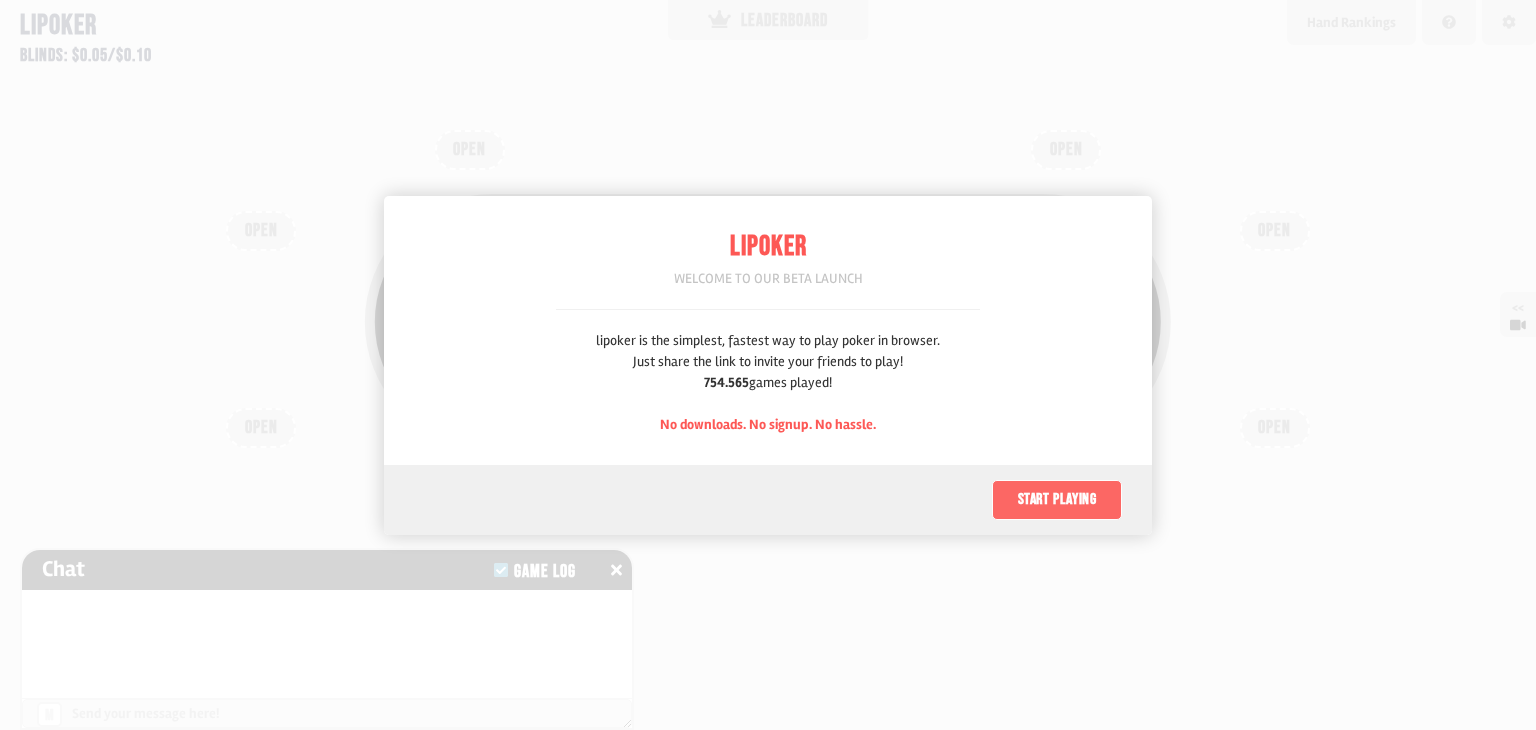 click on "Start playing" at bounding box center (1057, 500) 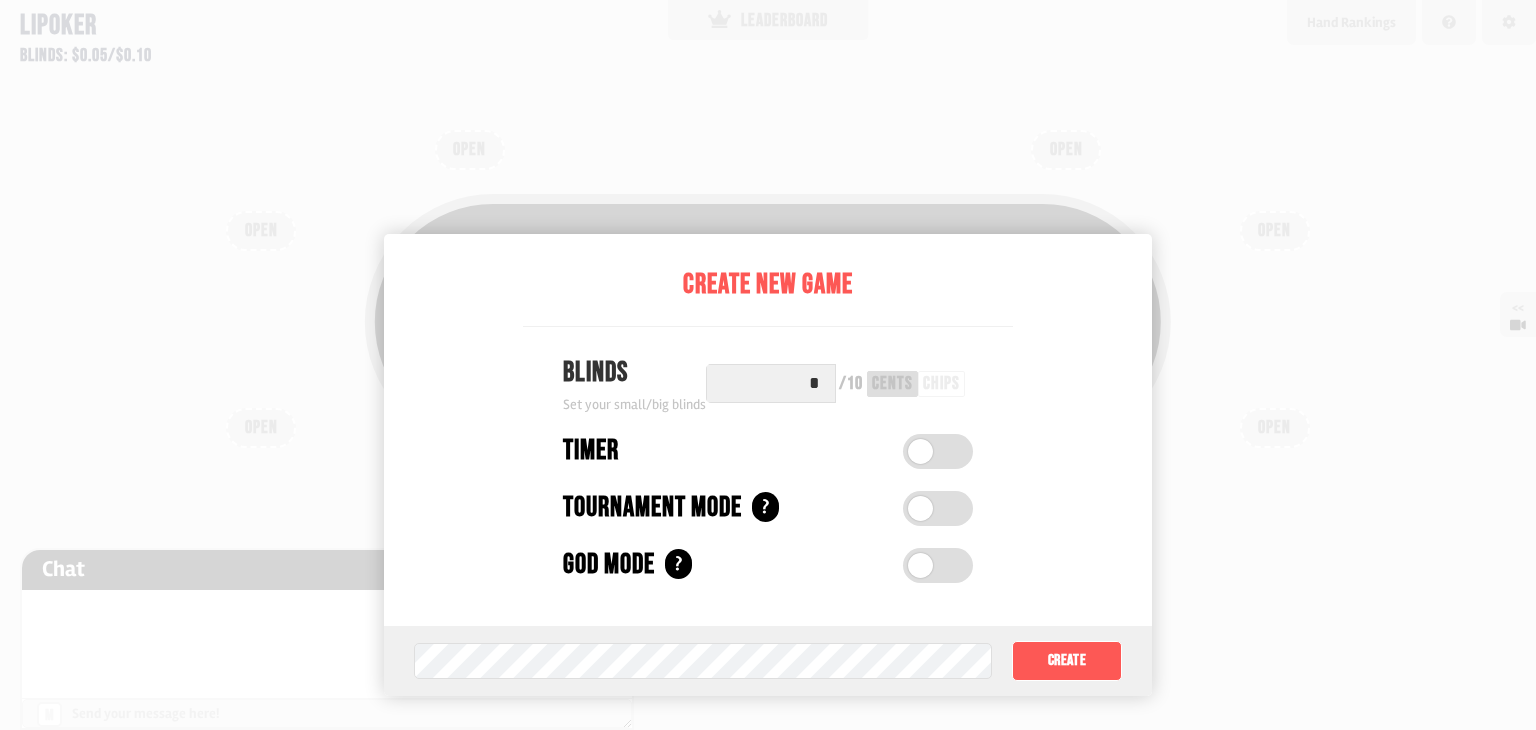 scroll, scrollTop: 100, scrollLeft: 0, axis: vertical 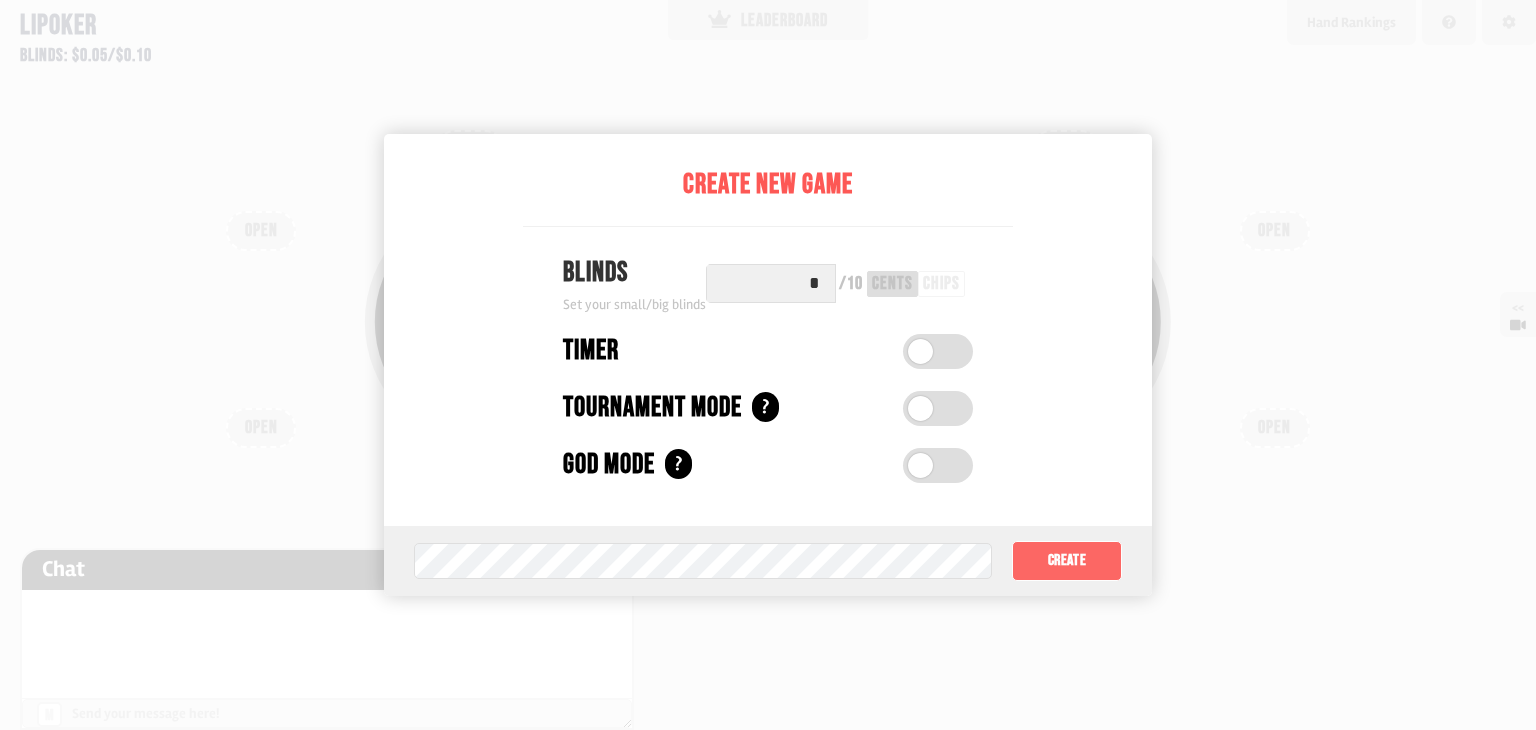 click on "Create" at bounding box center [1067, 561] 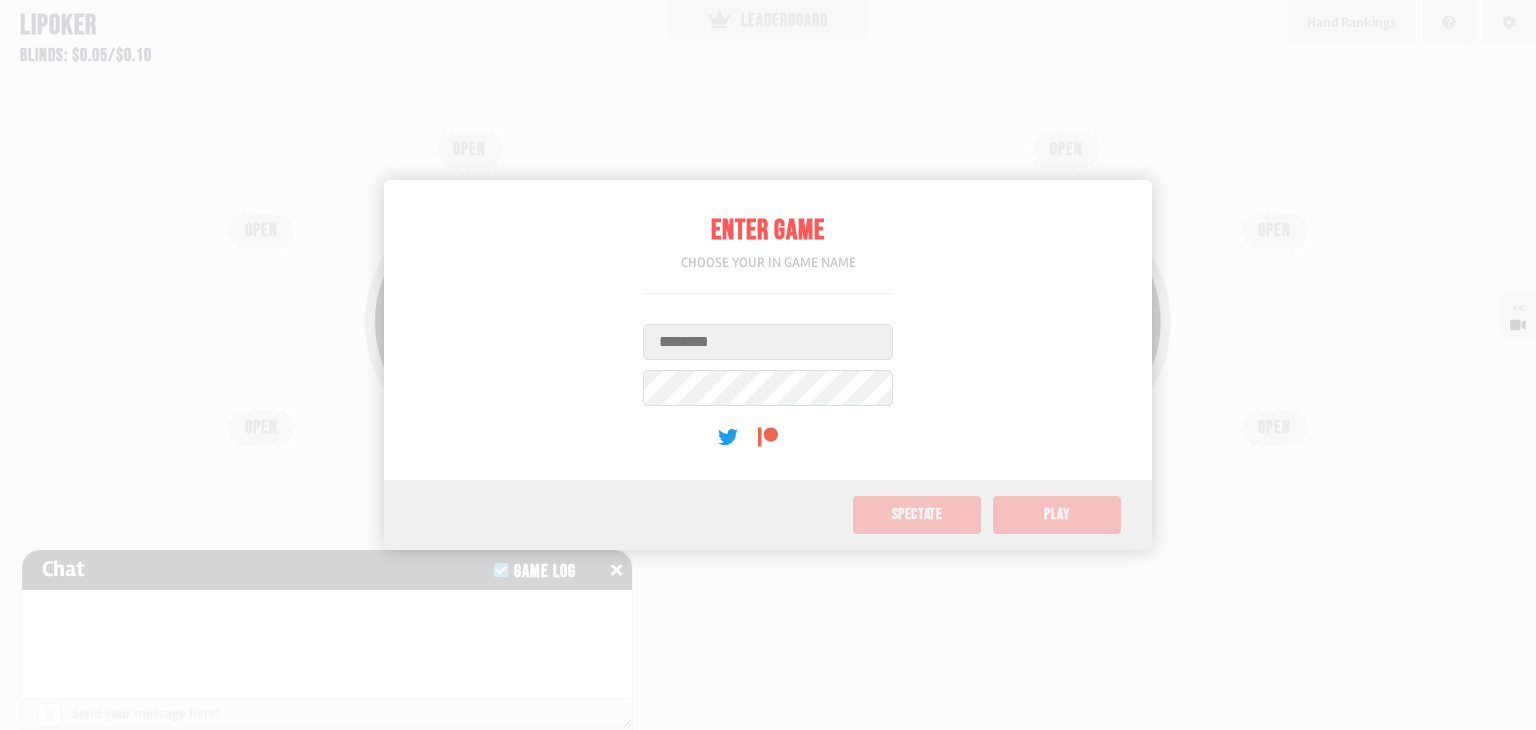 scroll, scrollTop: 0, scrollLeft: 0, axis: both 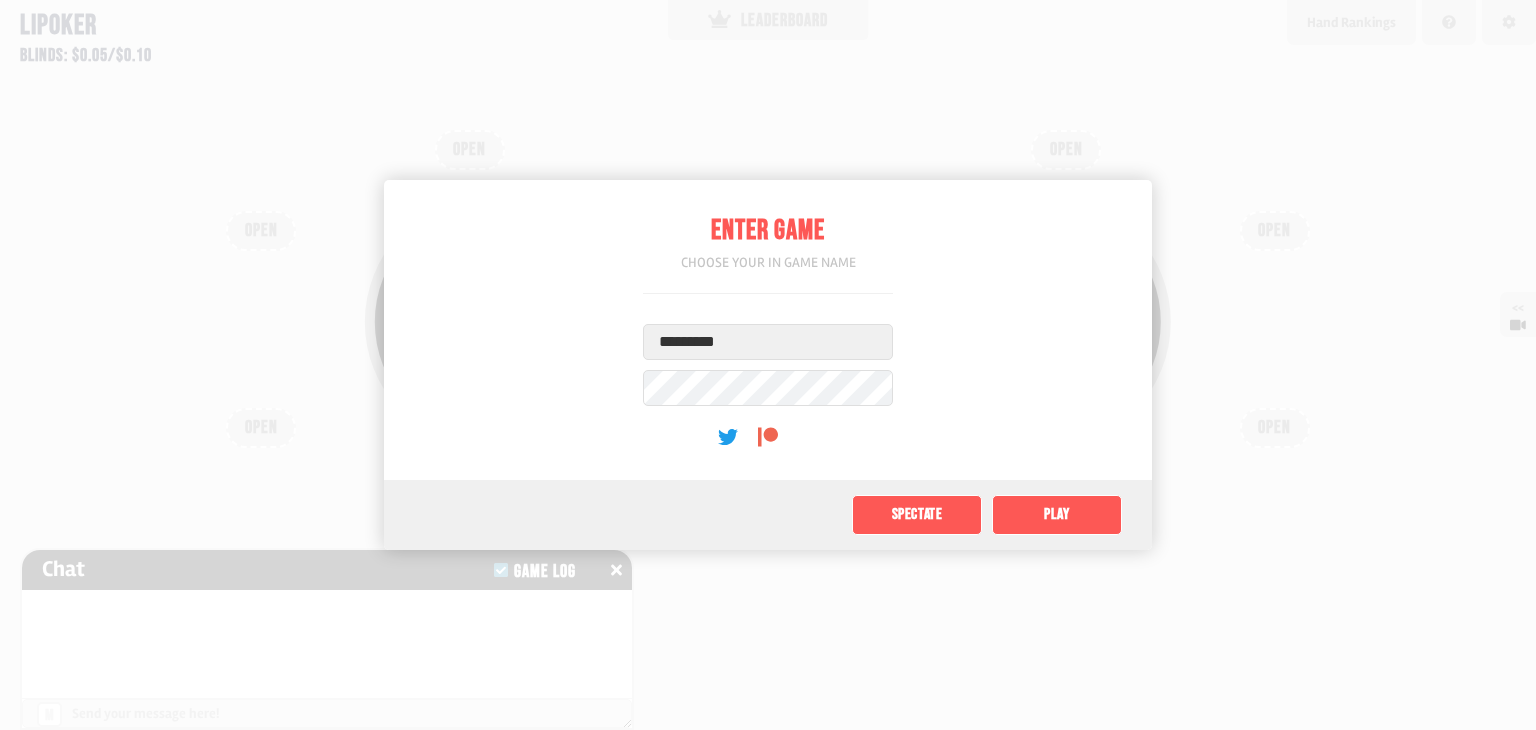 click on "*********" at bounding box center (768, 342) 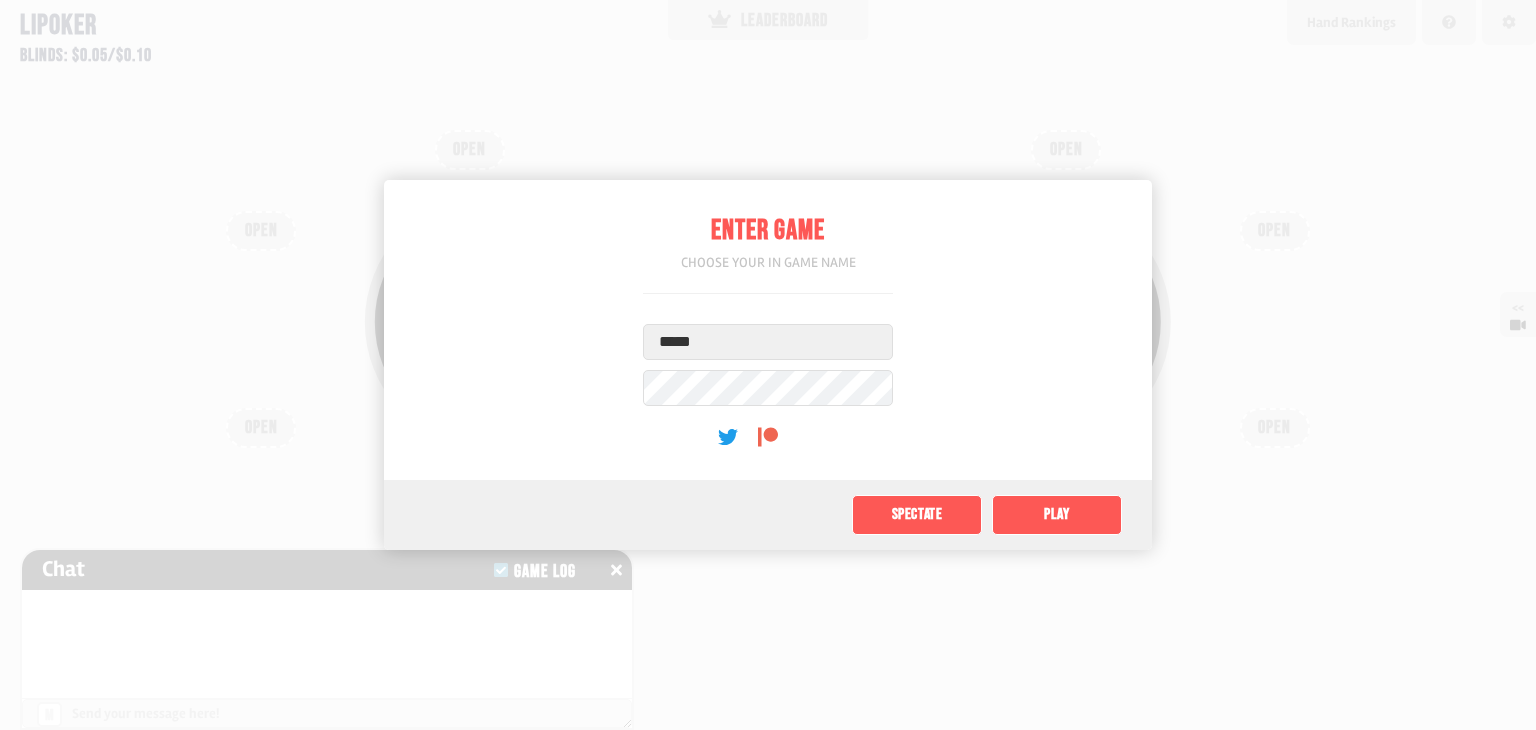 click on "Play" 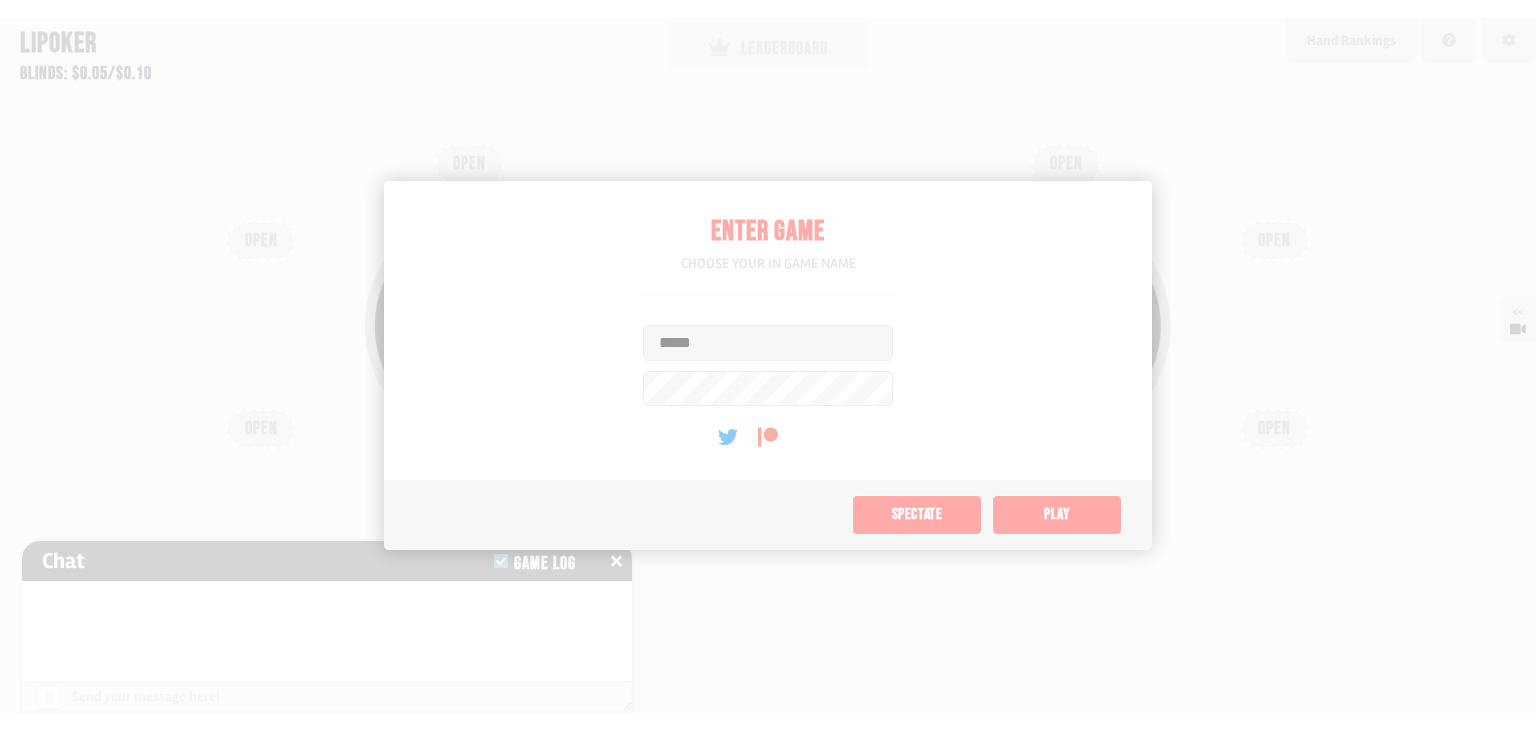 scroll, scrollTop: 100, scrollLeft: 0, axis: vertical 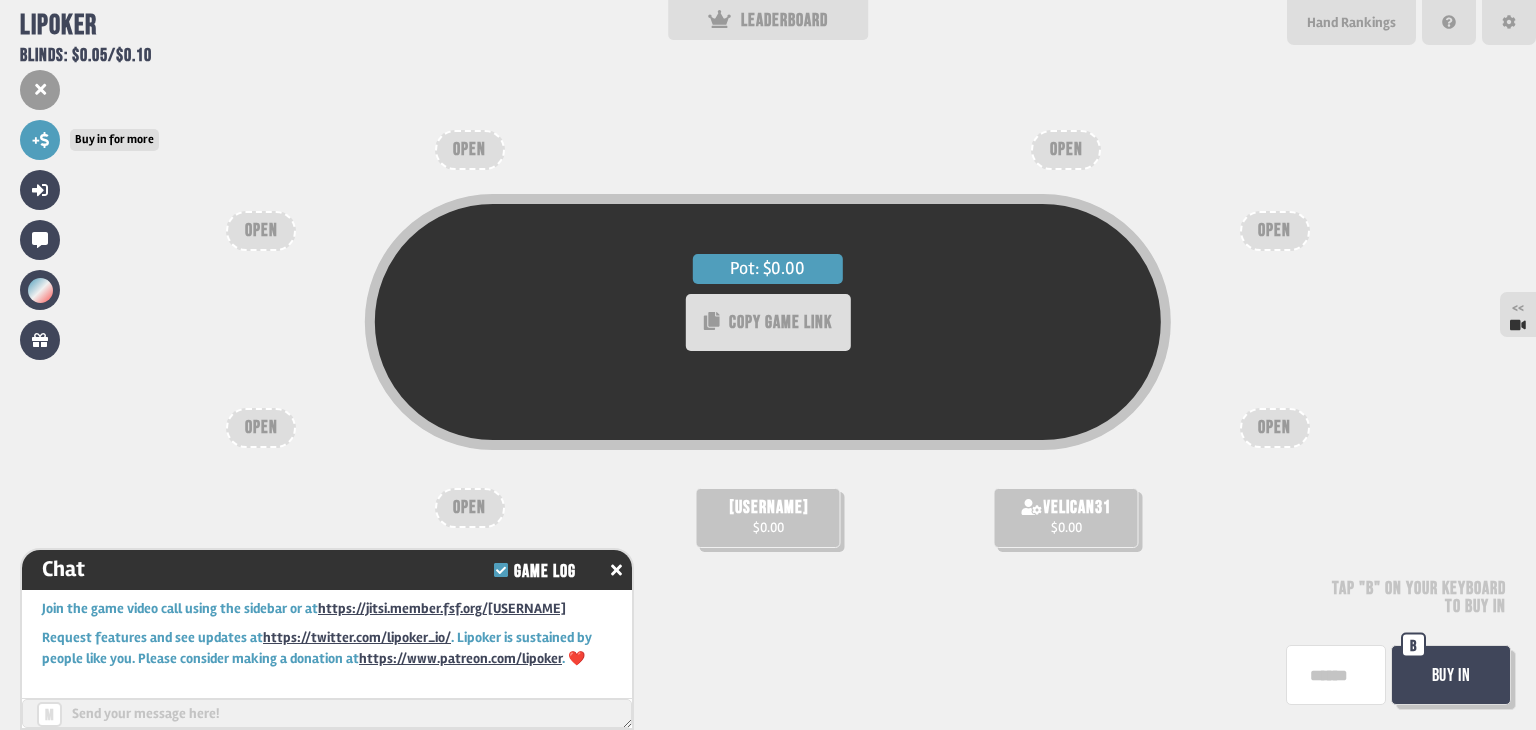 click 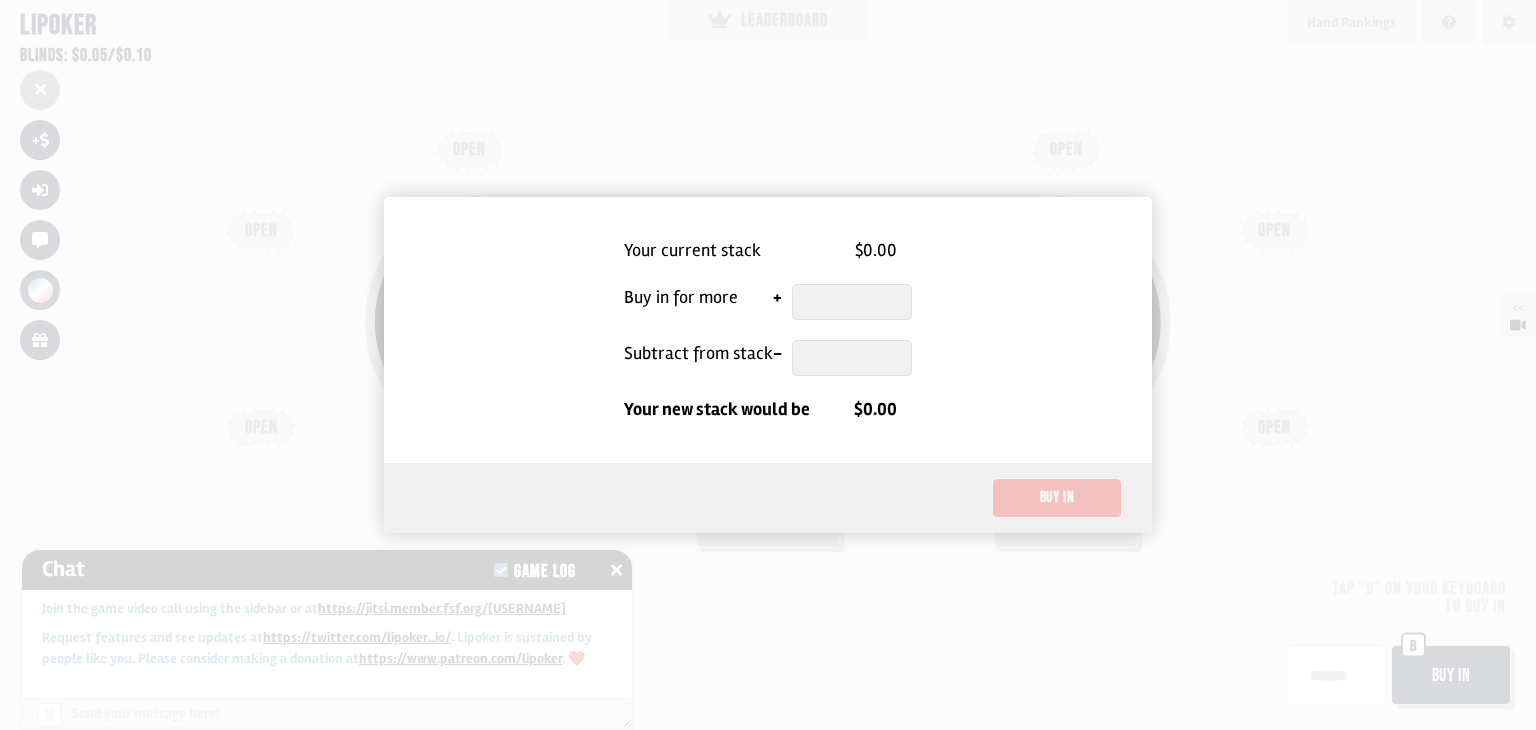 click at bounding box center [768, 365] 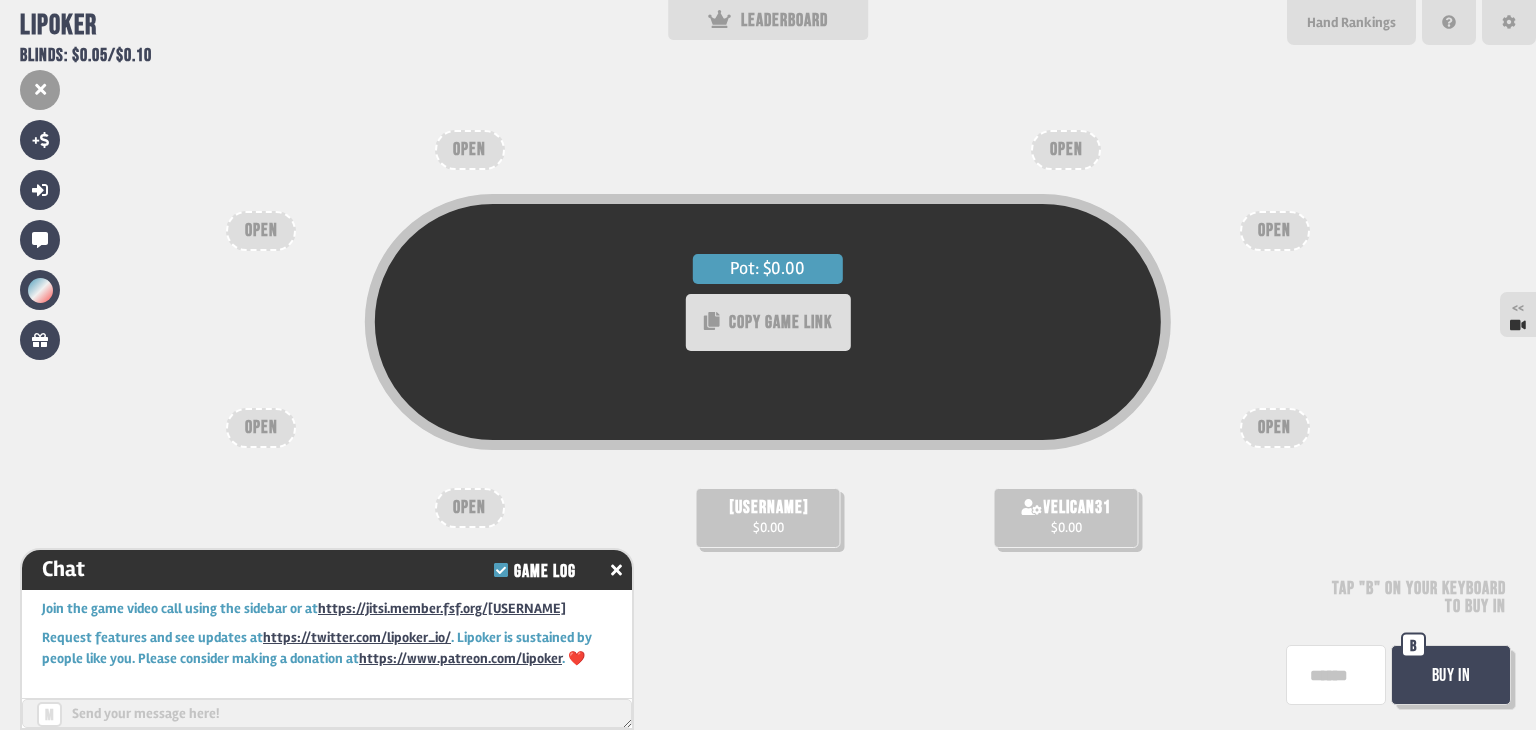 click on "Buy In" at bounding box center [1451, 675] 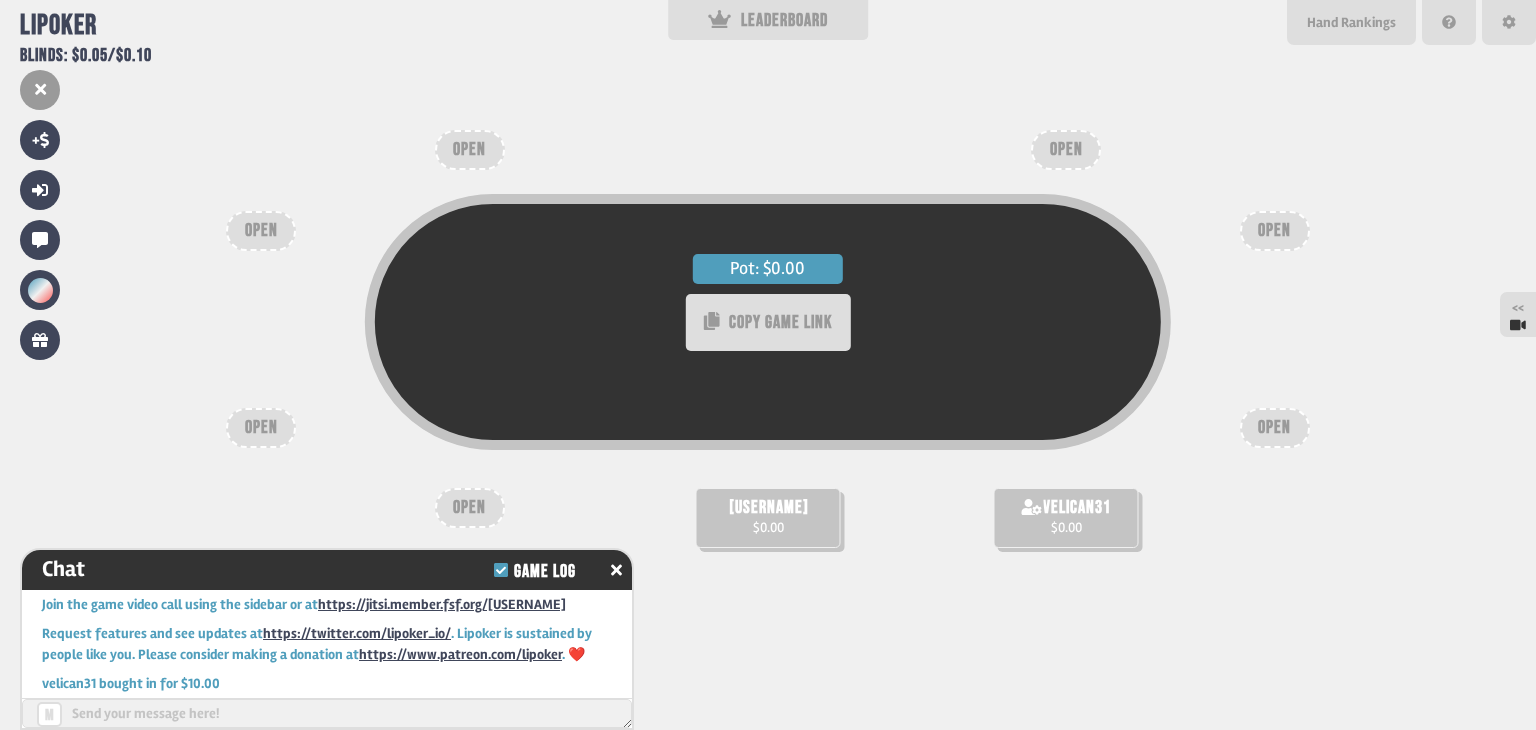 scroll, scrollTop: 32, scrollLeft: 0, axis: vertical 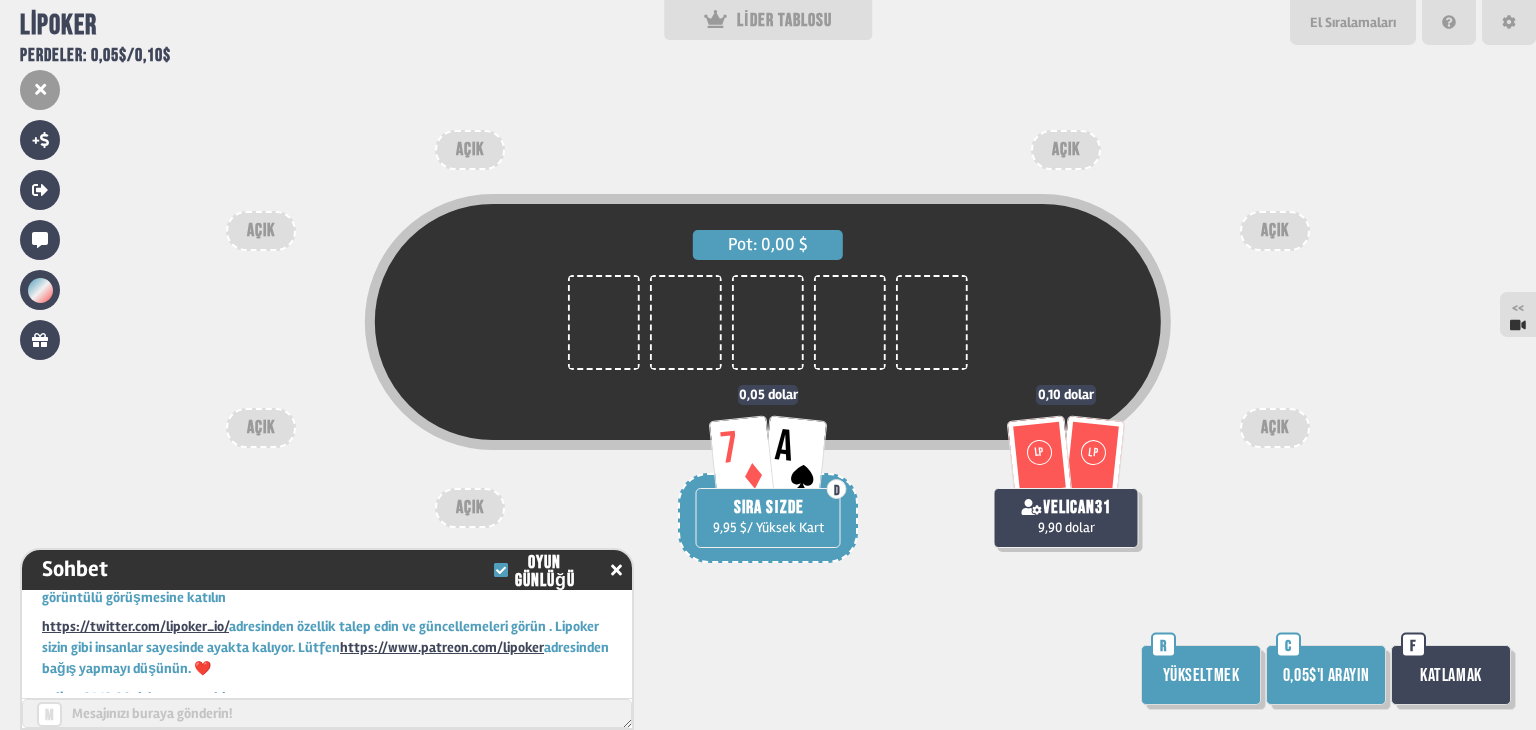click on "Yükseltmek" at bounding box center [1201, 675] 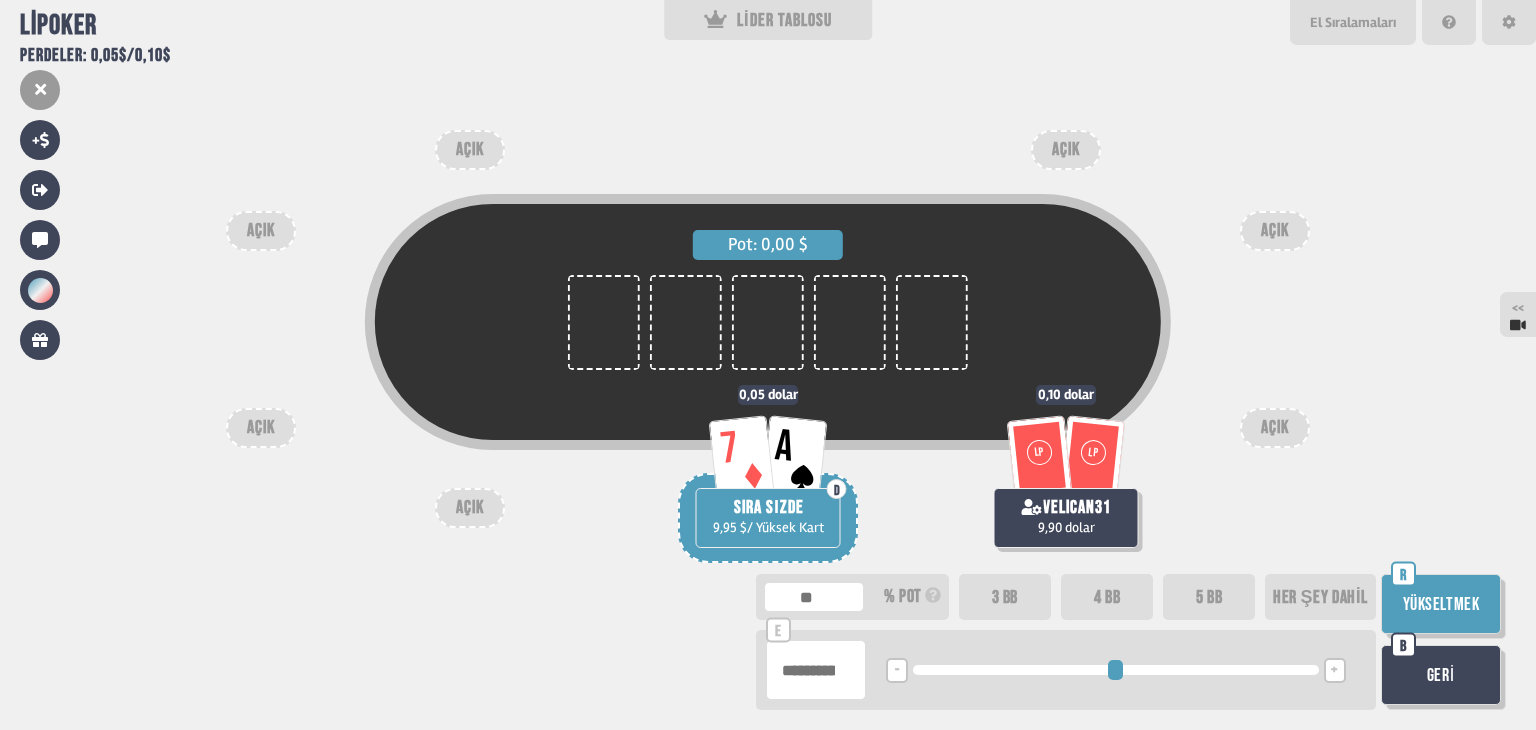 click on "Yükseltmek" at bounding box center [1441, 604] 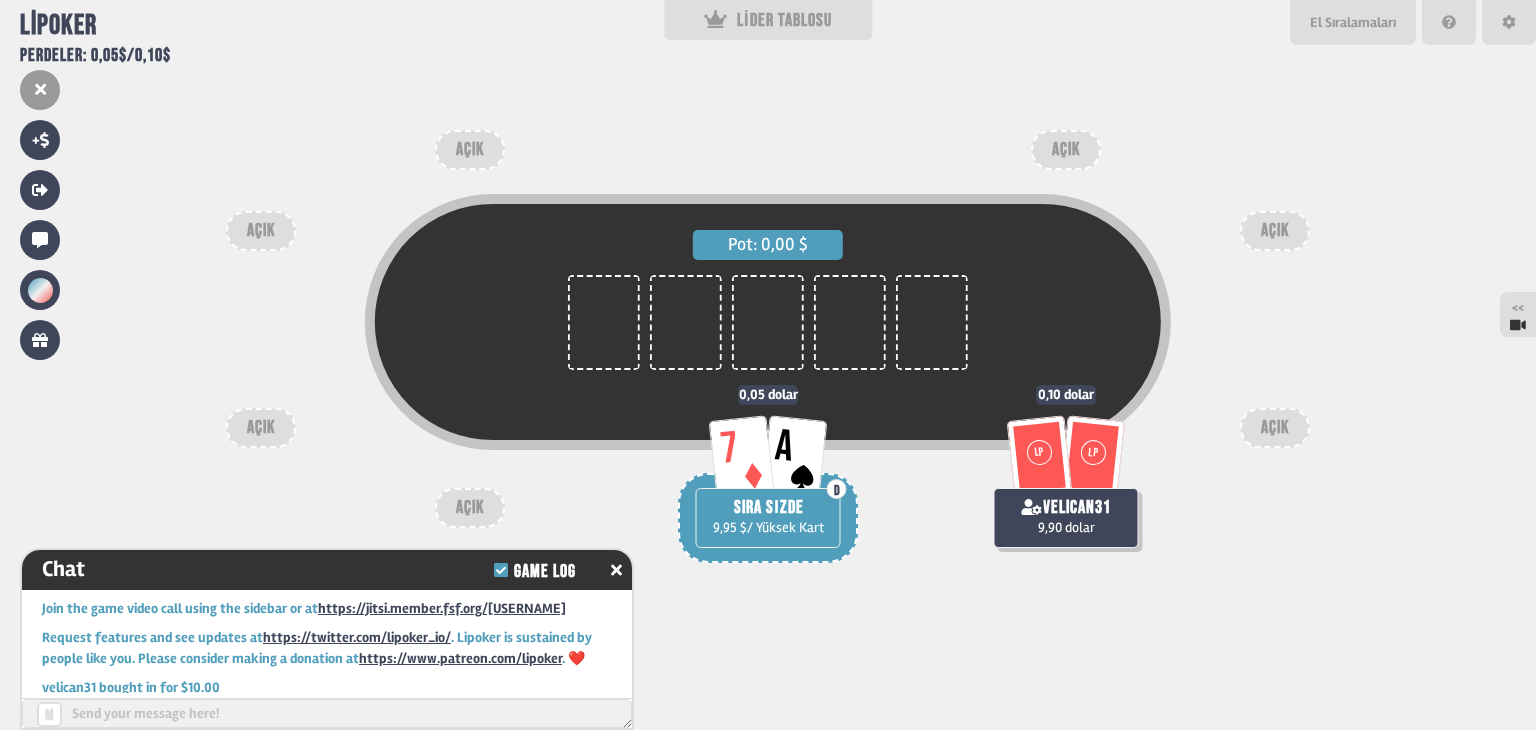 scroll, scrollTop: 170, scrollLeft: 0, axis: vertical 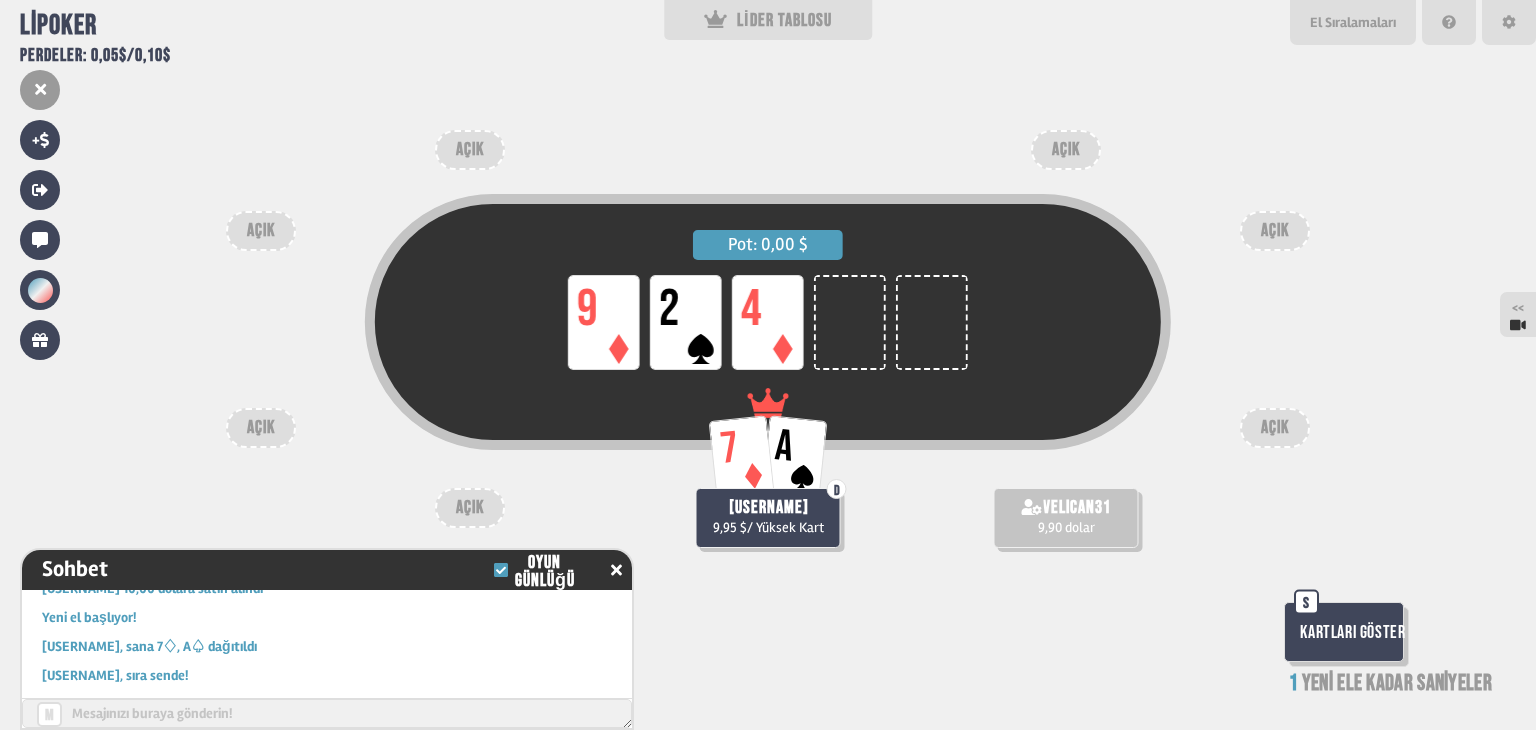 click on "Pot: 0,00 $   LP 9 LP 2 LP 4 7 A D lluda 9,95 $  / Yüksek Kart velican31 9,90 dolar AÇIK AÇIK AÇIK AÇIK AÇIK AÇIK AÇIK Kartları Göster S 1 yeni ele kadar saniyeler" at bounding box center [768, 365] 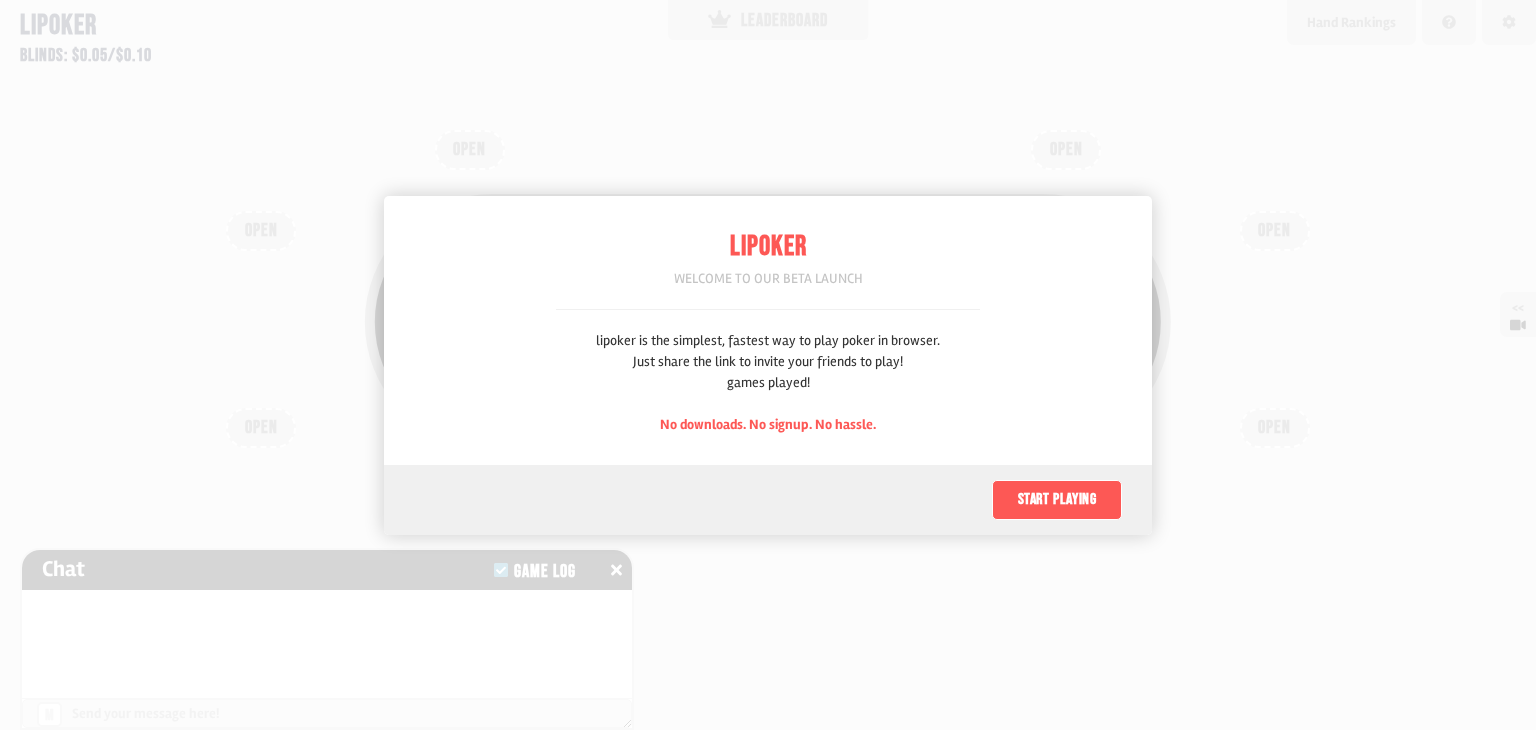 scroll, scrollTop: 0, scrollLeft: 0, axis: both 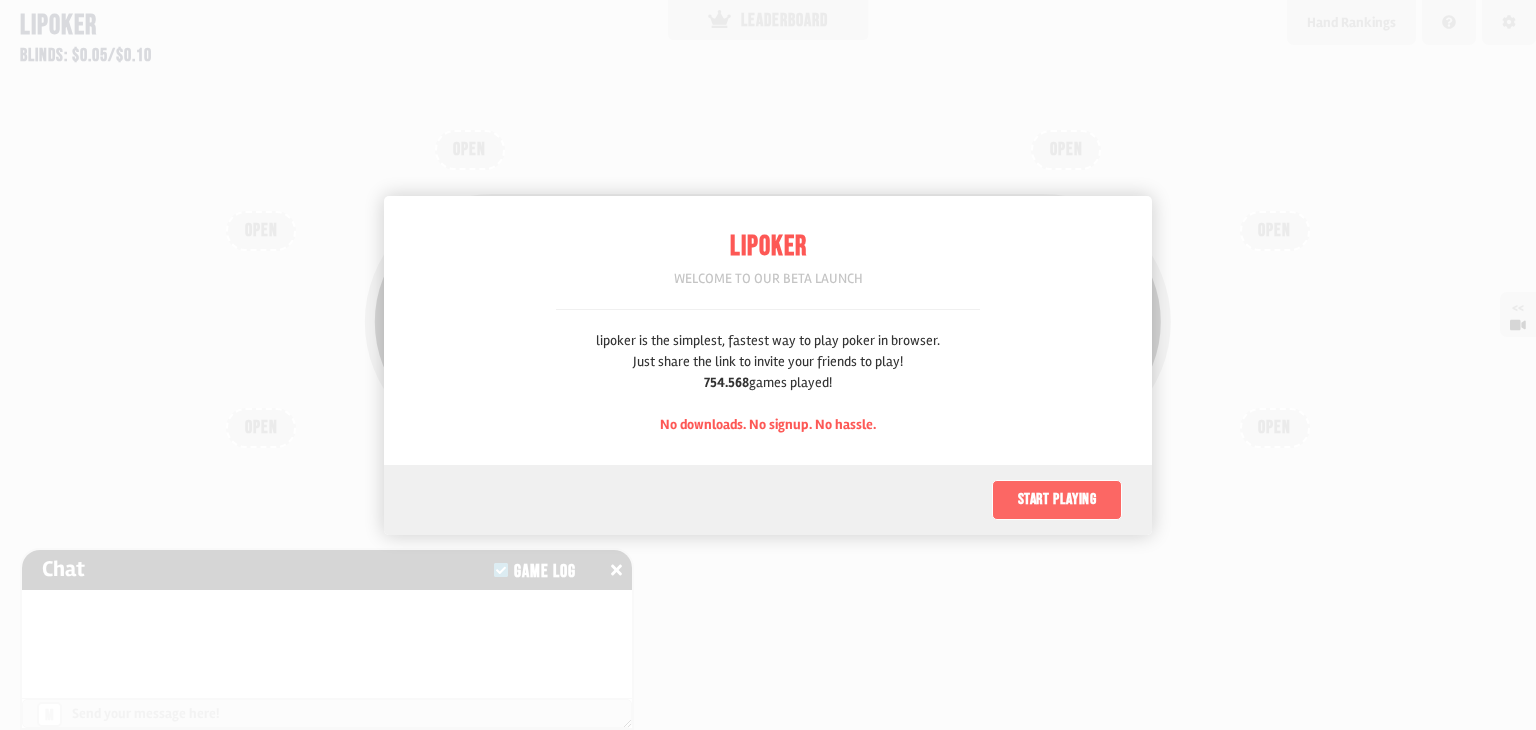 click on "Start playing" at bounding box center (1057, 500) 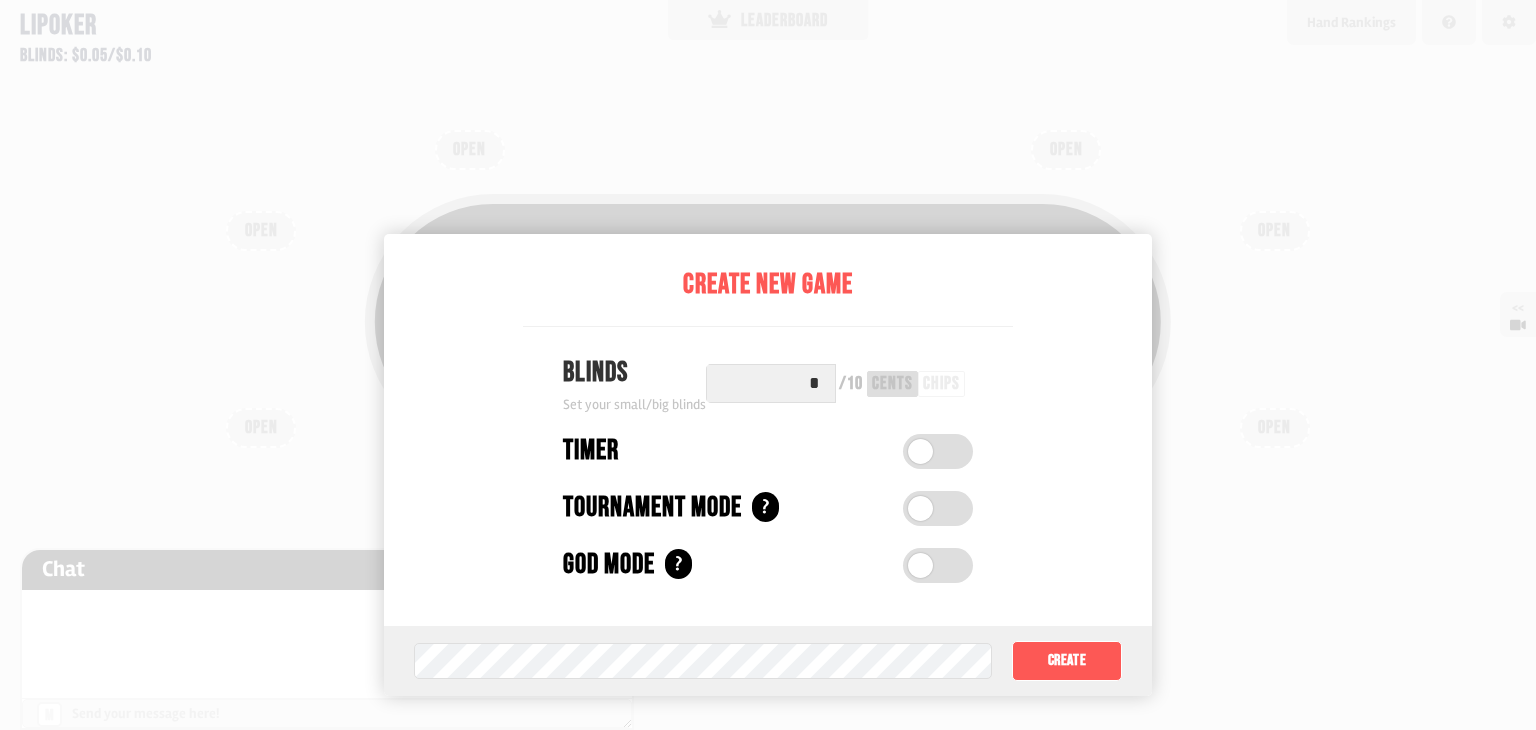 scroll, scrollTop: 100, scrollLeft: 0, axis: vertical 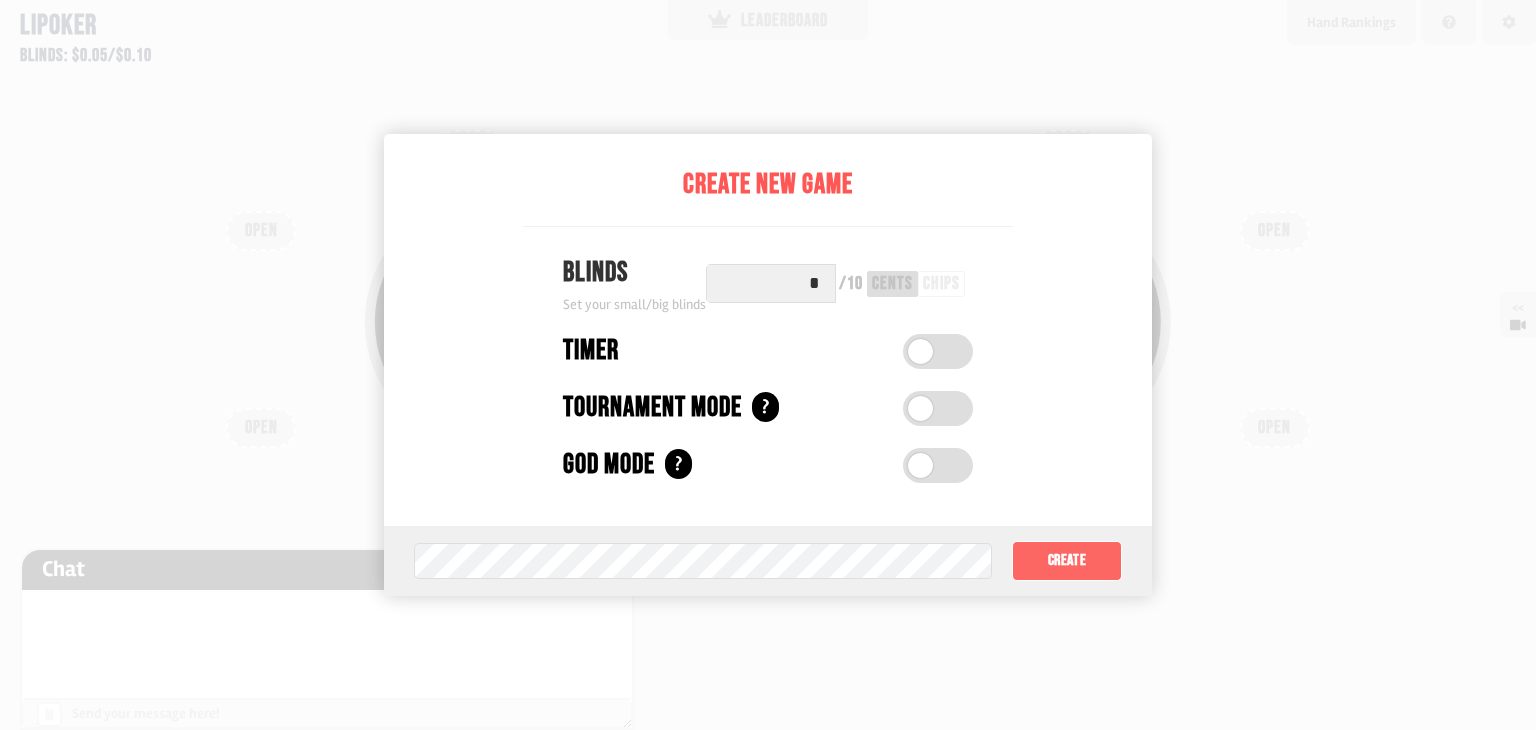 click on "Create" at bounding box center [1067, 561] 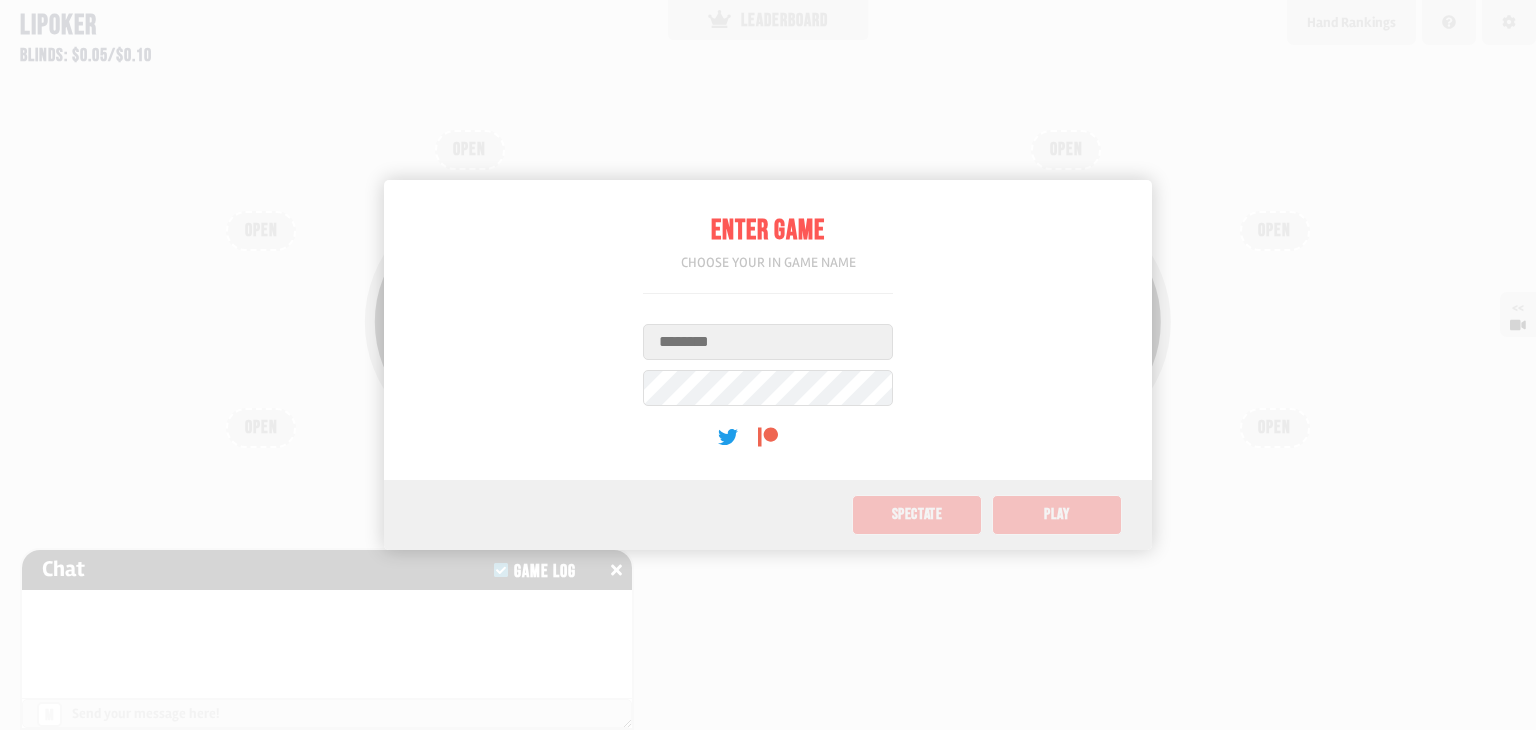 scroll, scrollTop: 0, scrollLeft: 0, axis: both 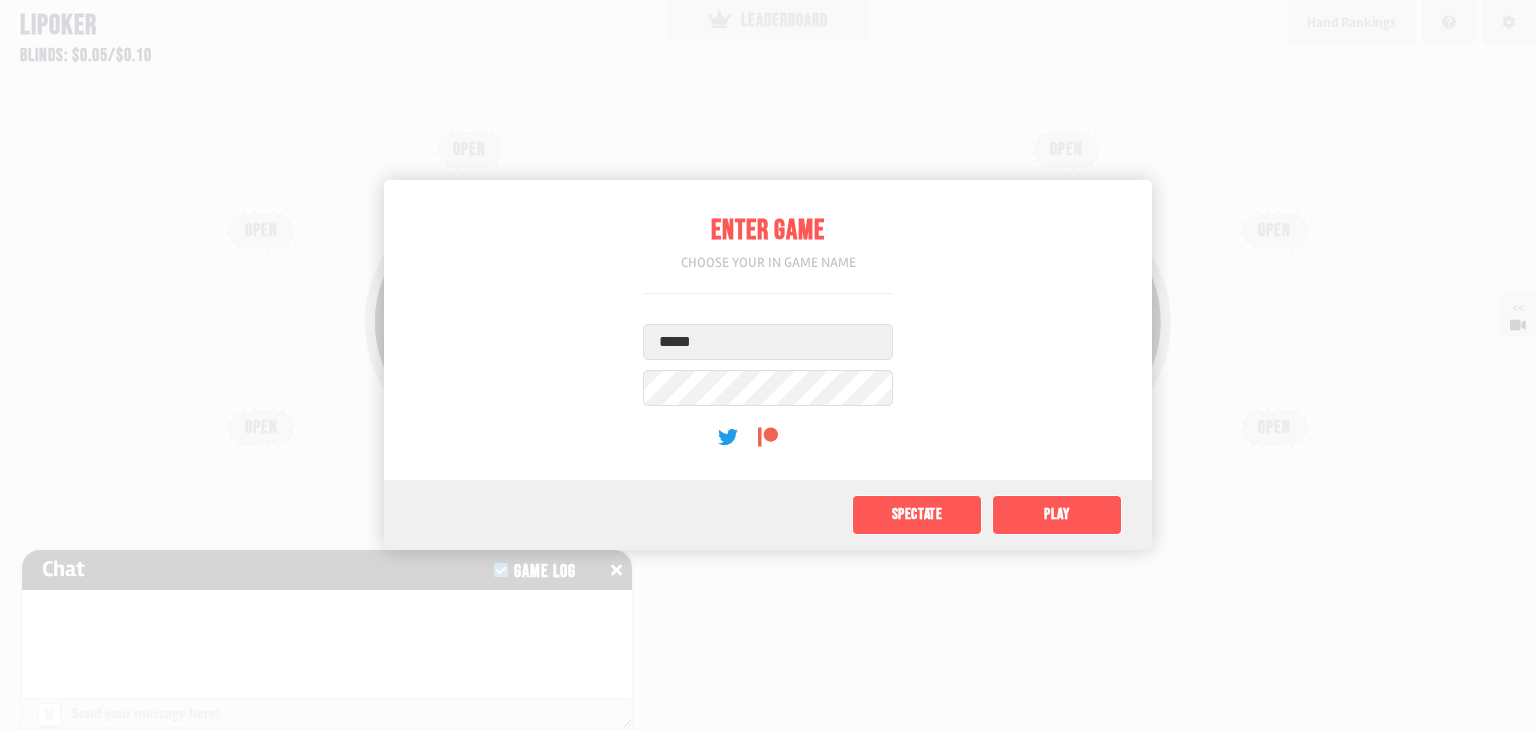 click on "Spectate Play" at bounding box center [768, 515] 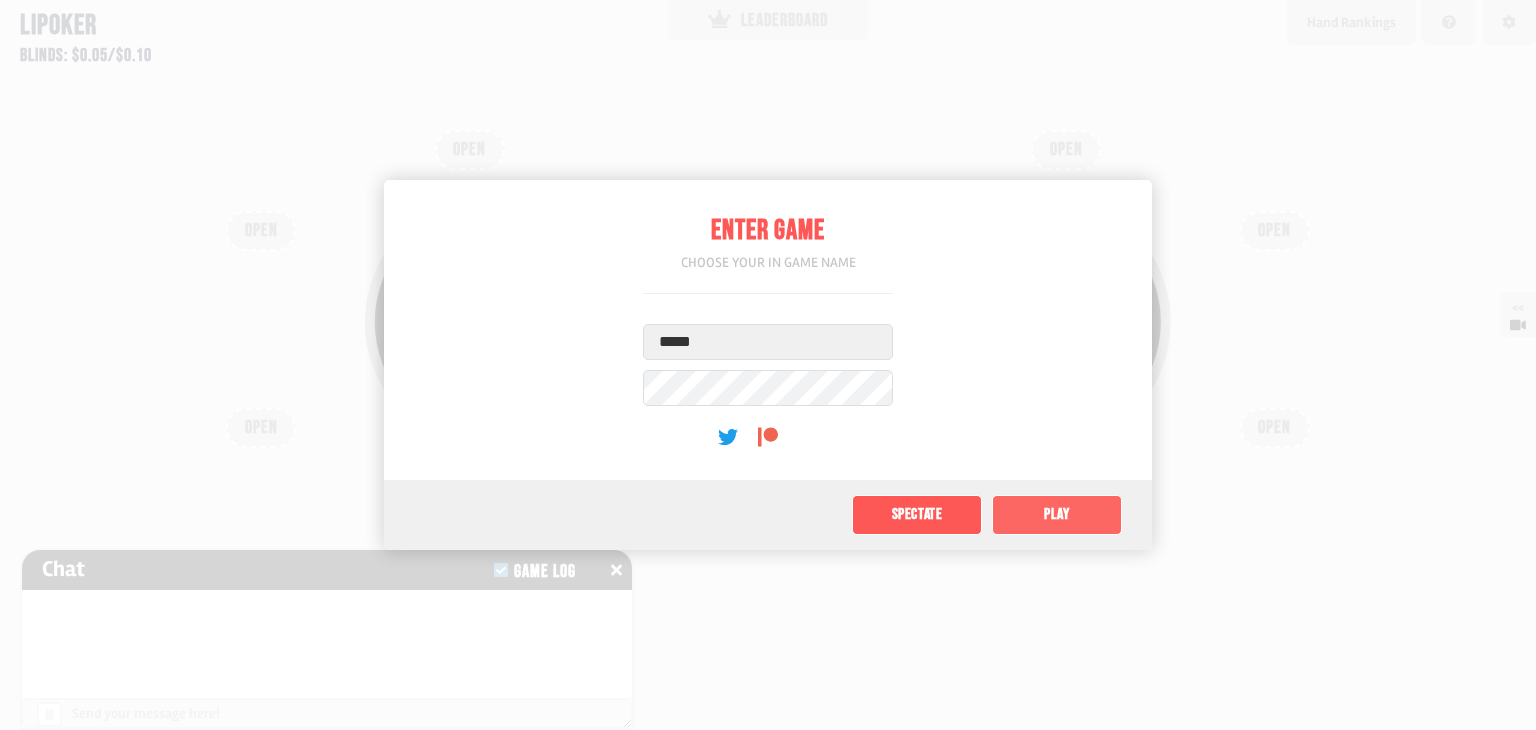 click on "Play" 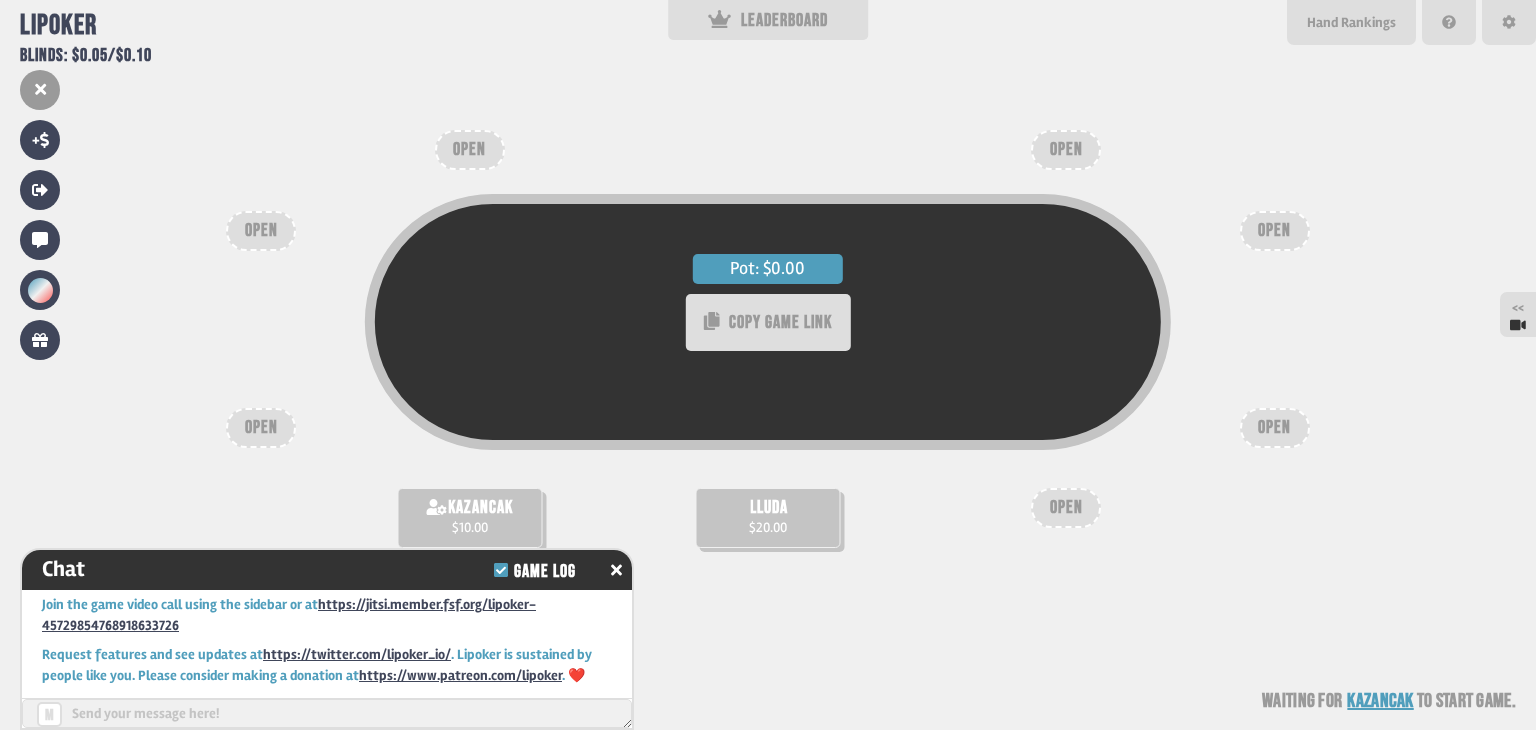 scroll, scrollTop: 32, scrollLeft: 0, axis: vertical 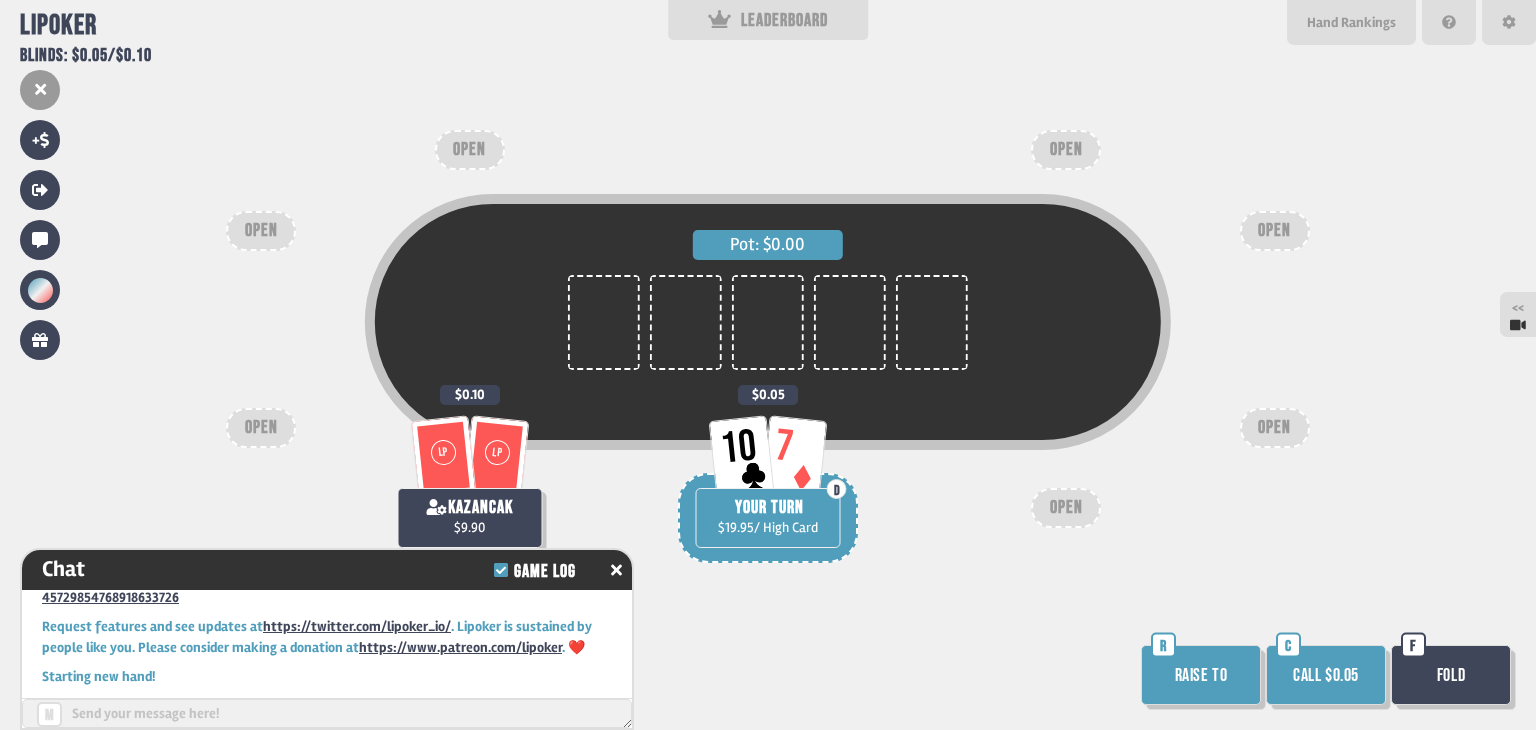 click on "Call $0.05" at bounding box center [1326, 675] 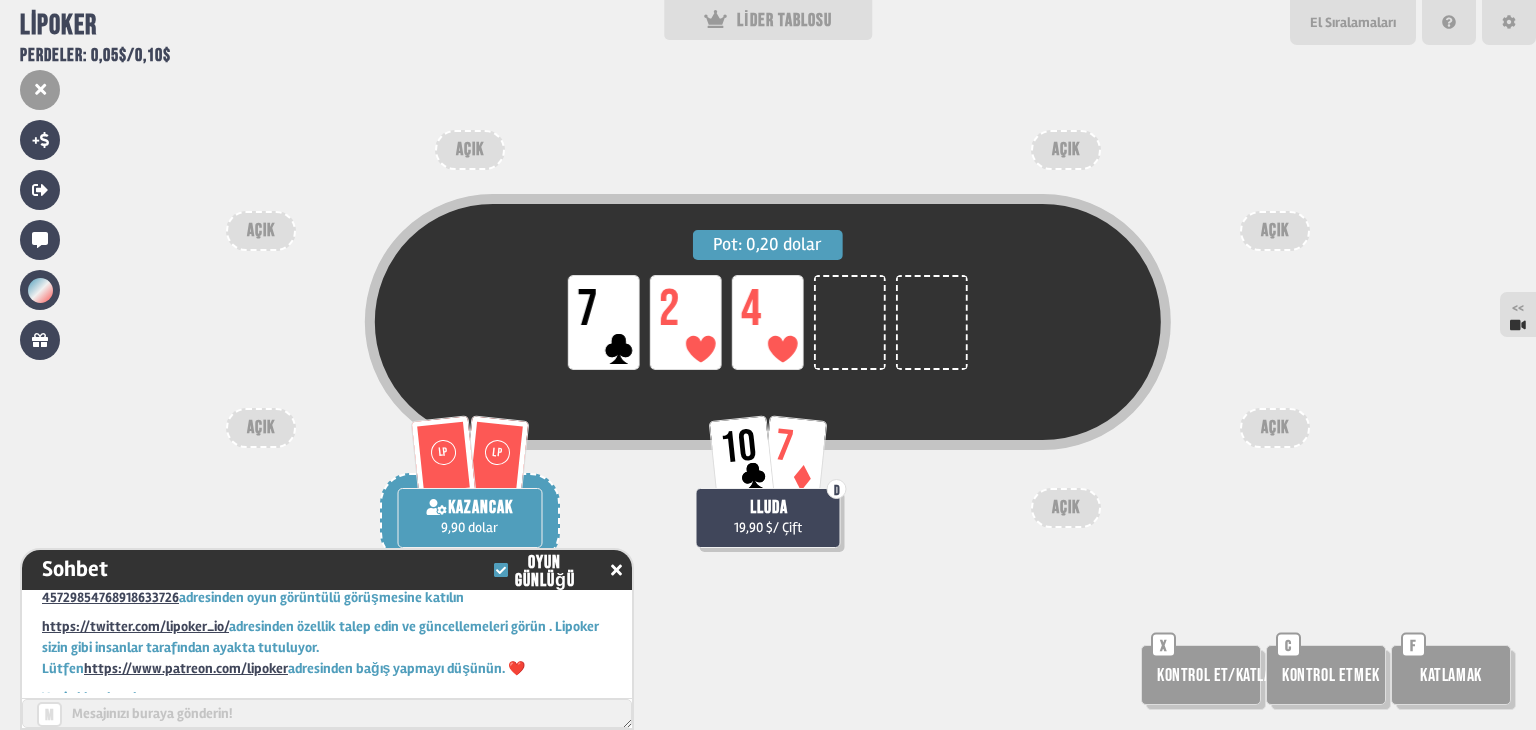 click on "Kontrol etmek" at bounding box center [1331, 675] 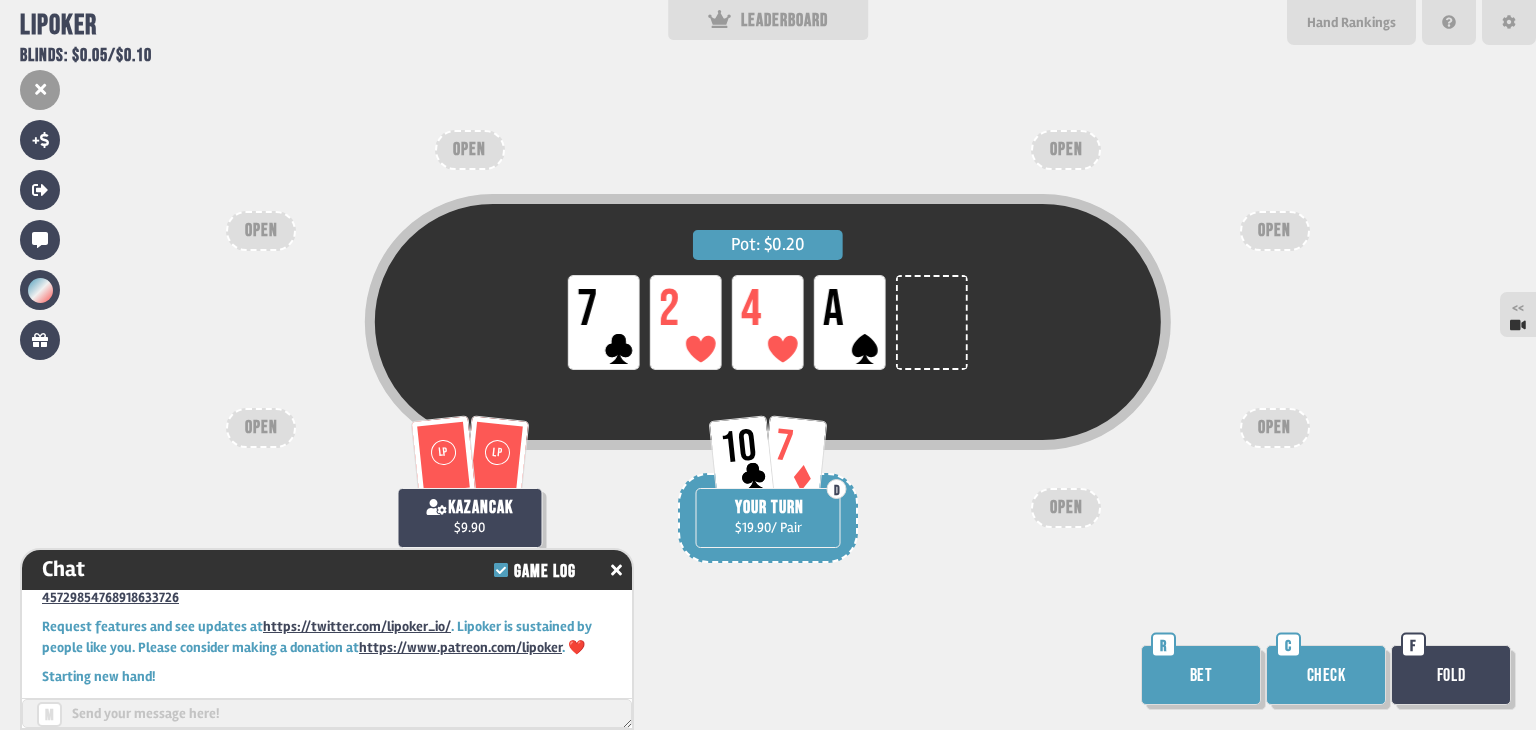 click on "Bet" at bounding box center [1201, 675] 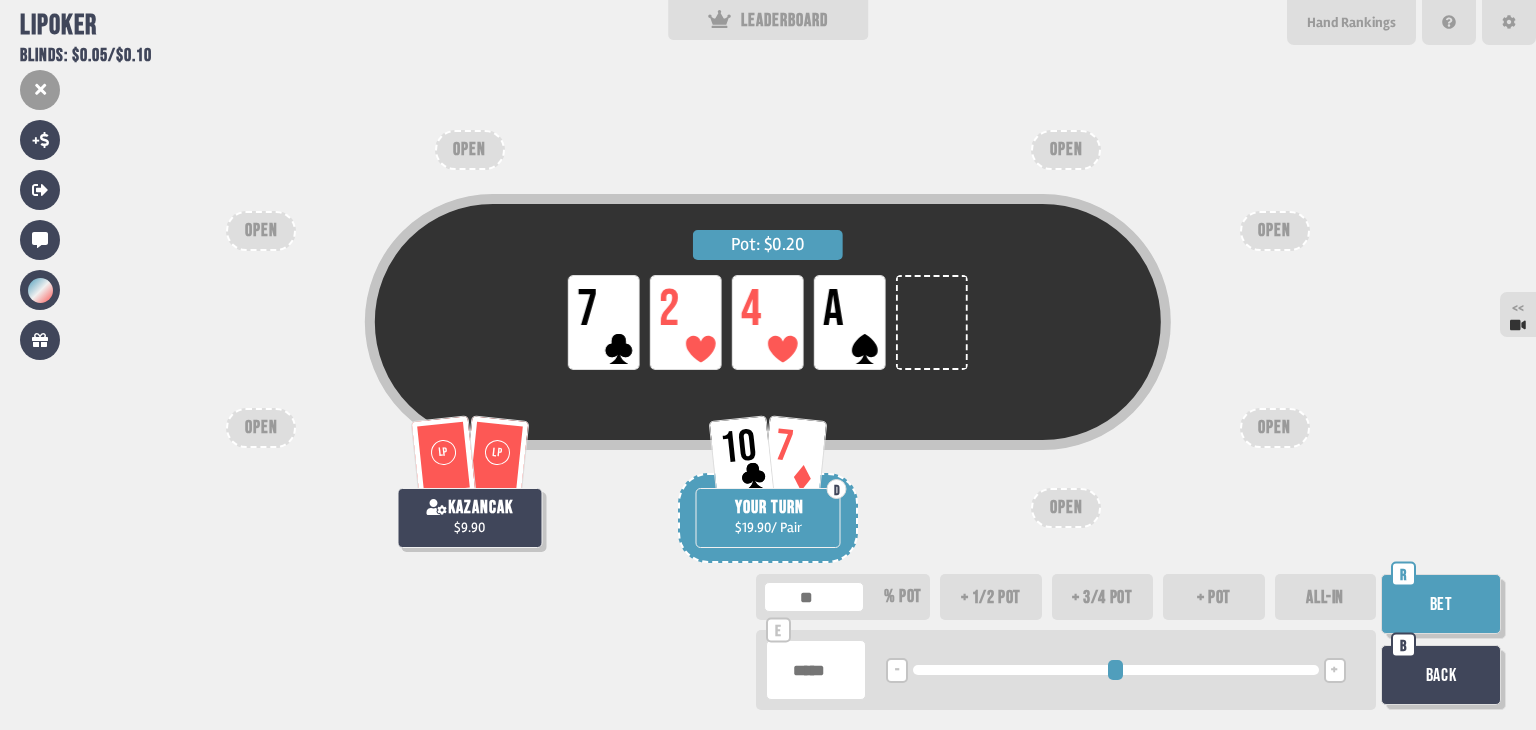 click on "Bet" at bounding box center (1441, 604) 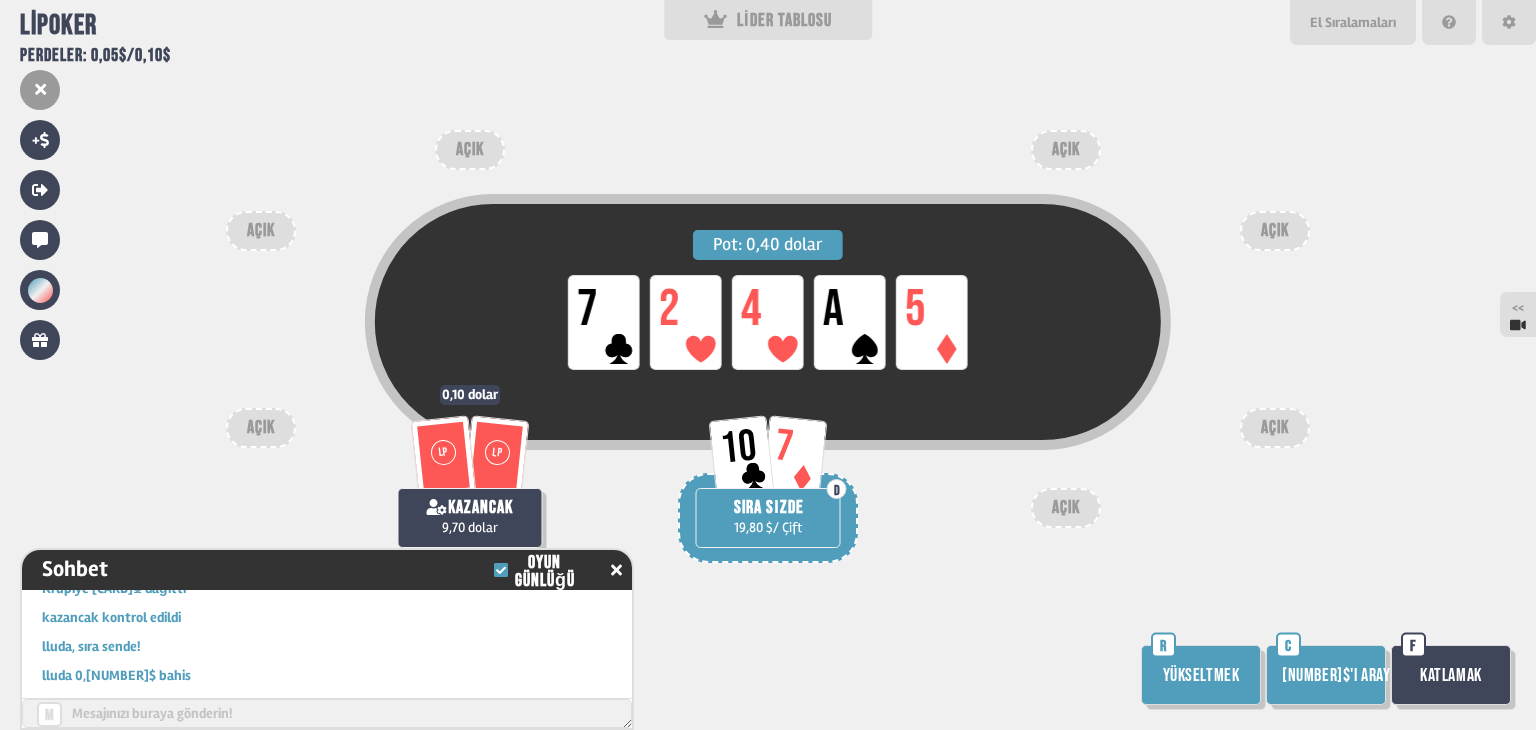 scroll, scrollTop: 380, scrollLeft: 0, axis: vertical 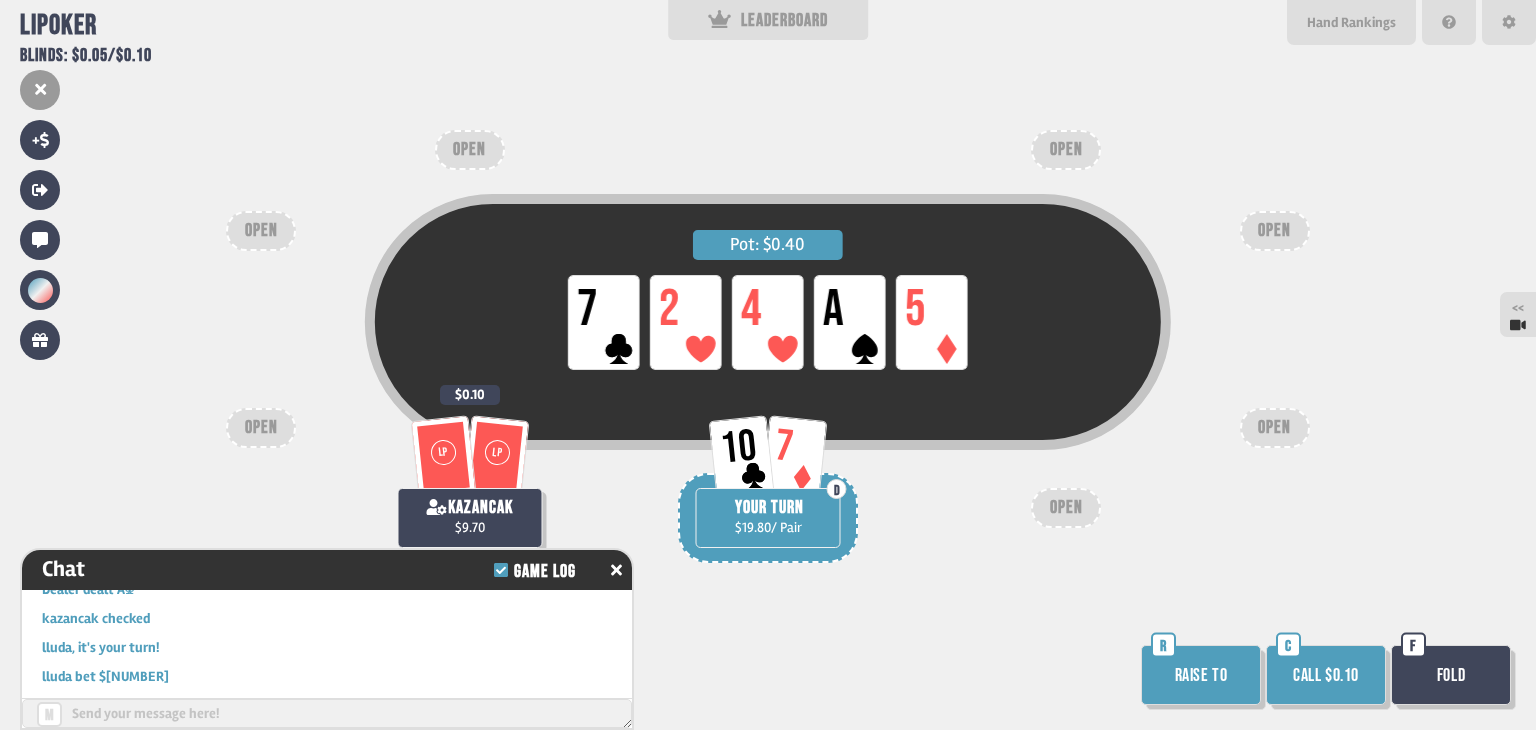 click on "Call $0.10" at bounding box center (1326, 675) 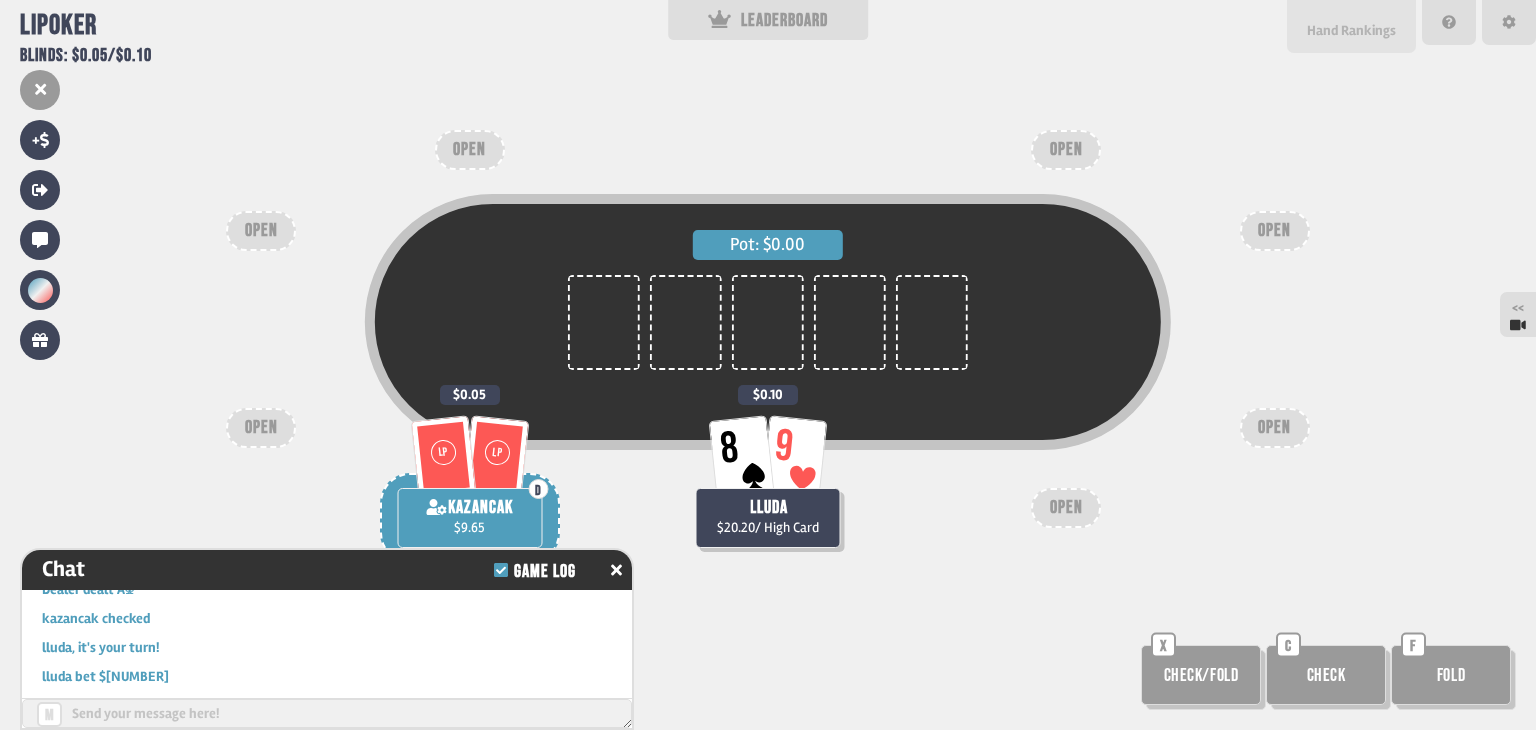 click on "Hand Rankings" at bounding box center (1351, 30) 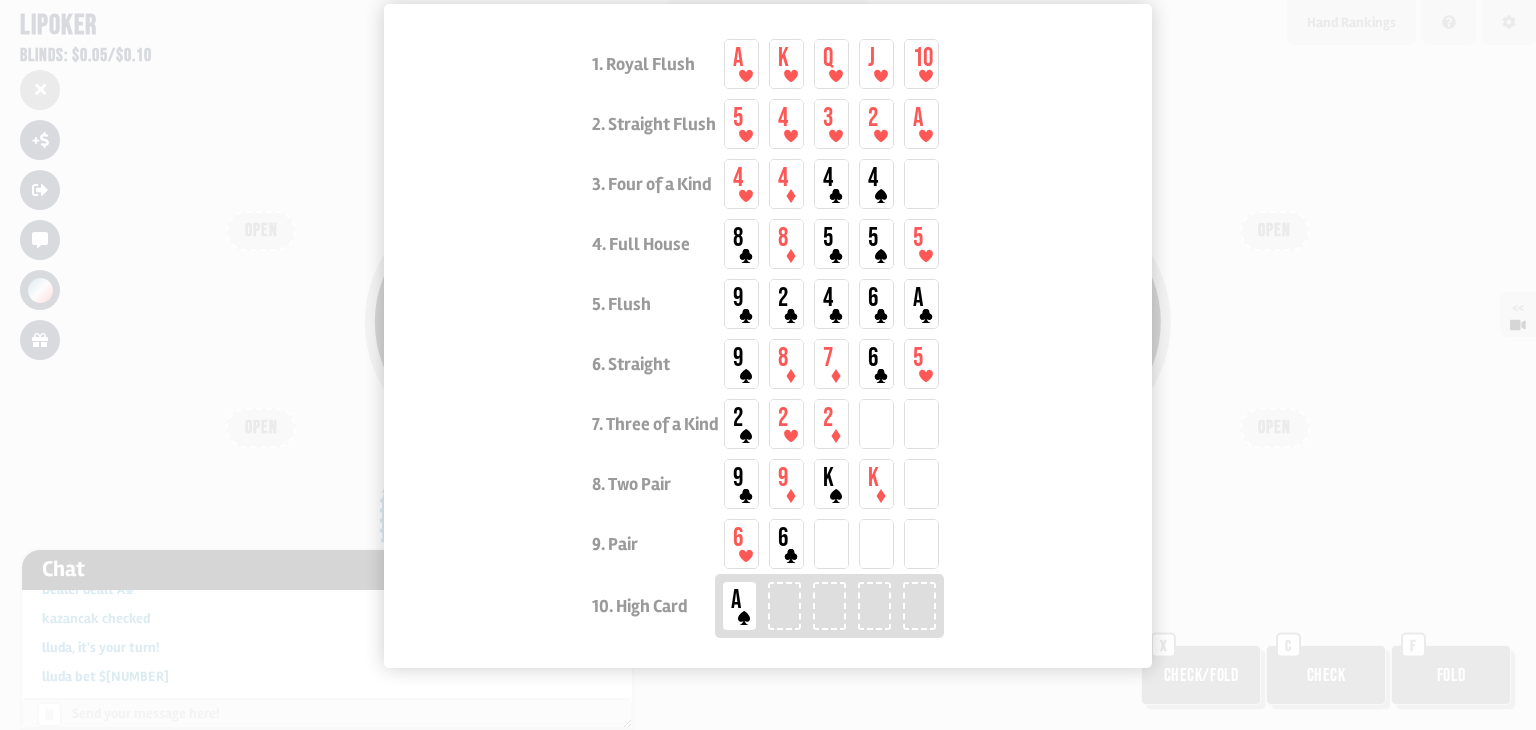 scroll, scrollTop: 130, scrollLeft: 0, axis: vertical 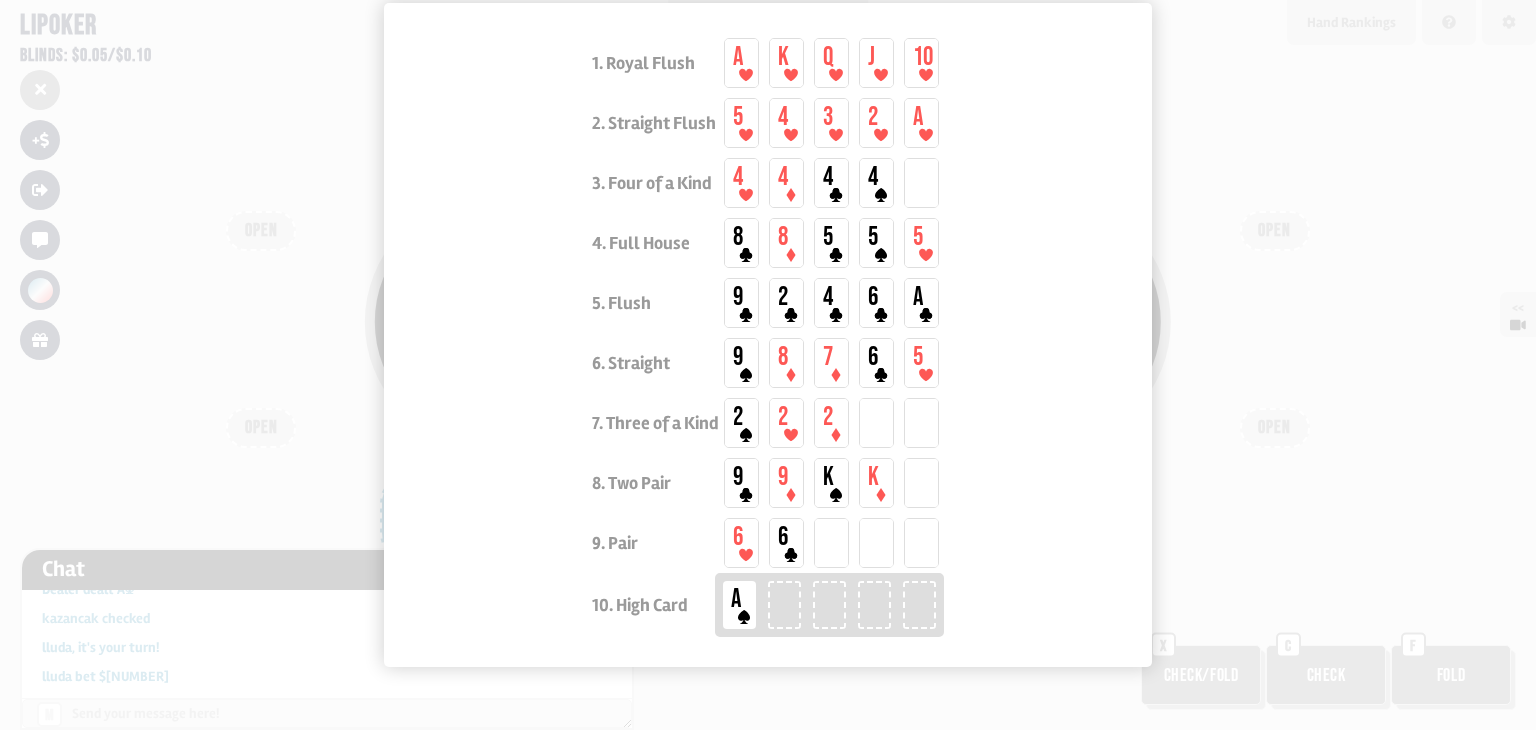 click at bounding box center [768, 365] 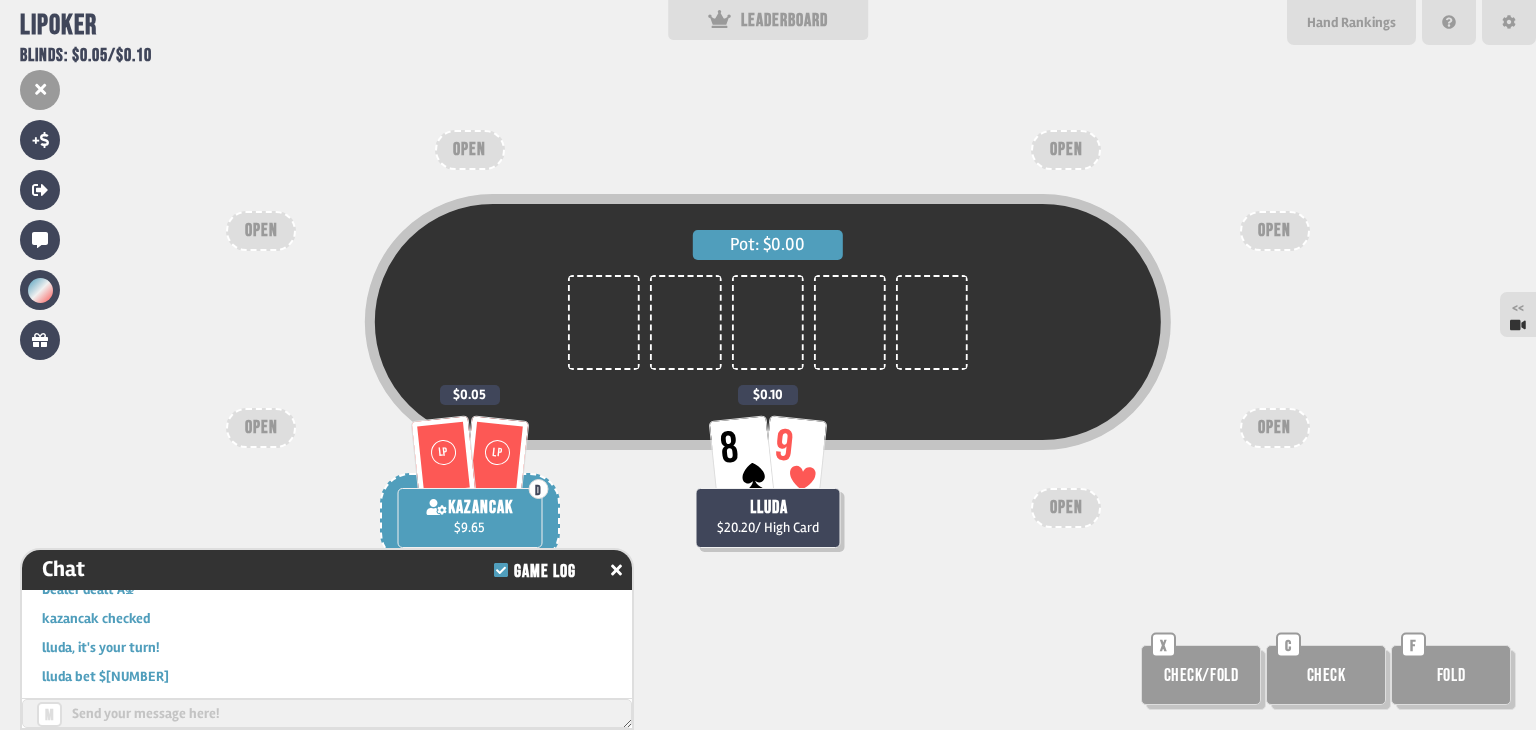 scroll, scrollTop: 80, scrollLeft: 0, axis: vertical 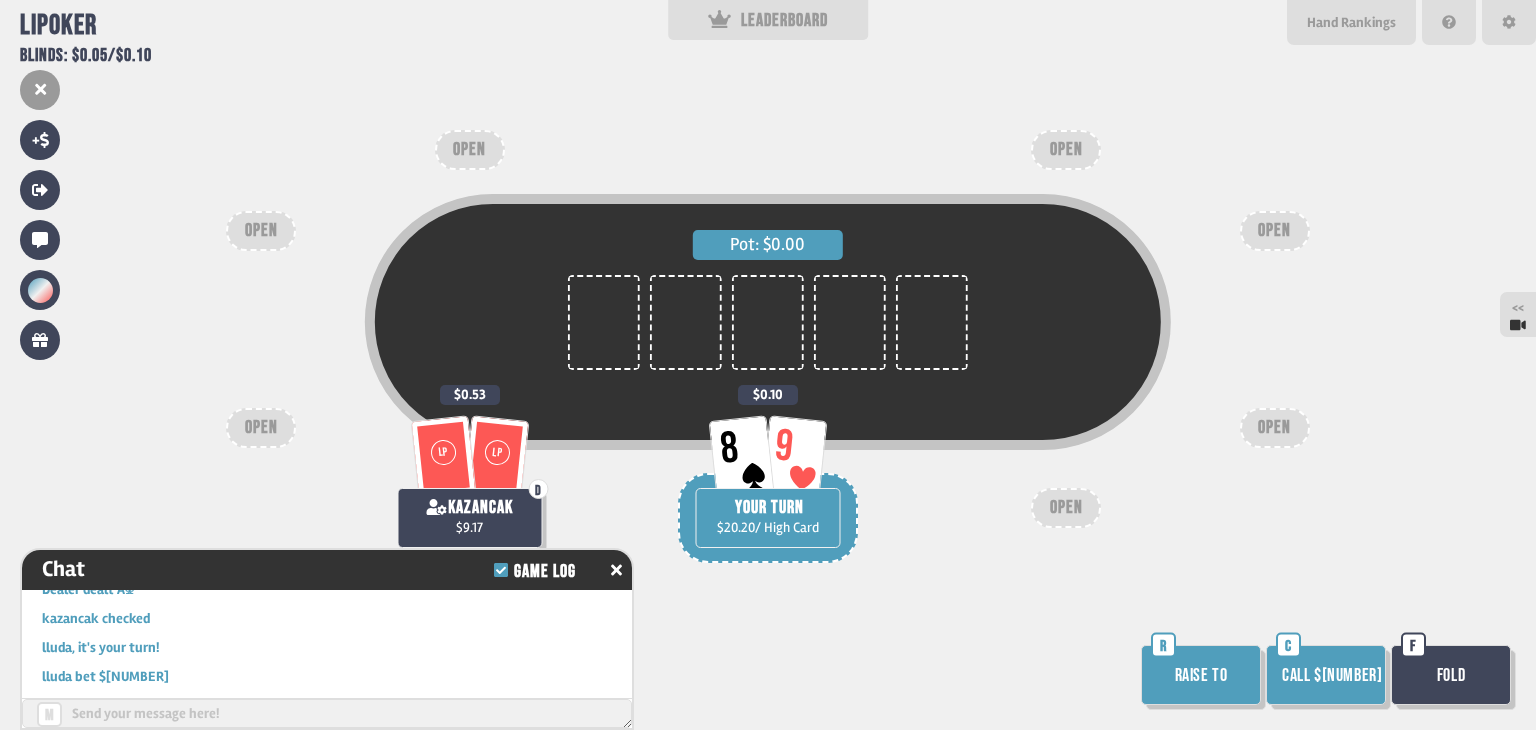 click on "Call $[NUMBER]" at bounding box center (1326, 675) 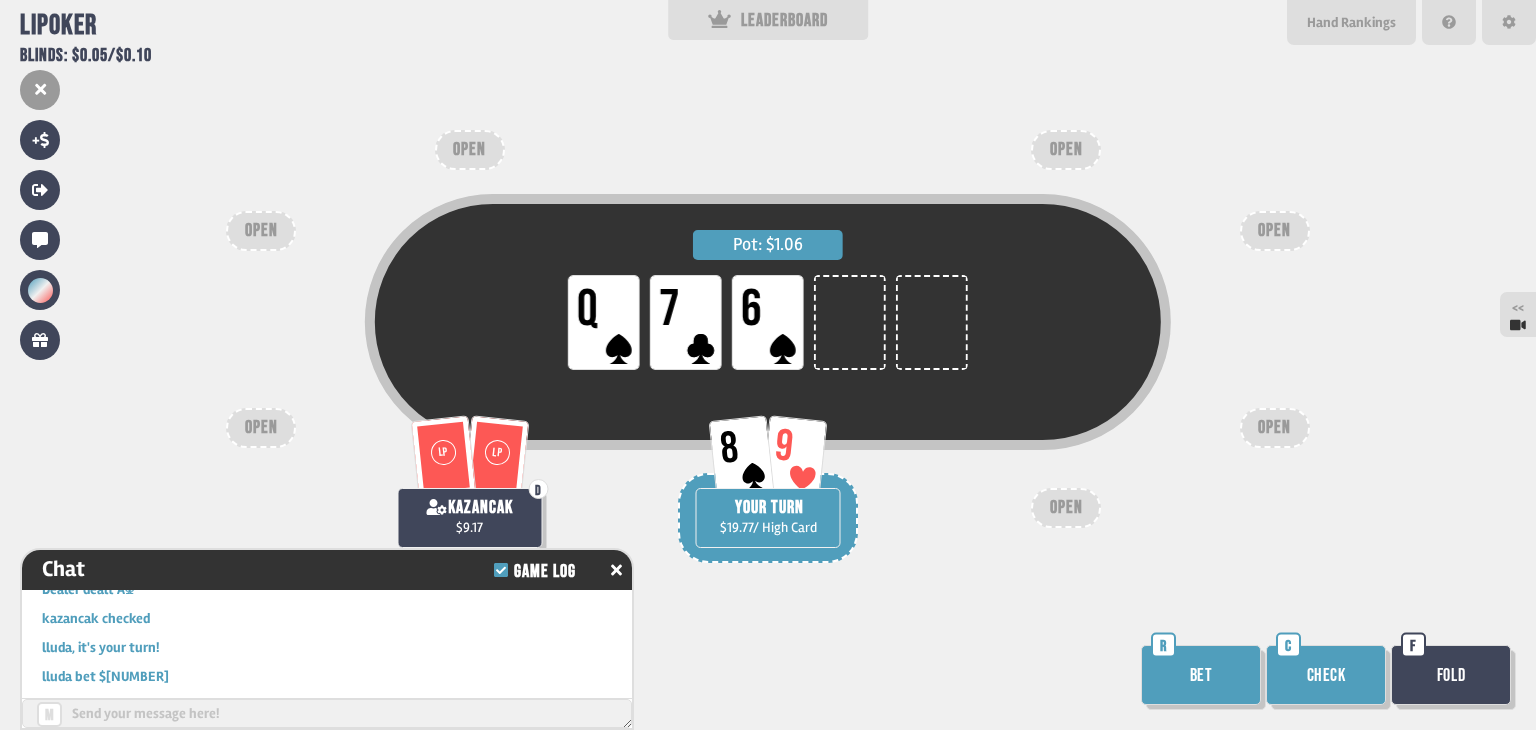 click on "Check" at bounding box center [1326, 675] 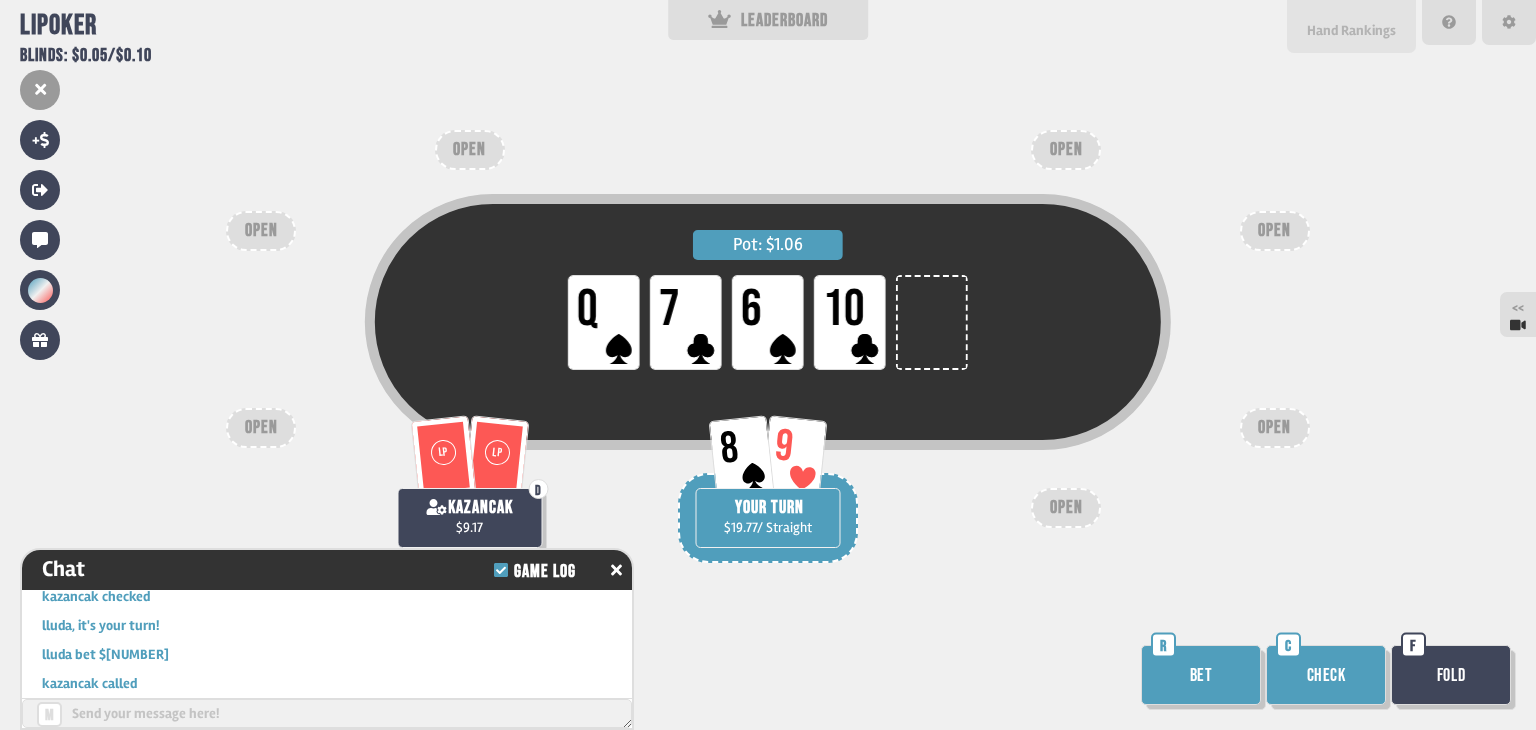 scroll, scrollTop: 380, scrollLeft: 0, axis: vertical 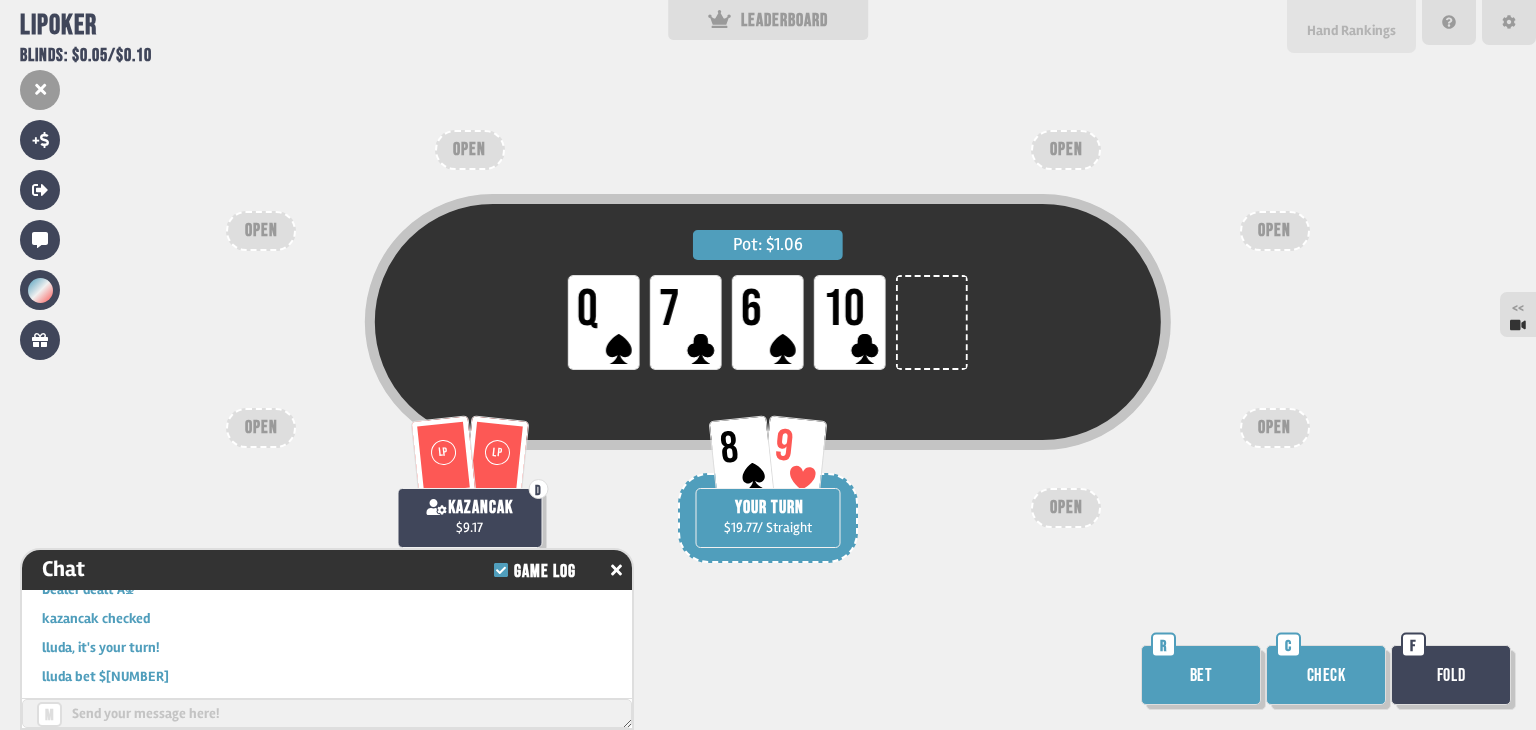 click on "Hand Rankings" at bounding box center [1351, 26] 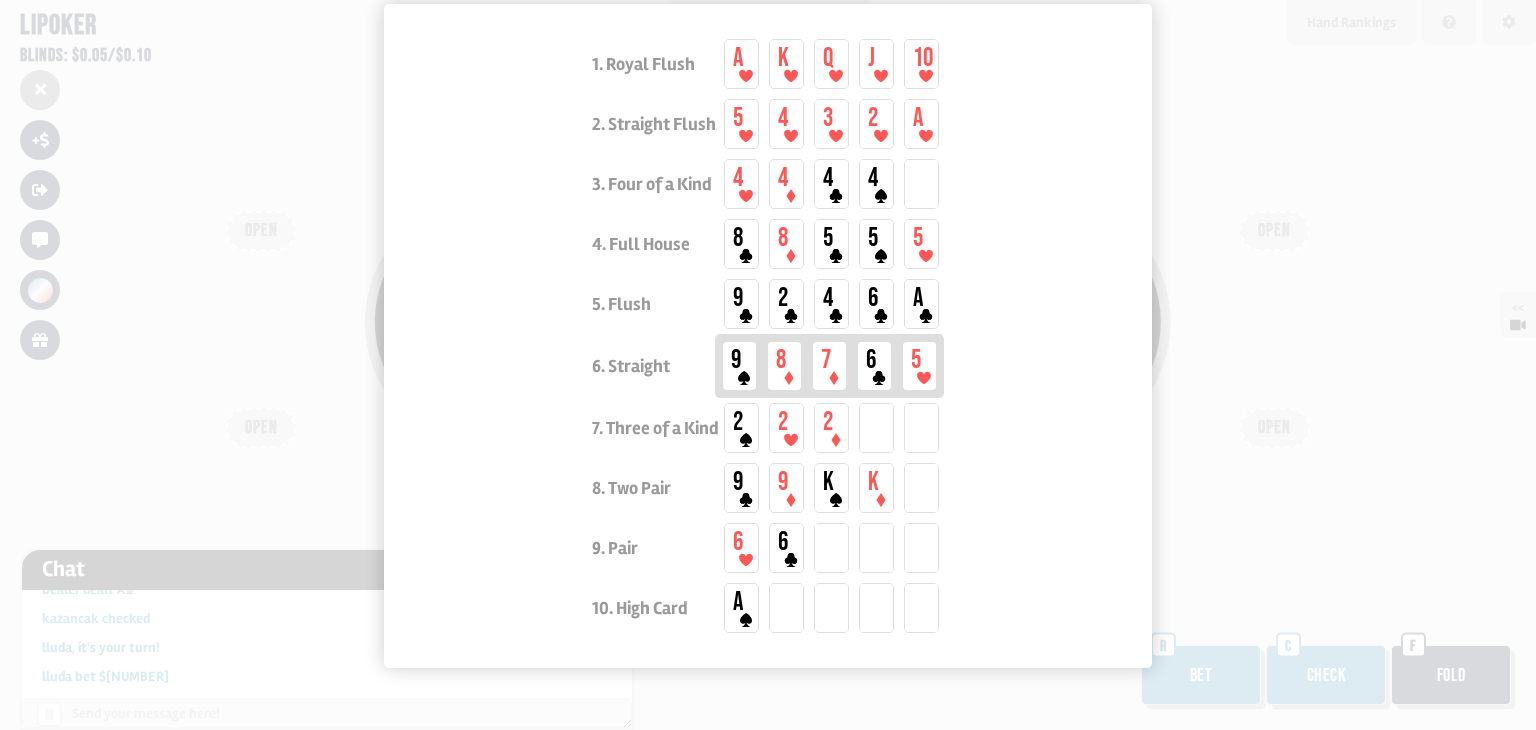 scroll, scrollTop: 130, scrollLeft: 0, axis: vertical 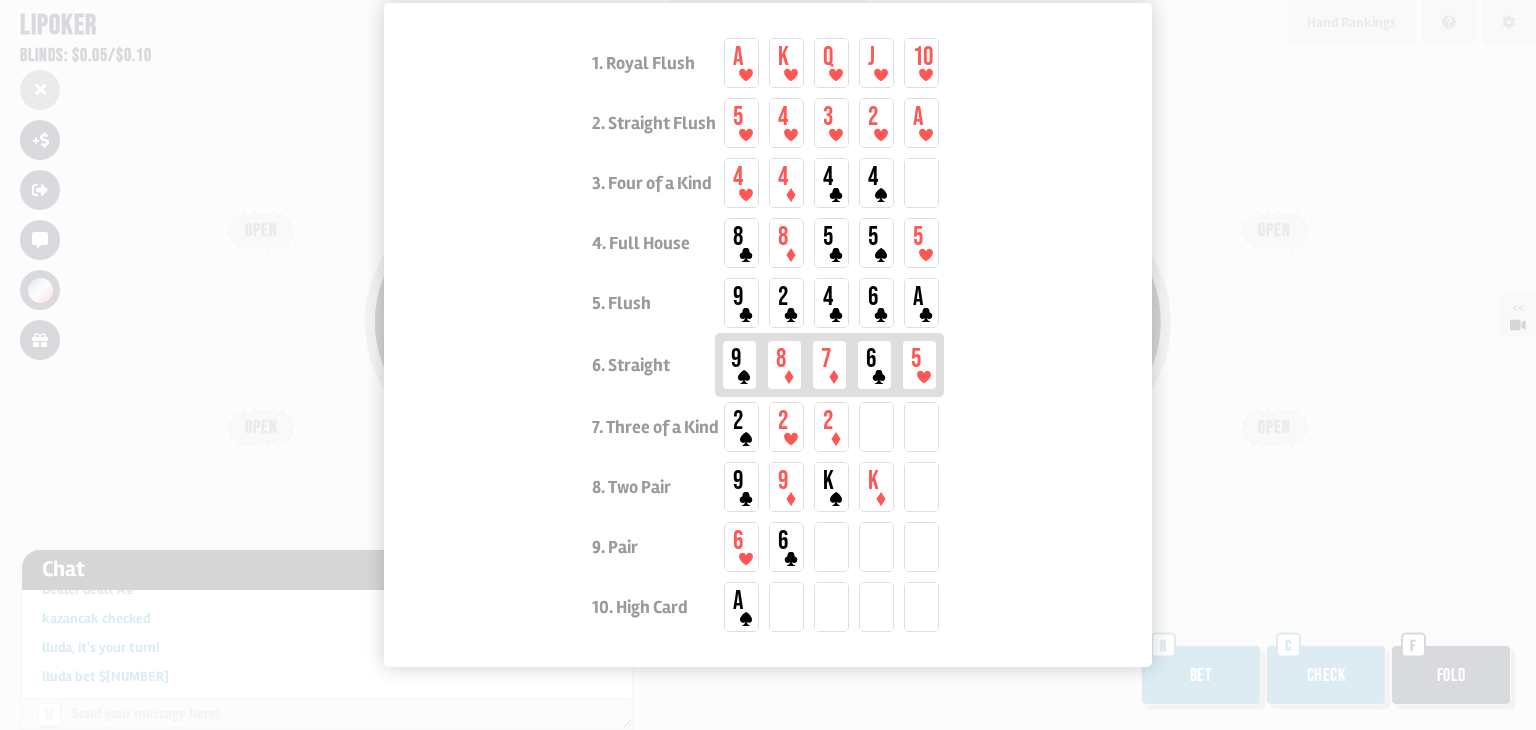 click at bounding box center (768, 365) 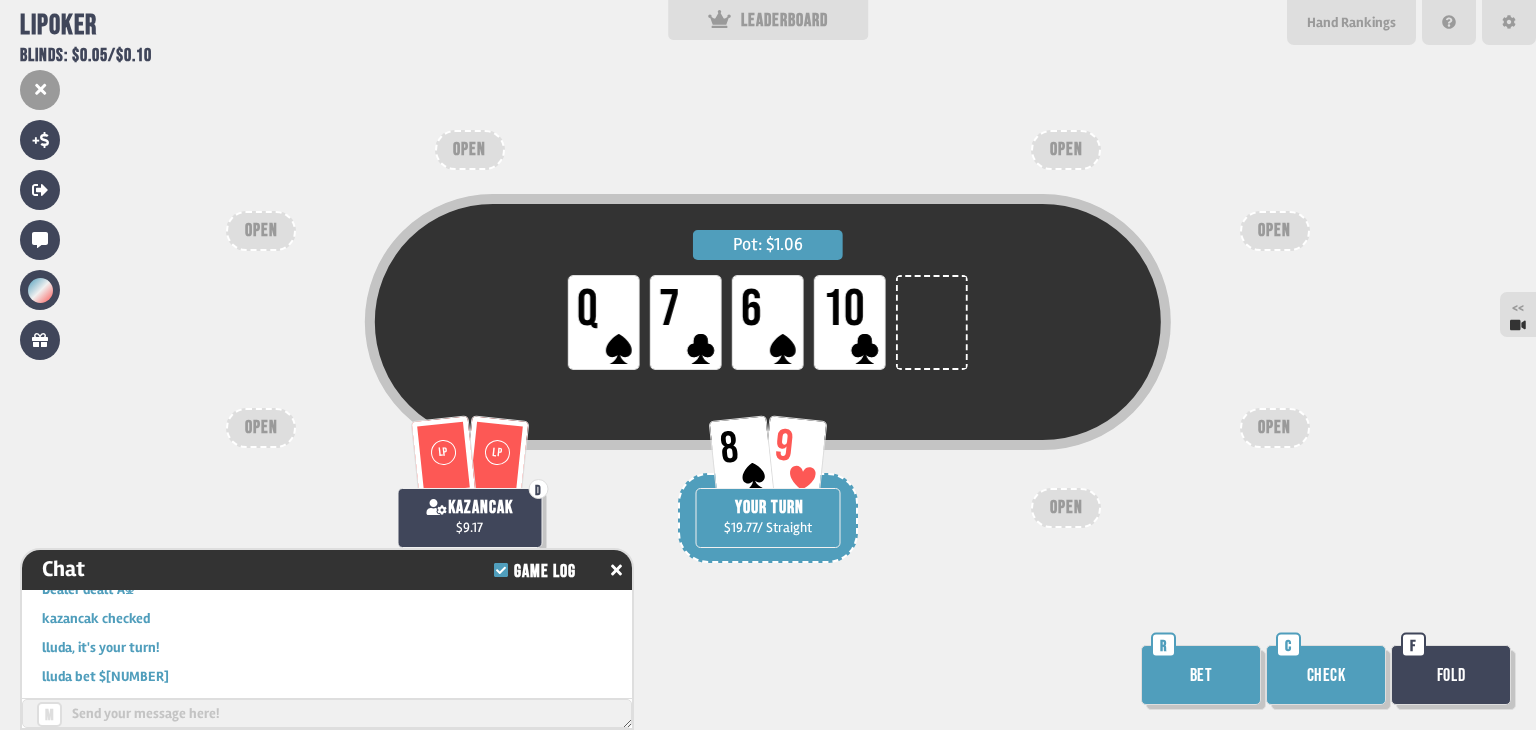 scroll, scrollTop: 80, scrollLeft: 0, axis: vertical 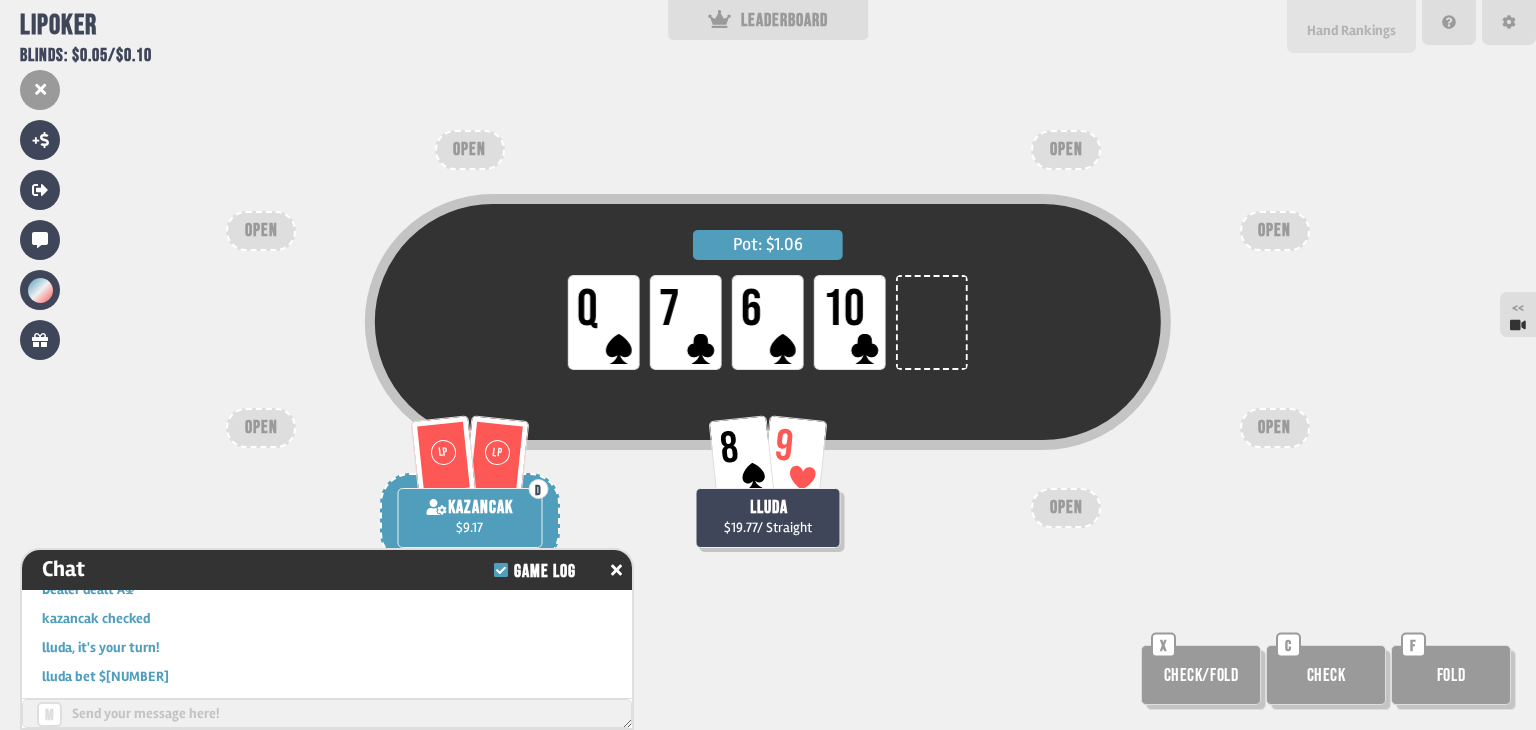 click on "Hand Rankings" at bounding box center (1351, 30) 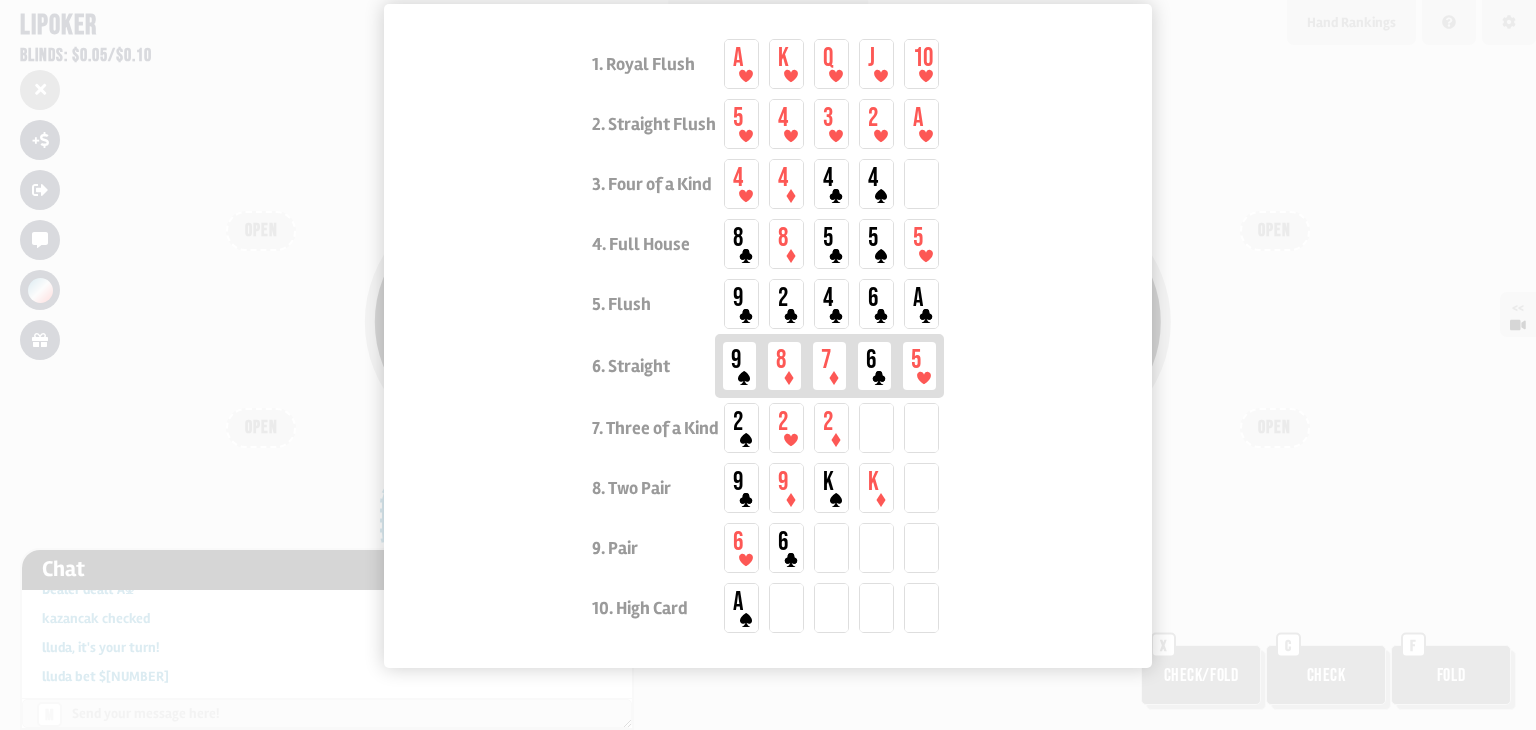 scroll, scrollTop: 130, scrollLeft: 0, axis: vertical 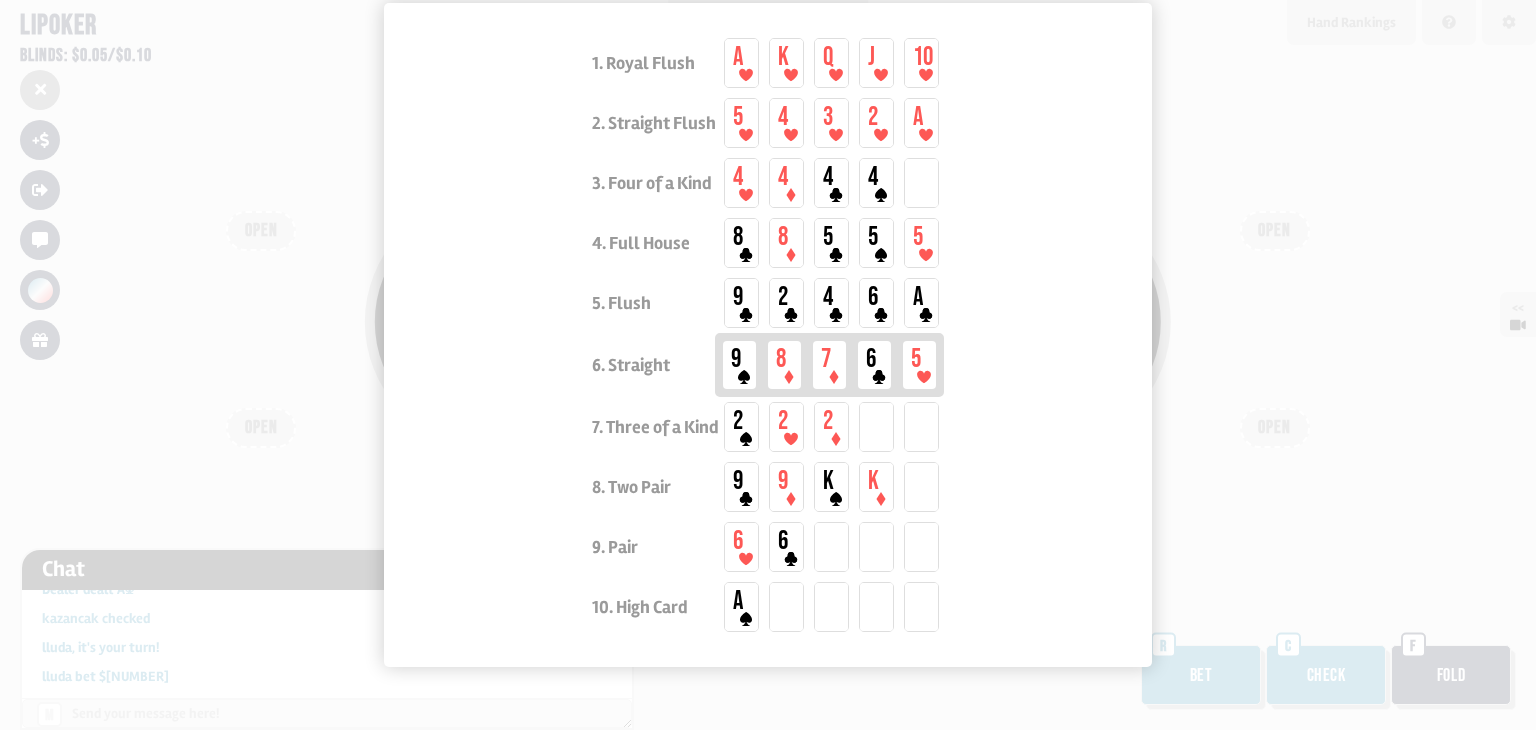 click at bounding box center (768, 365) 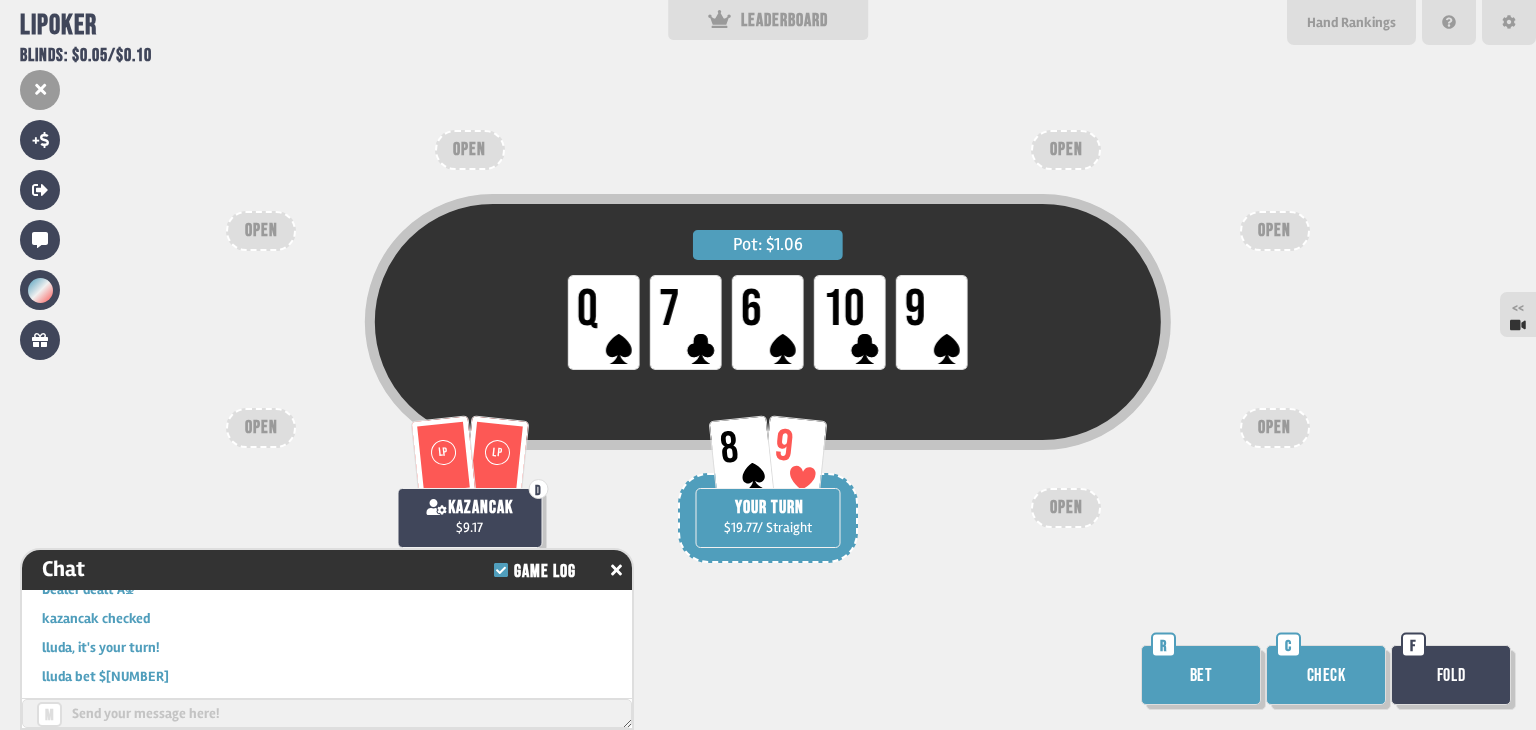 scroll, scrollTop: 80, scrollLeft: 0, axis: vertical 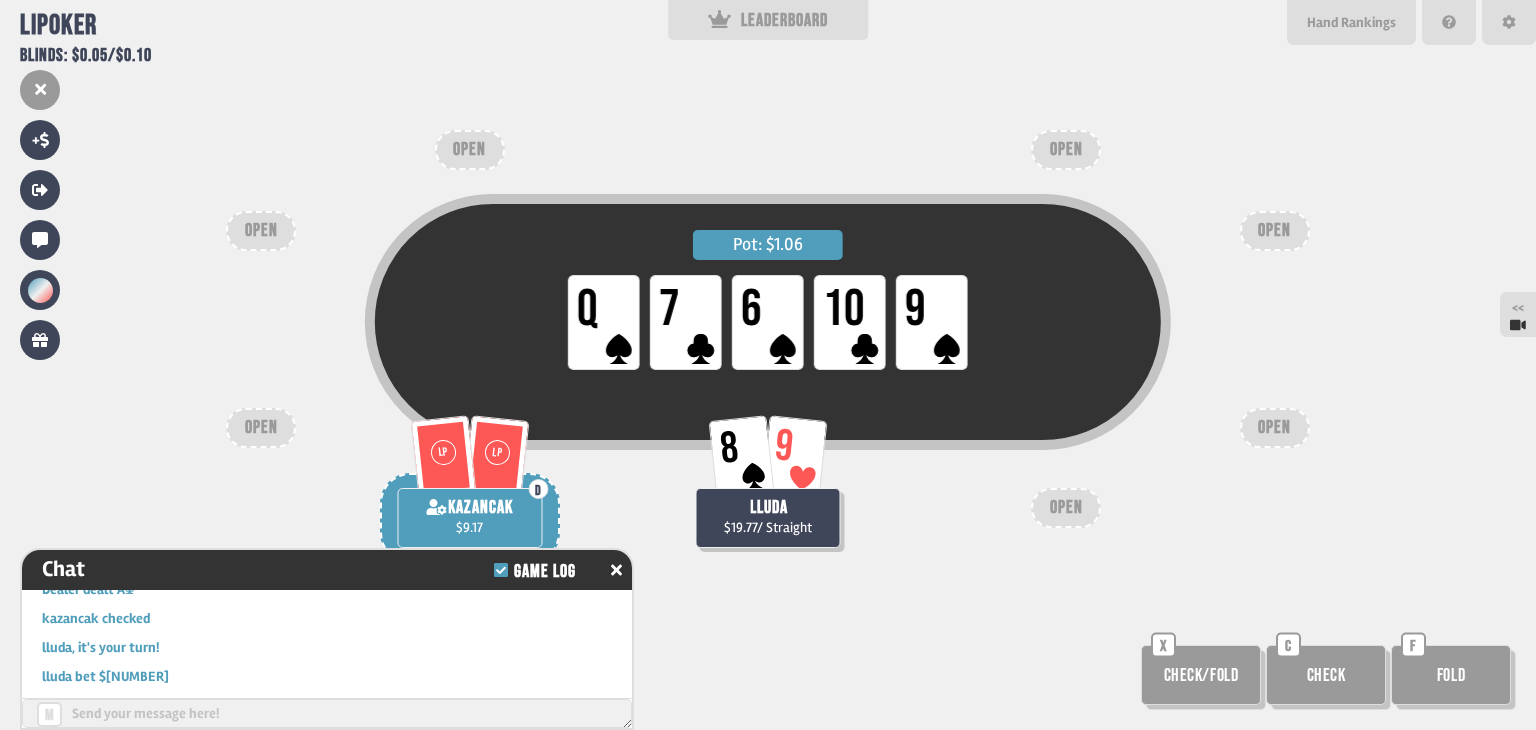 click on "Hand Rankings" at bounding box center (1351, 22) 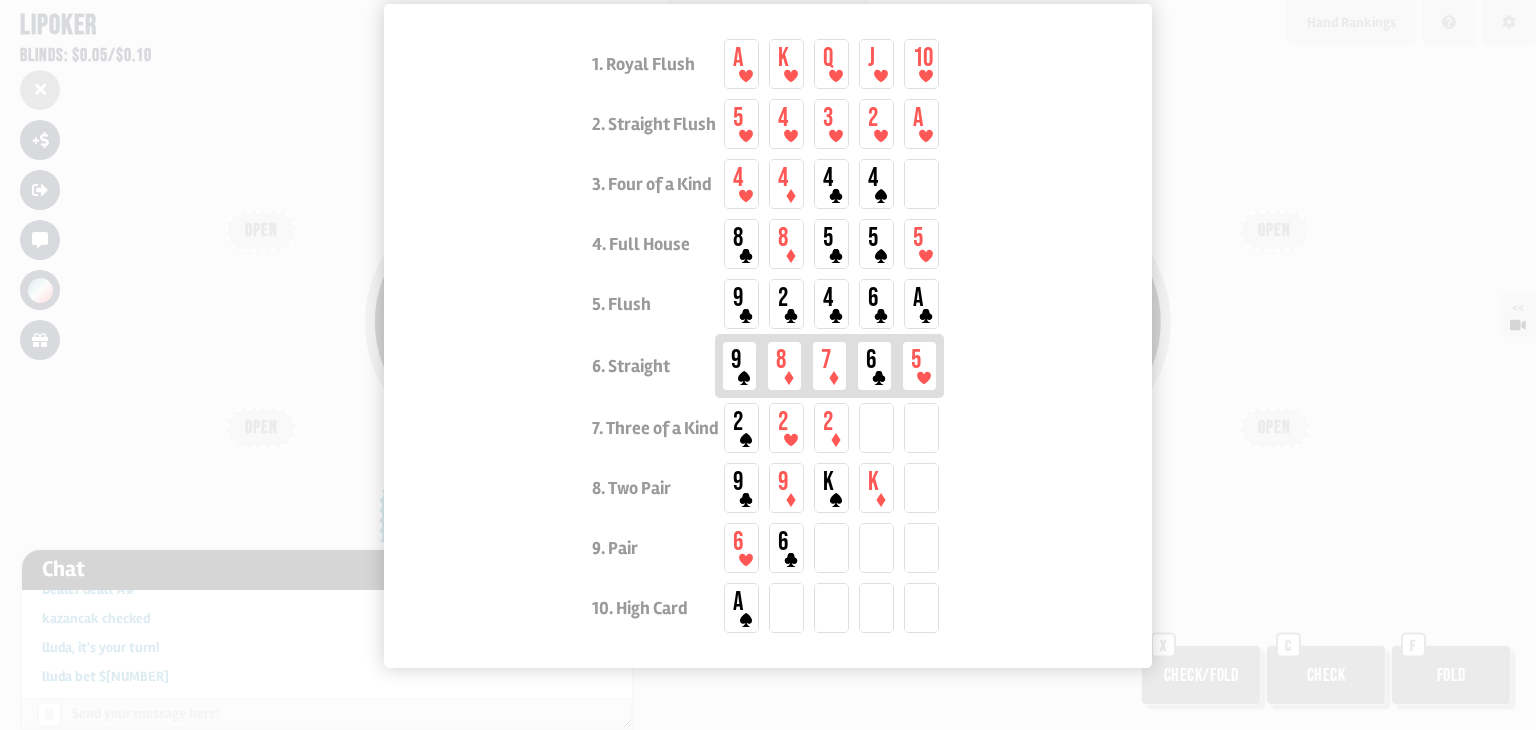 scroll, scrollTop: 130, scrollLeft: 0, axis: vertical 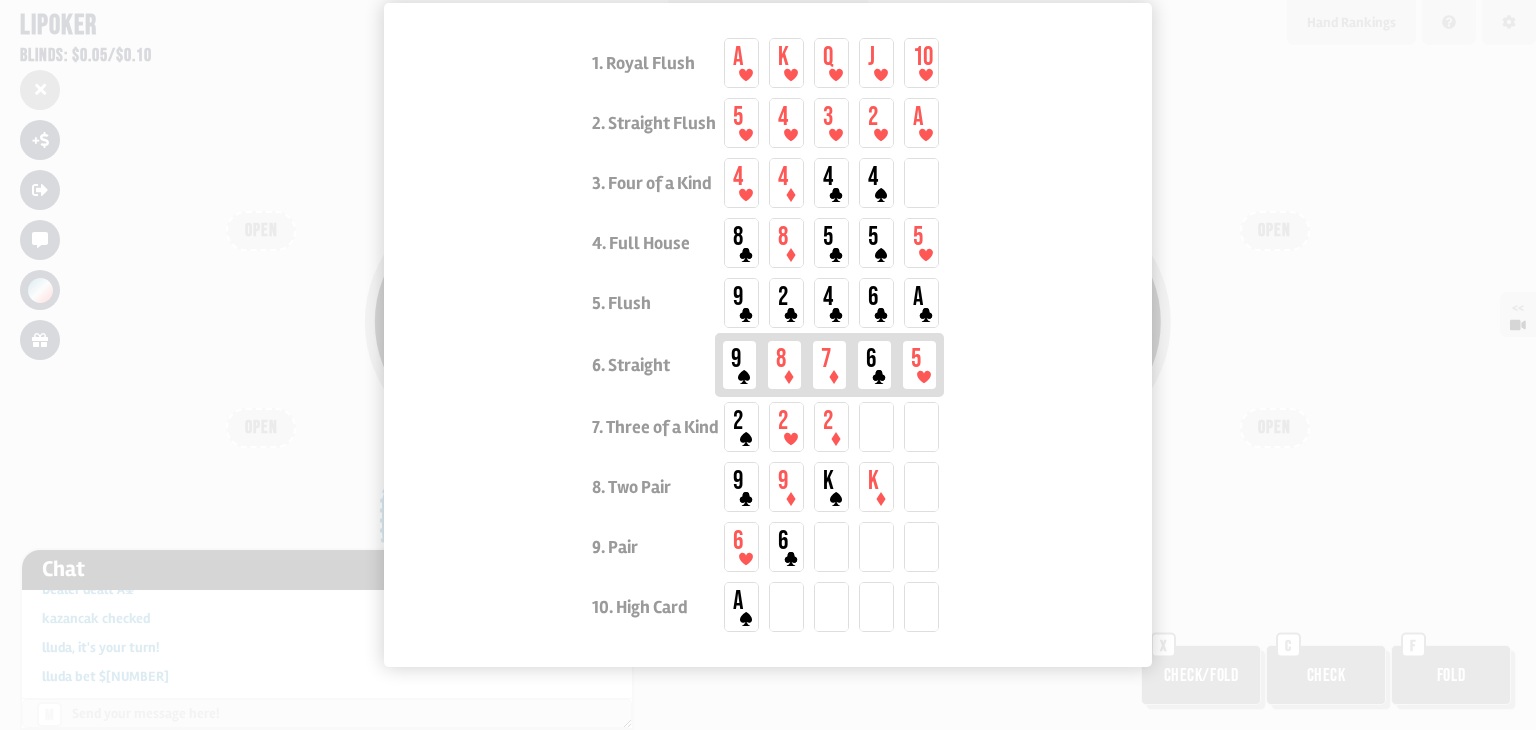 click at bounding box center (768, 365) 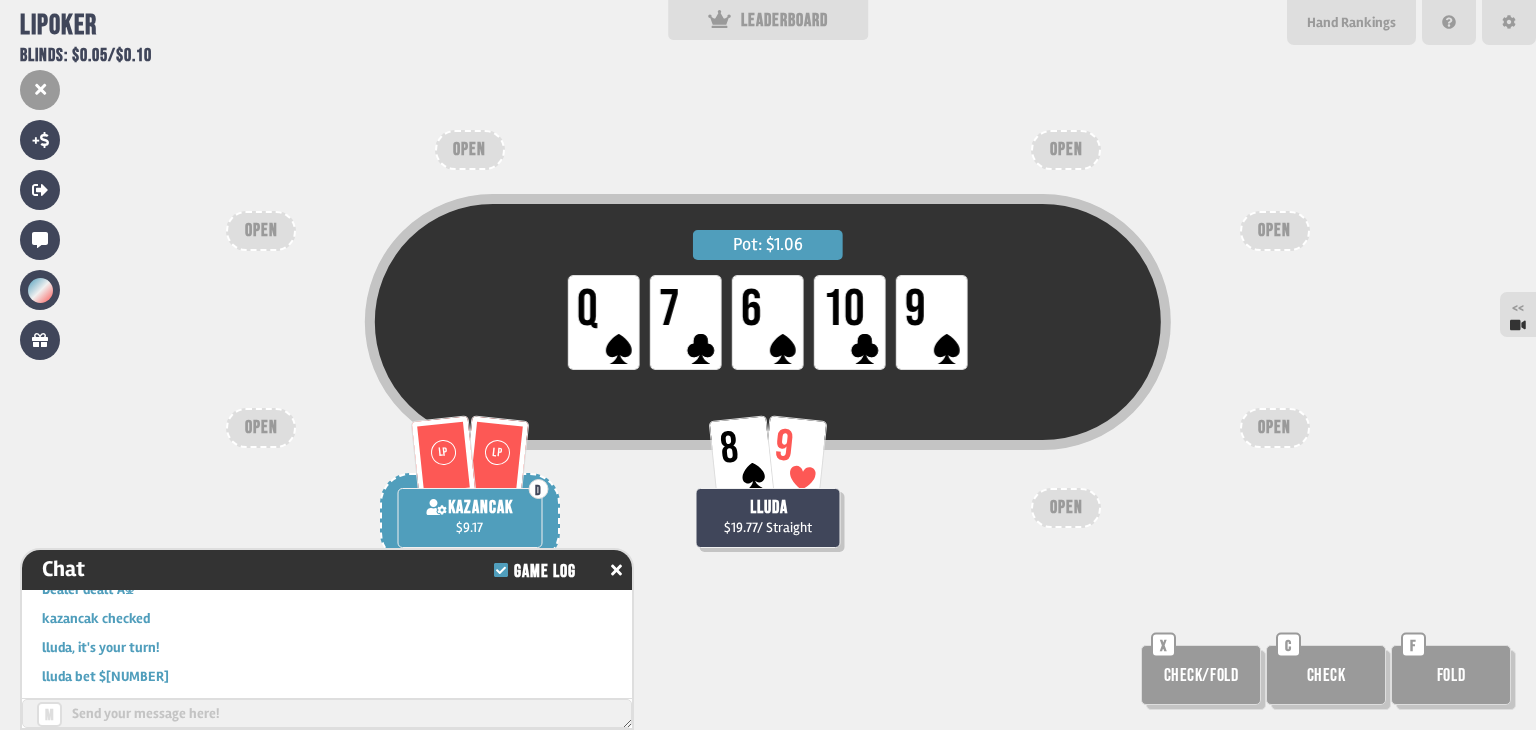 scroll, scrollTop: 80, scrollLeft: 0, axis: vertical 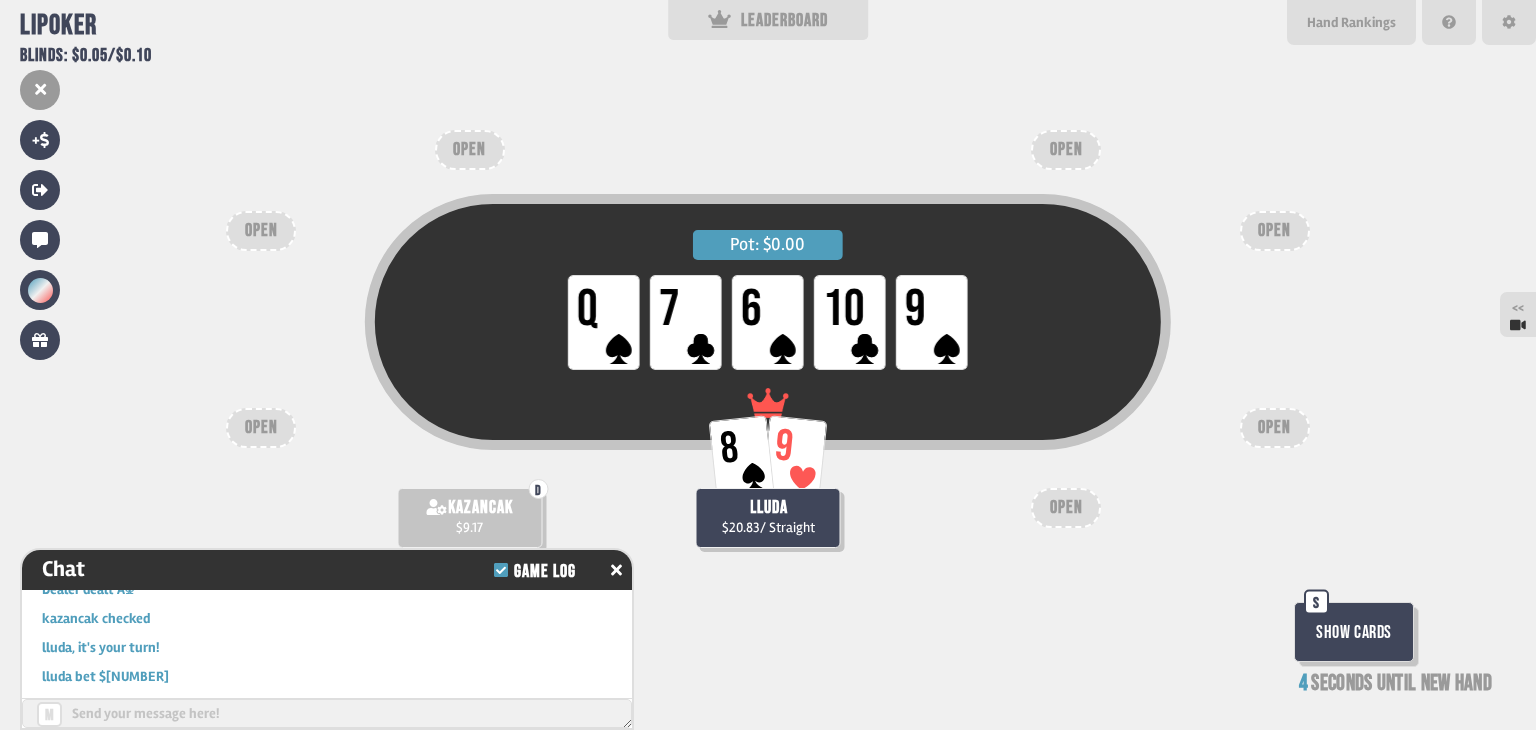 click on "Show Cards" at bounding box center (1354, 632) 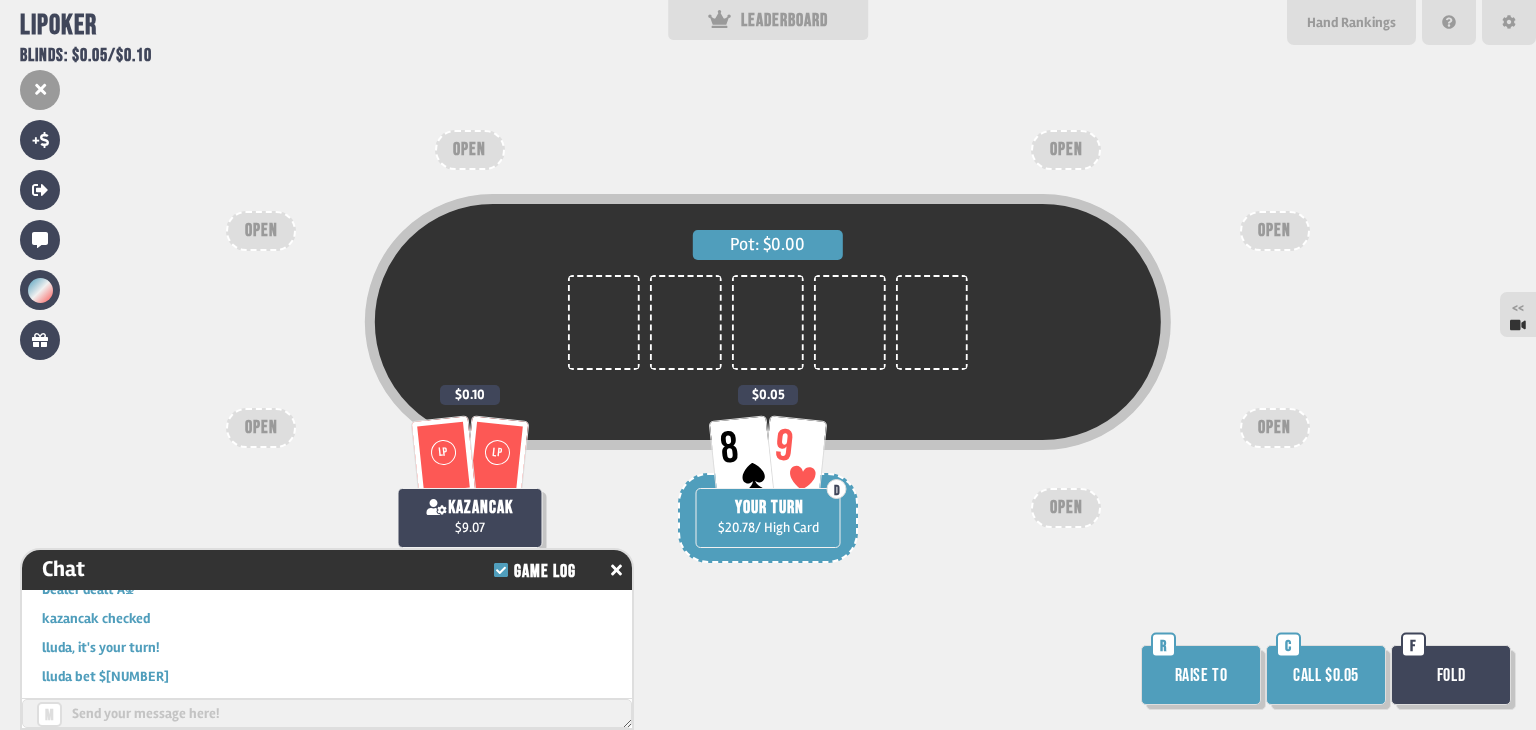 click on "Call $0.05" at bounding box center [1326, 675] 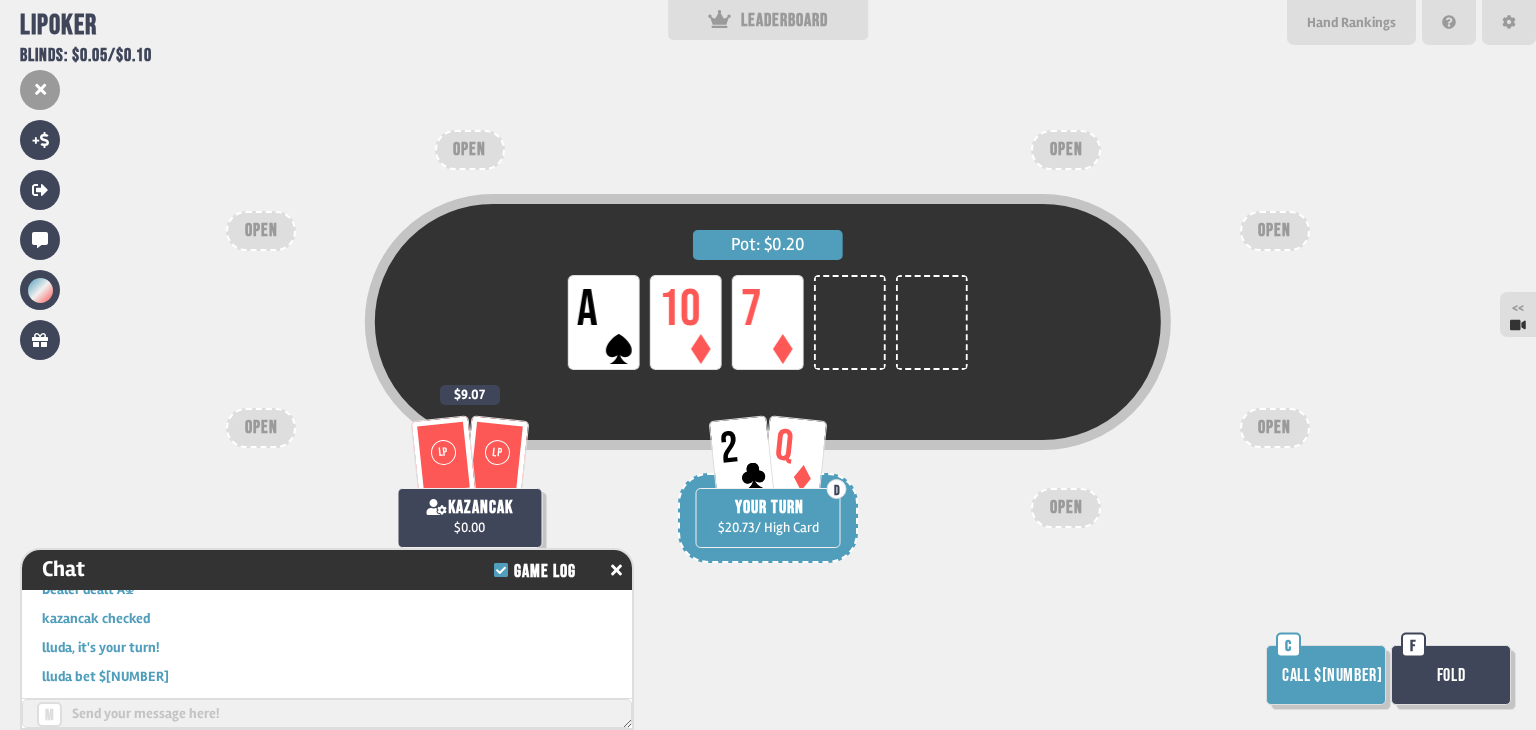 click on "Call $[NUMBER]" at bounding box center [1326, 675] 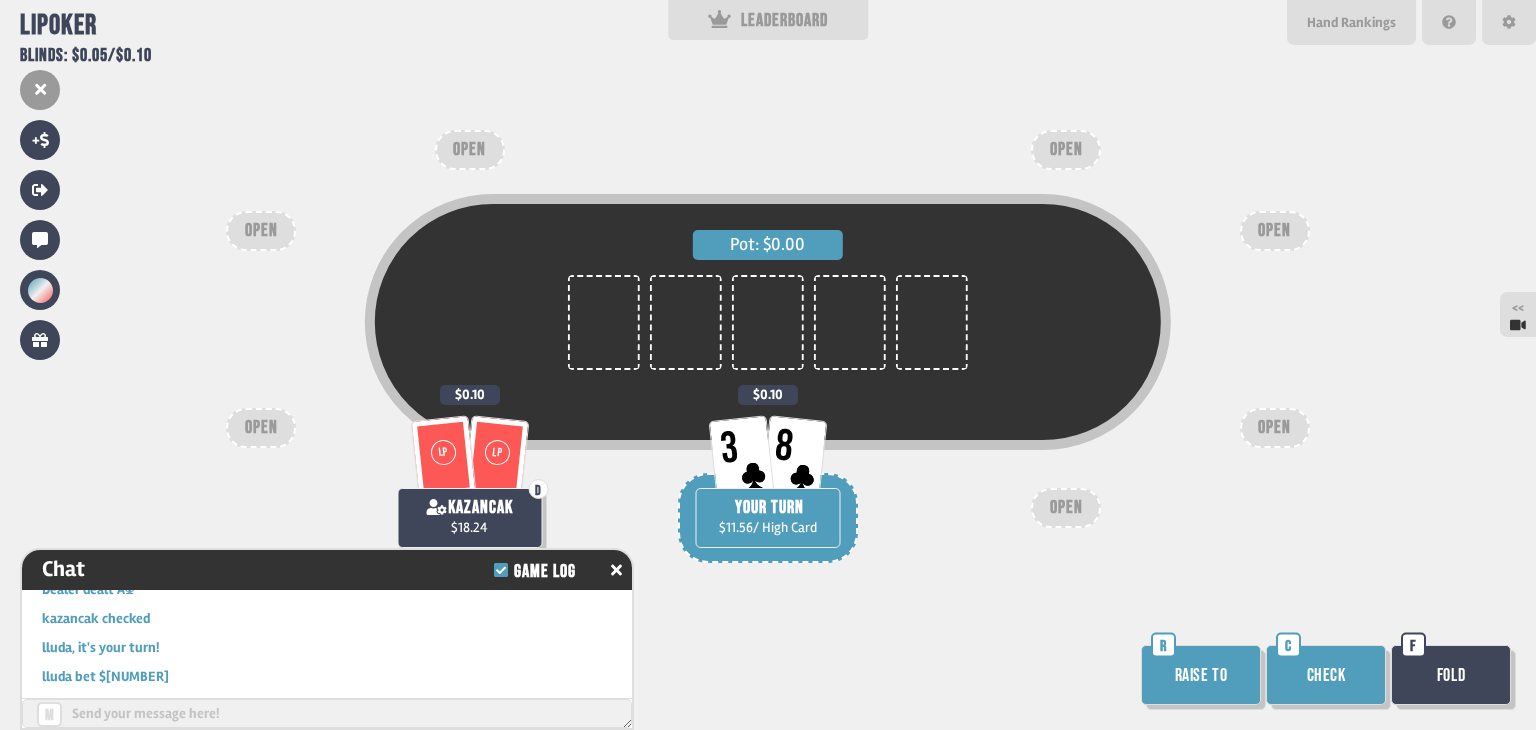 click on "Check" at bounding box center [1326, 675] 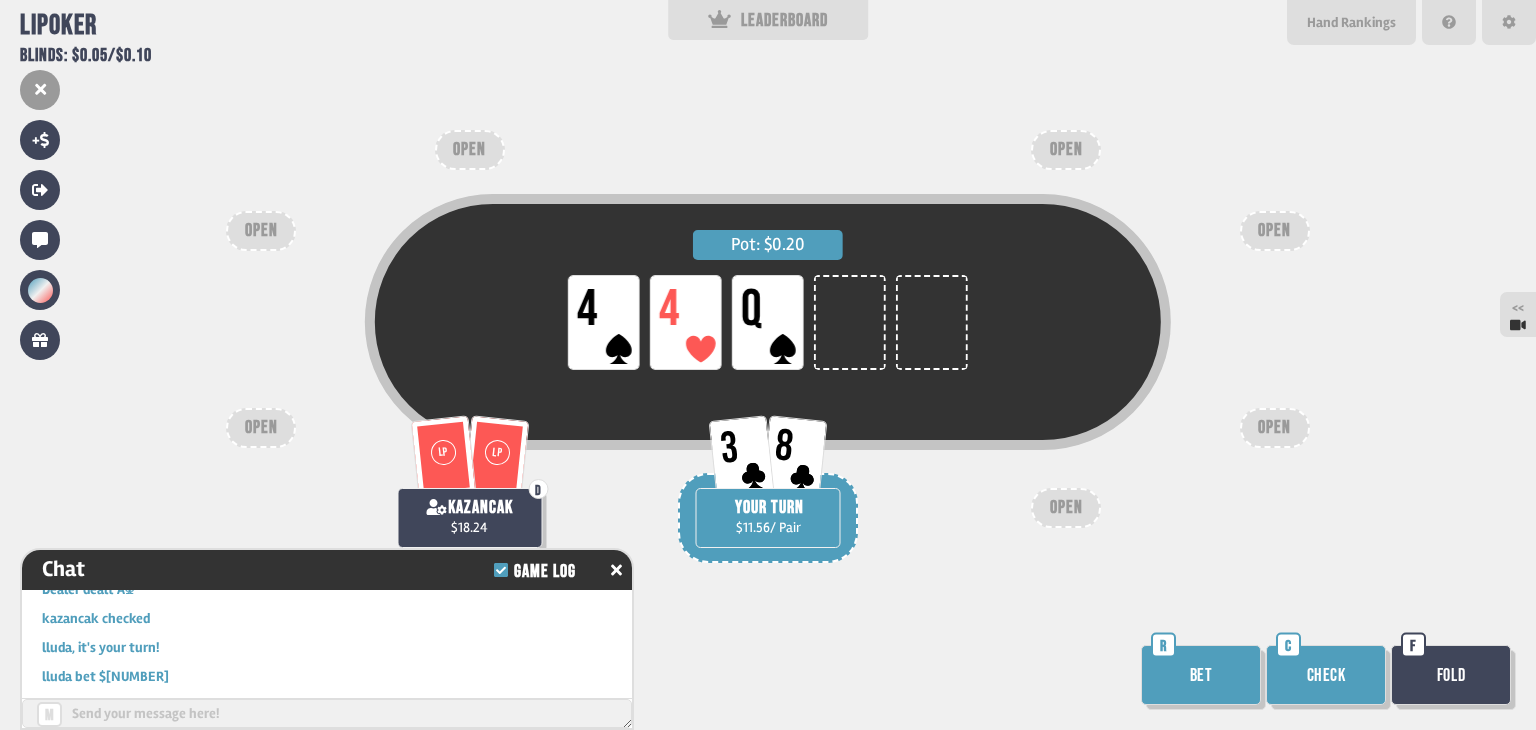 click on "Check" at bounding box center [1326, 675] 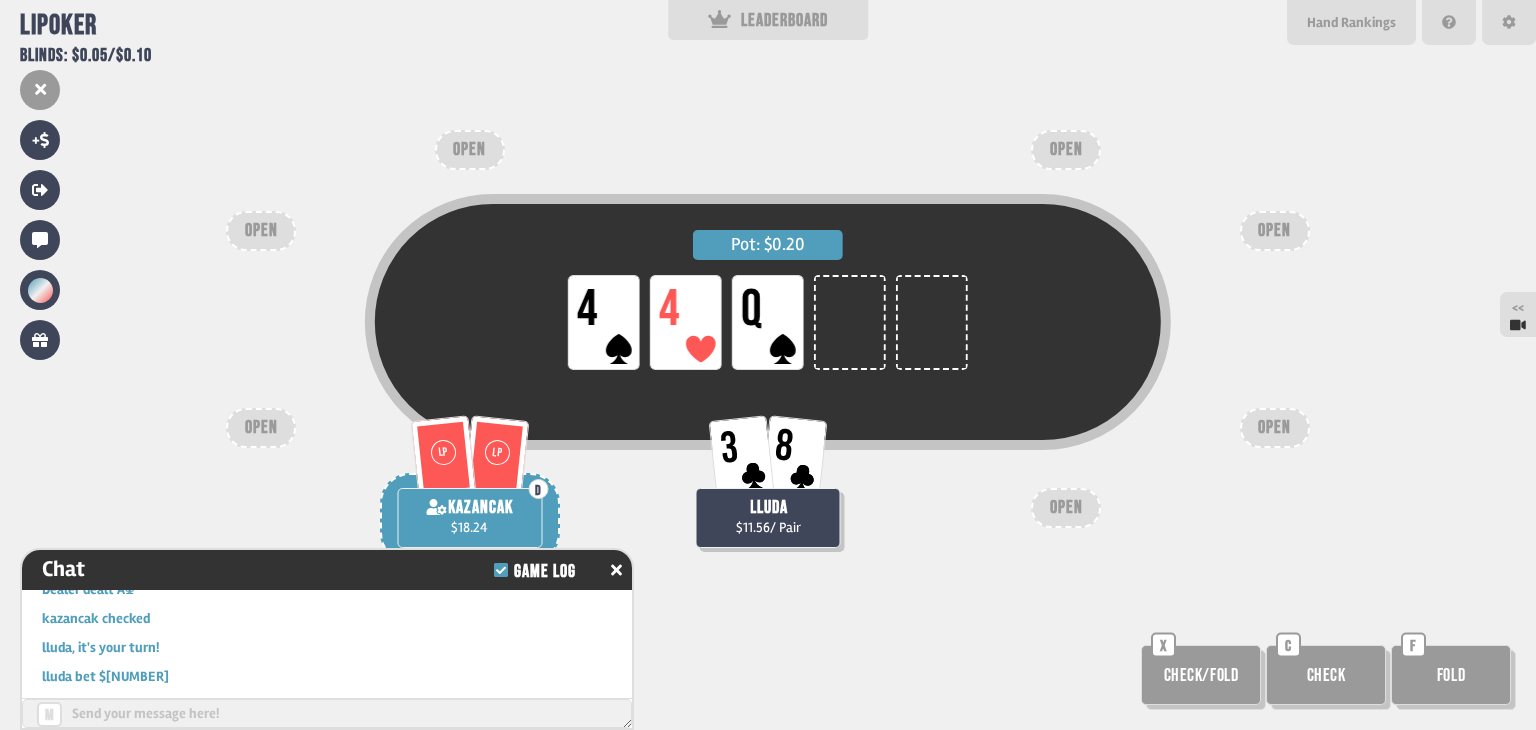 click on "Hand Rankings" at bounding box center (1351, 22) 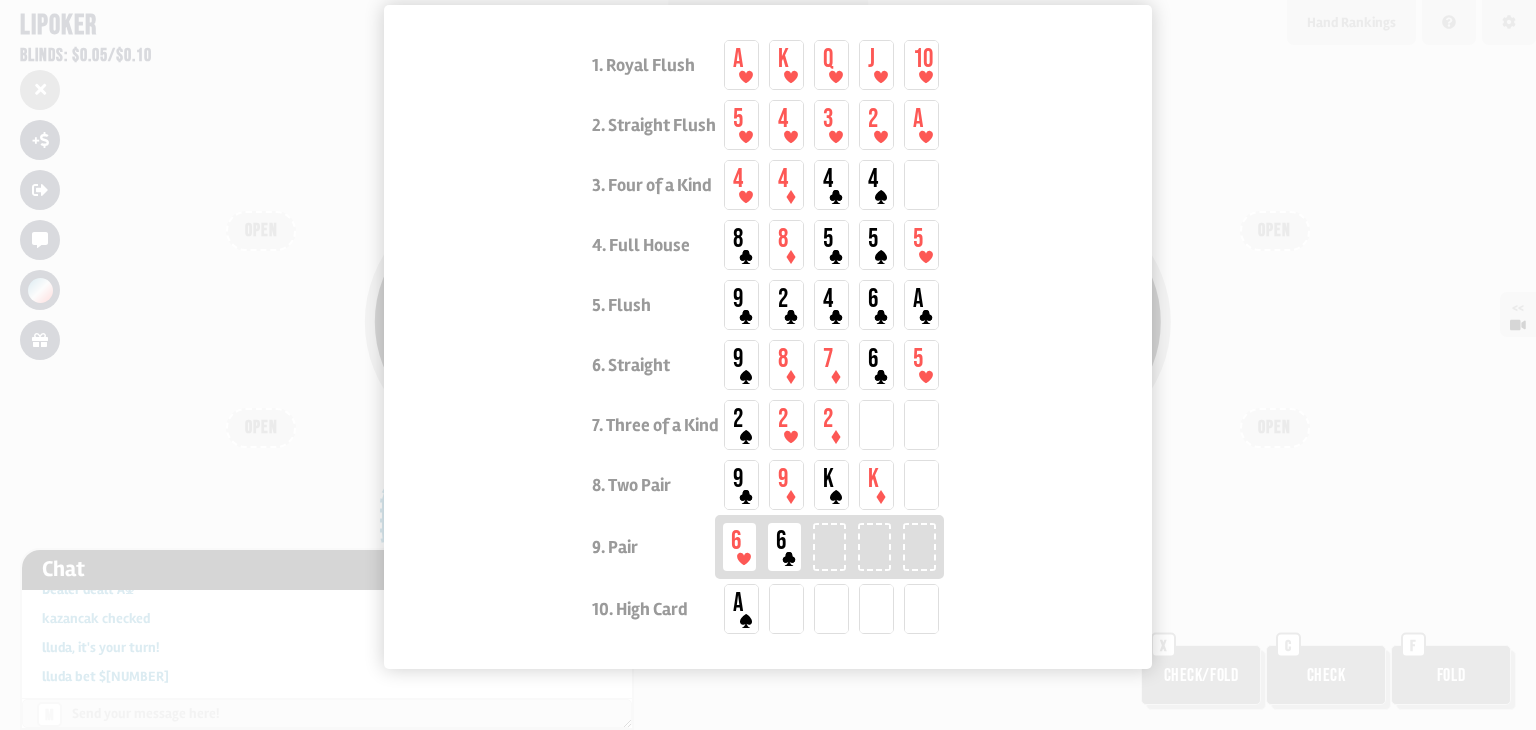 scroll, scrollTop: 130, scrollLeft: 0, axis: vertical 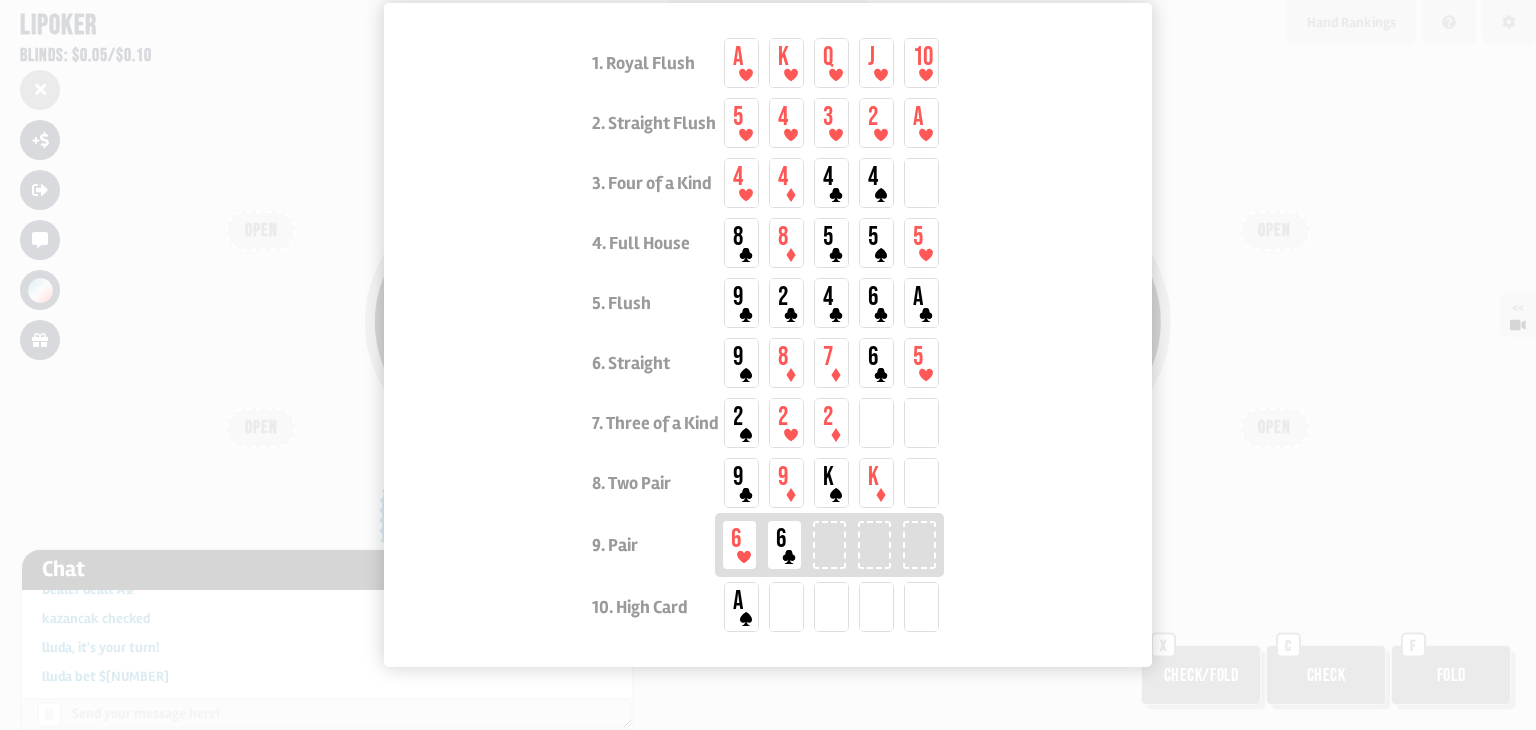 click at bounding box center (768, 365) 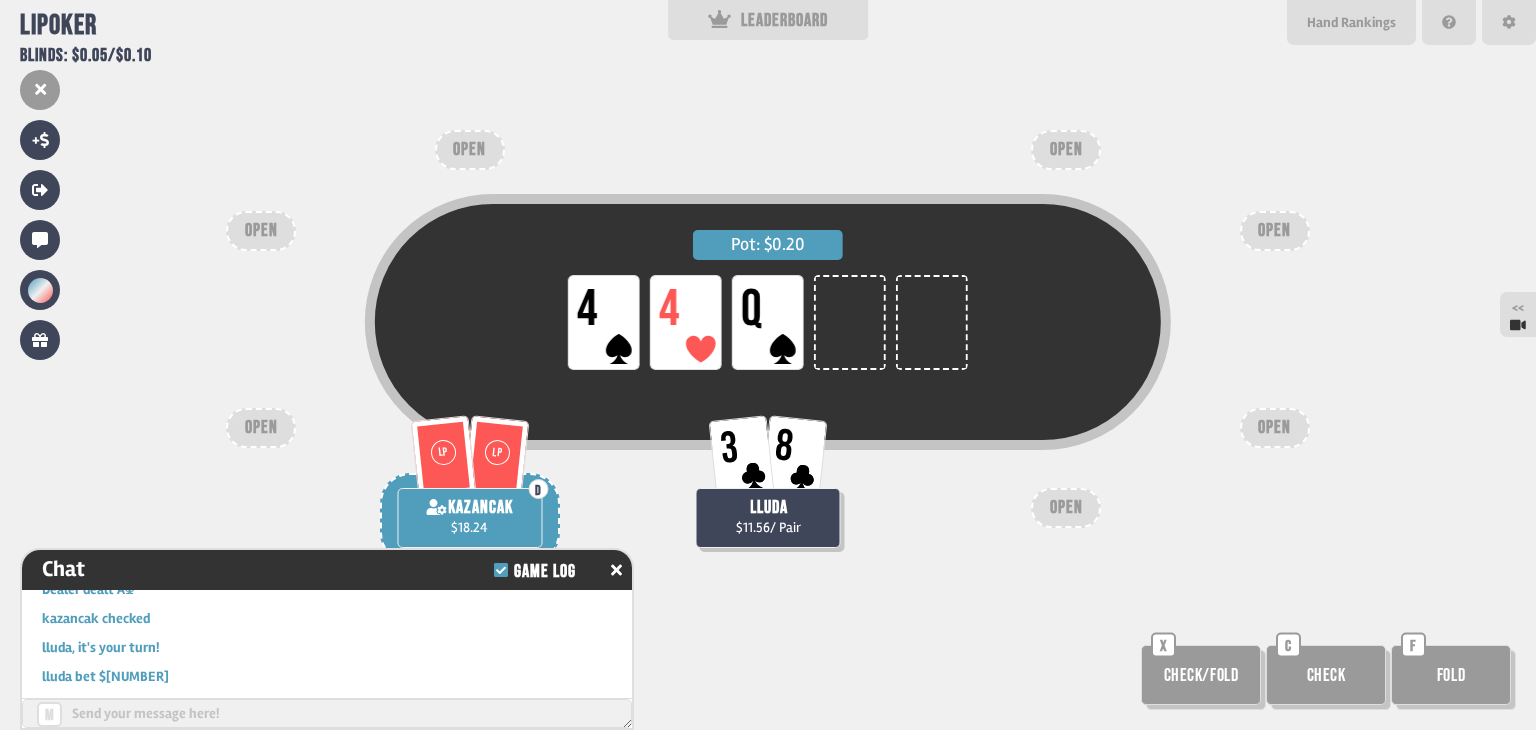 scroll, scrollTop: 80, scrollLeft: 0, axis: vertical 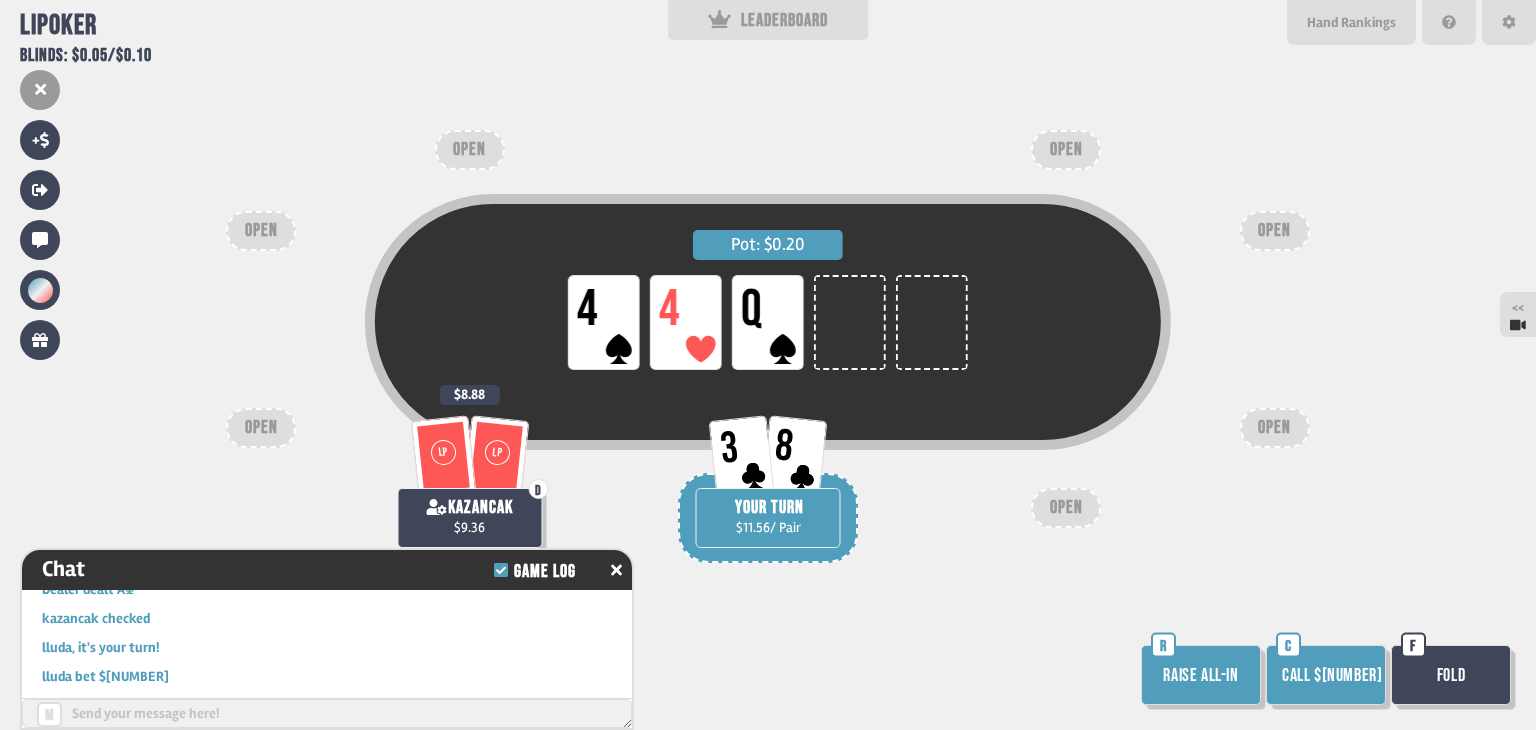click on "Call $[NUMBER]" at bounding box center (1326, 675) 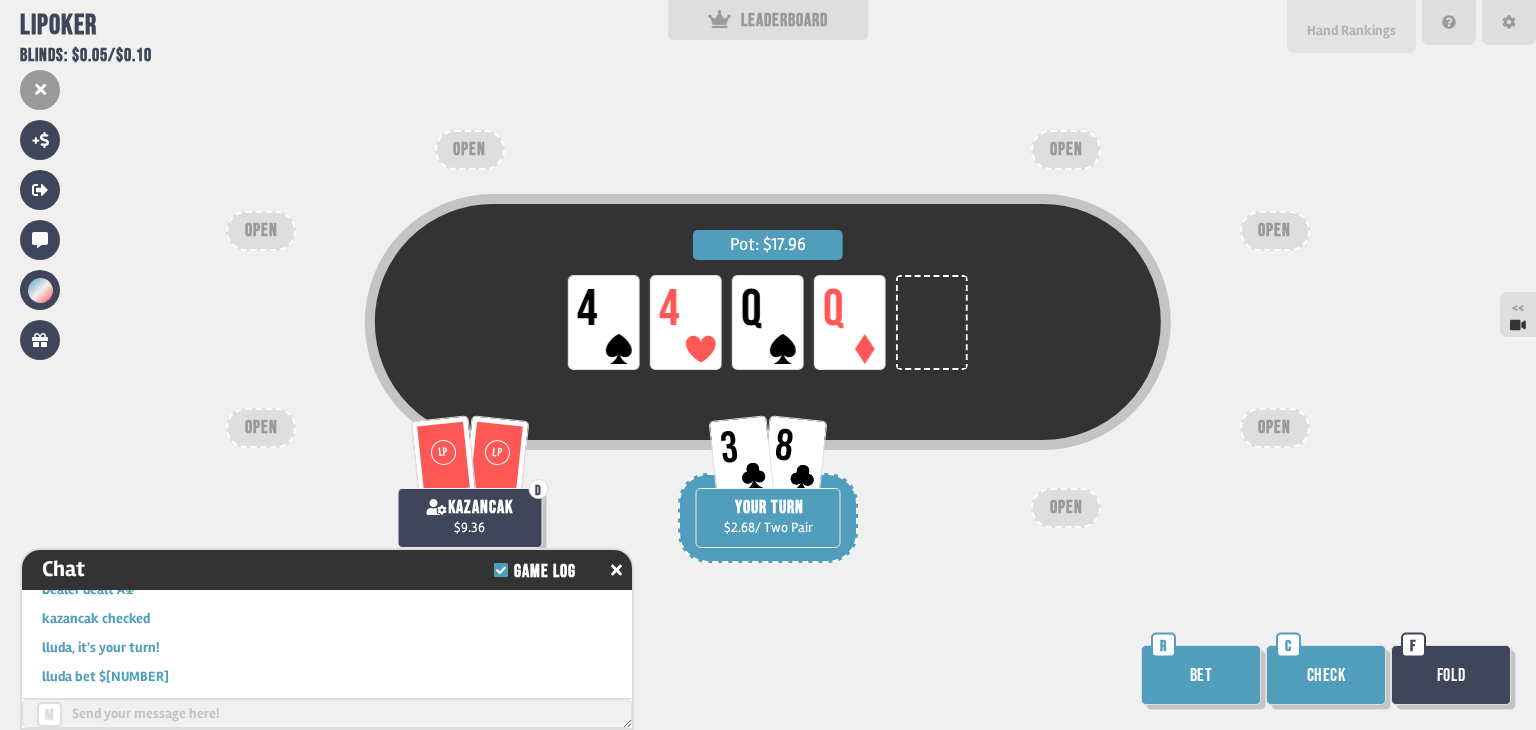 click on "Hand Rankings" at bounding box center [1351, 30] 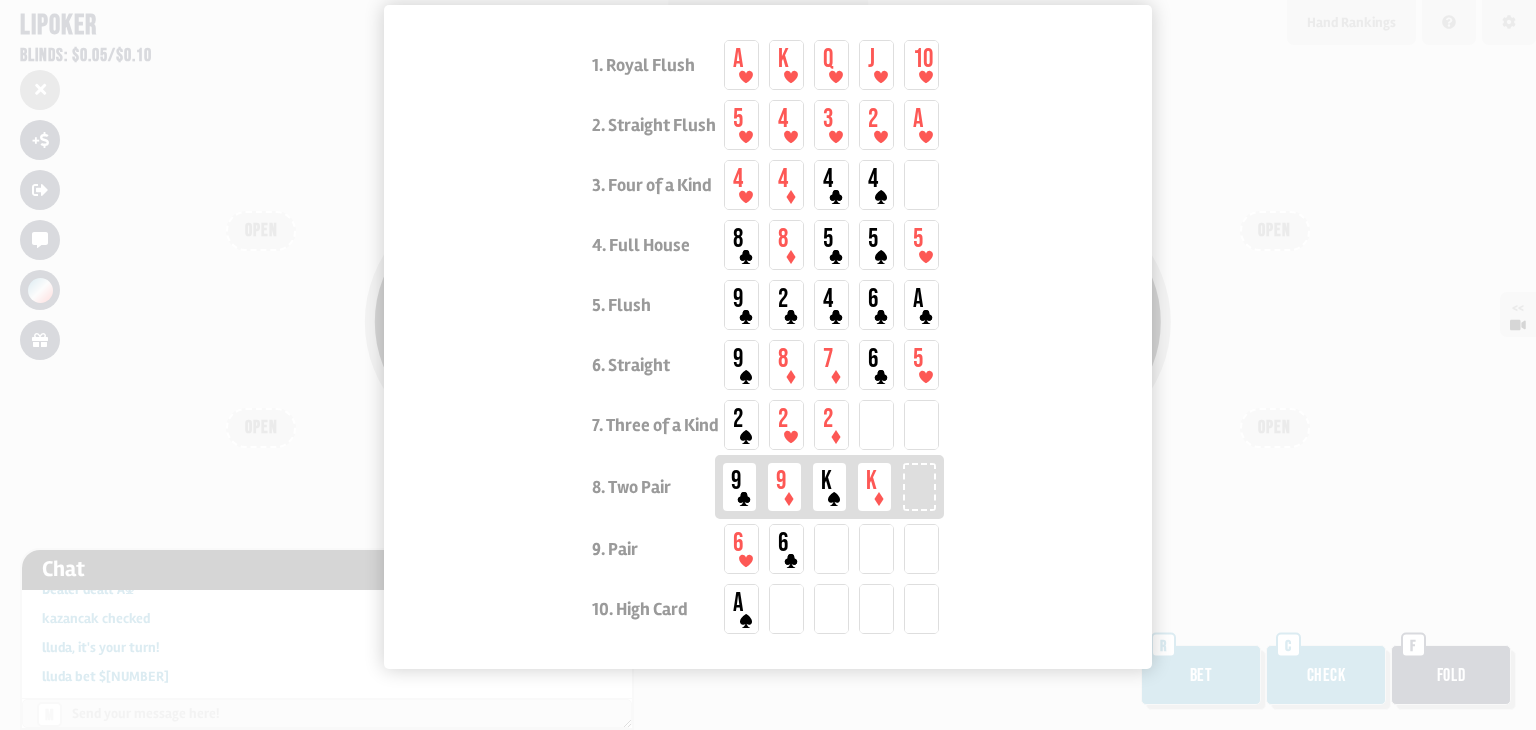 scroll, scrollTop: 130, scrollLeft: 0, axis: vertical 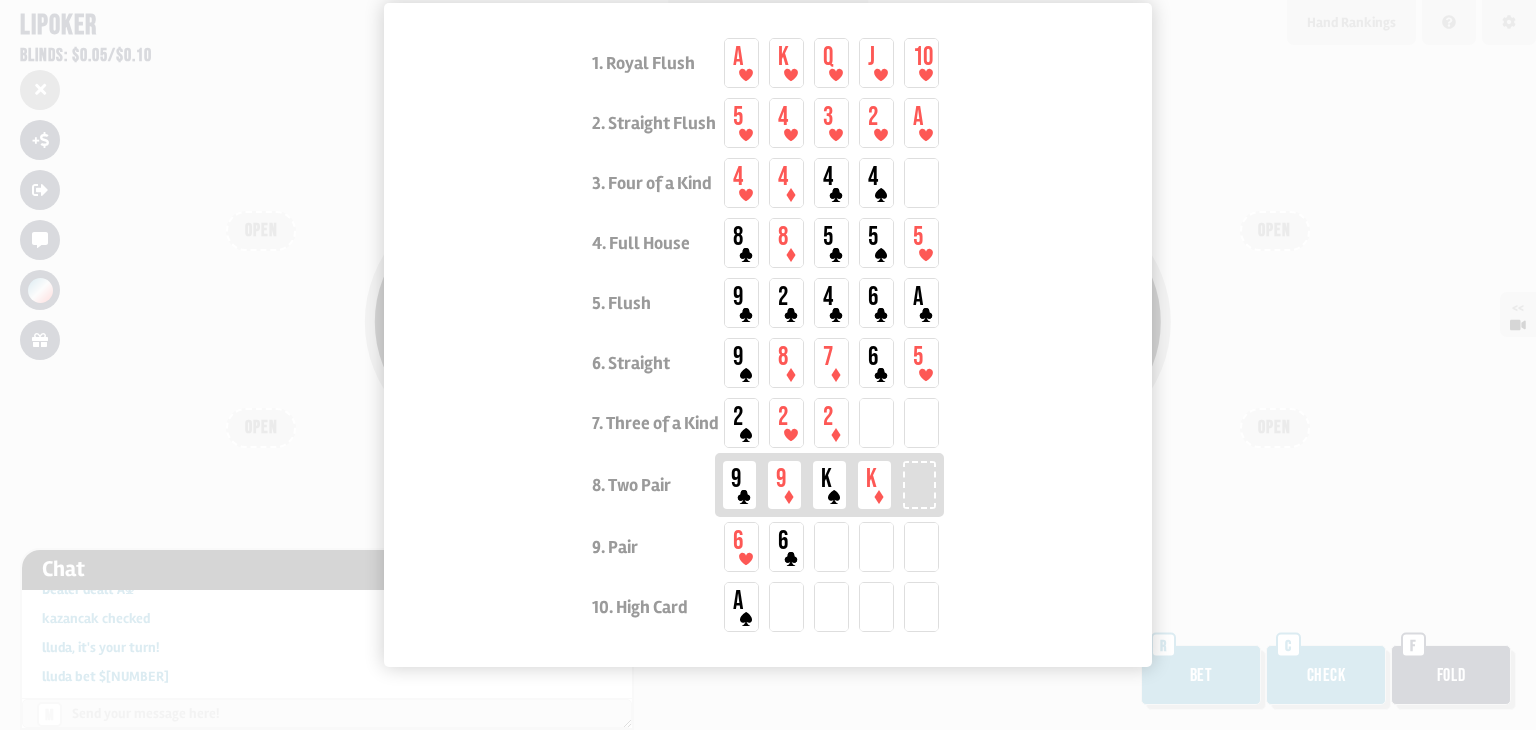 click at bounding box center [768, 365] 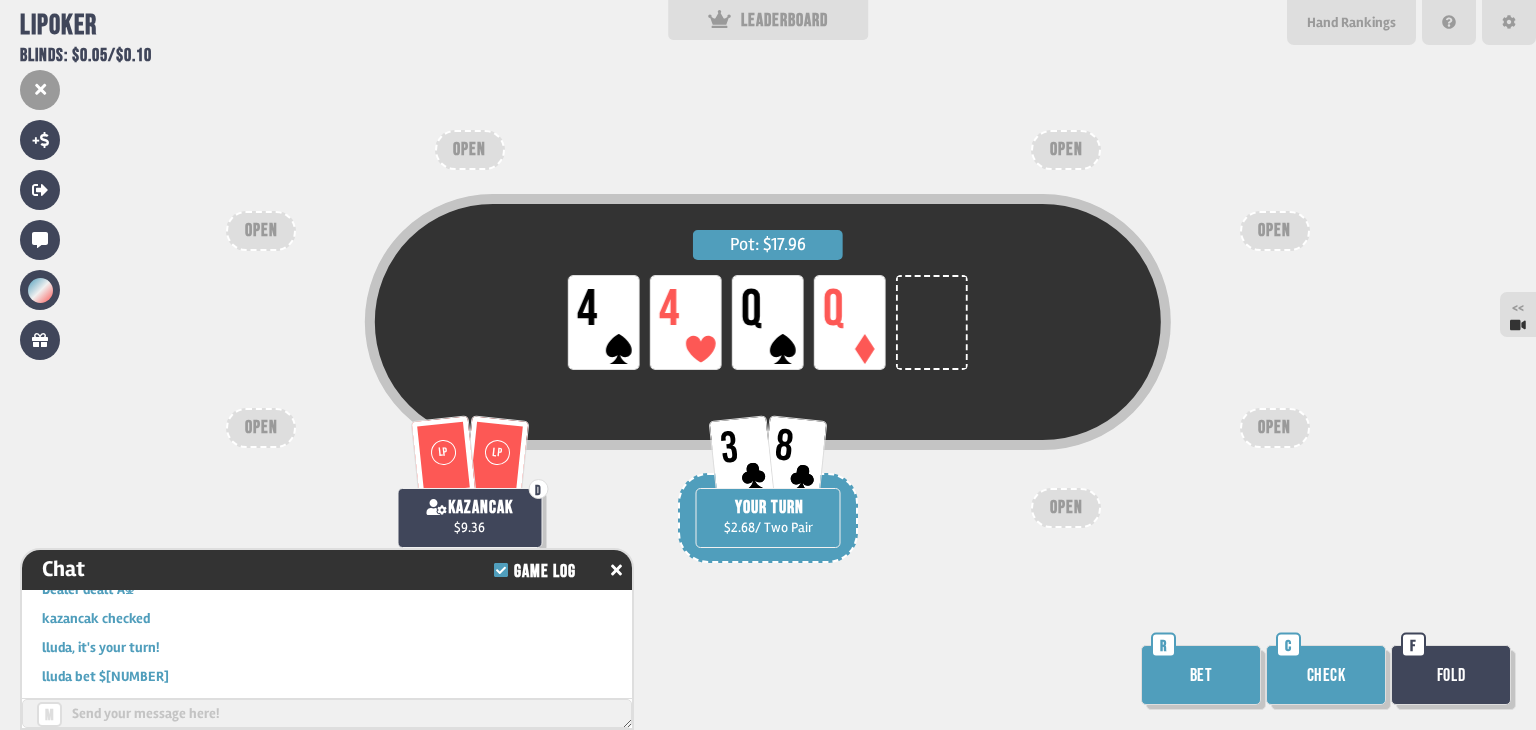 scroll, scrollTop: 80, scrollLeft: 0, axis: vertical 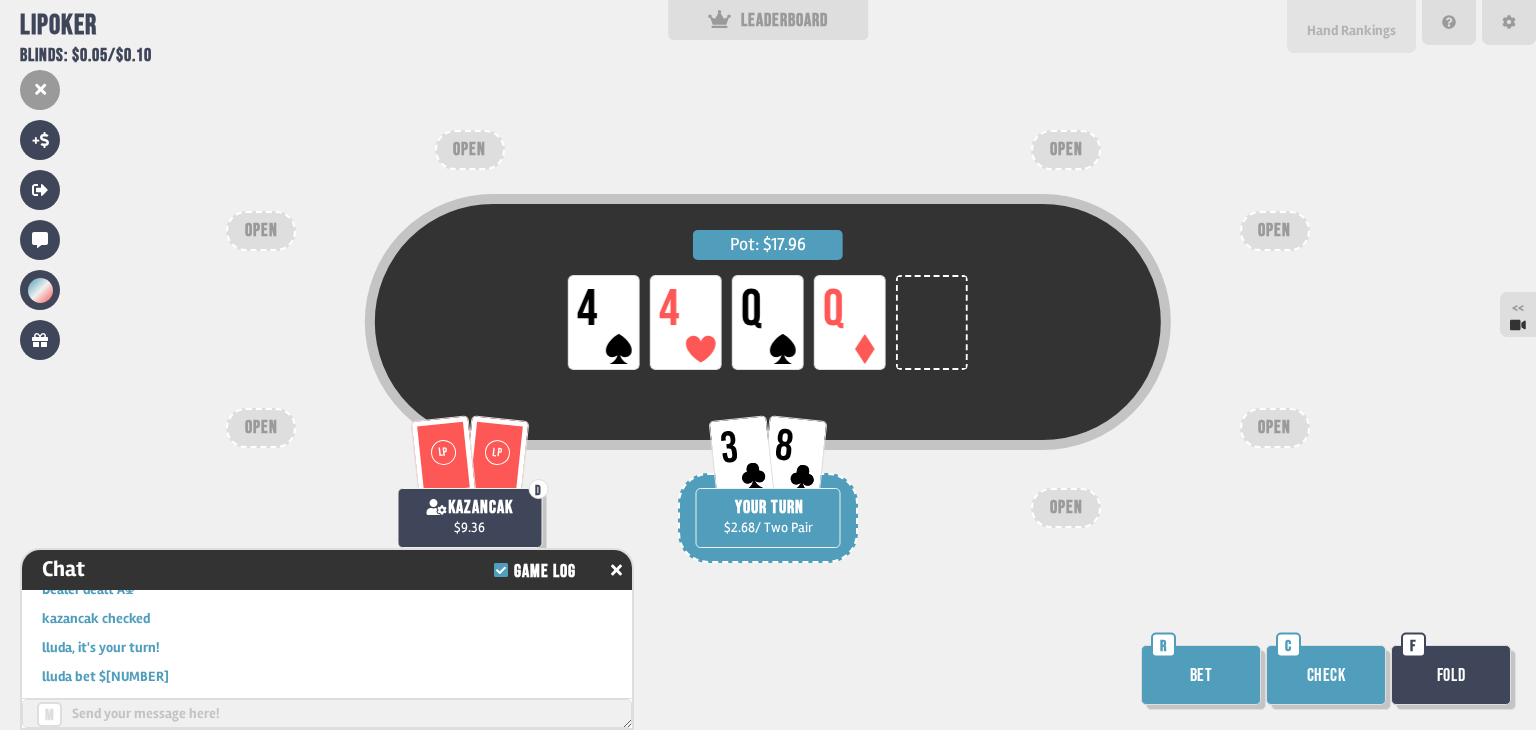 click on "Hand Rankings" at bounding box center [1351, 30] 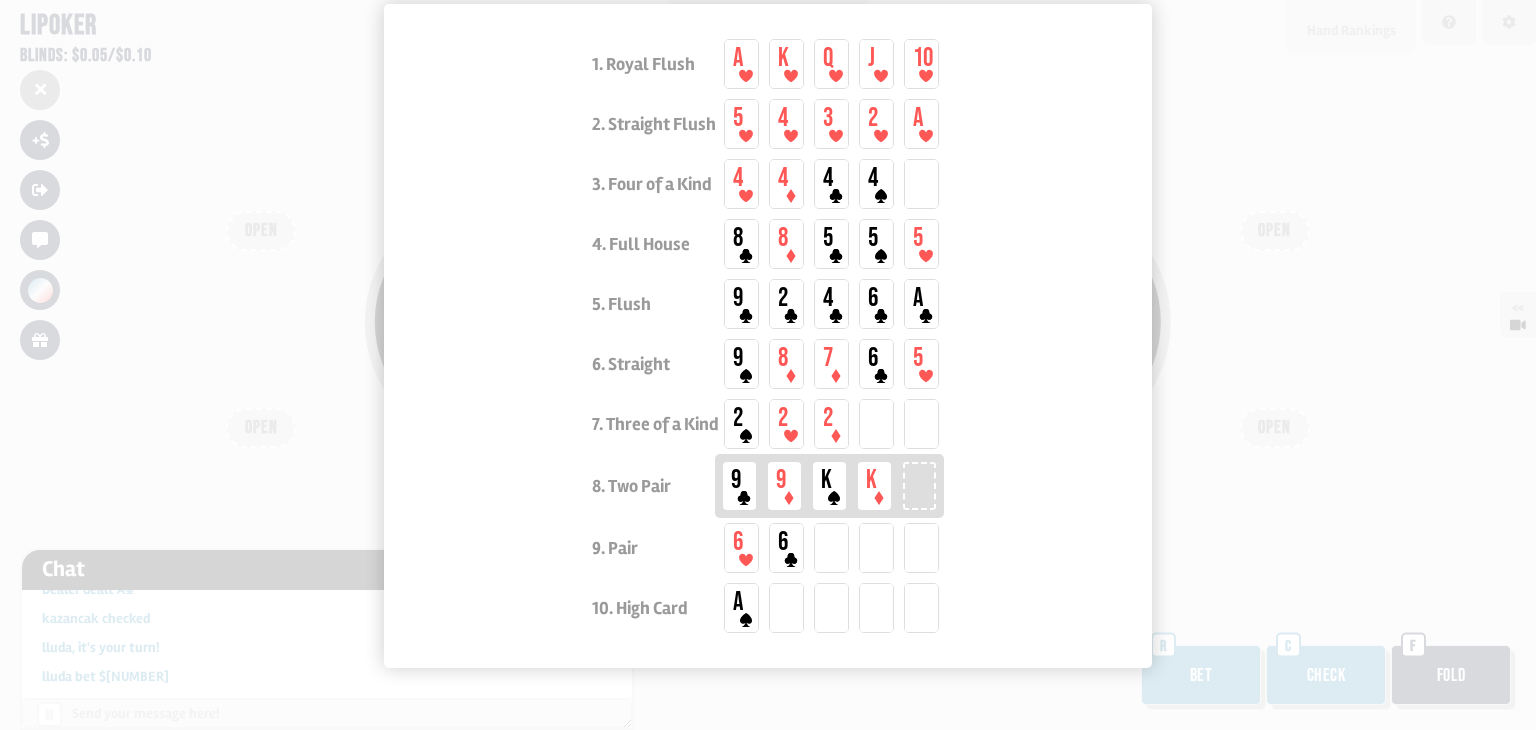 scroll, scrollTop: 130, scrollLeft: 0, axis: vertical 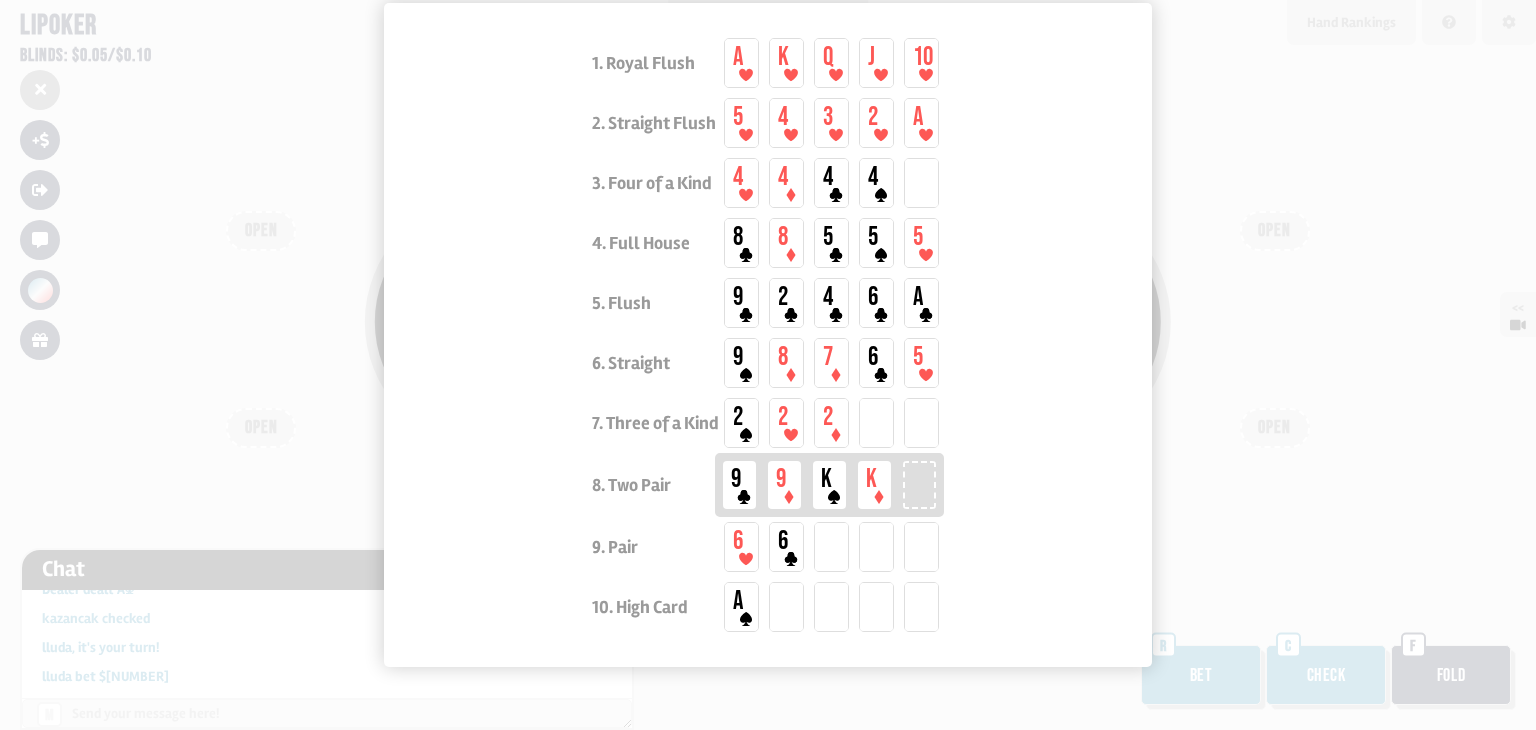click at bounding box center (768, 365) 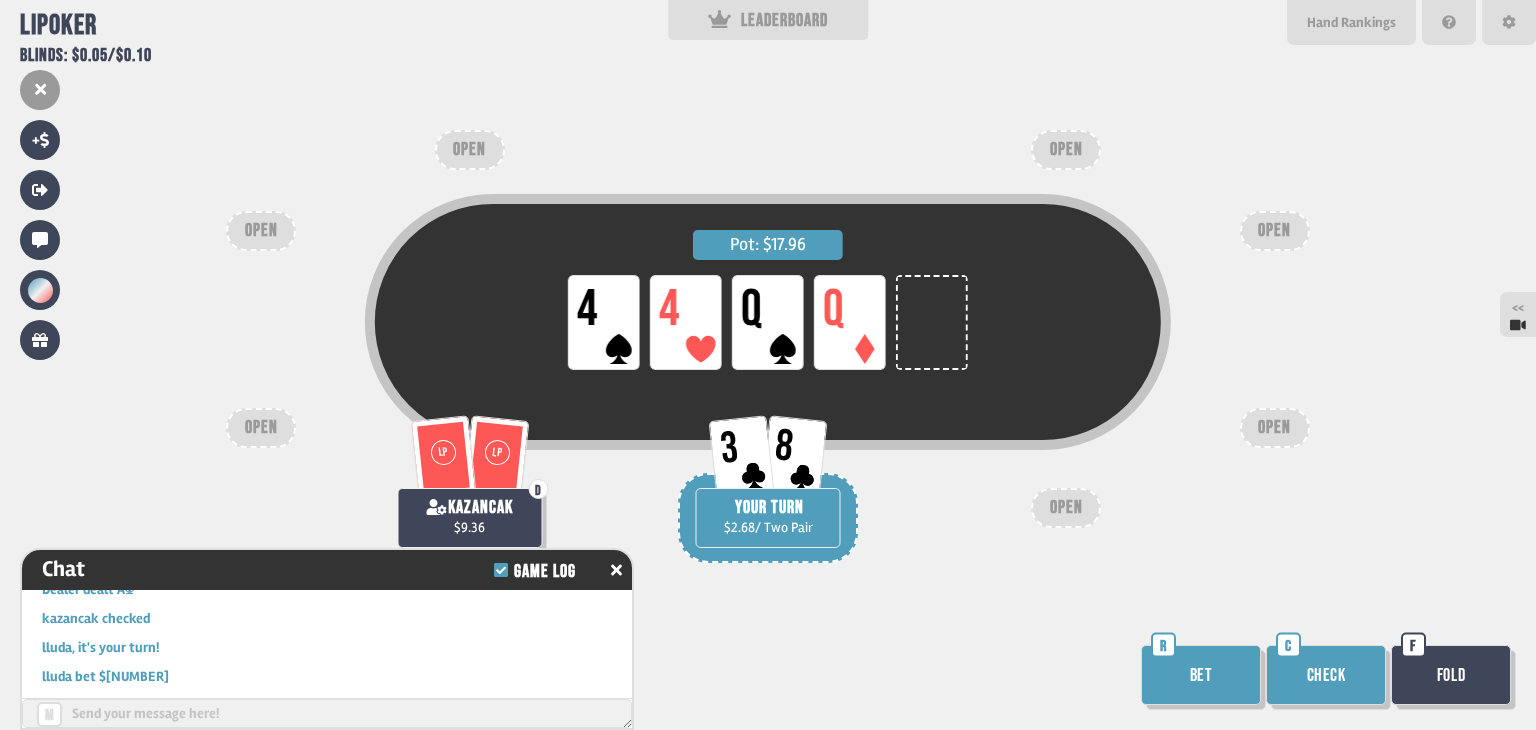scroll, scrollTop: 80, scrollLeft: 0, axis: vertical 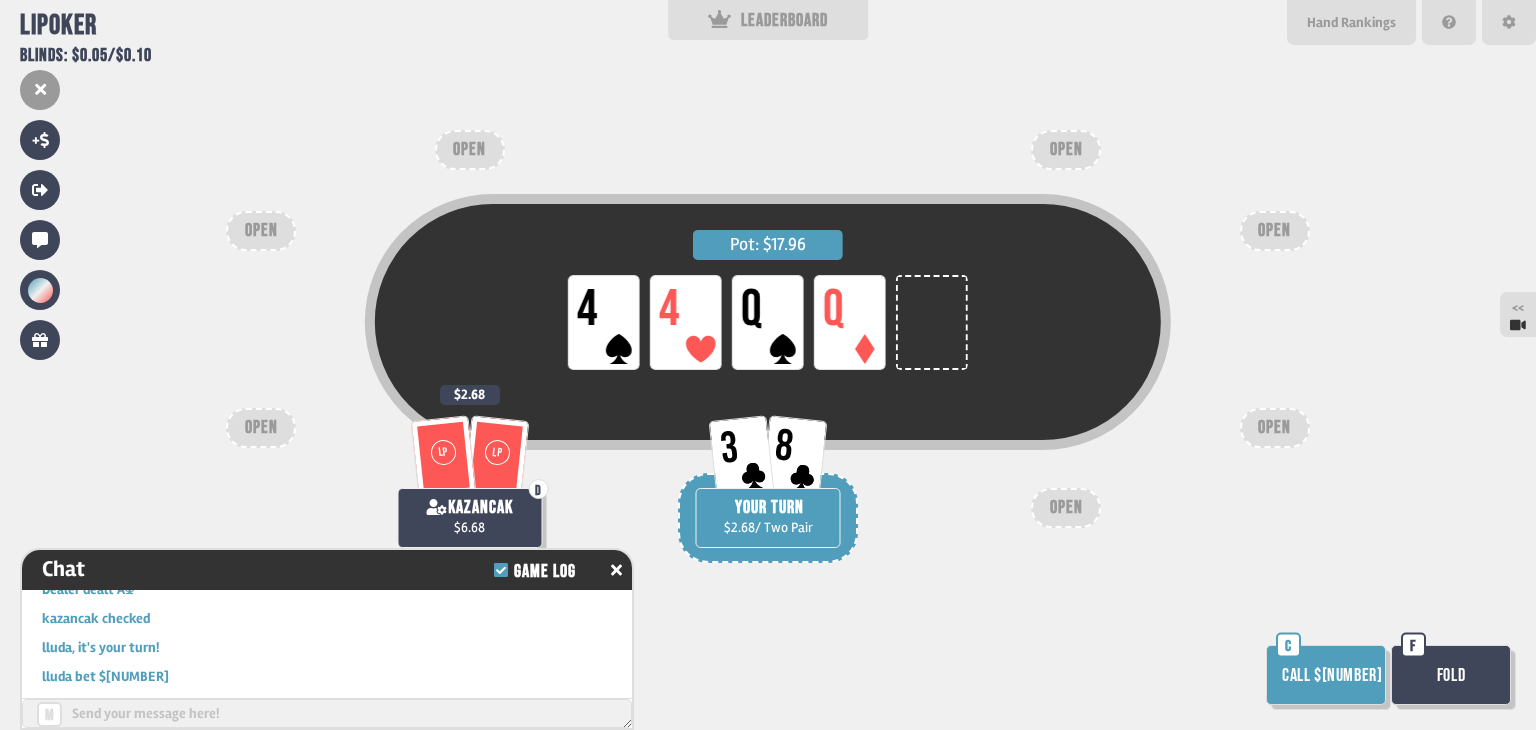 click on "Call $[NUMBER]" at bounding box center (1326, 675) 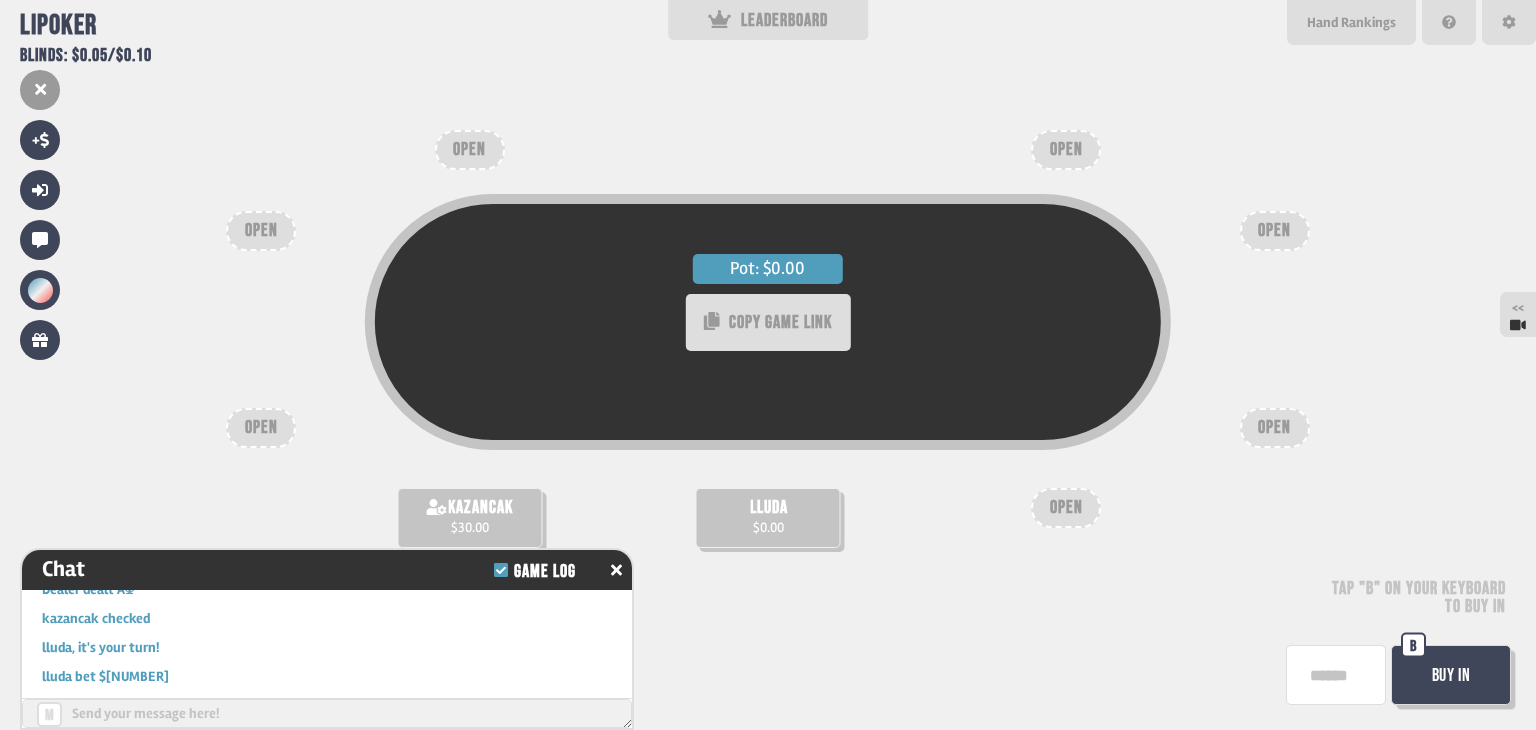 scroll, scrollTop: 81, scrollLeft: 0, axis: vertical 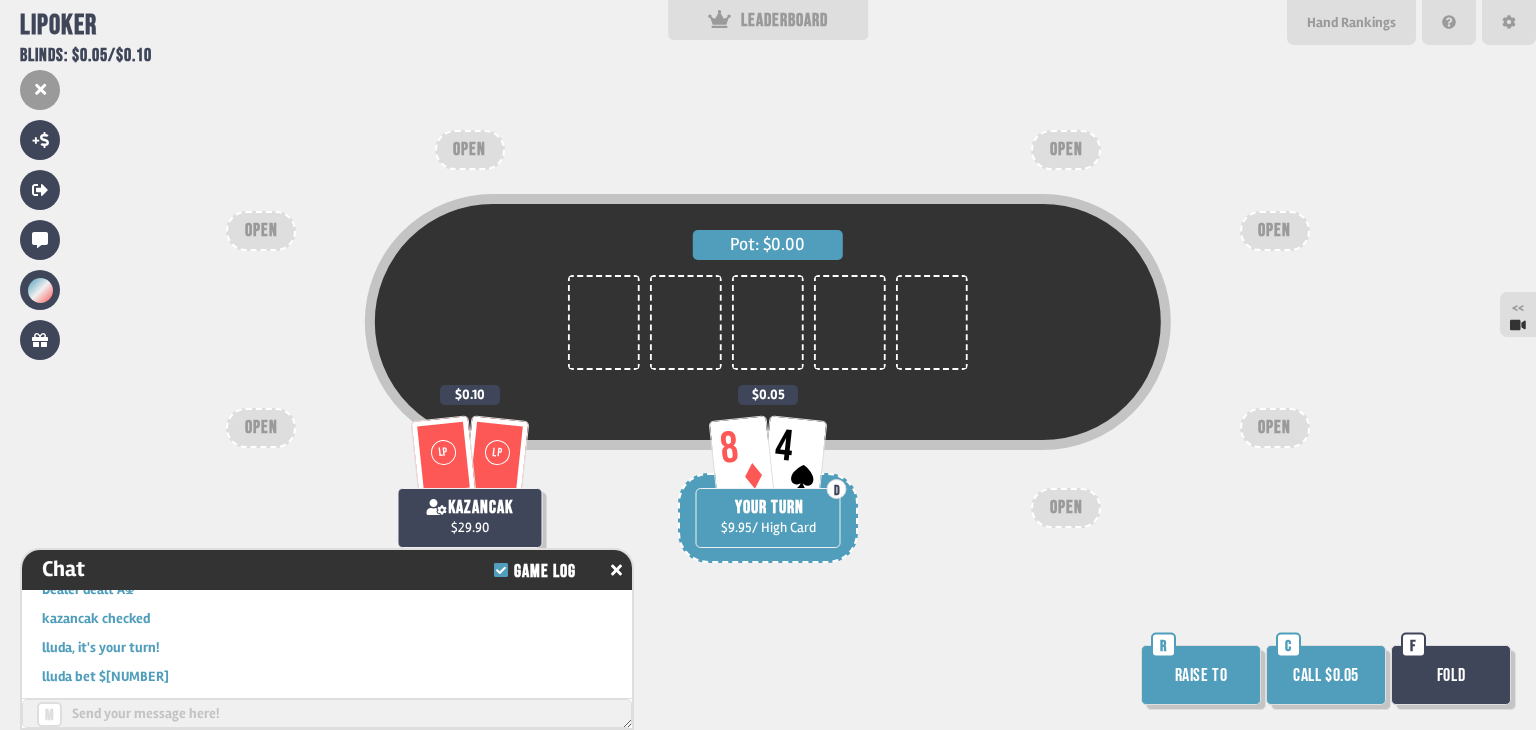 click on "Raise to" at bounding box center [1201, 675] 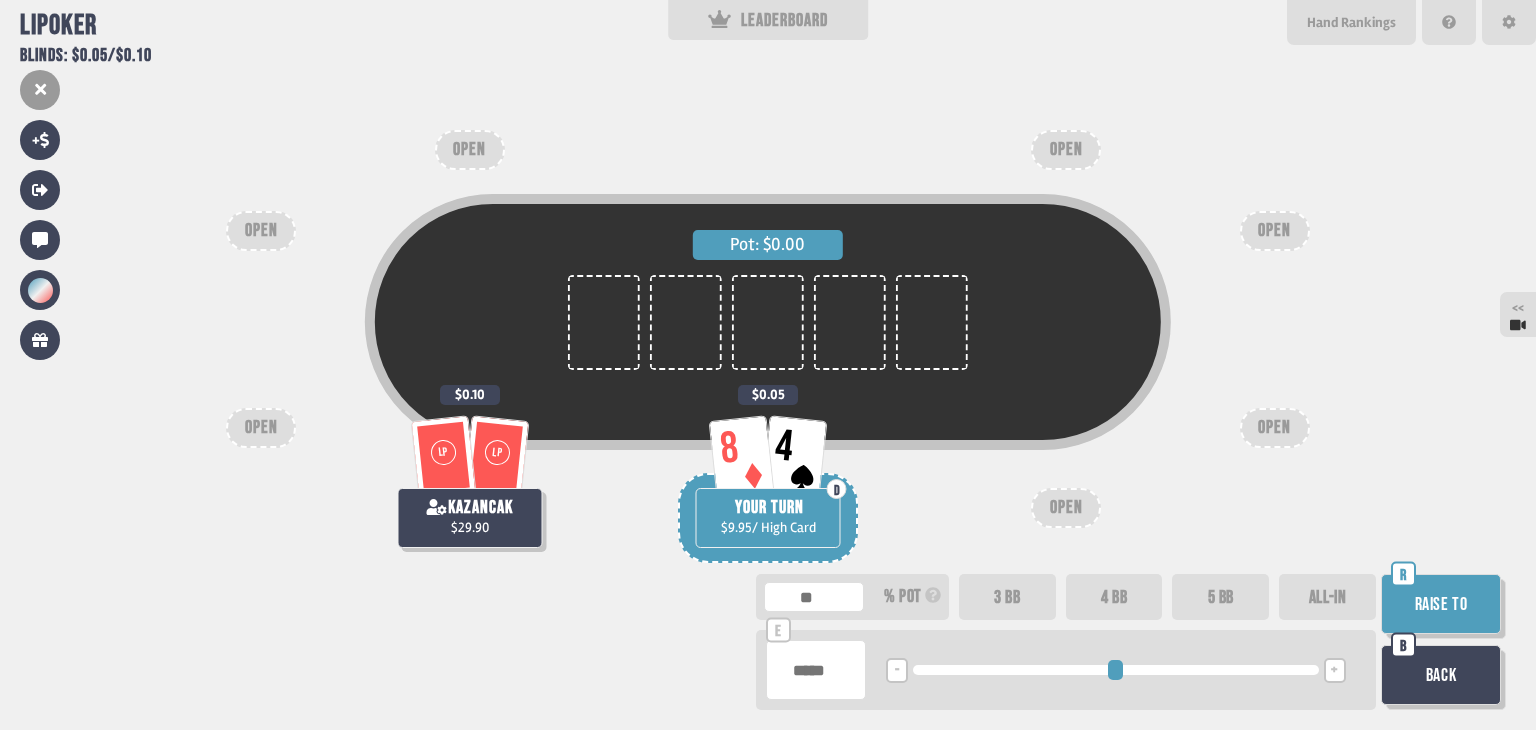 type on "***" 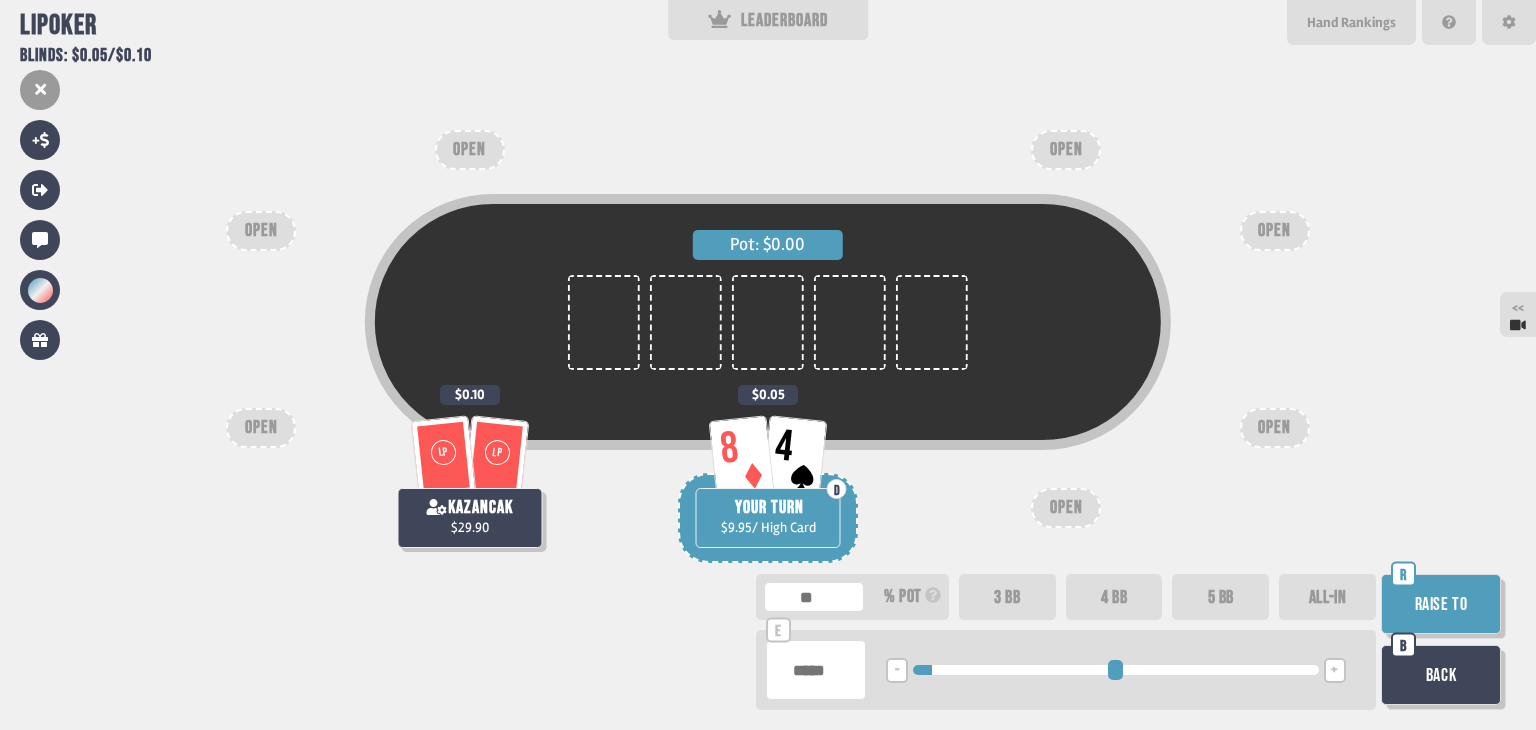 type on "**" 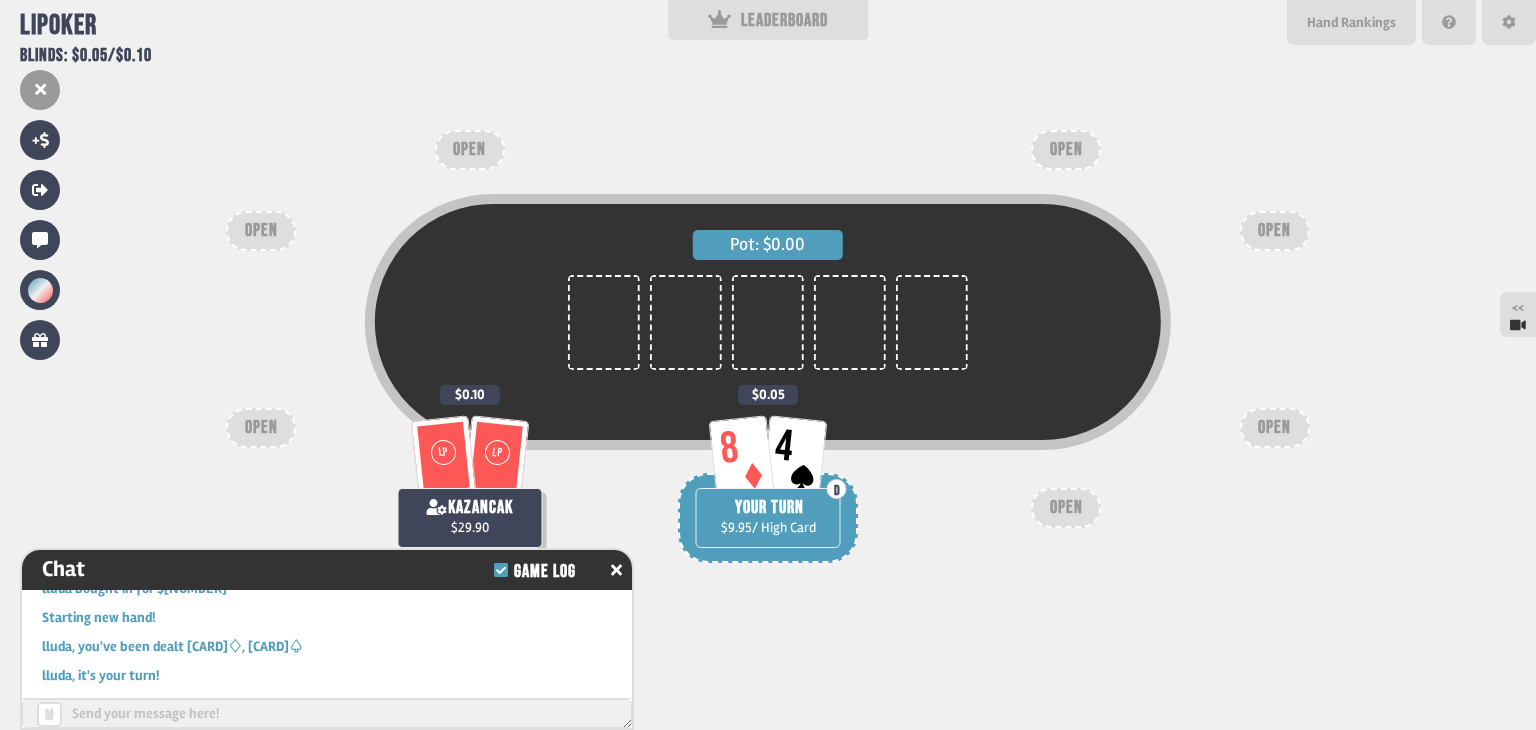 scroll, scrollTop: 2120, scrollLeft: 0, axis: vertical 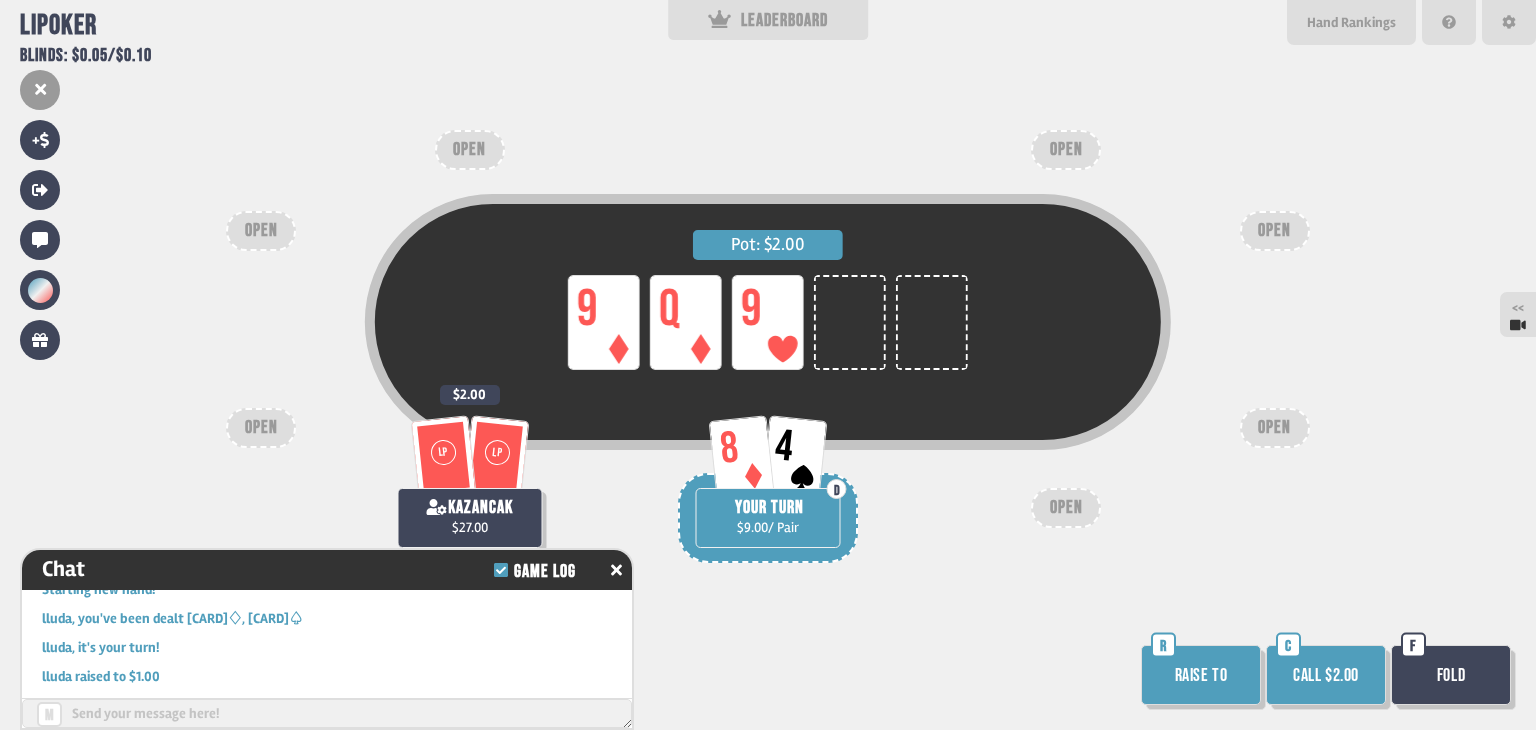 click on "Call $2.00" at bounding box center [1326, 675] 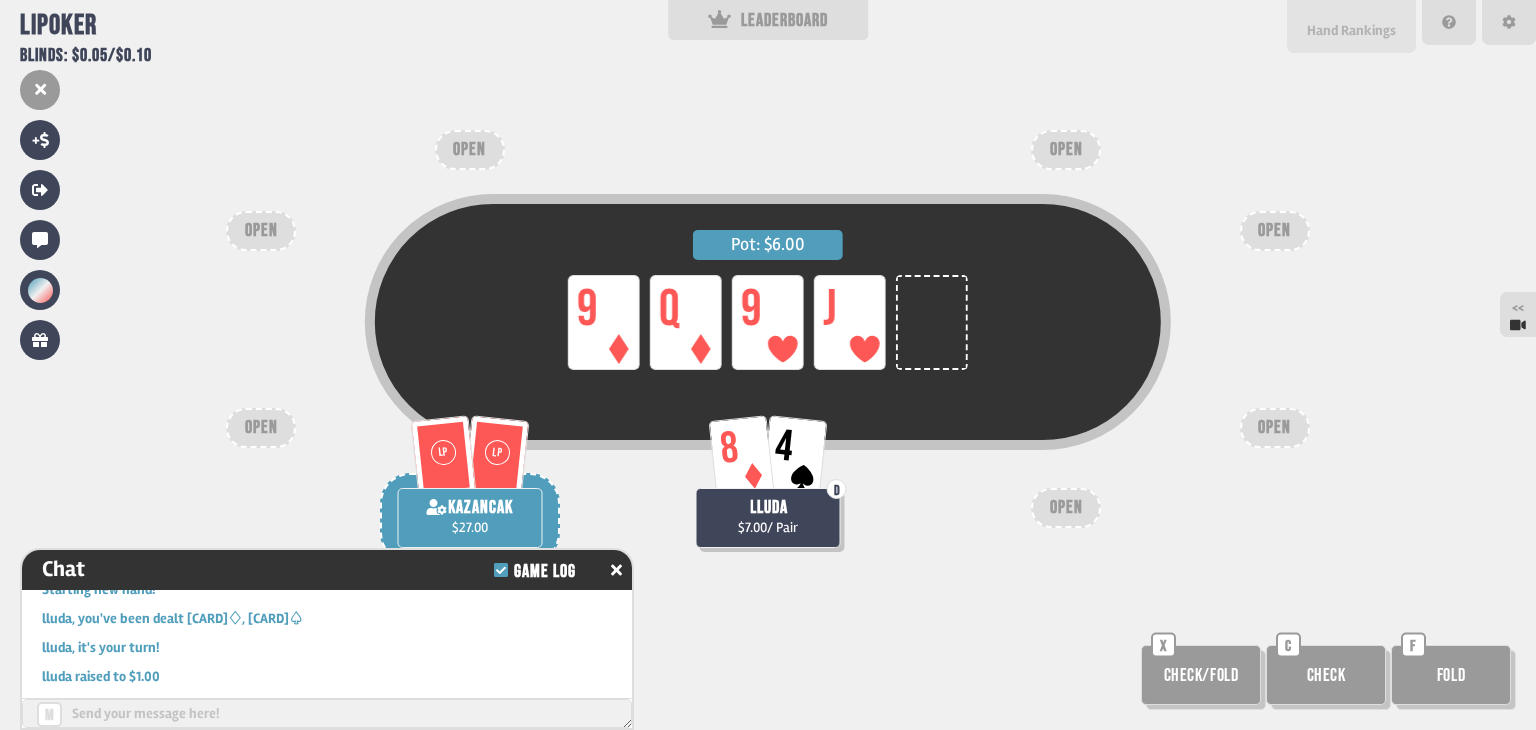 click on "Hand Rankings" at bounding box center (1351, 30) 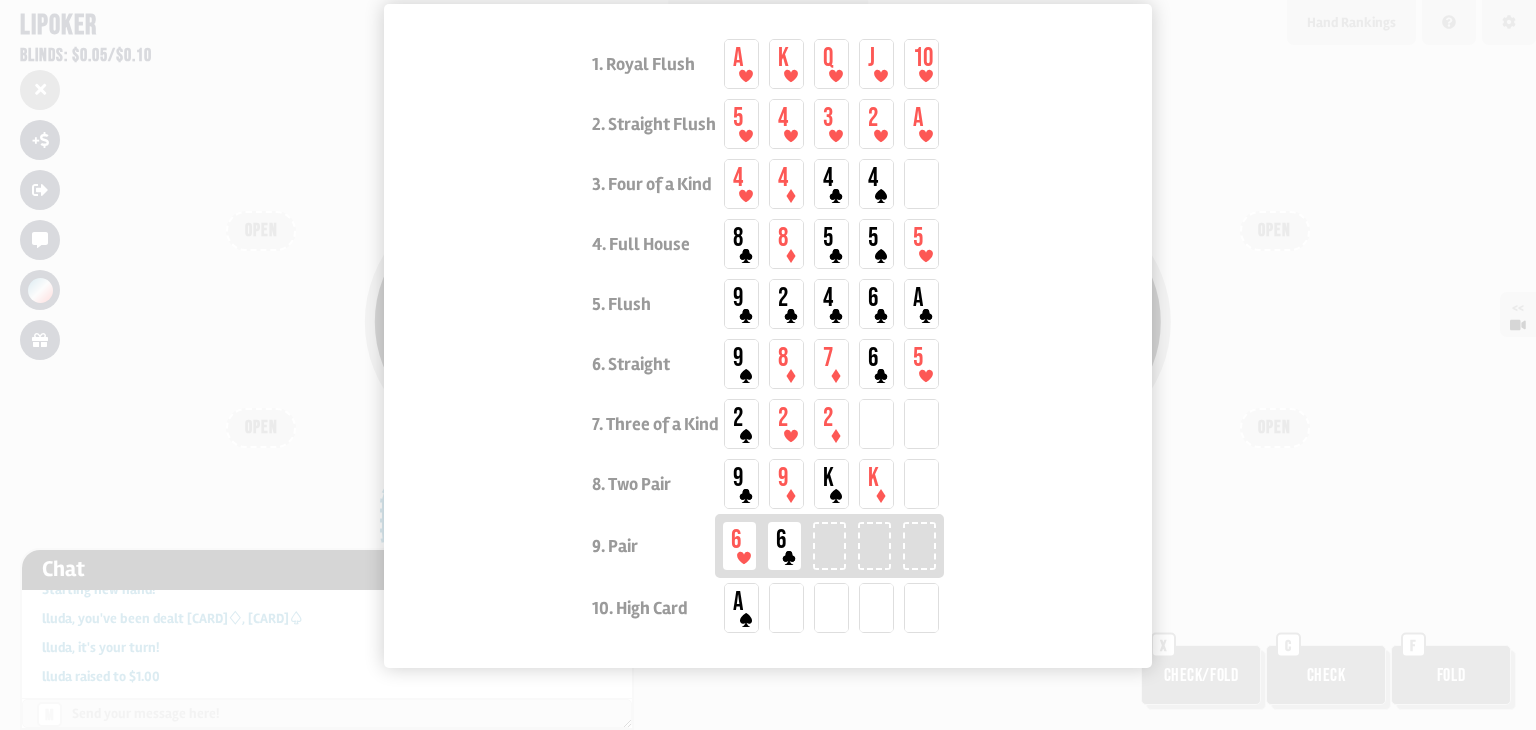 scroll, scrollTop: 130, scrollLeft: 0, axis: vertical 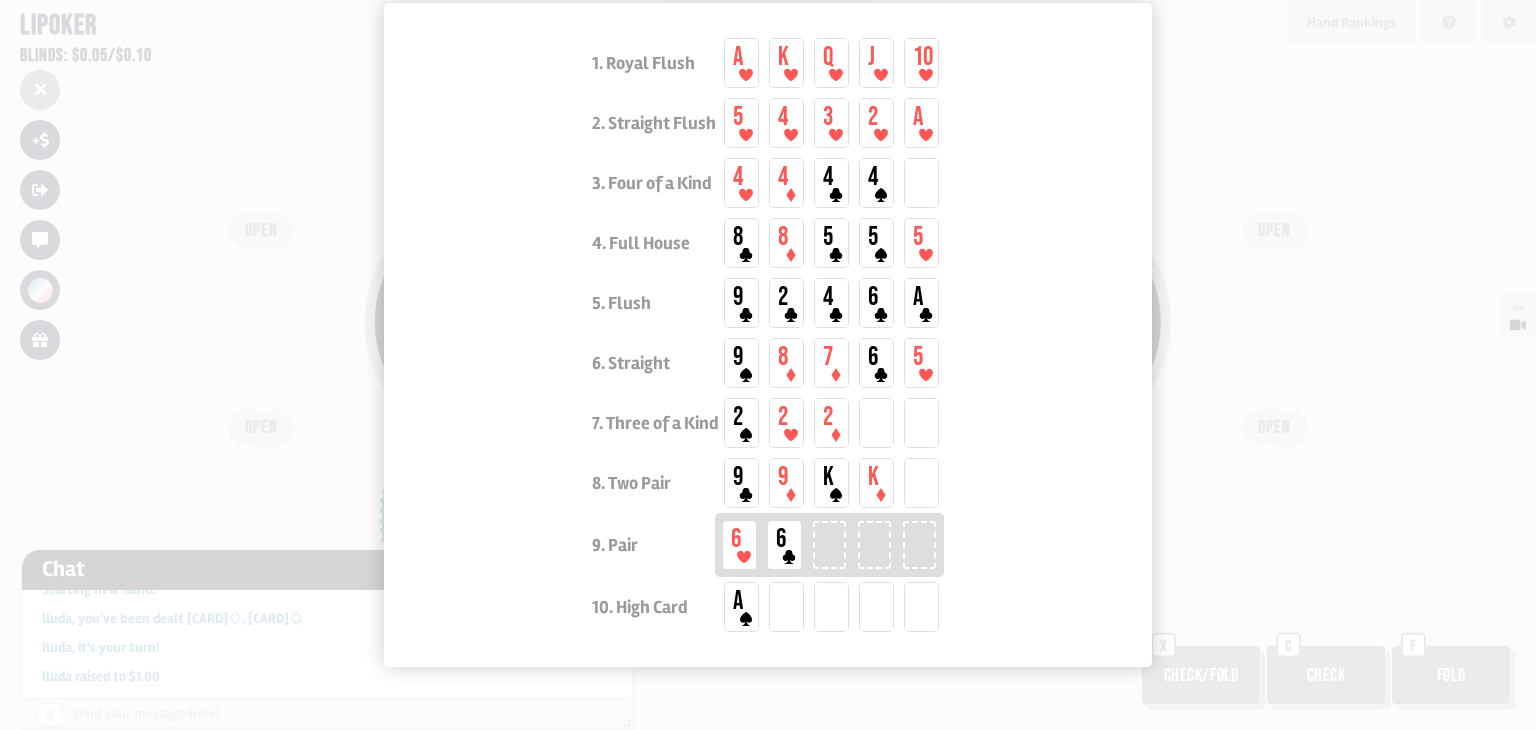 click at bounding box center [768, 365] 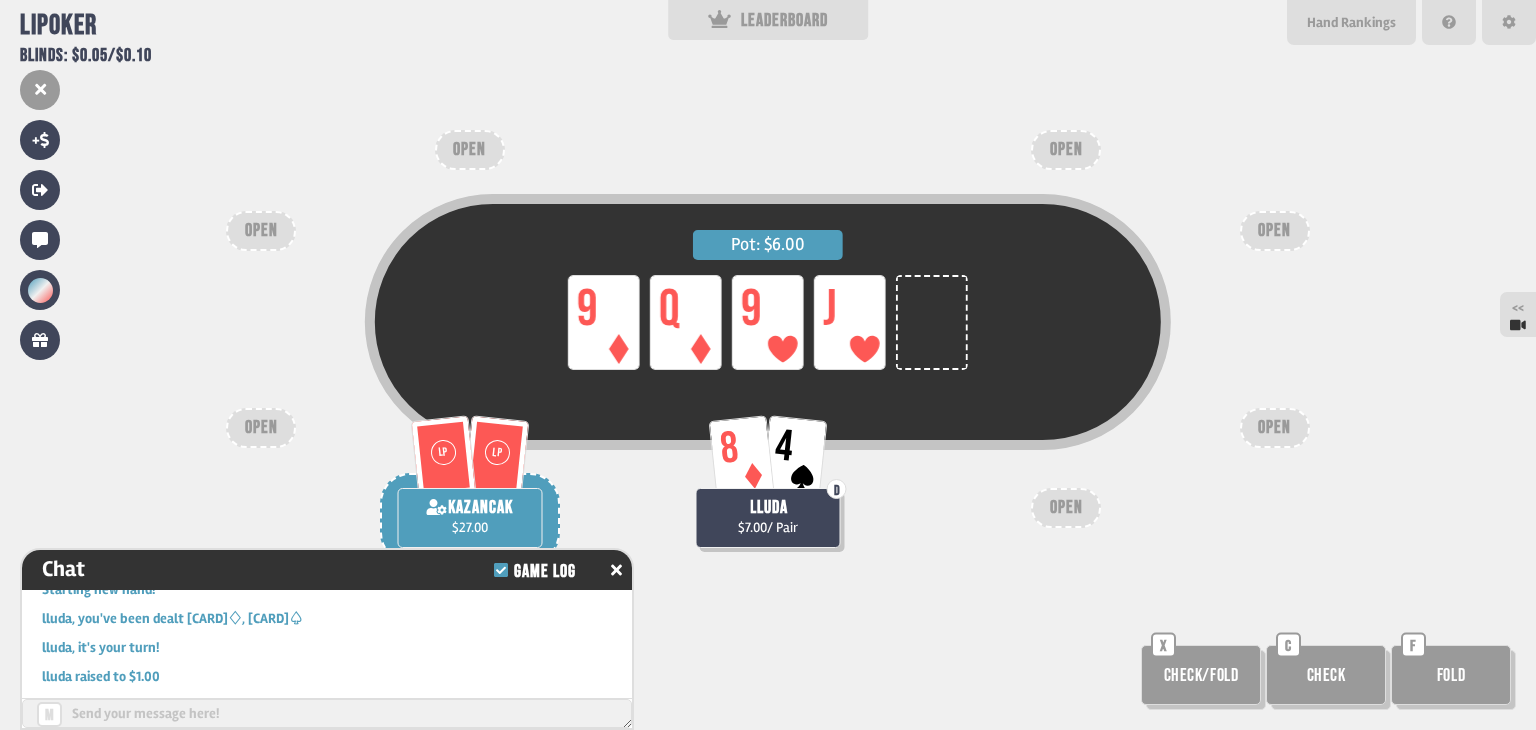 scroll, scrollTop: 80, scrollLeft: 0, axis: vertical 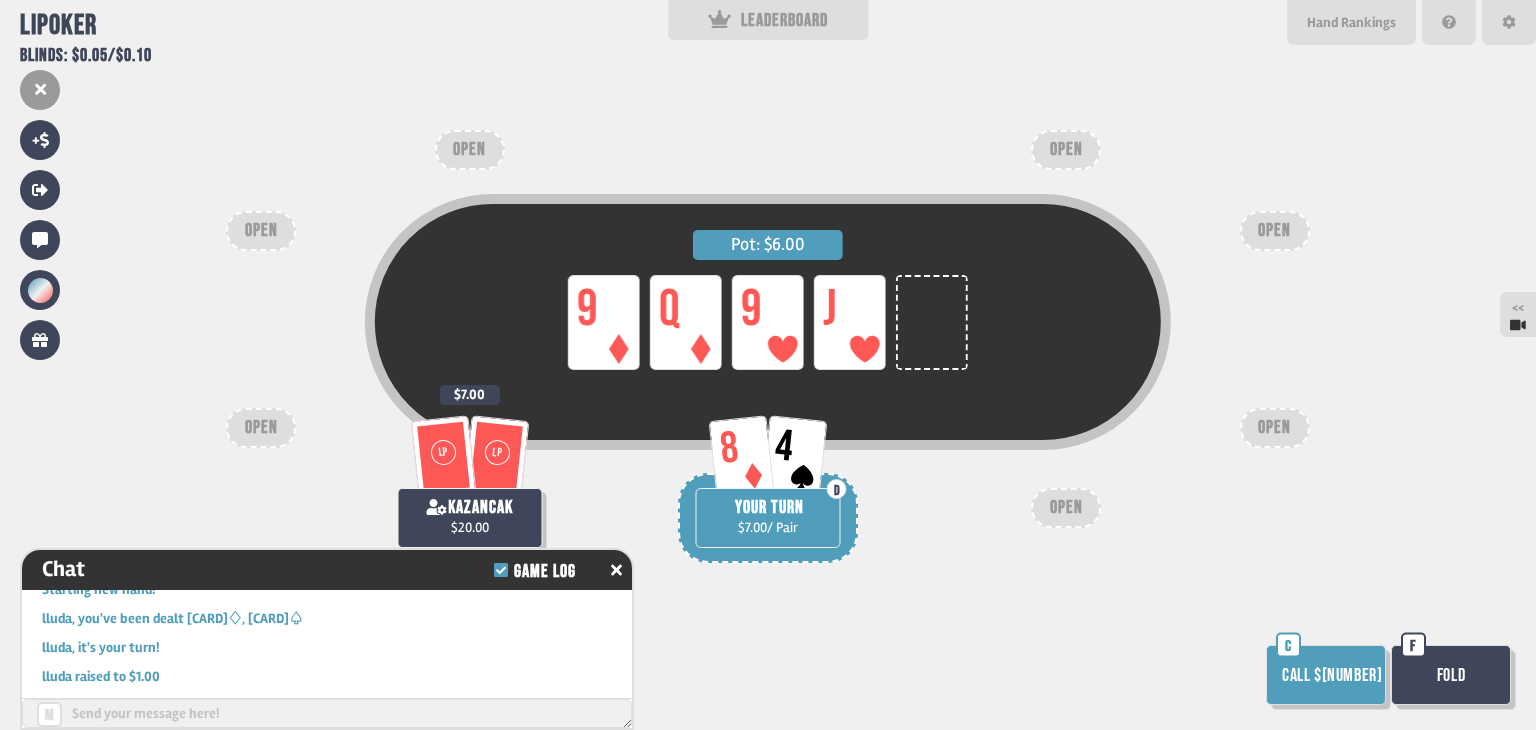 click on "Call $[NUMBER]" at bounding box center (1326, 675) 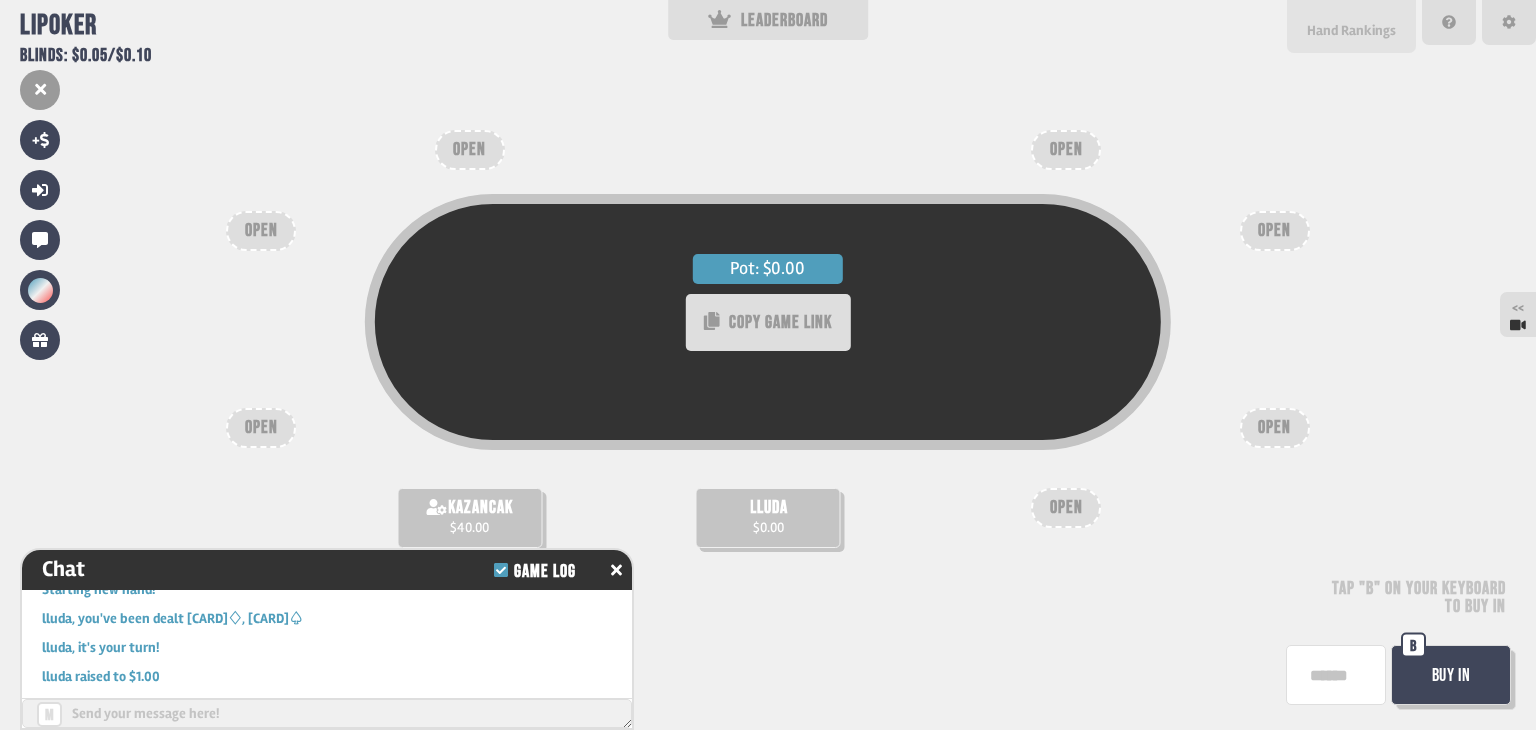 scroll, scrollTop: 81, scrollLeft: 0, axis: vertical 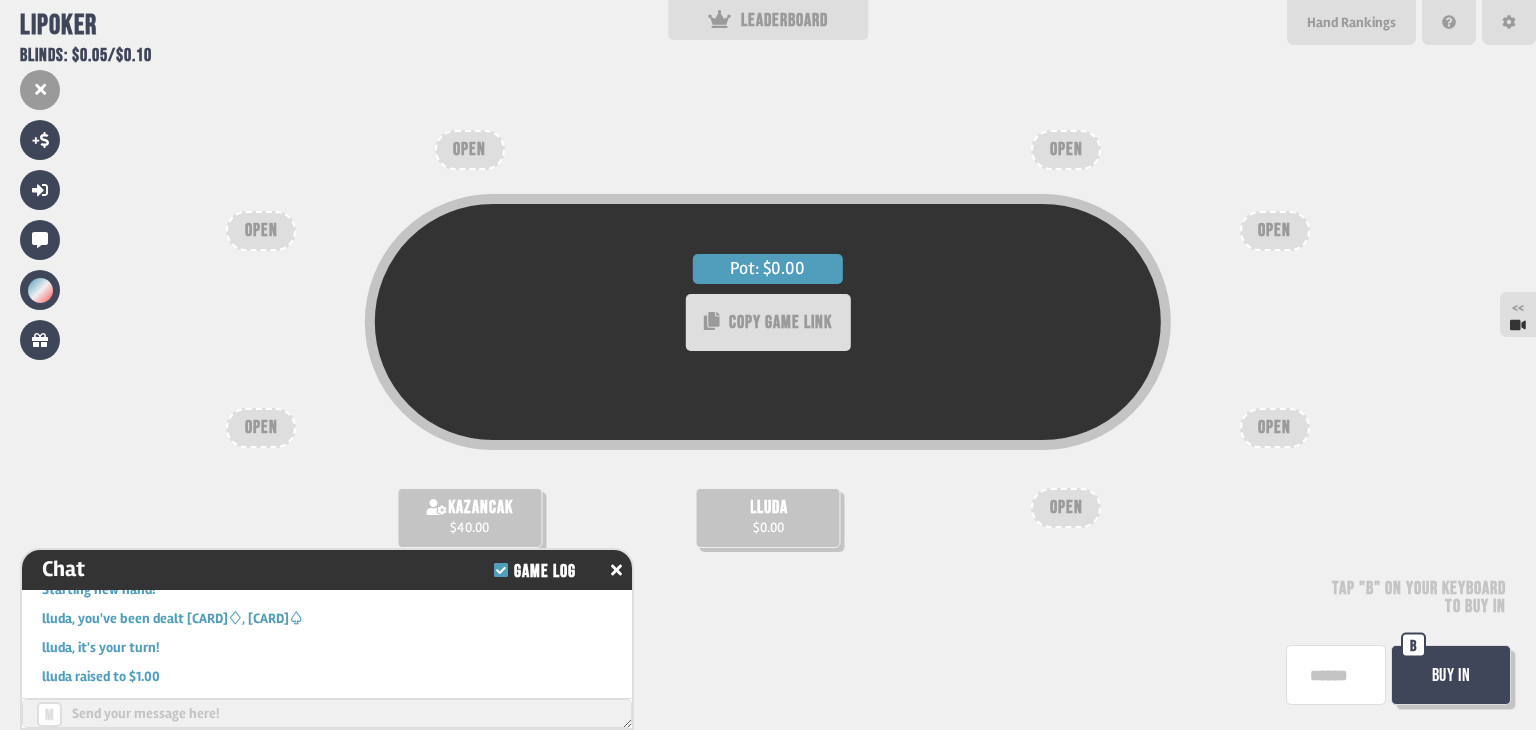 click on "Buy In" at bounding box center [1451, 675] 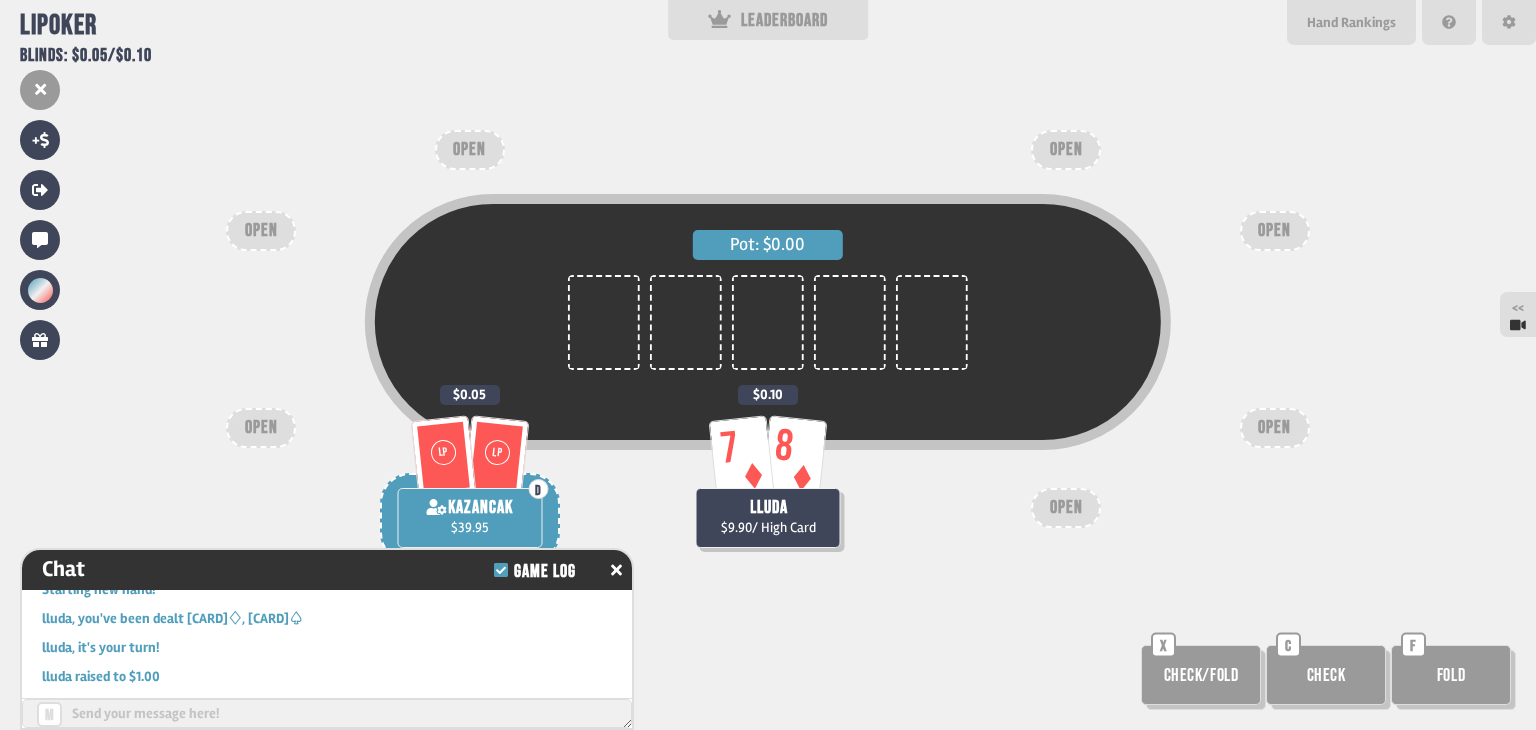 scroll, scrollTop: 80, scrollLeft: 0, axis: vertical 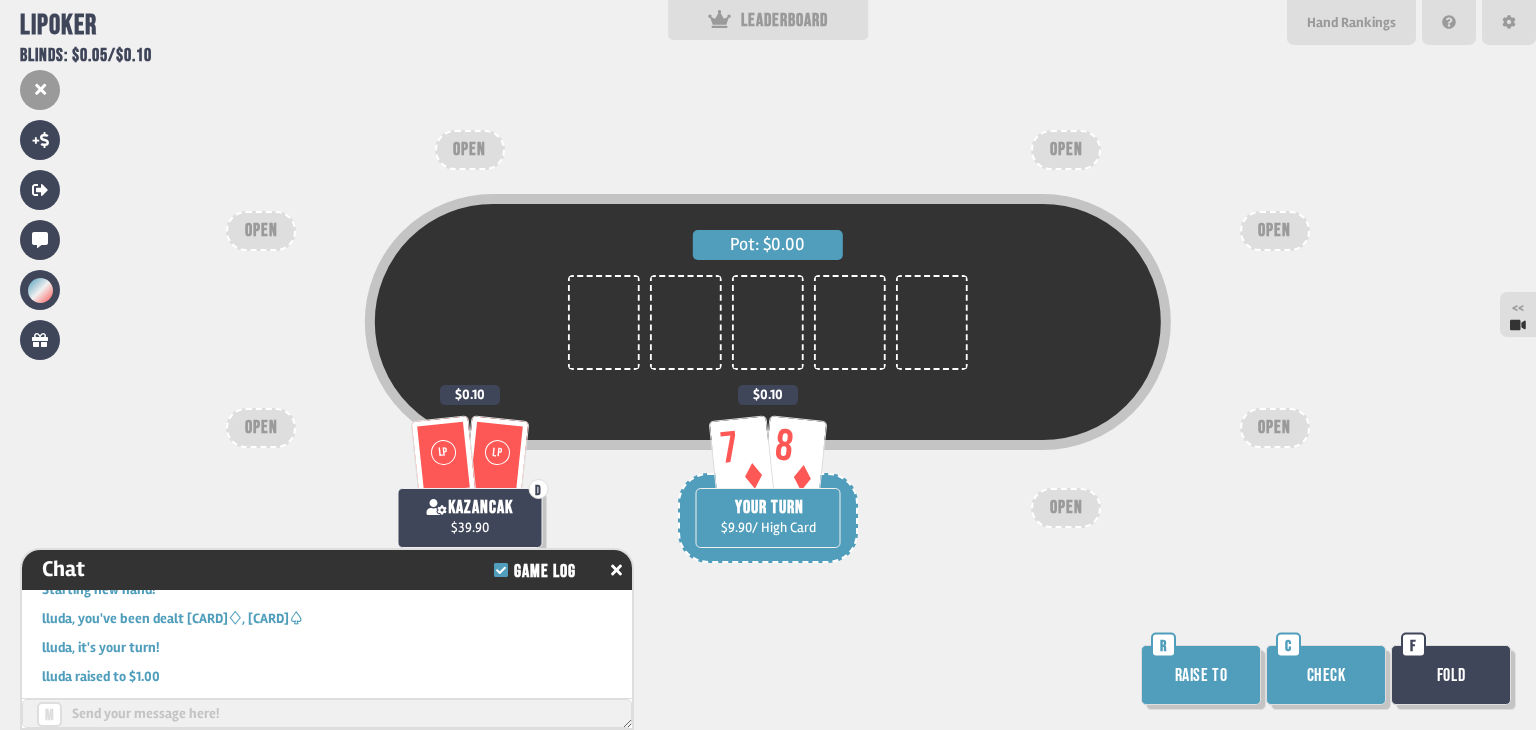 click on "Raise to" at bounding box center [1201, 675] 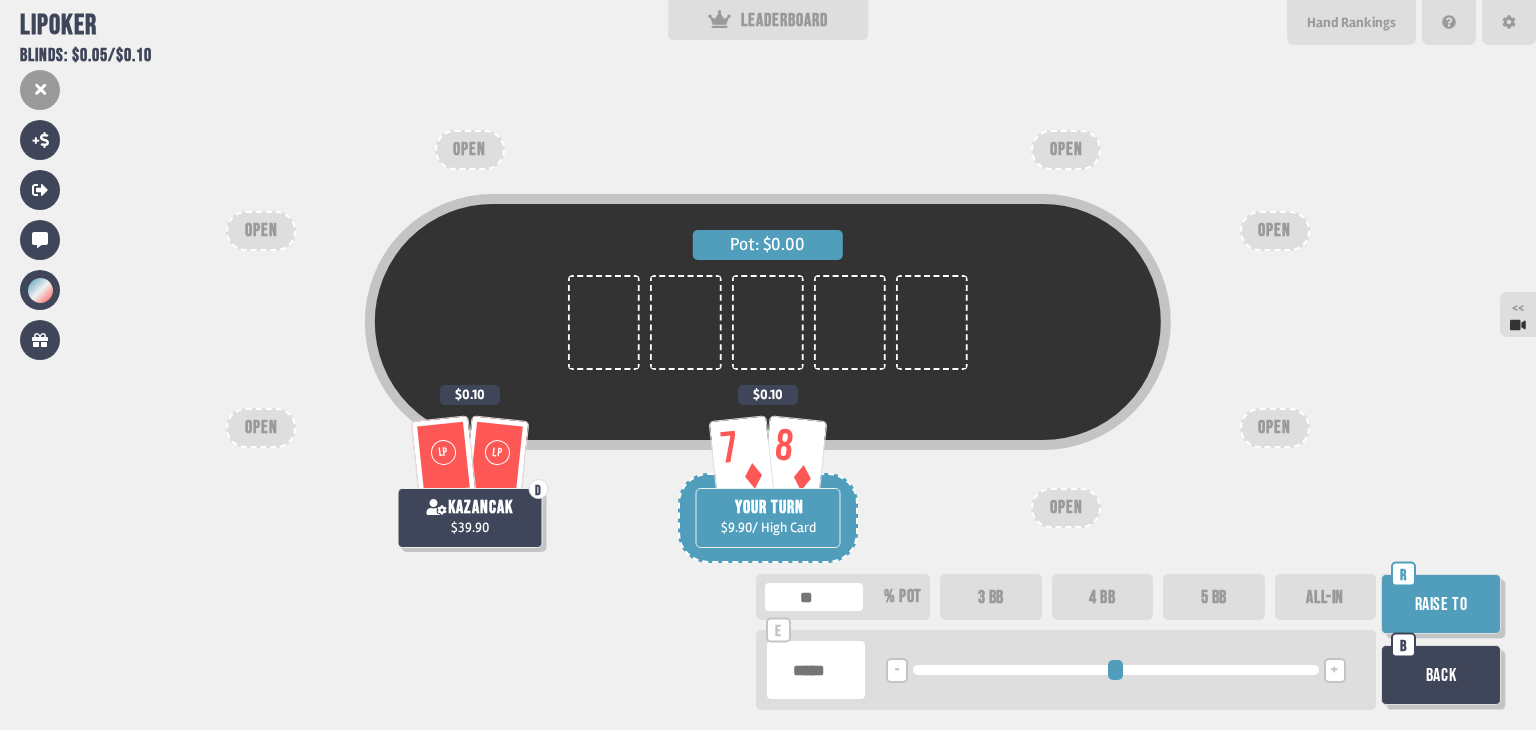 type on "***" 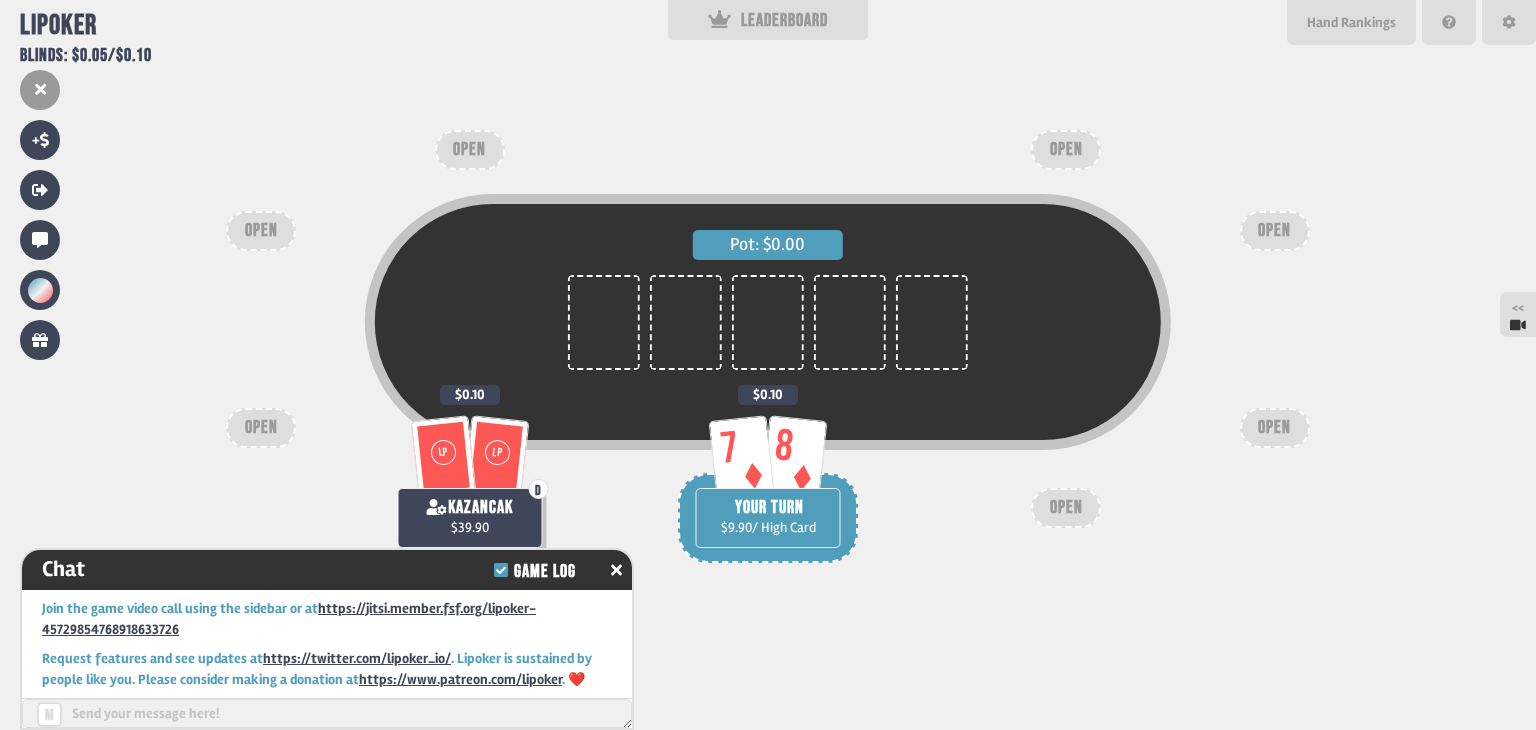scroll, scrollTop: 2584, scrollLeft: 0, axis: vertical 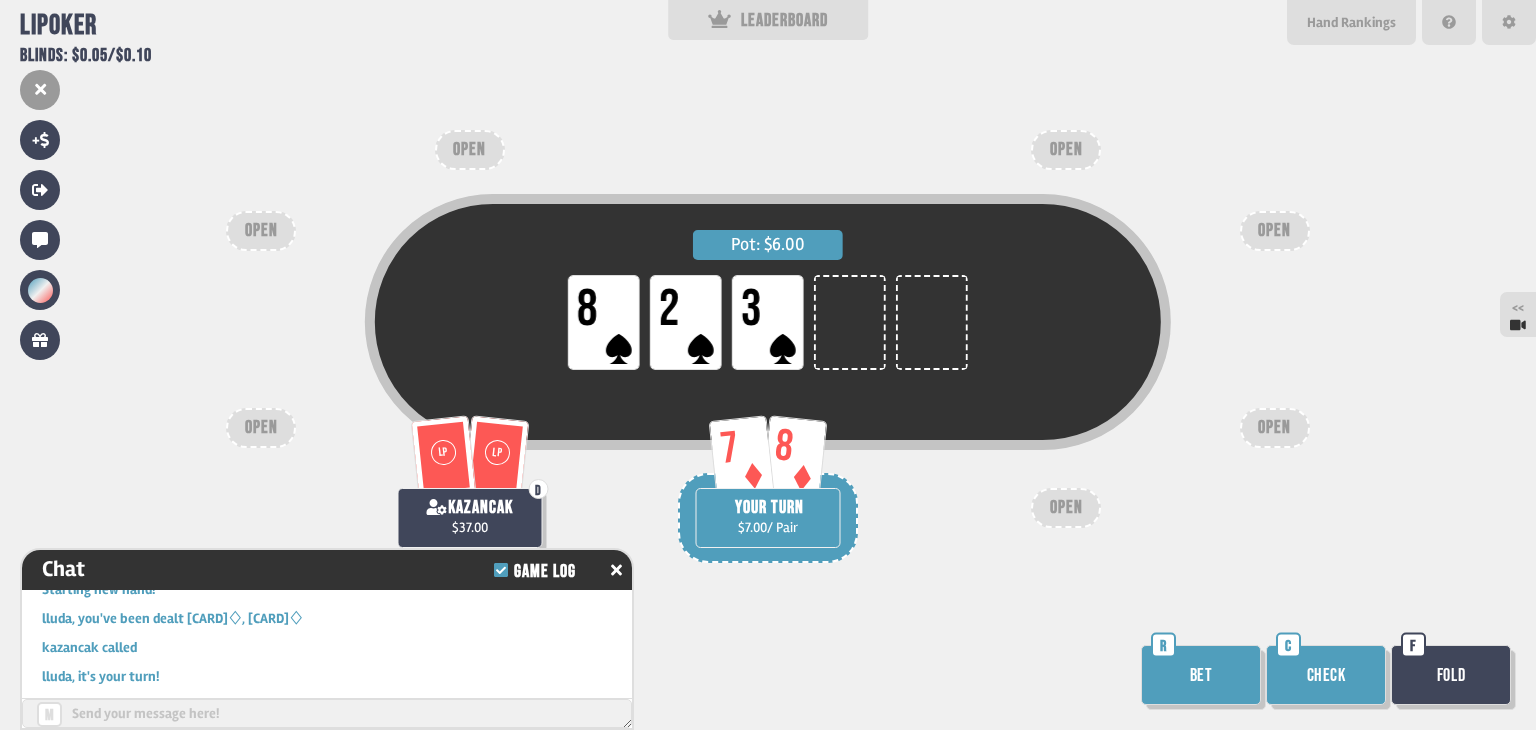 click on "Check" at bounding box center (1326, 675) 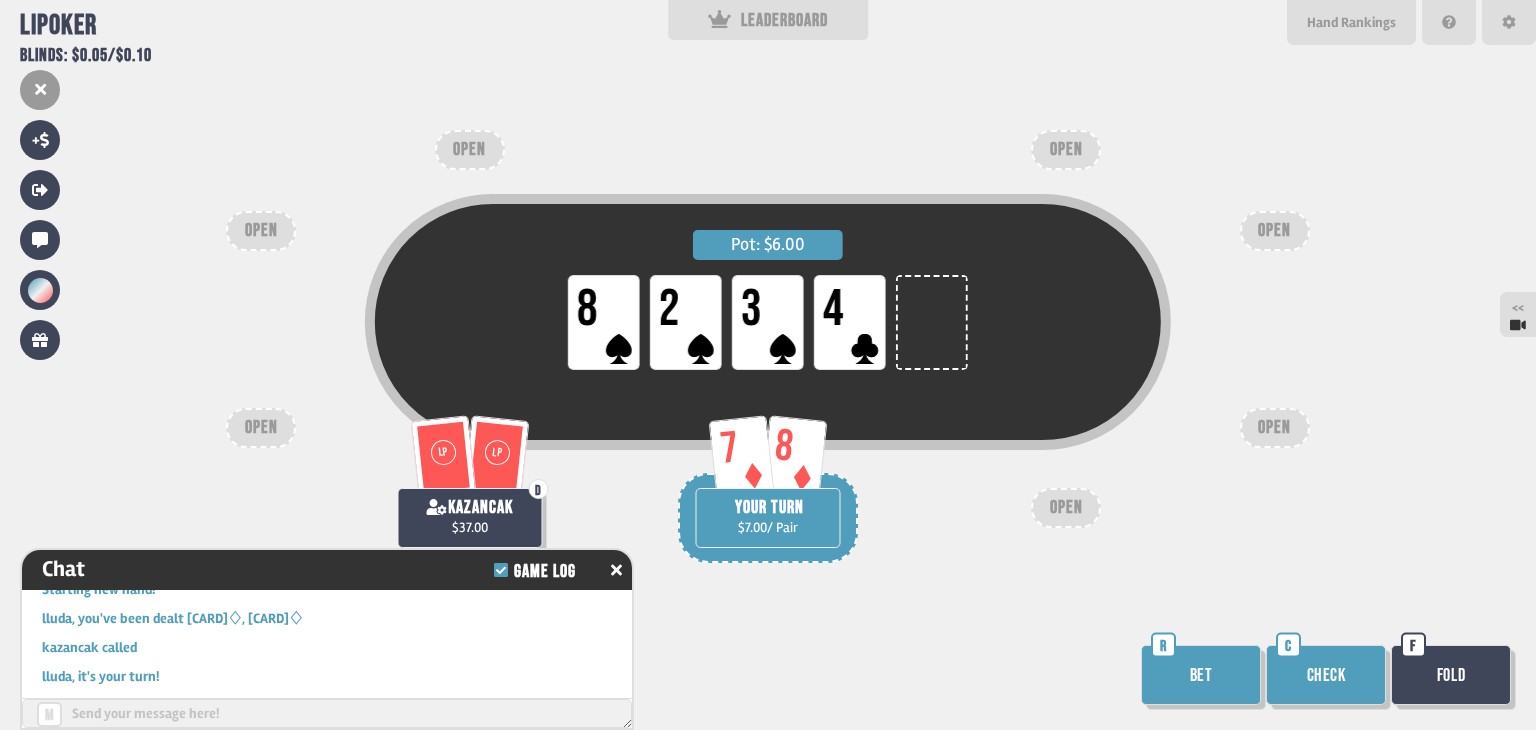 click on "Check" at bounding box center (1326, 675) 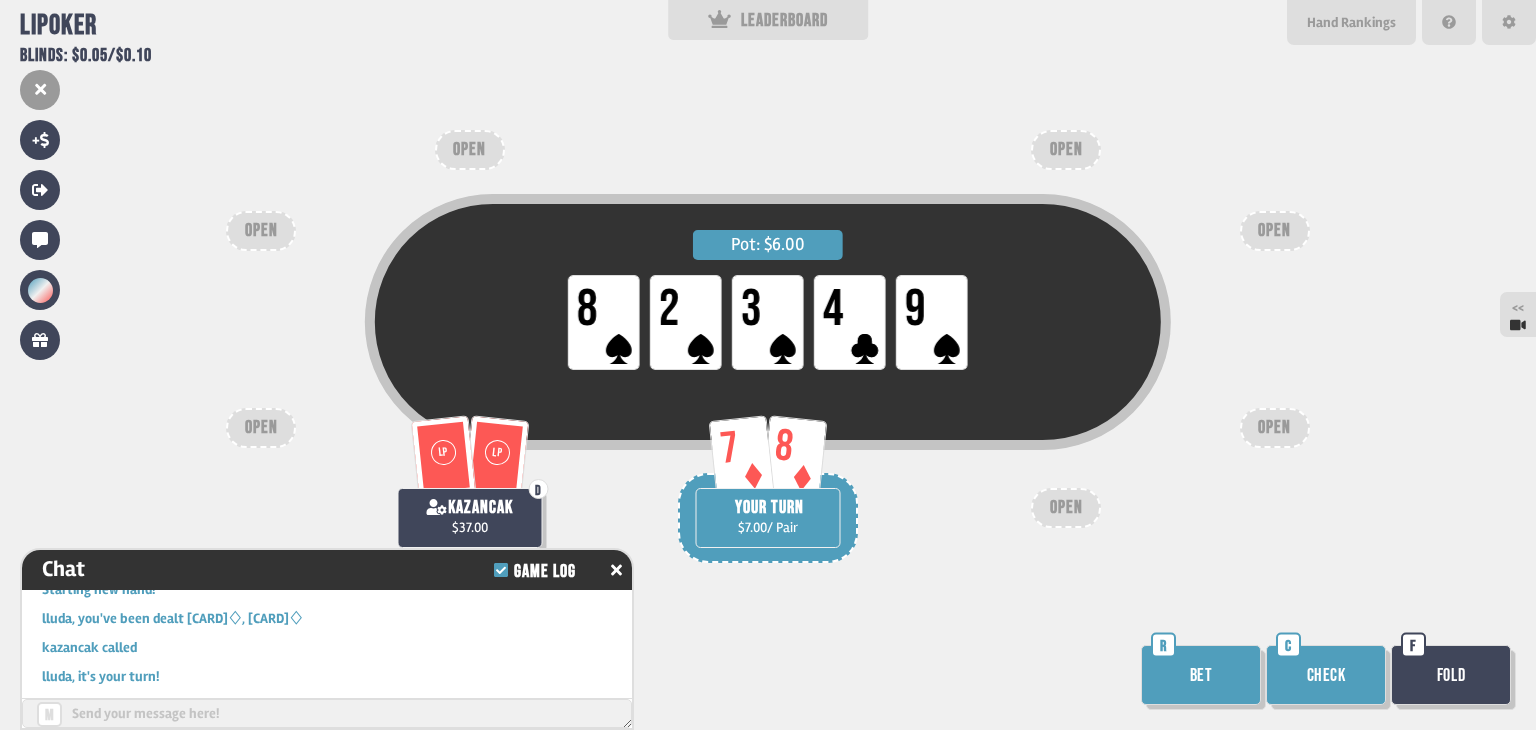 click on "Check" at bounding box center [1326, 675] 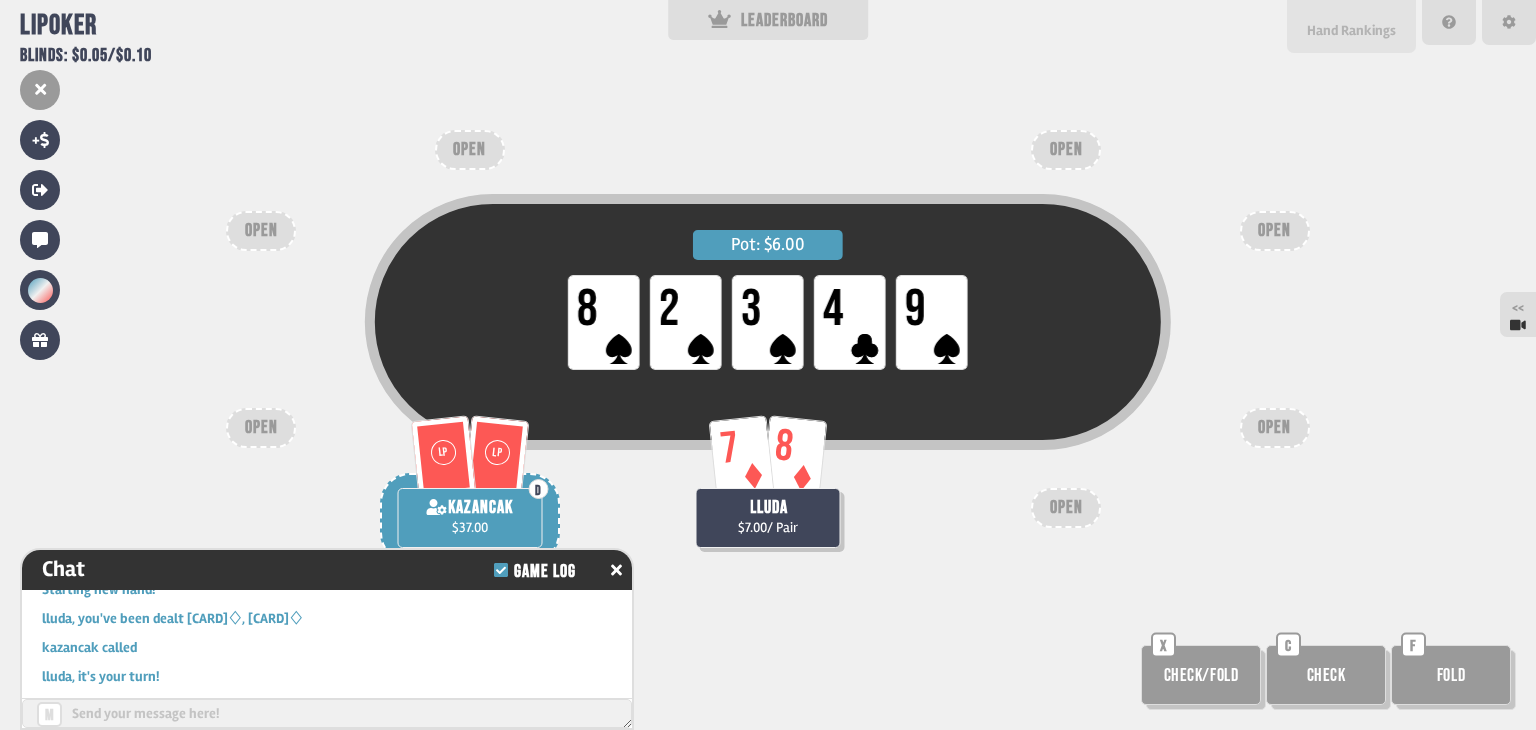 click on "Hand Rankings" at bounding box center [1351, 30] 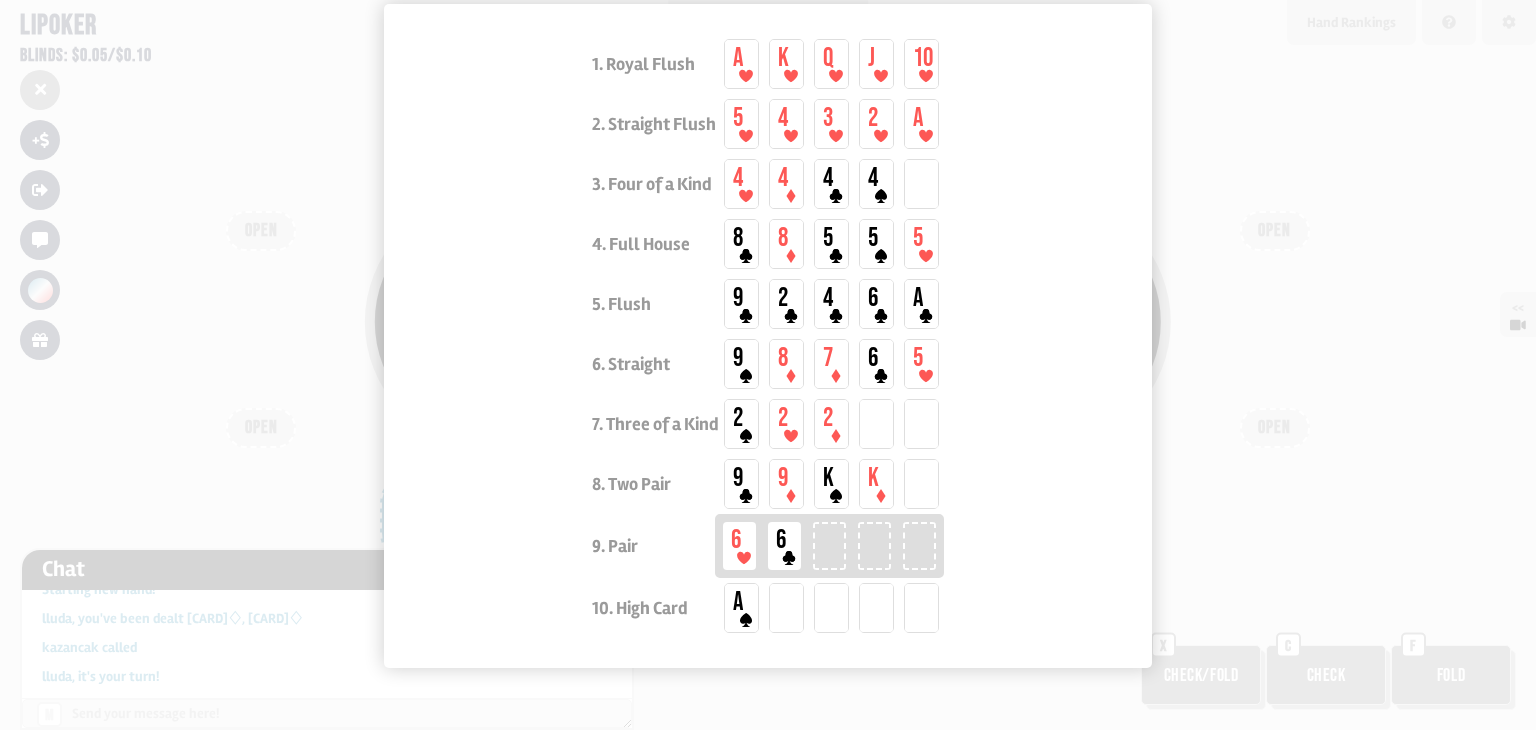 scroll, scrollTop: 130, scrollLeft: 0, axis: vertical 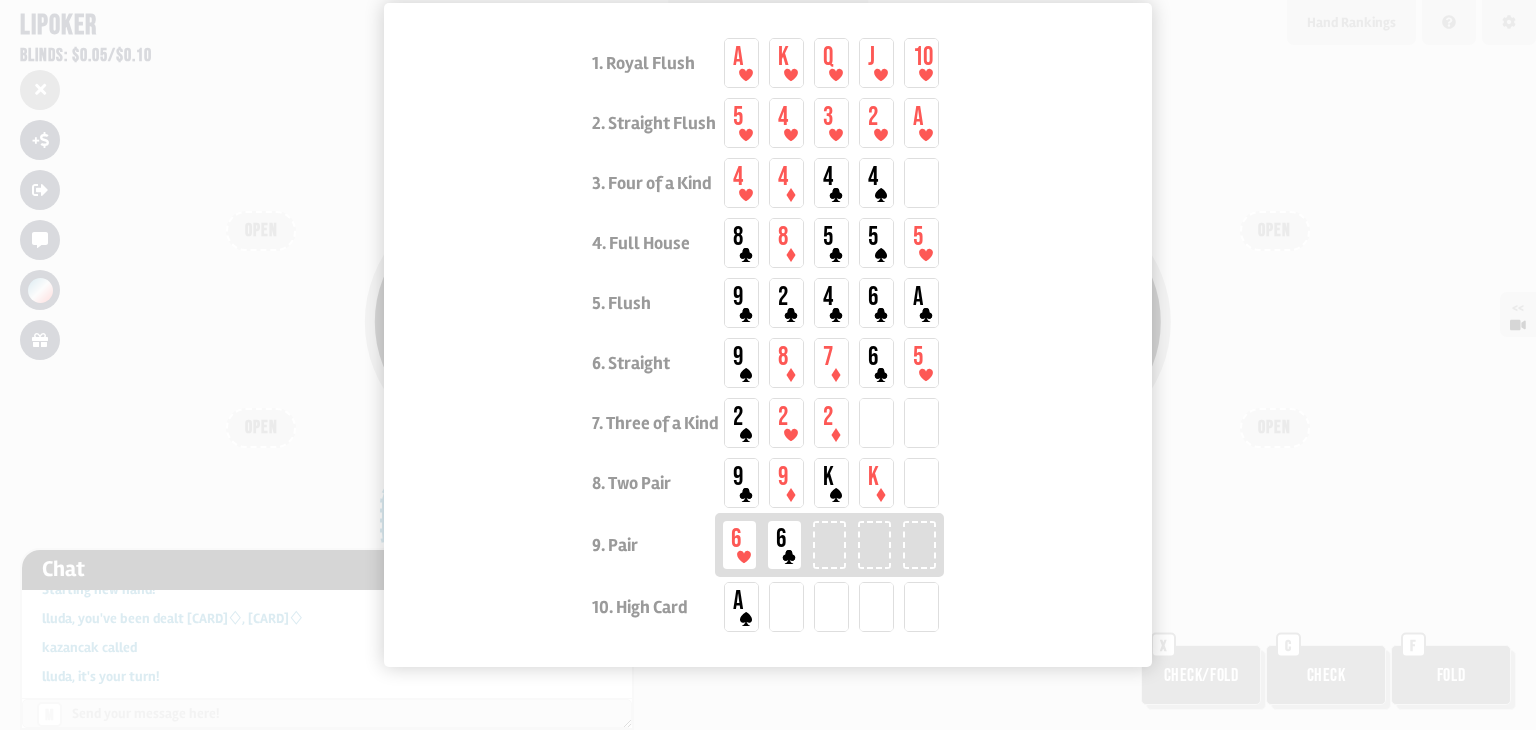 click at bounding box center [768, 365] 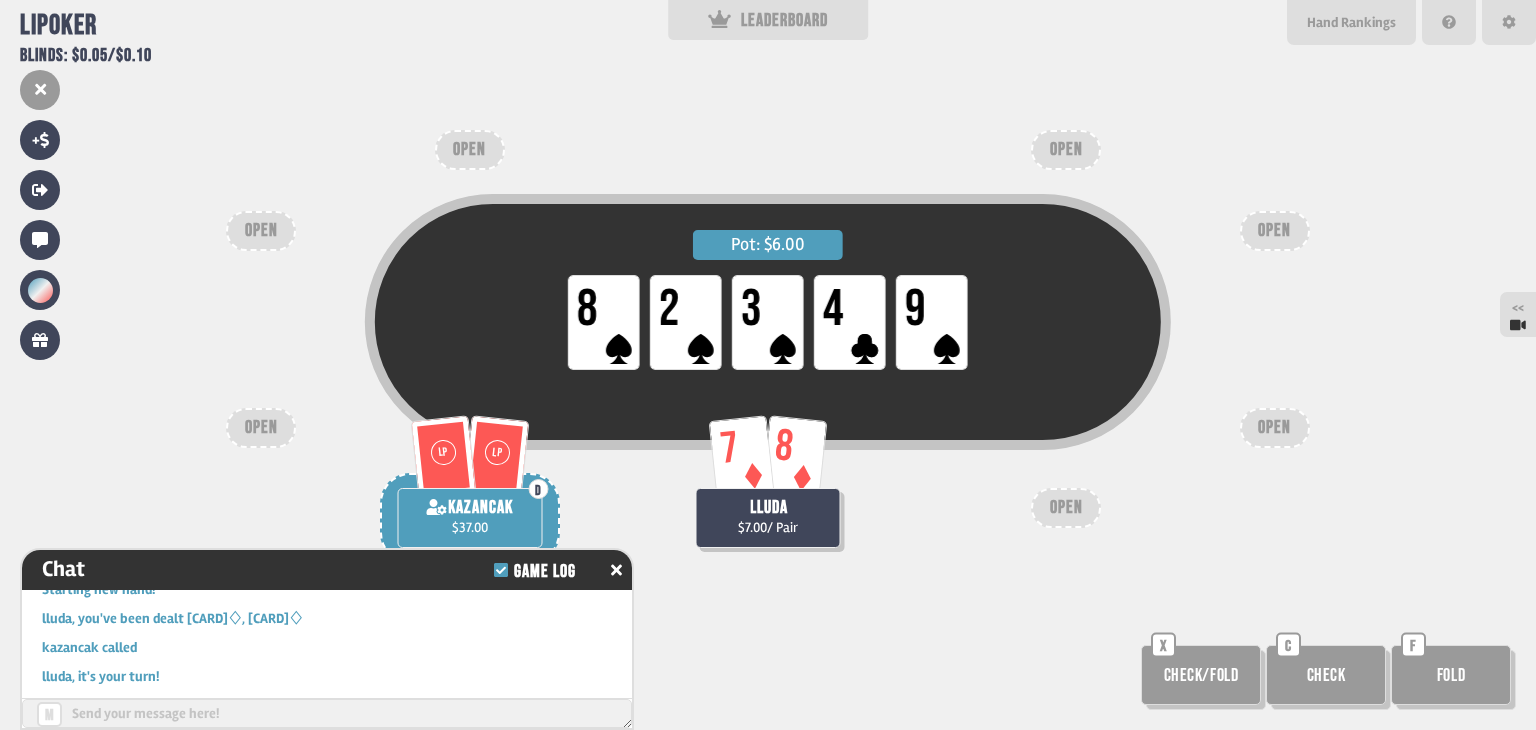scroll, scrollTop: 80, scrollLeft: 0, axis: vertical 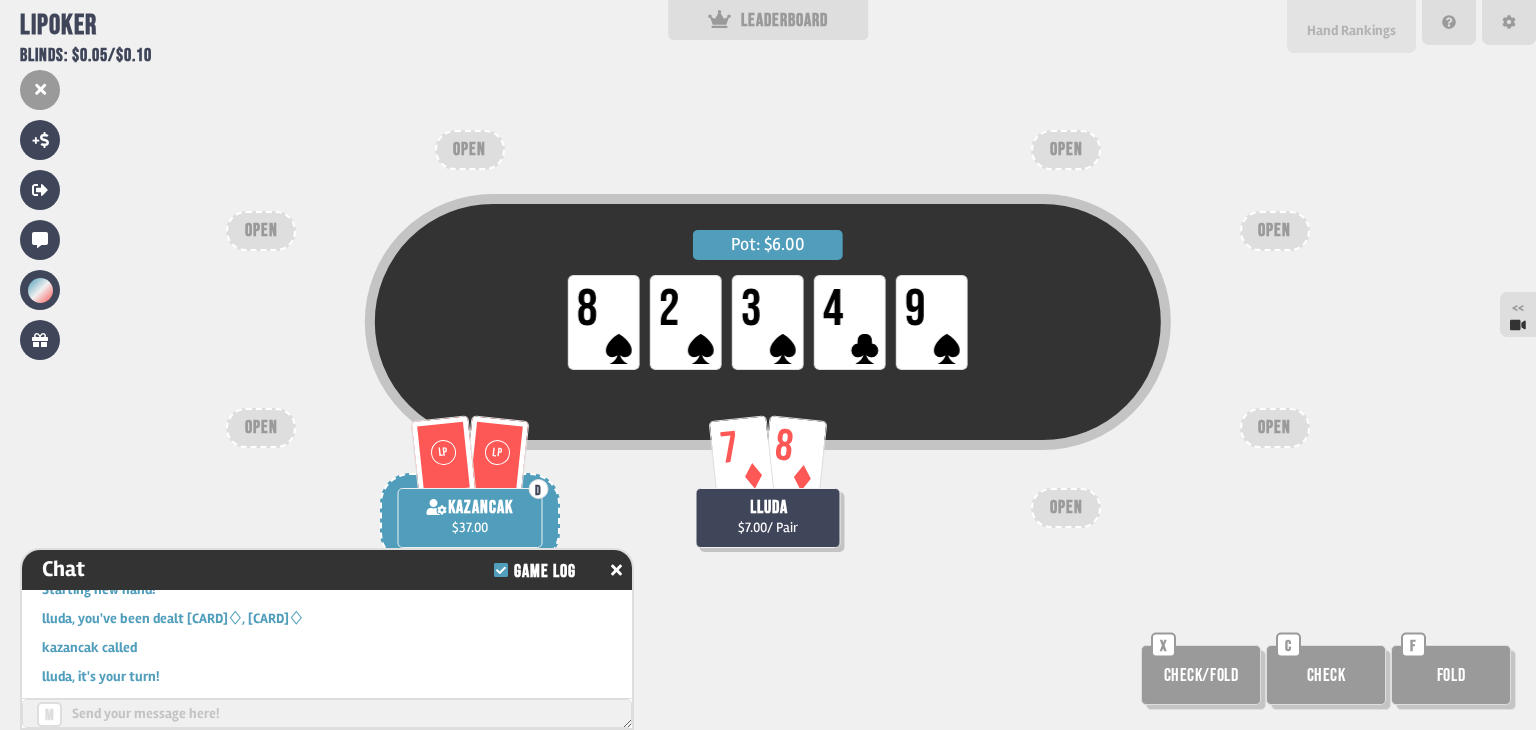click on "Hand Rankings" at bounding box center [1351, 30] 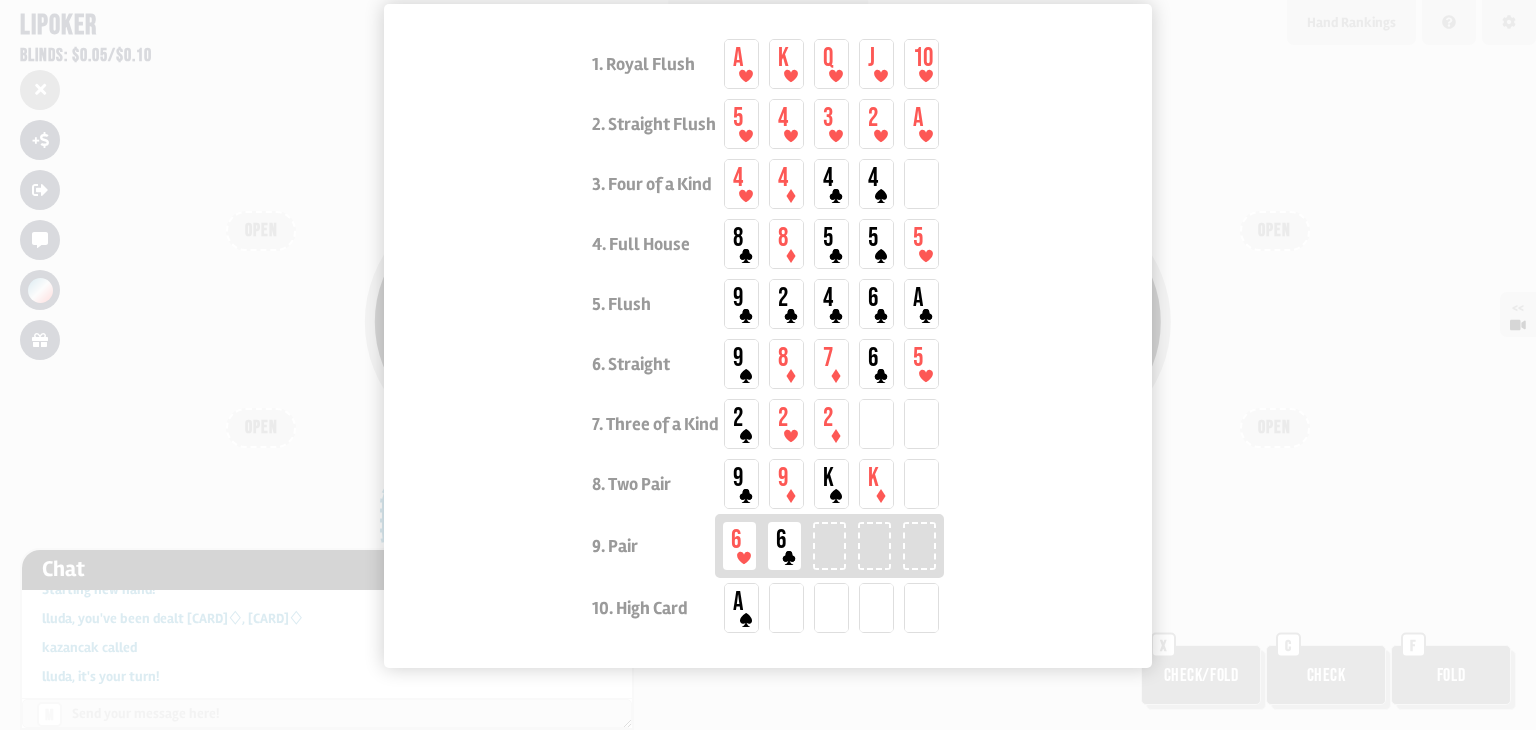 scroll, scrollTop: 130, scrollLeft: 0, axis: vertical 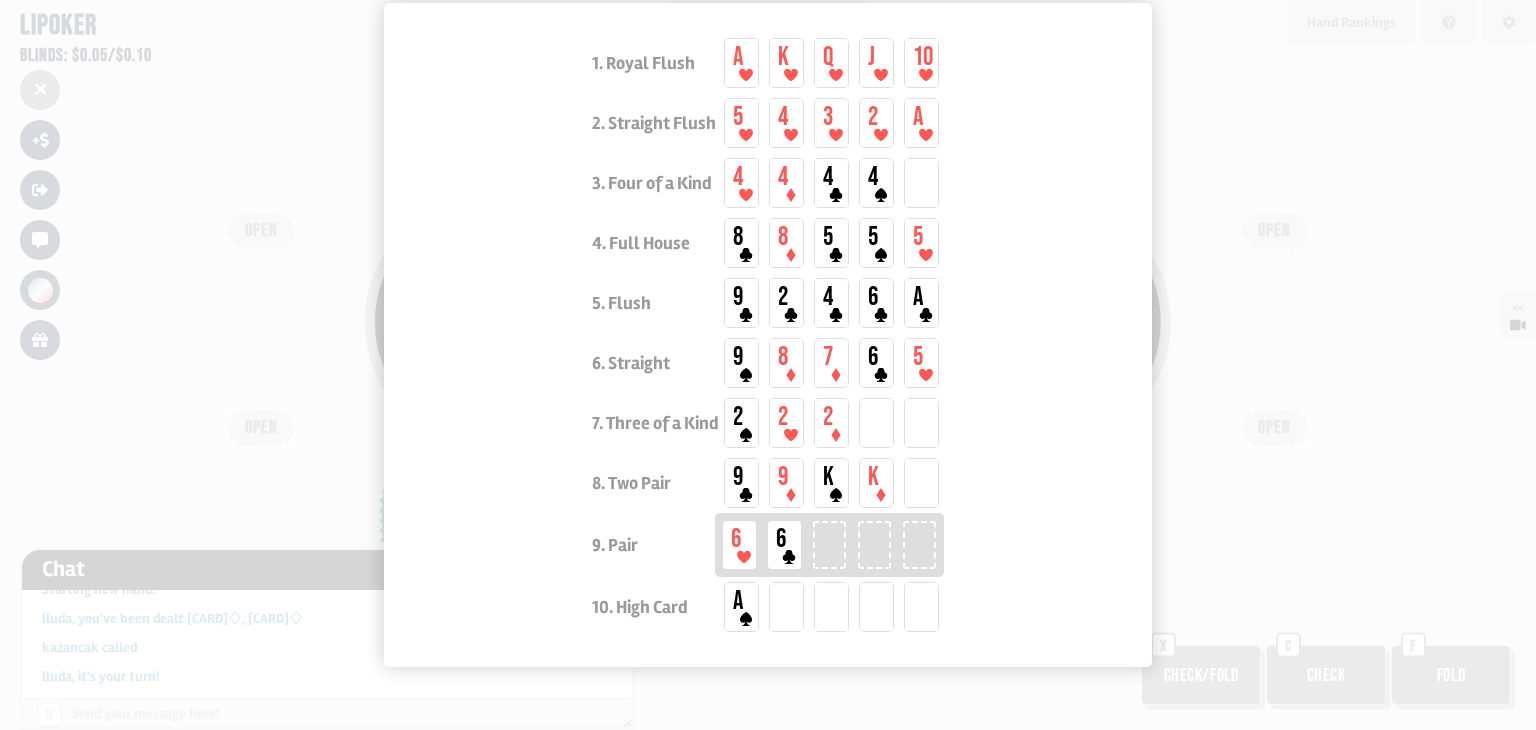 click at bounding box center [768, 365] 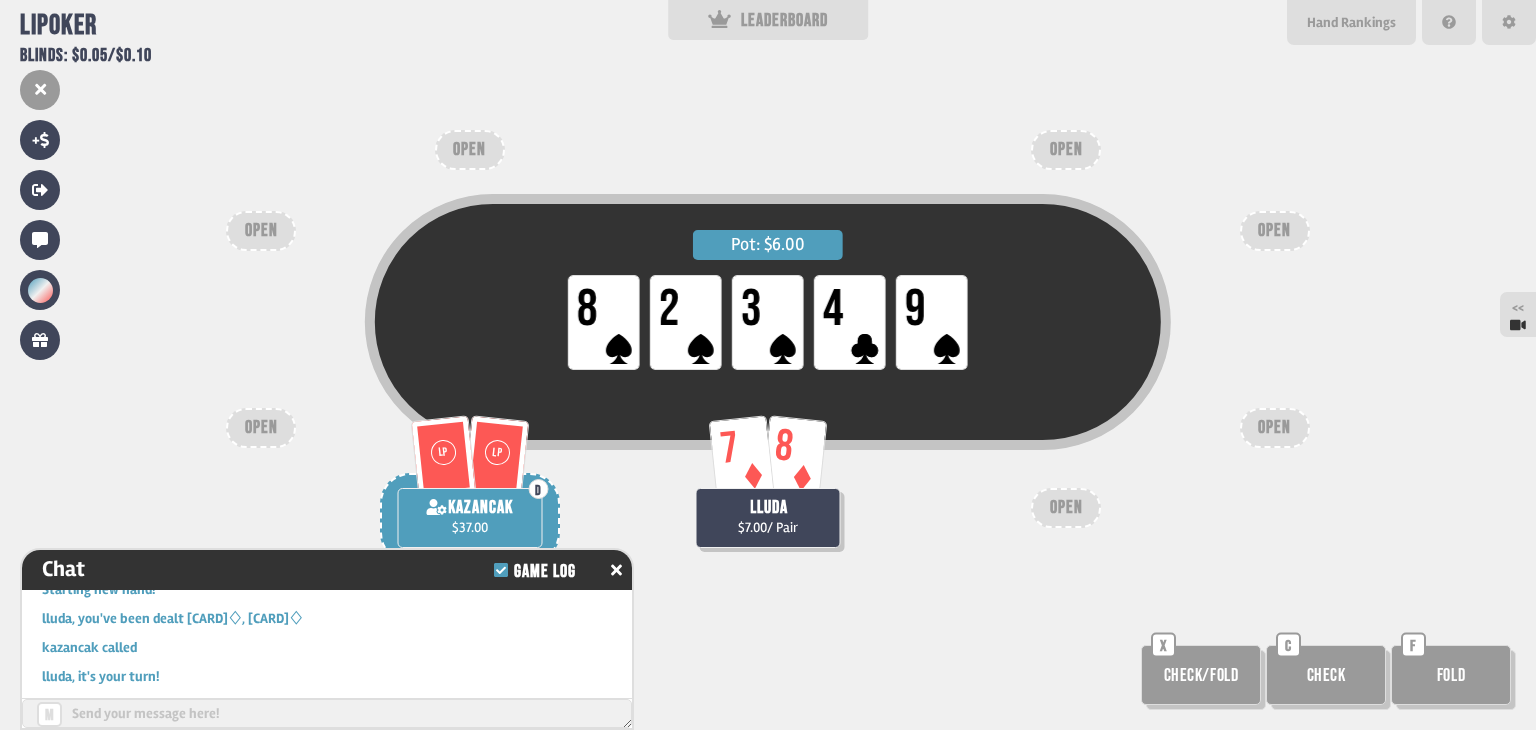 scroll, scrollTop: 80, scrollLeft: 0, axis: vertical 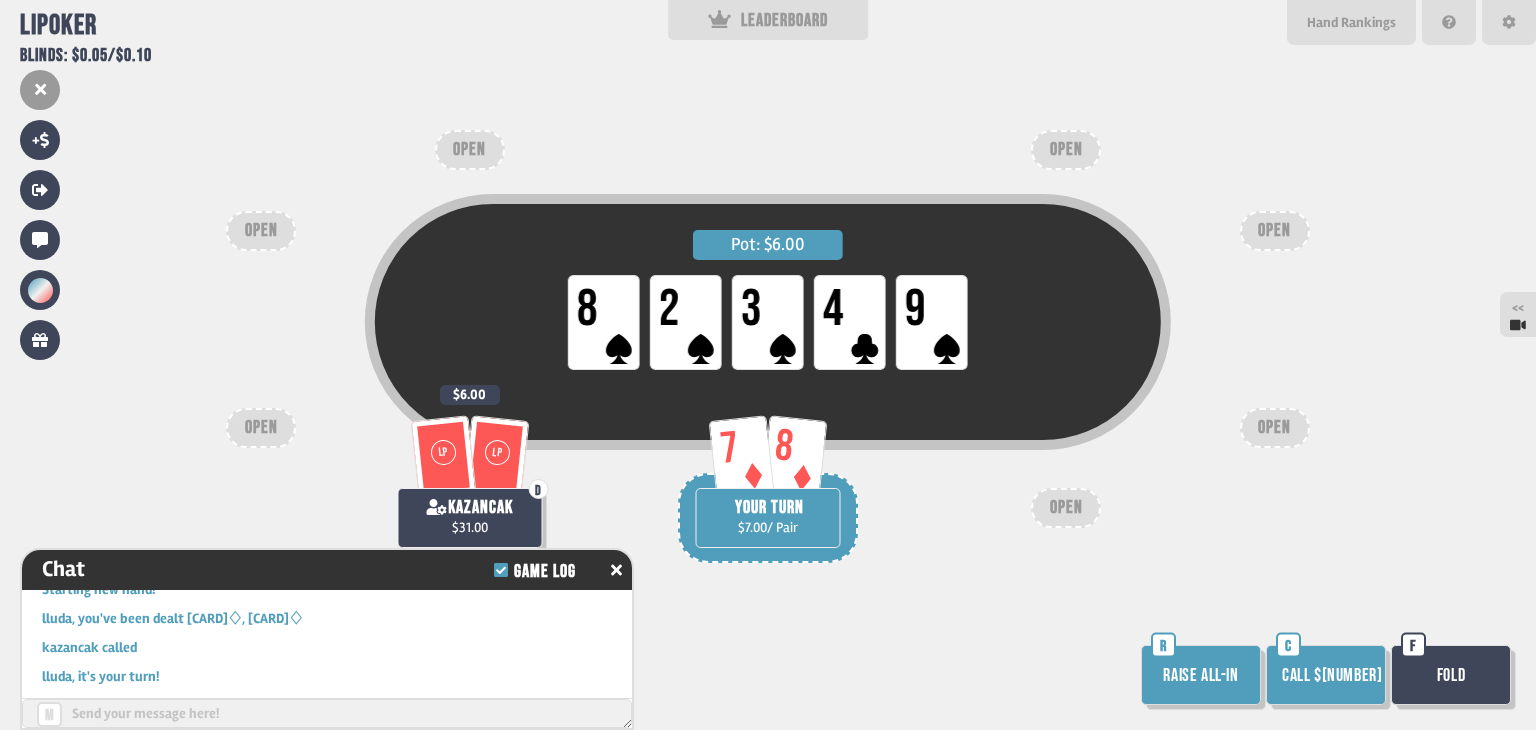 click on "Call $[NUMBER]" at bounding box center (1326, 675) 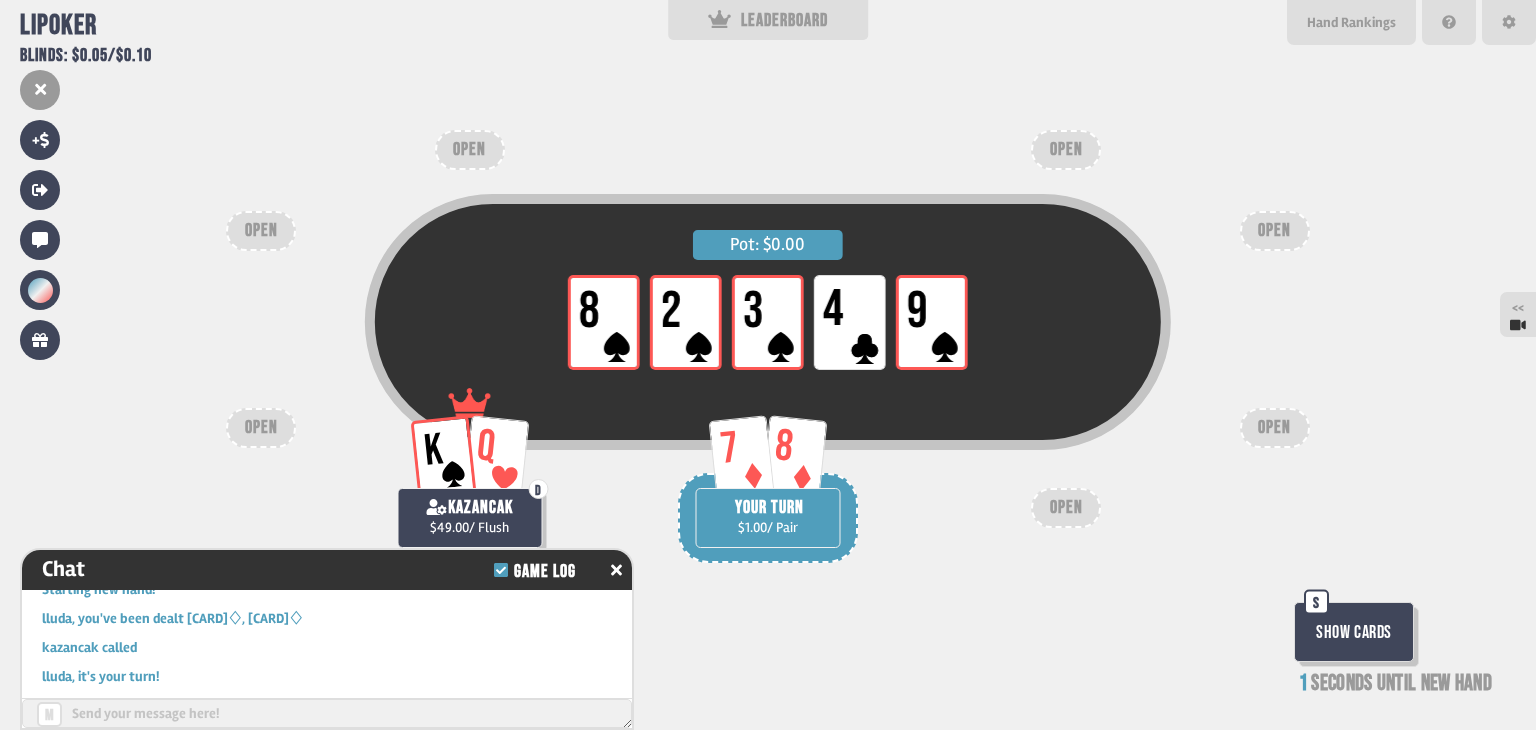 click on "Show Cards" at bounding box center [1354, 632] 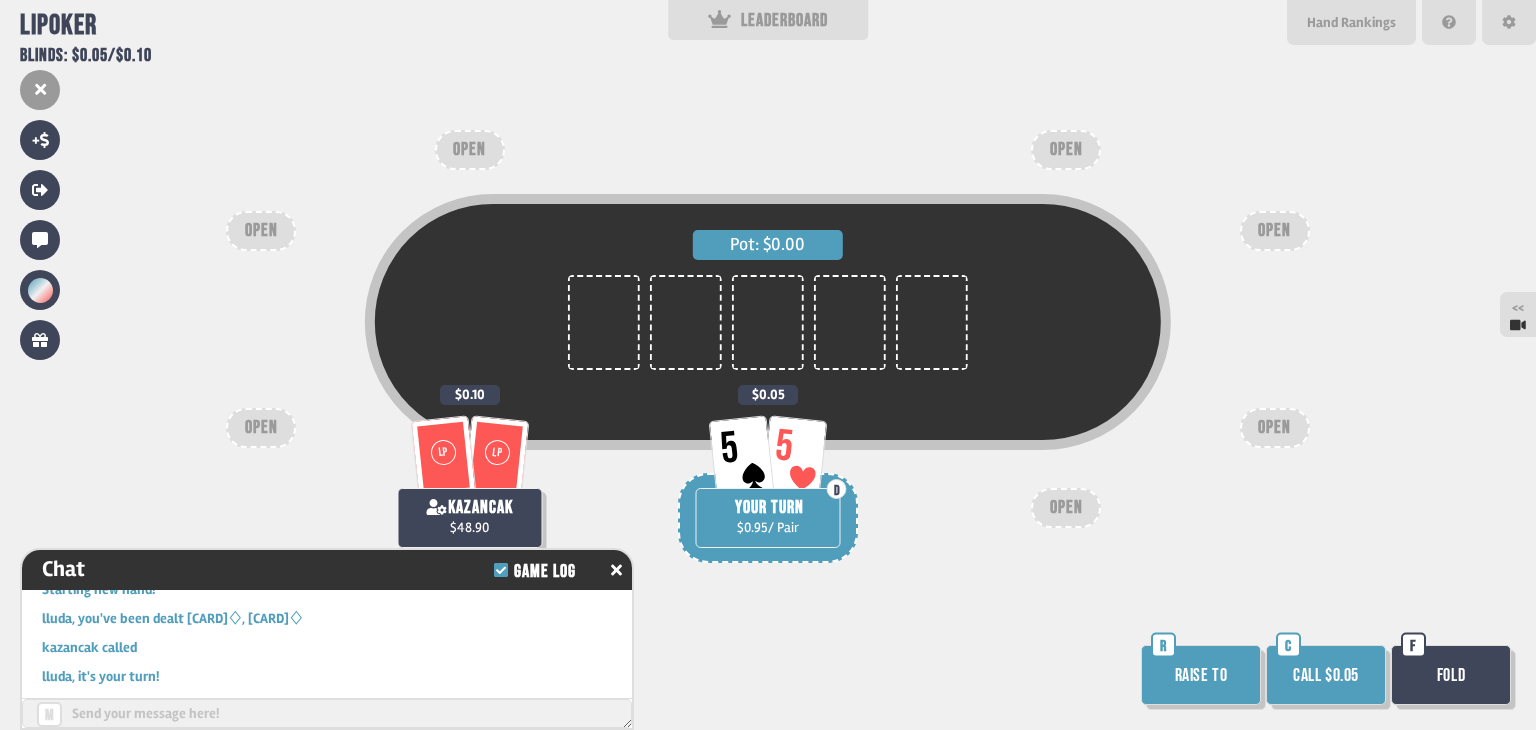 click on "Raise to" at bounding box center (1201, 675) 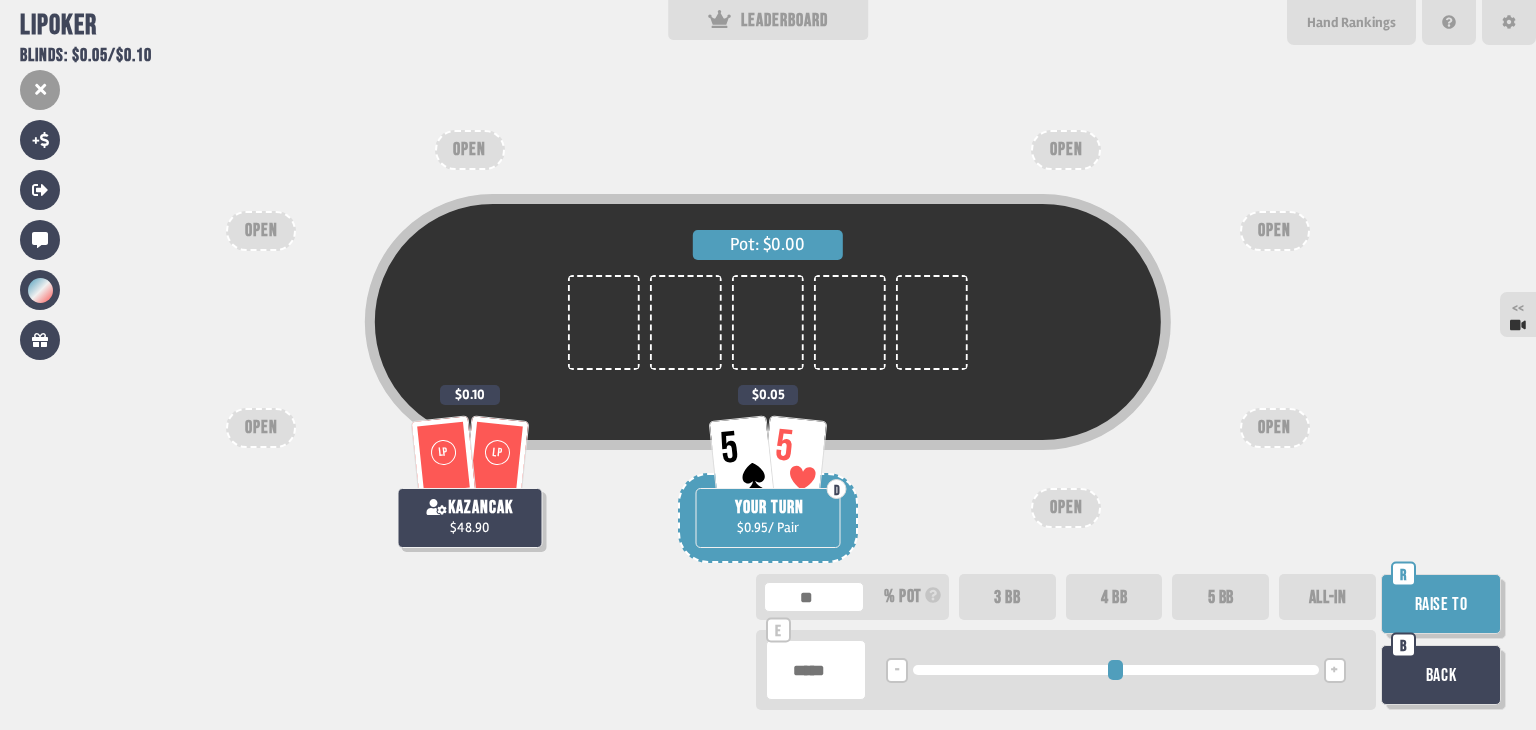 type on "***" 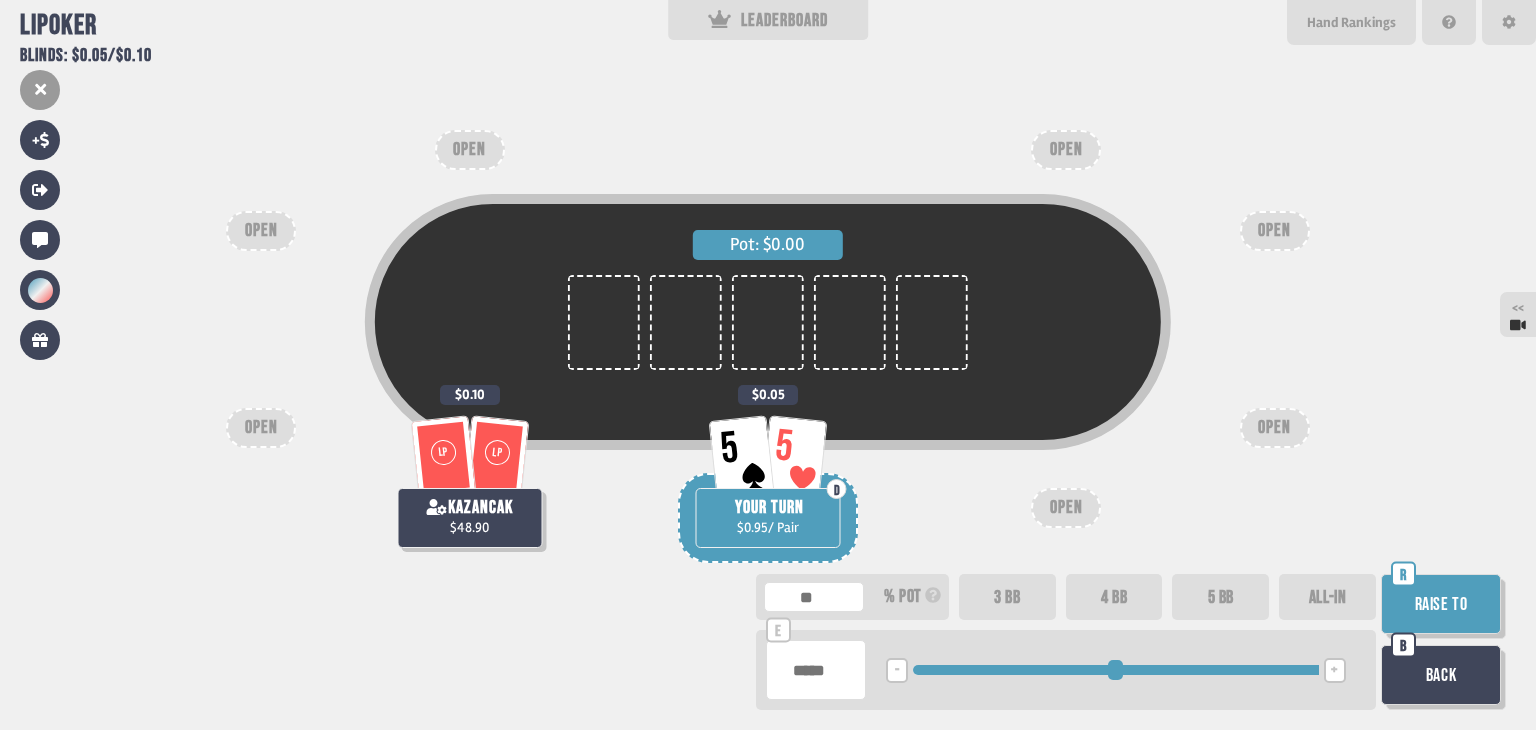 type on "****" 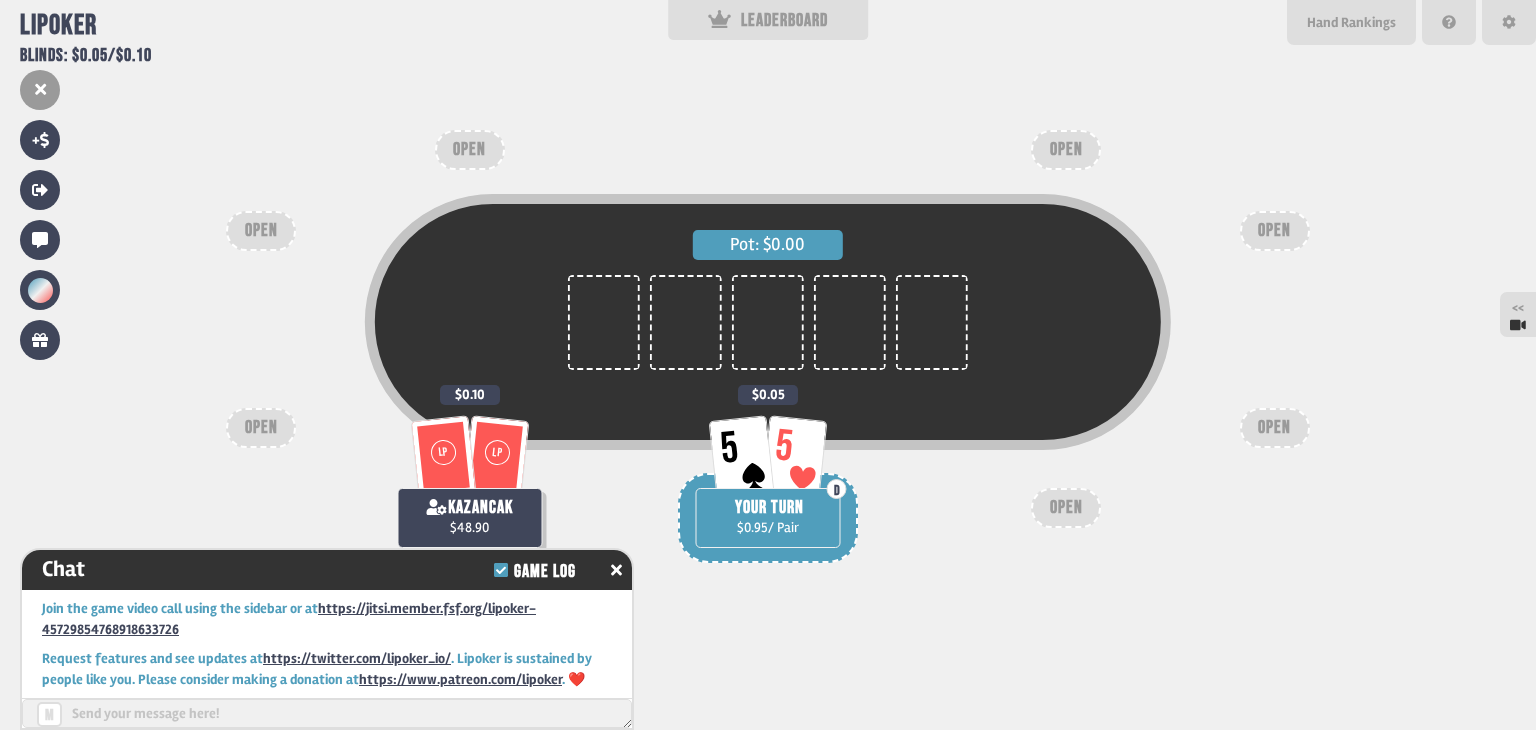 scroll, scrollTop: 3164, scrollLeft: 0, axis: vertical 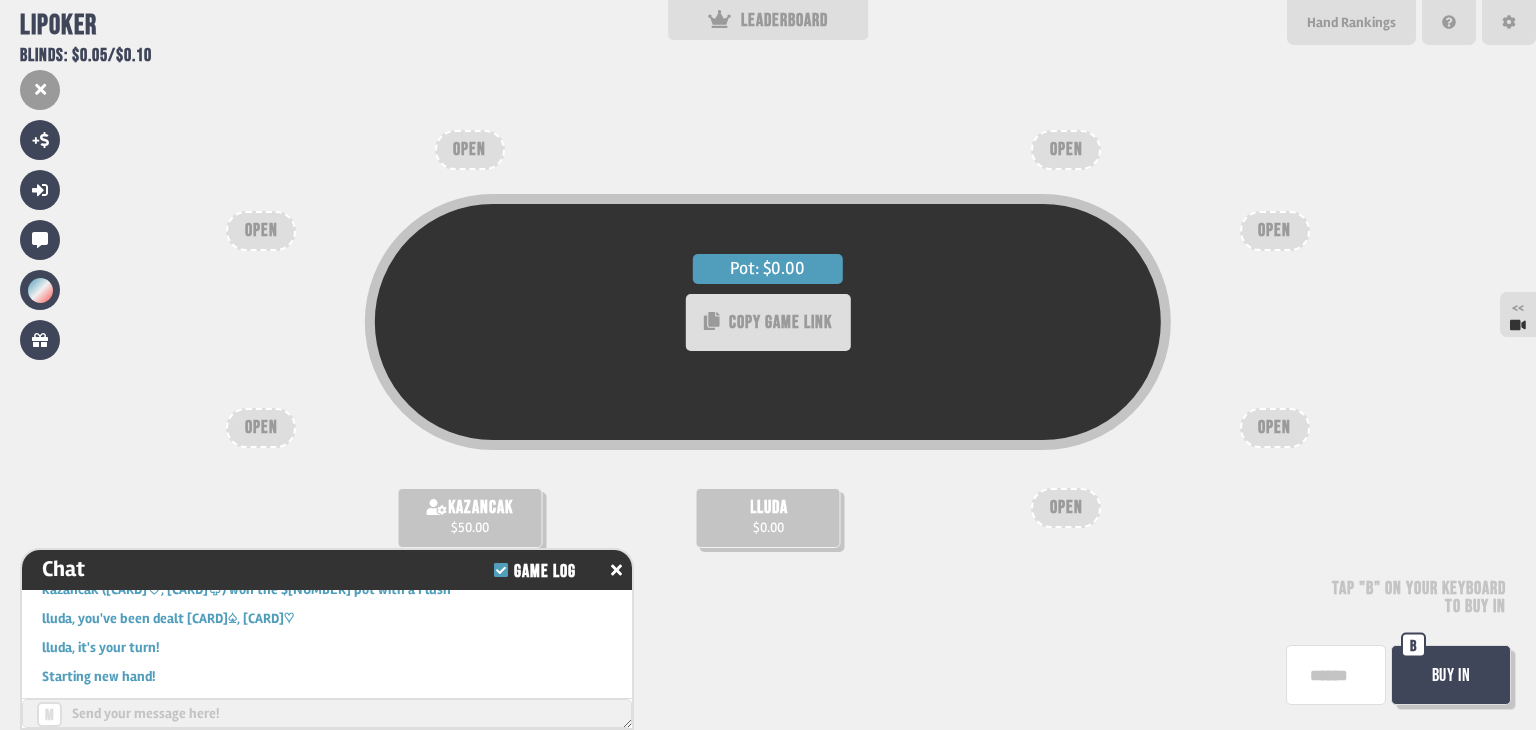 click on "Buy In B" at bounding box center [1453, 677] 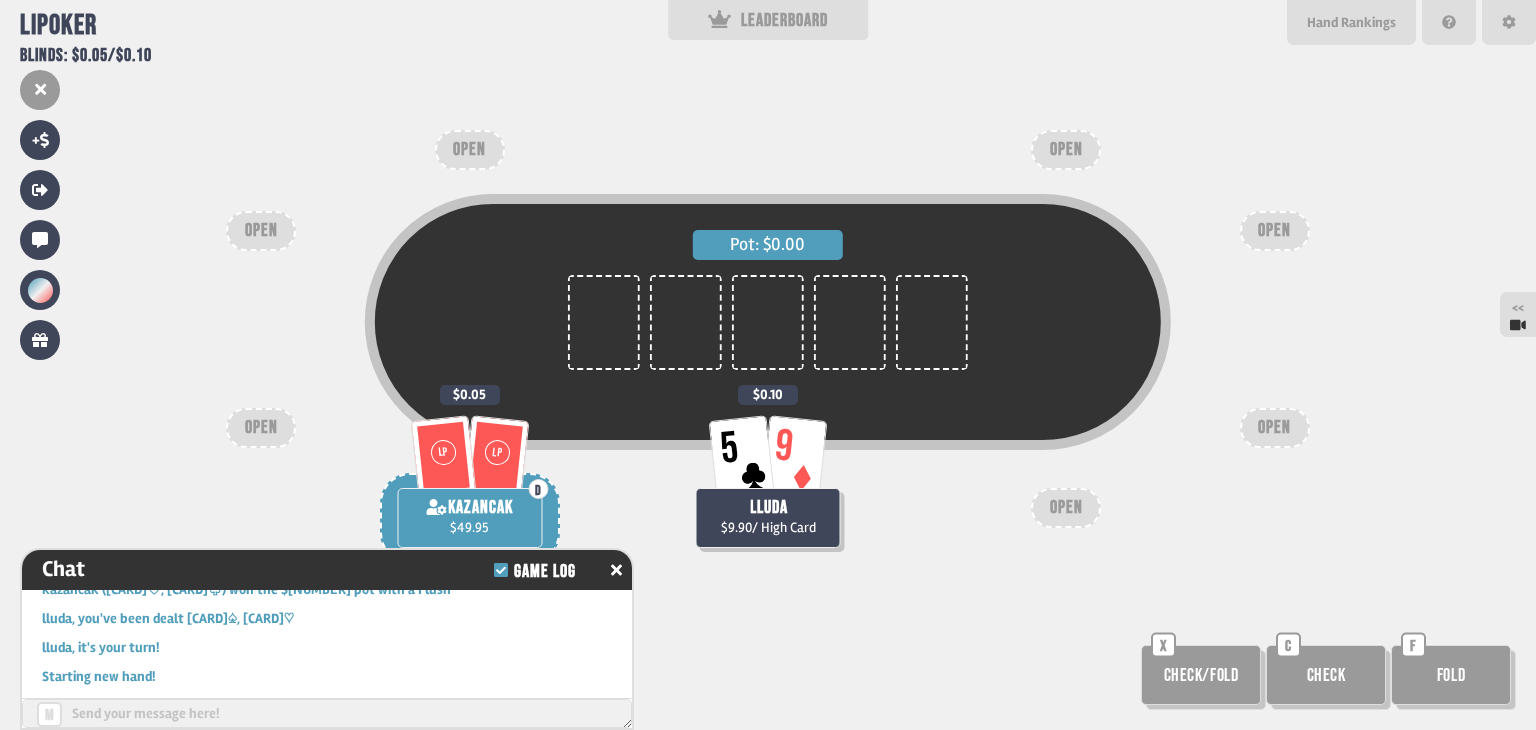 scroll, scrollTop: 80, scrollLeft: 0, axis: vertical 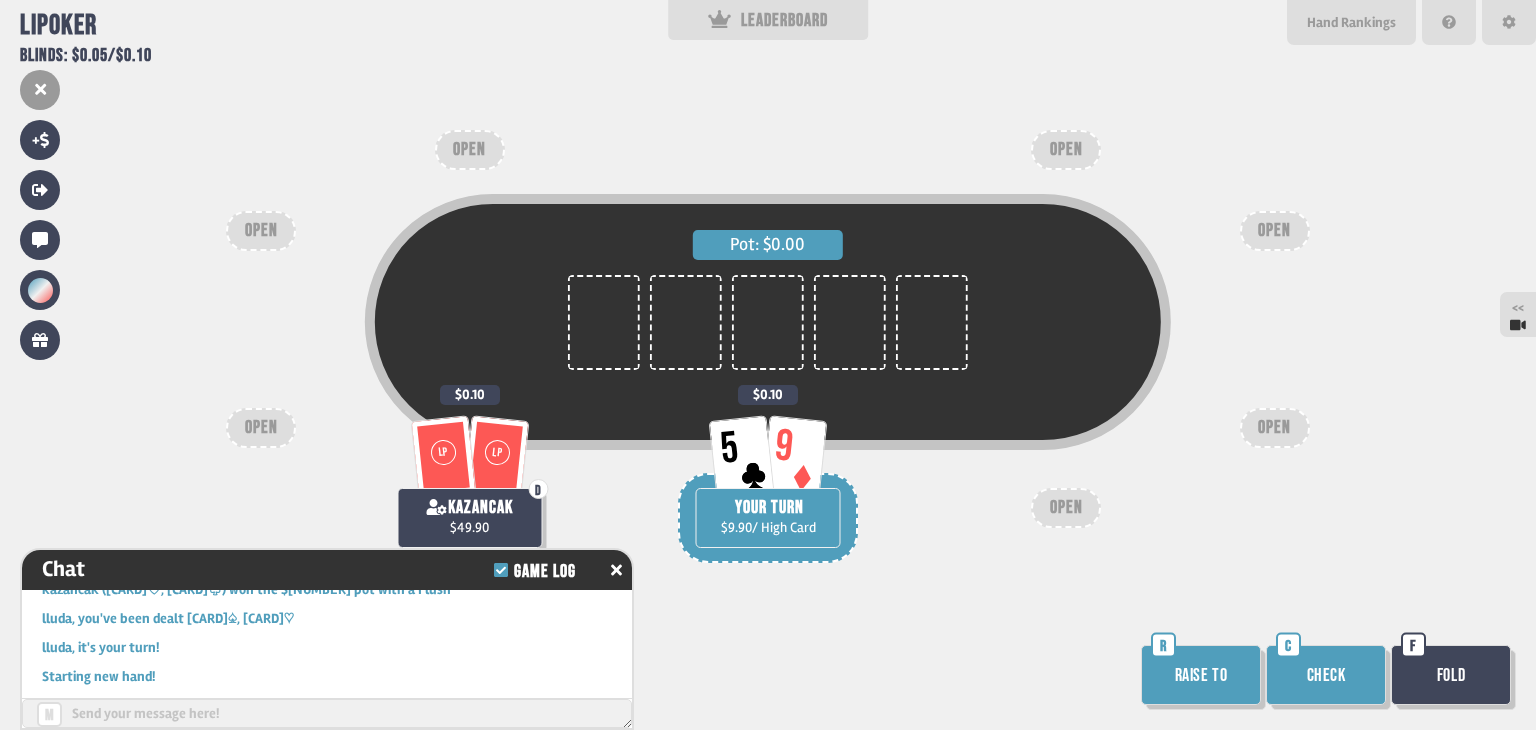 click on "Raise to" at bounding box center [1201, 675] 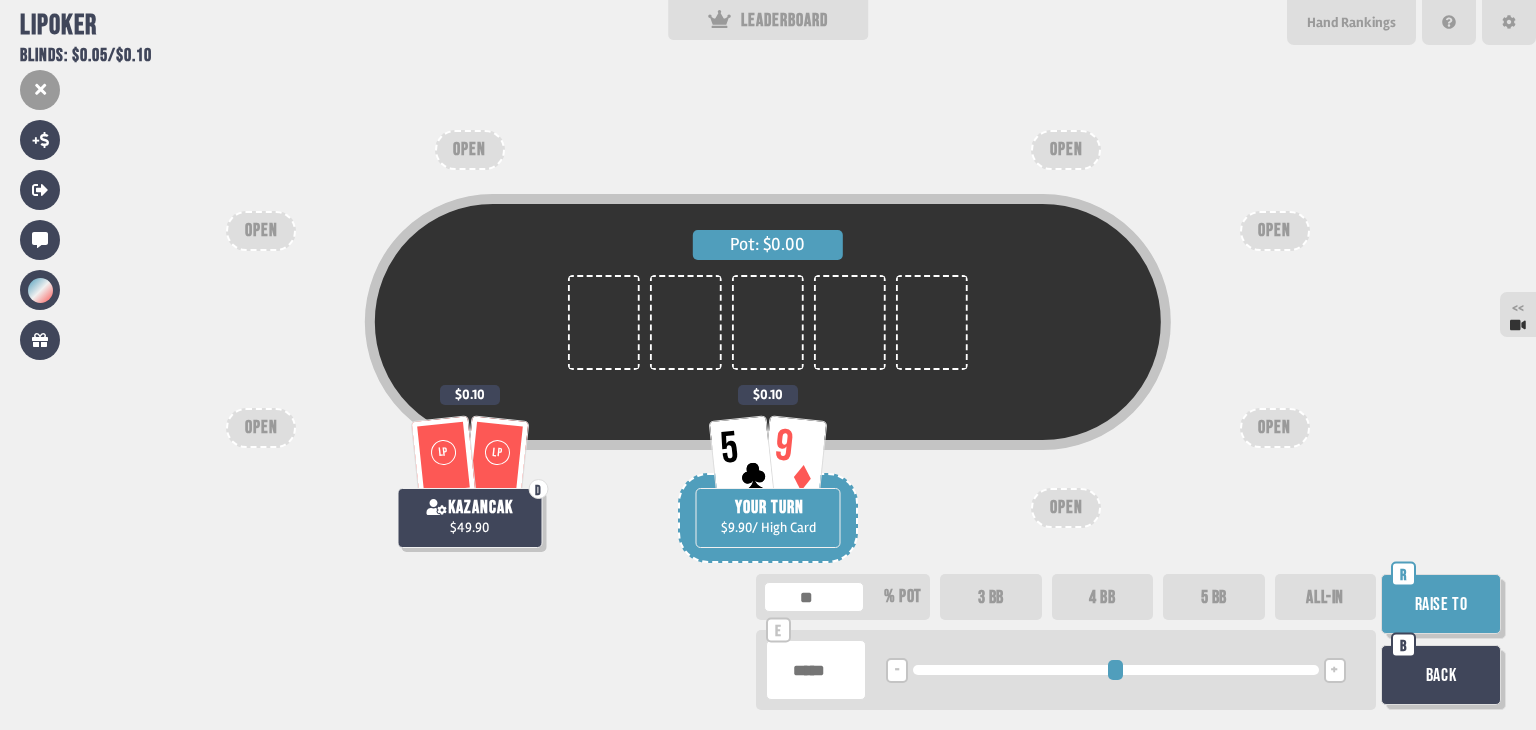 click on "3 BB" at bounding box center [991, 597] 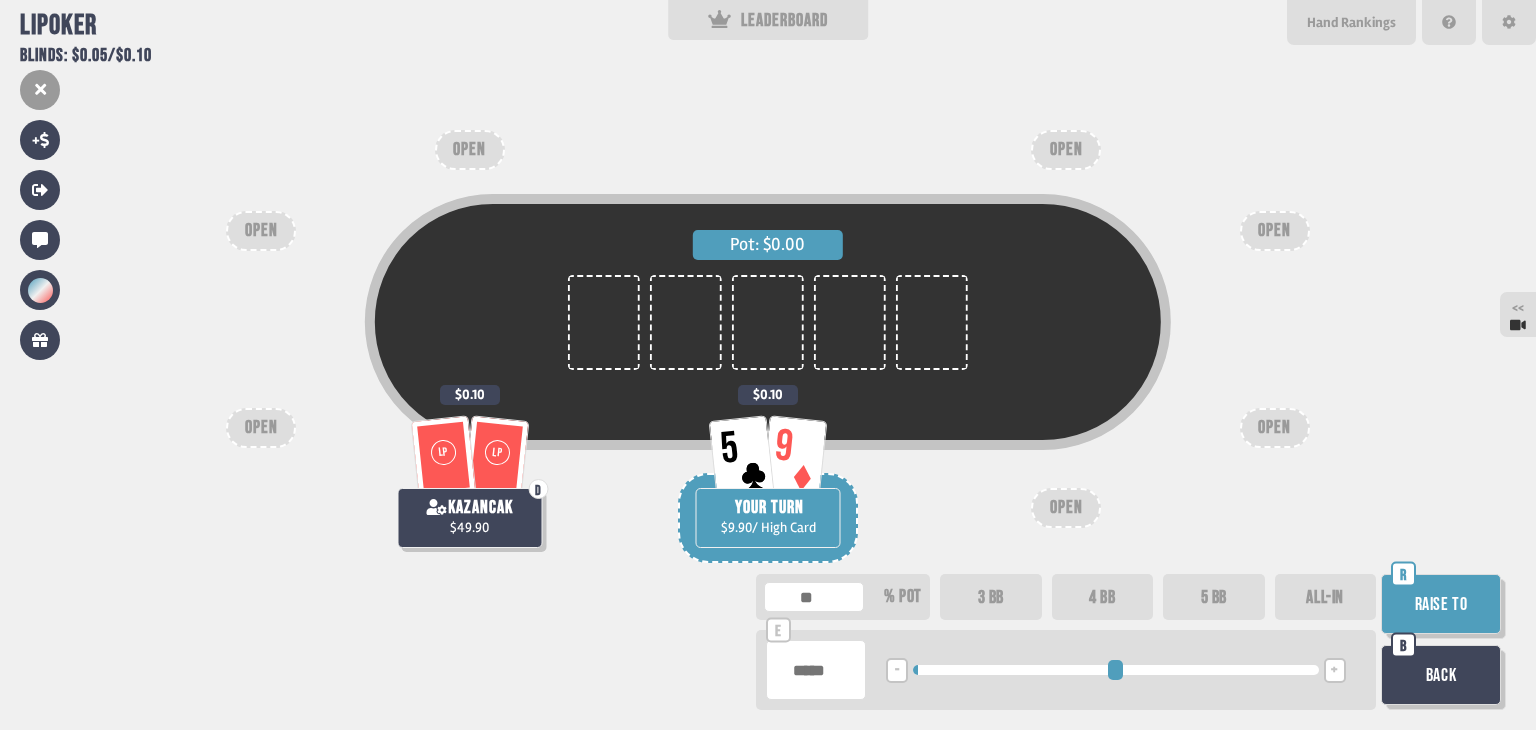 drag, startPoint x: 827, startPoint y: 680, endPoint x: 776, endPoint y: 675, distance: 51.24451 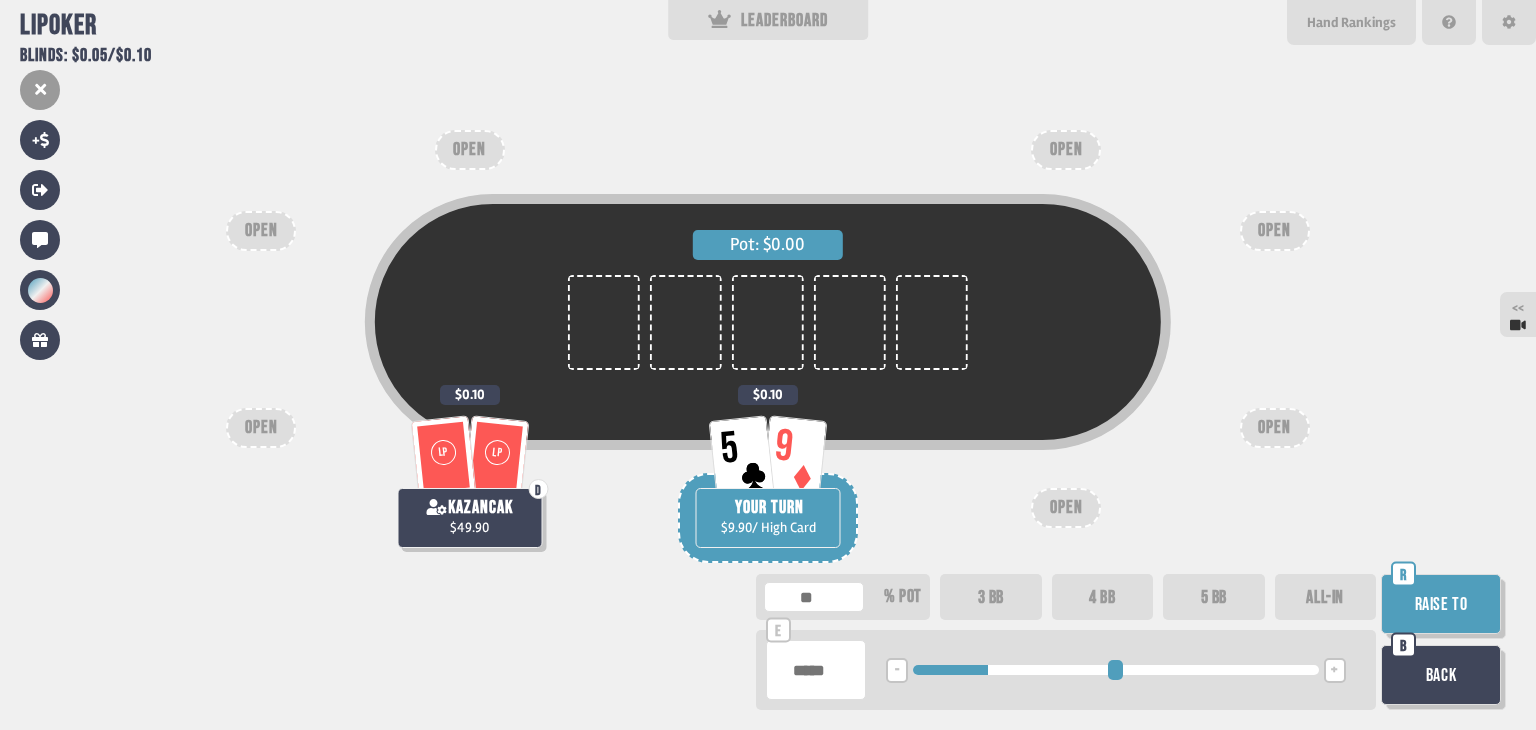 type on "****" 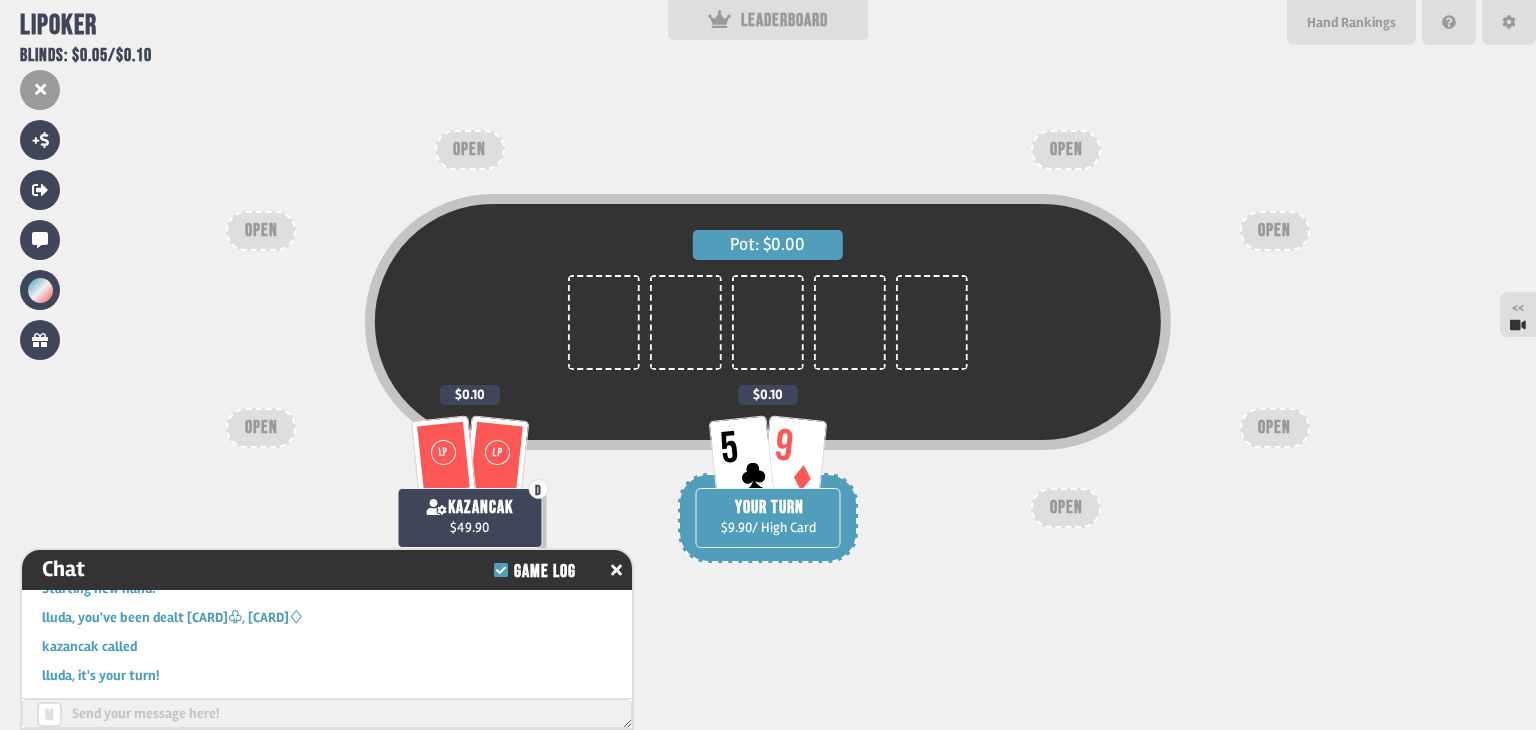 scroll, scrollTop: 3512, scrollLeft: 0, axis: vertical 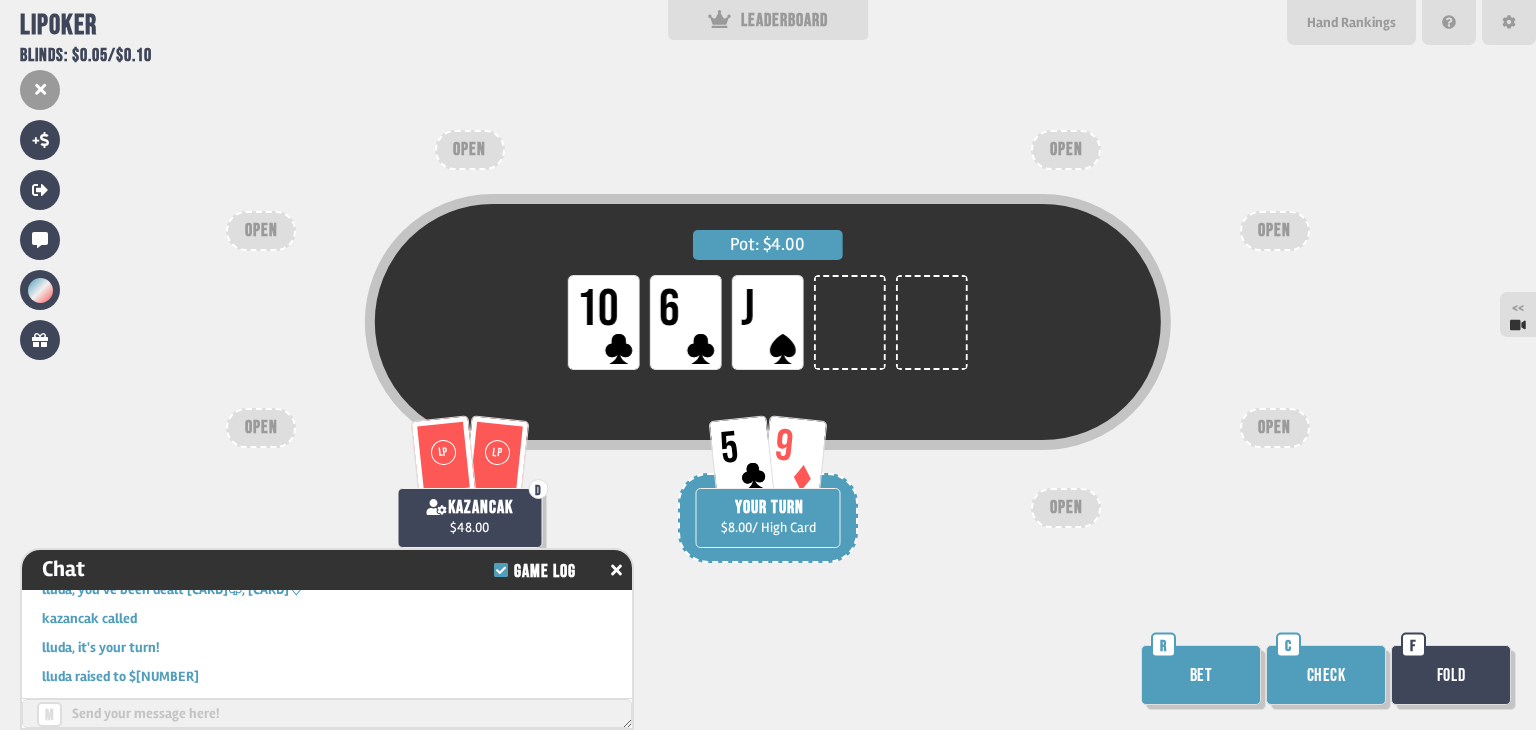 click on "Bet" at bounding box center [1201, 675] 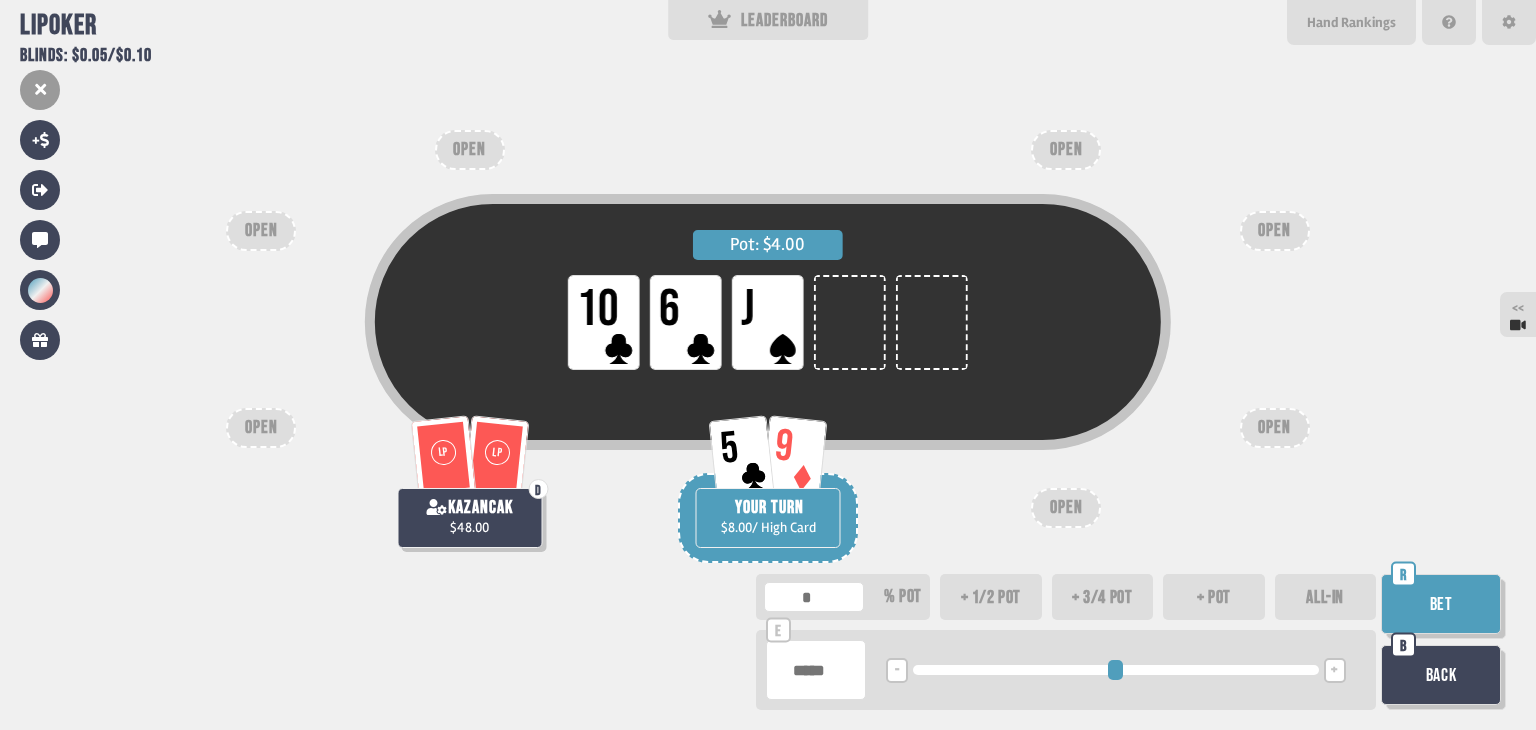 click on "Back" at bounding box center [1441, 675] 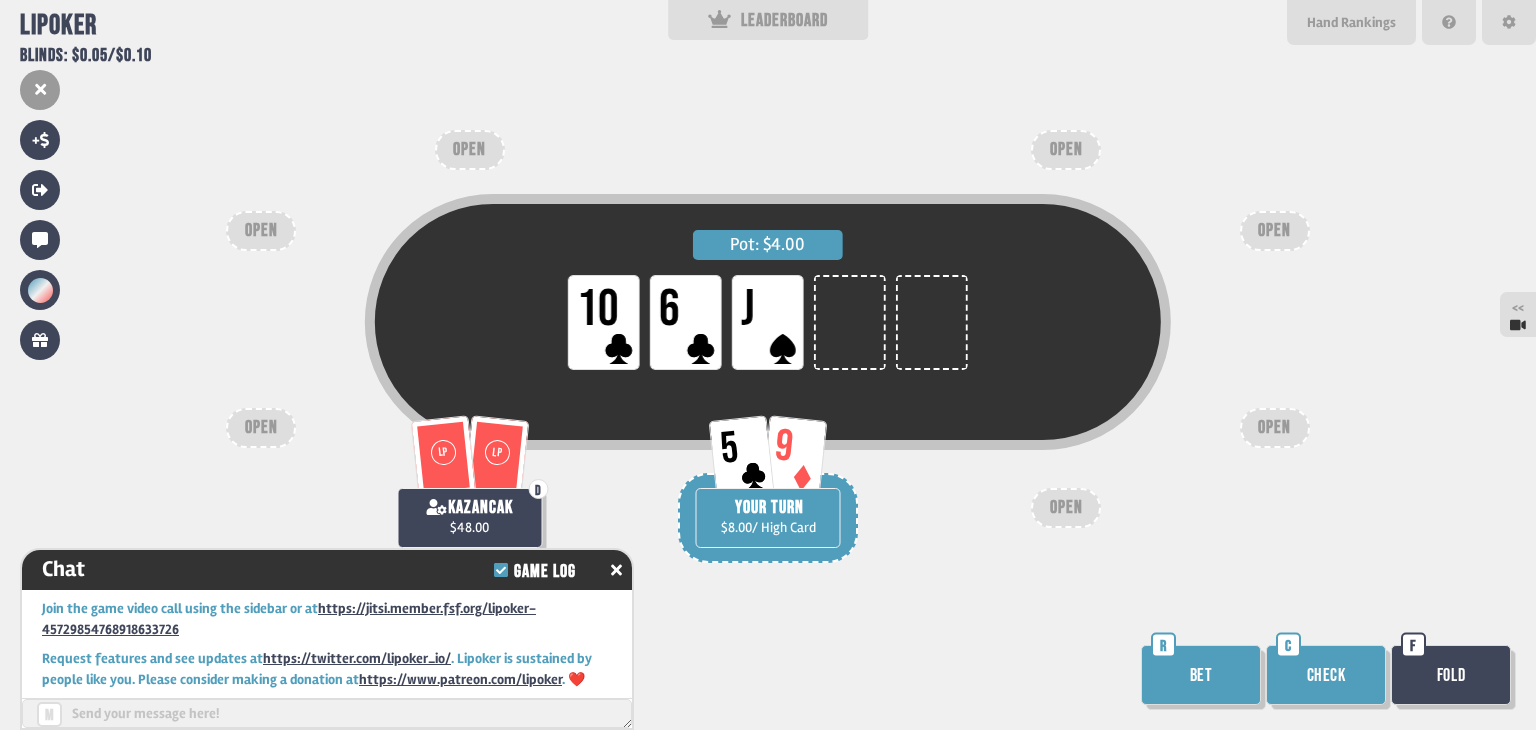 scroll, scrollTop: 3600, scrollLeft: 0, axis: vertical 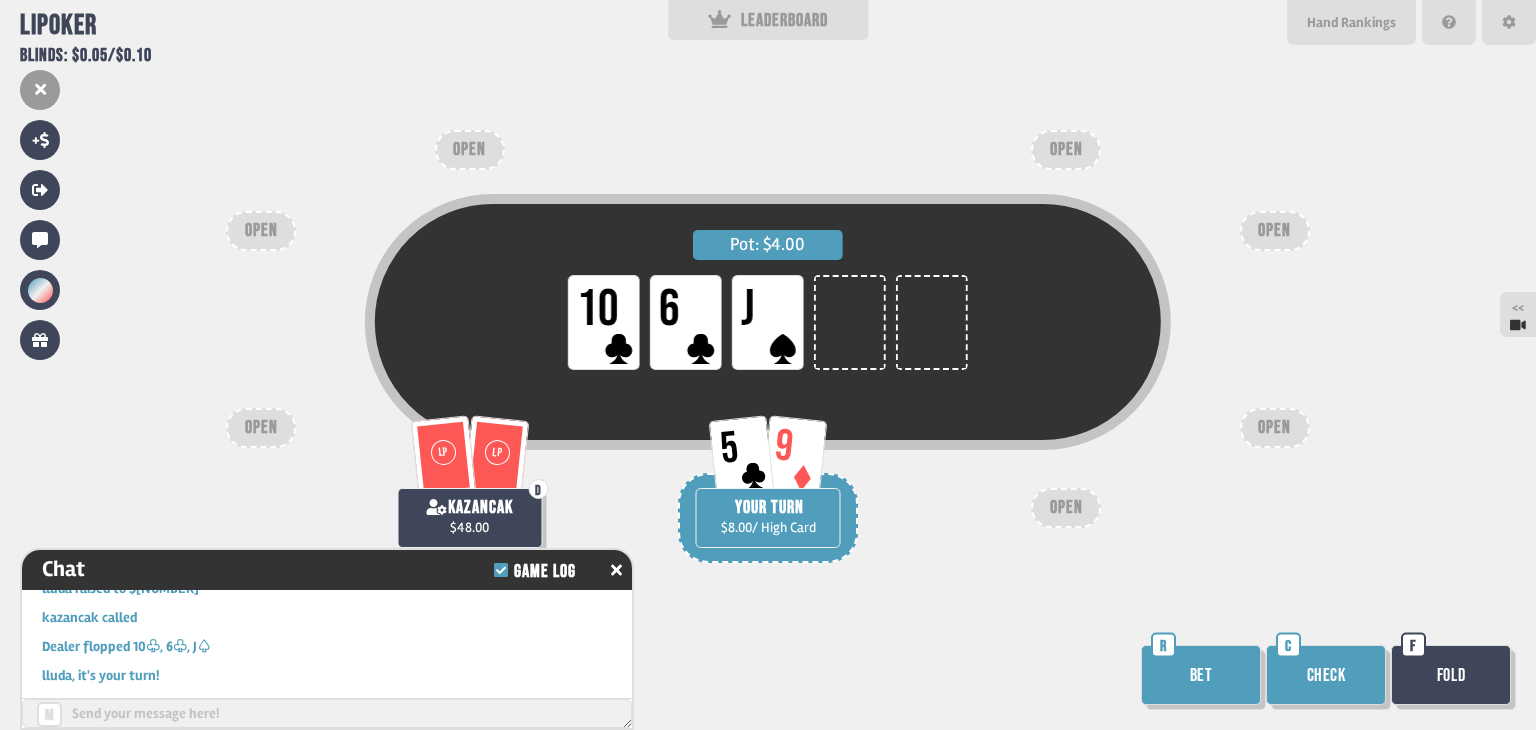 click on "Bet" at bounding box center (1201, 675) 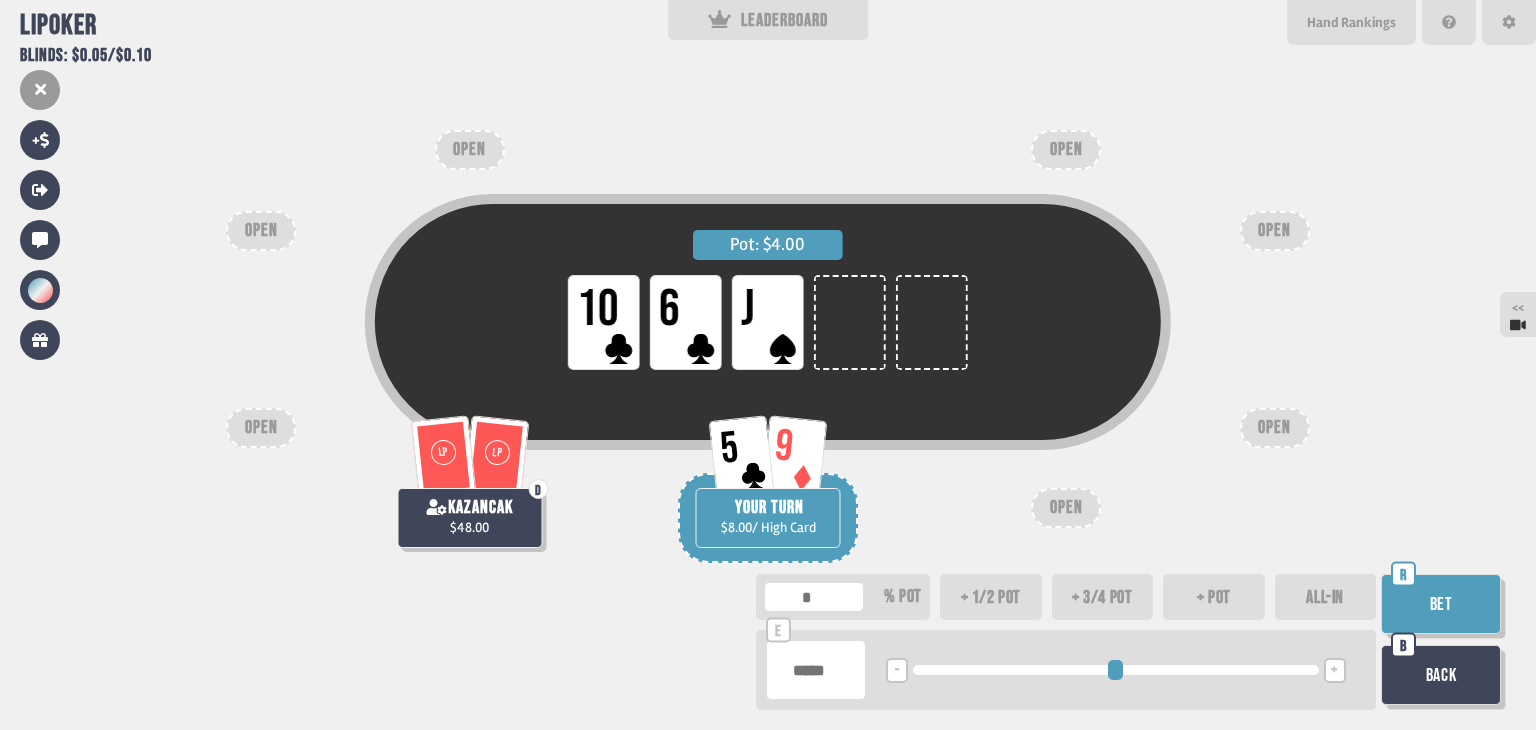 type on "*" 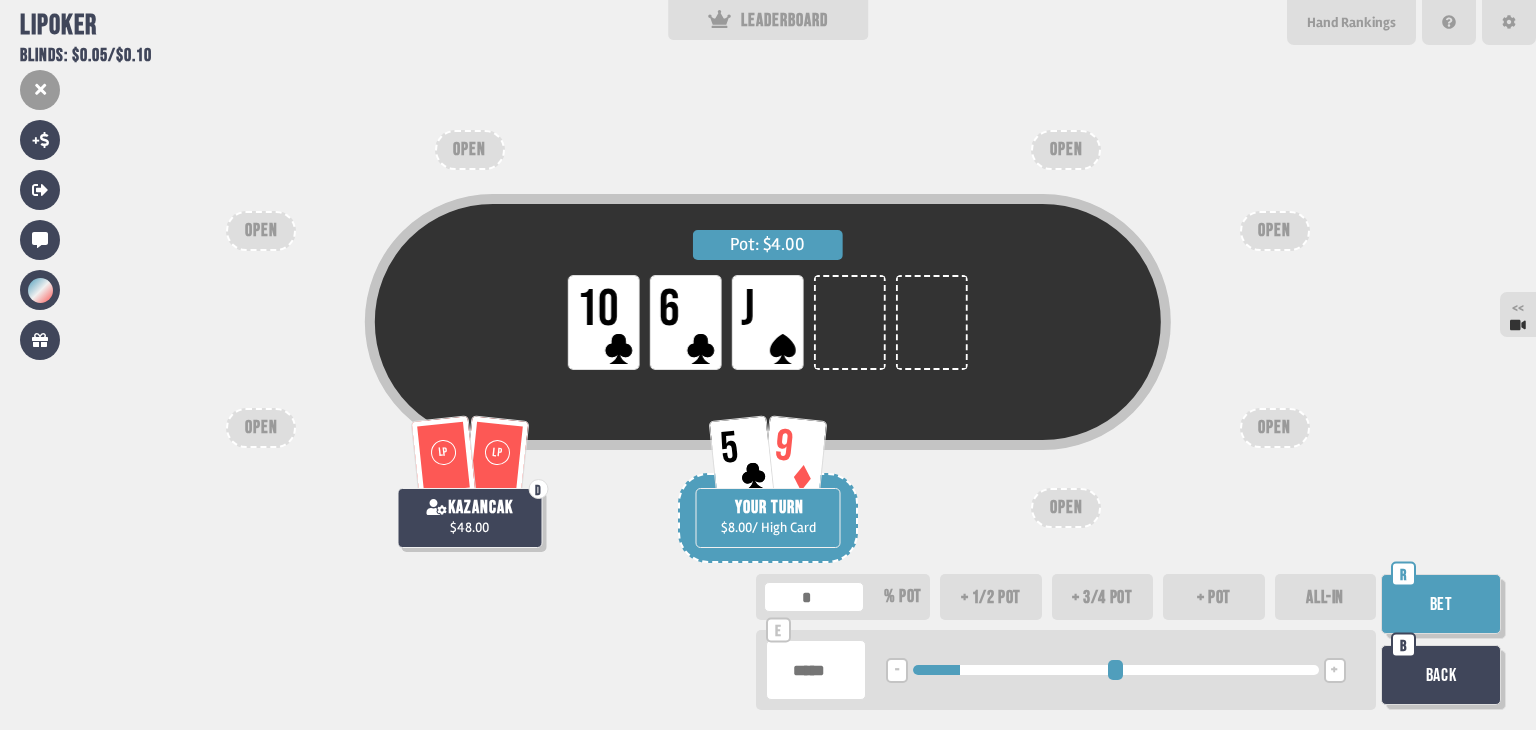 type on "**" 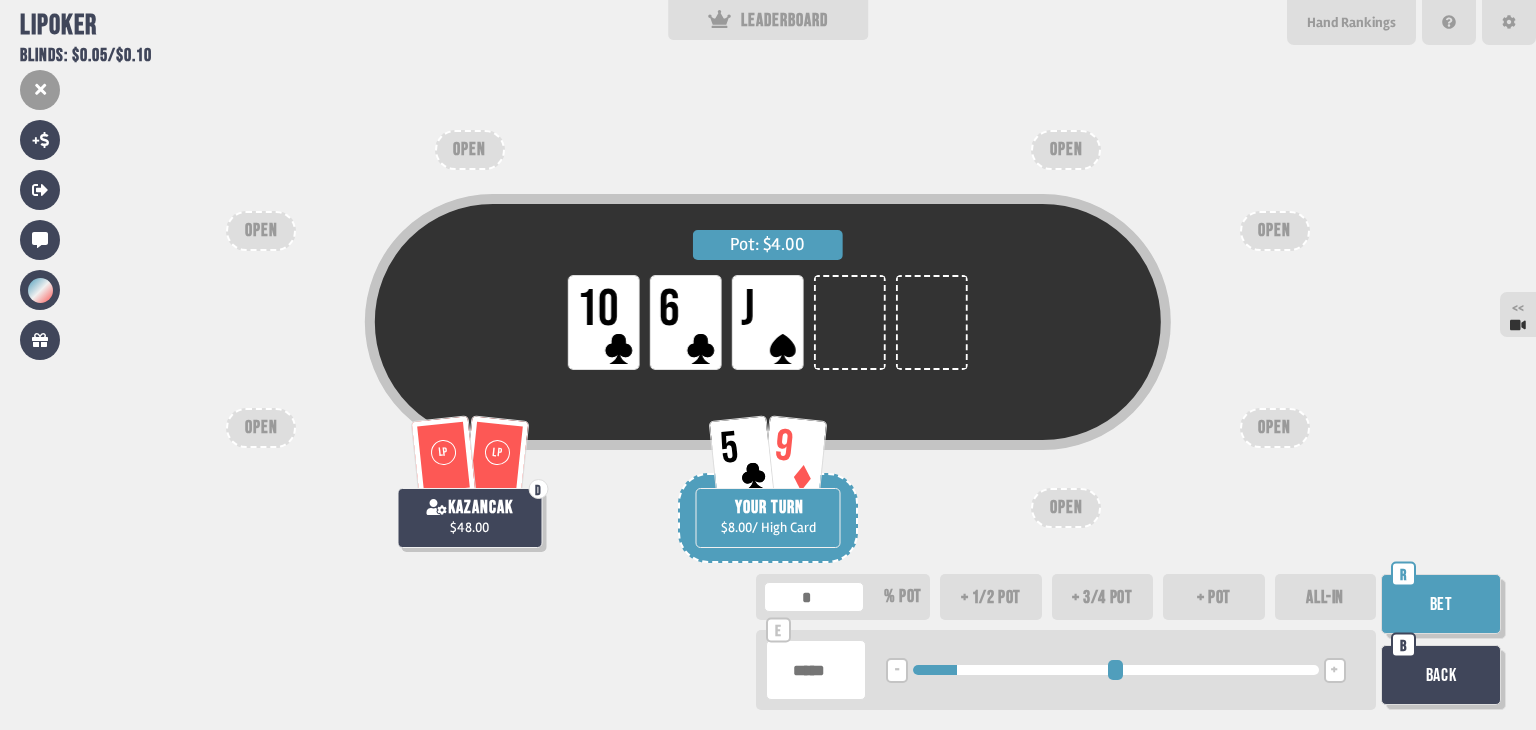 type on "****" 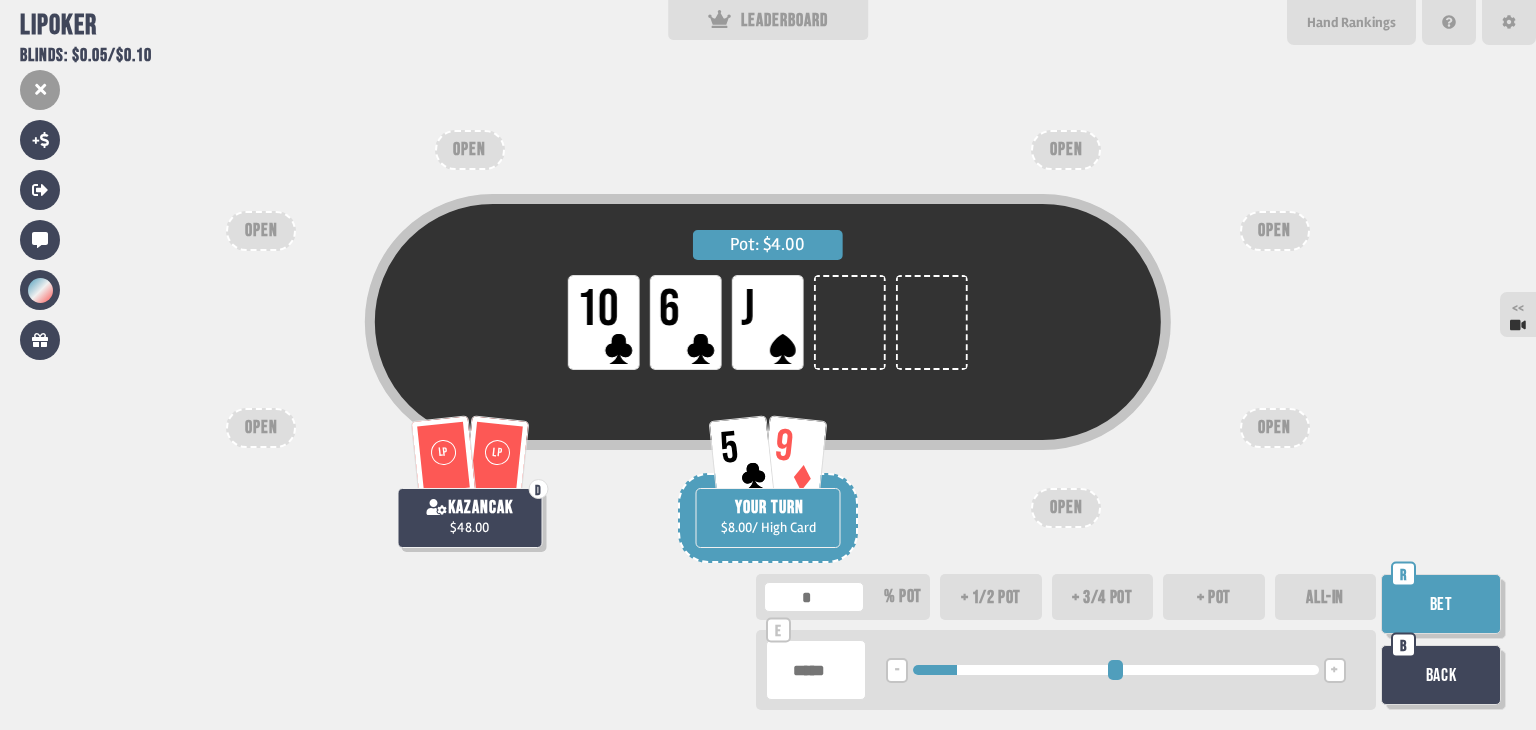 type on "**" 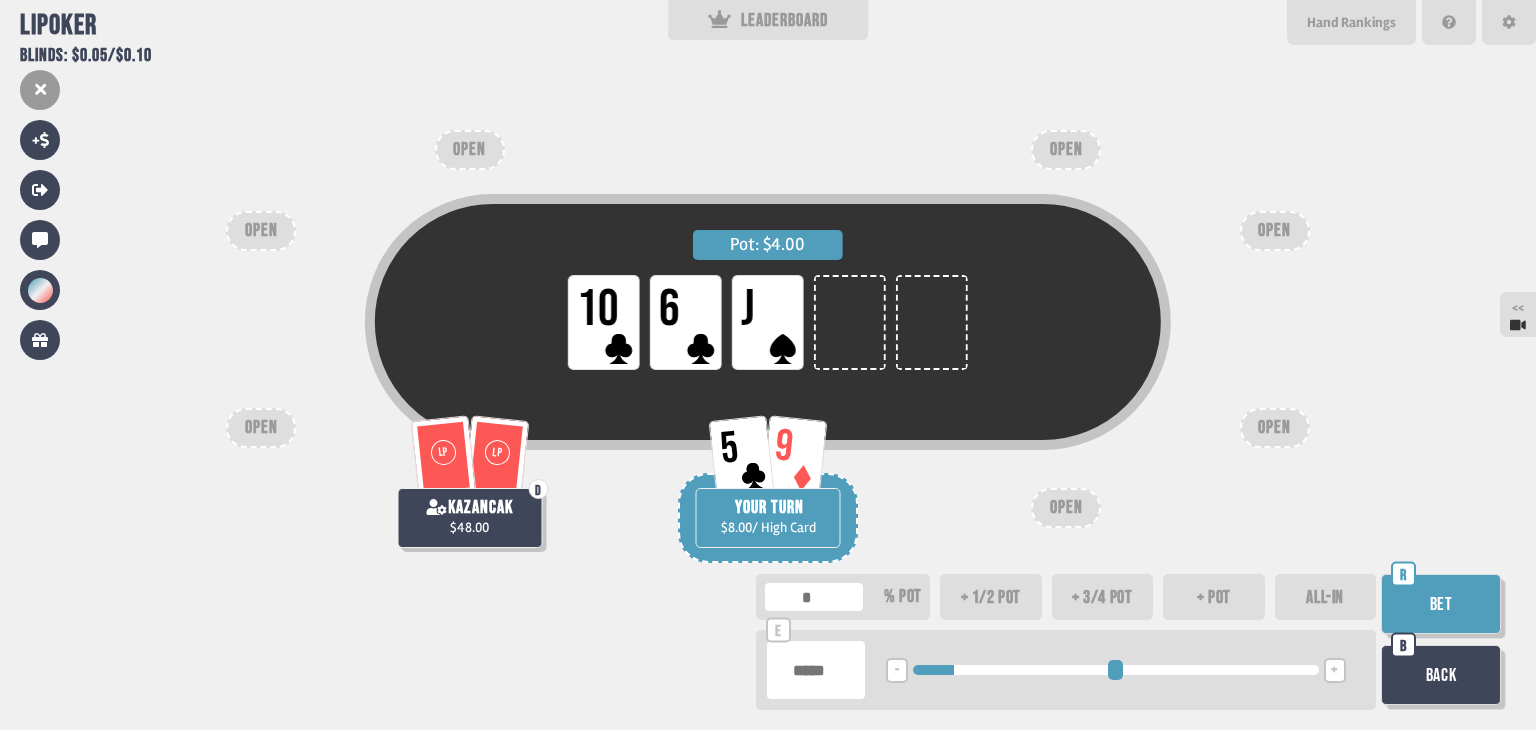 type on "**" 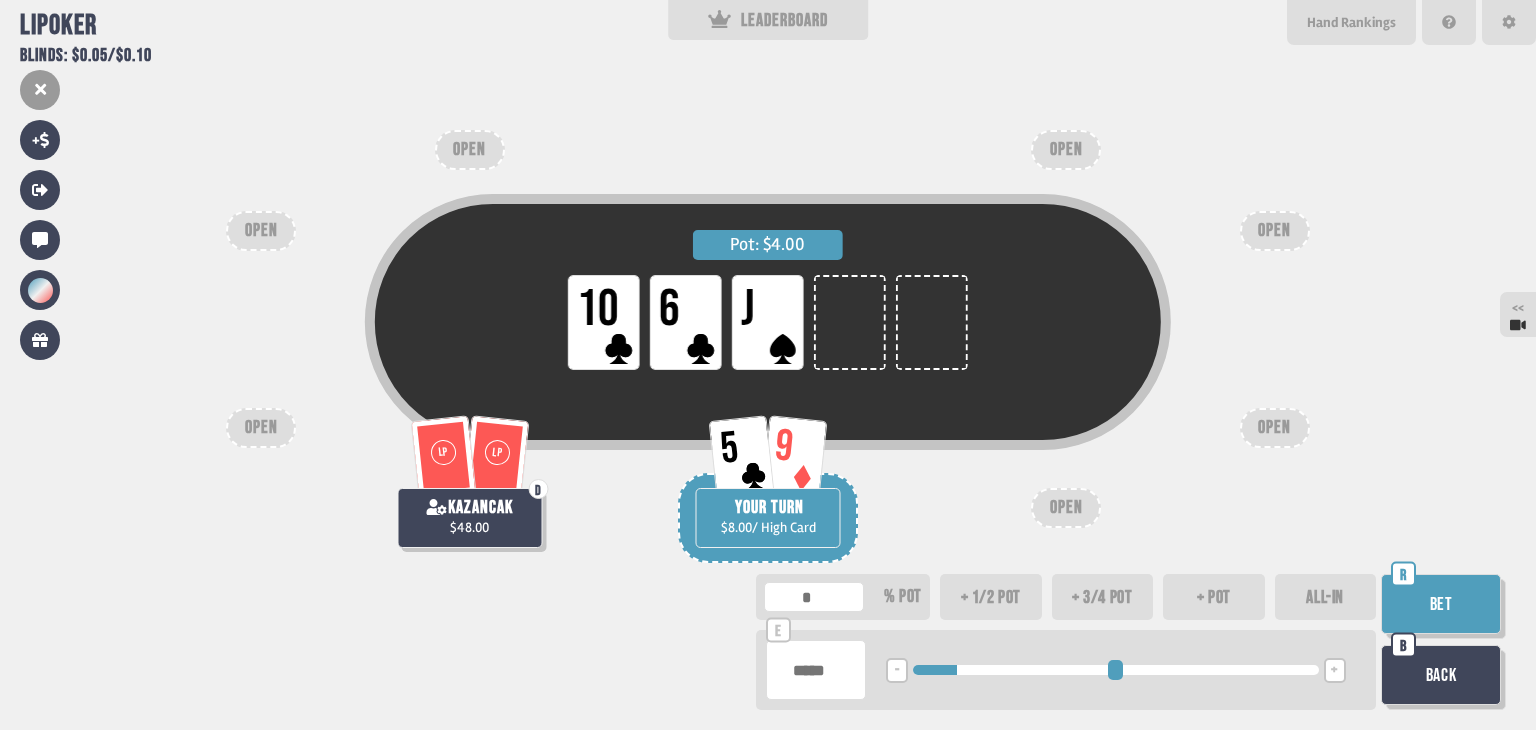 click on "Bet" at bounding box center (1441, 604) 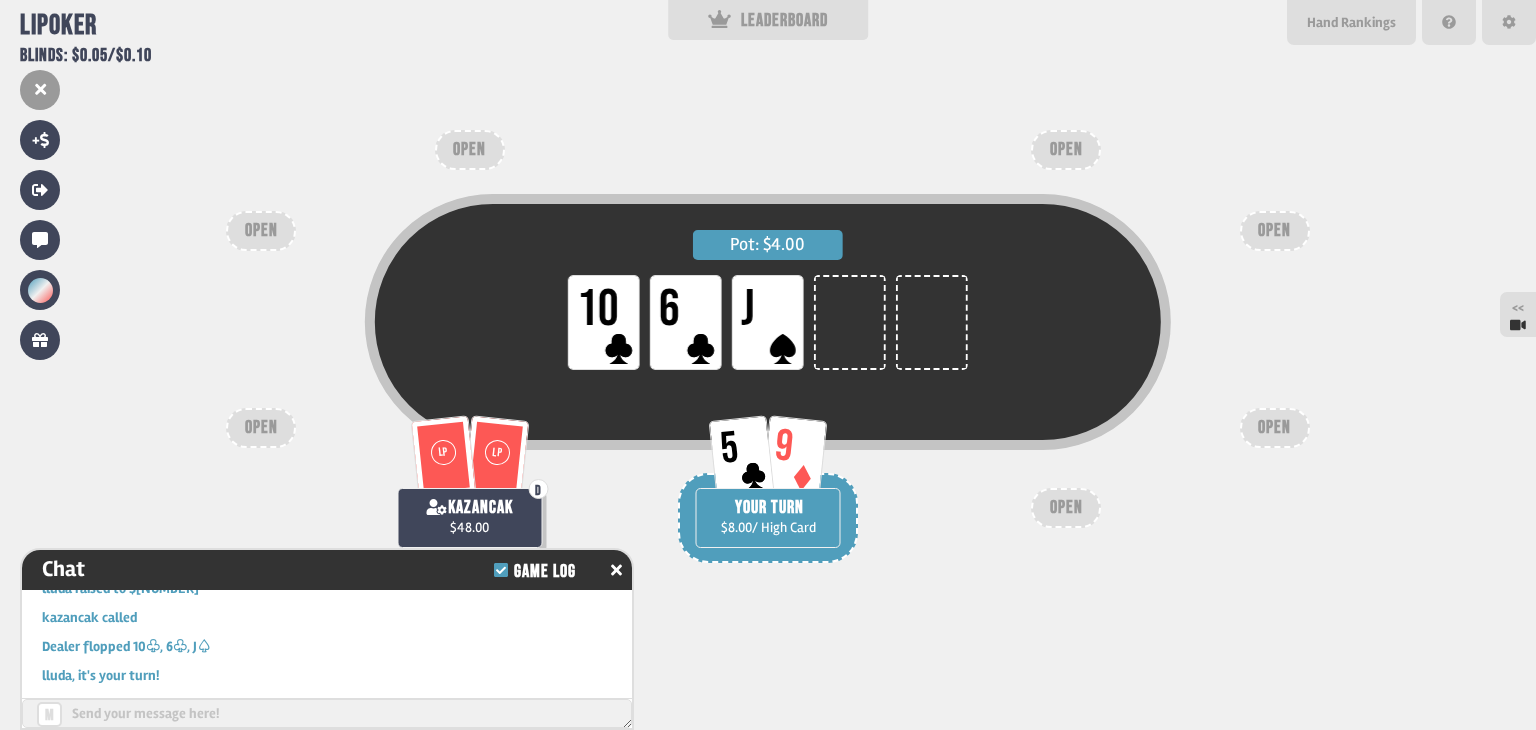 scroll, scrollTop: 3628, scrollLeft: 0, axis: vertical 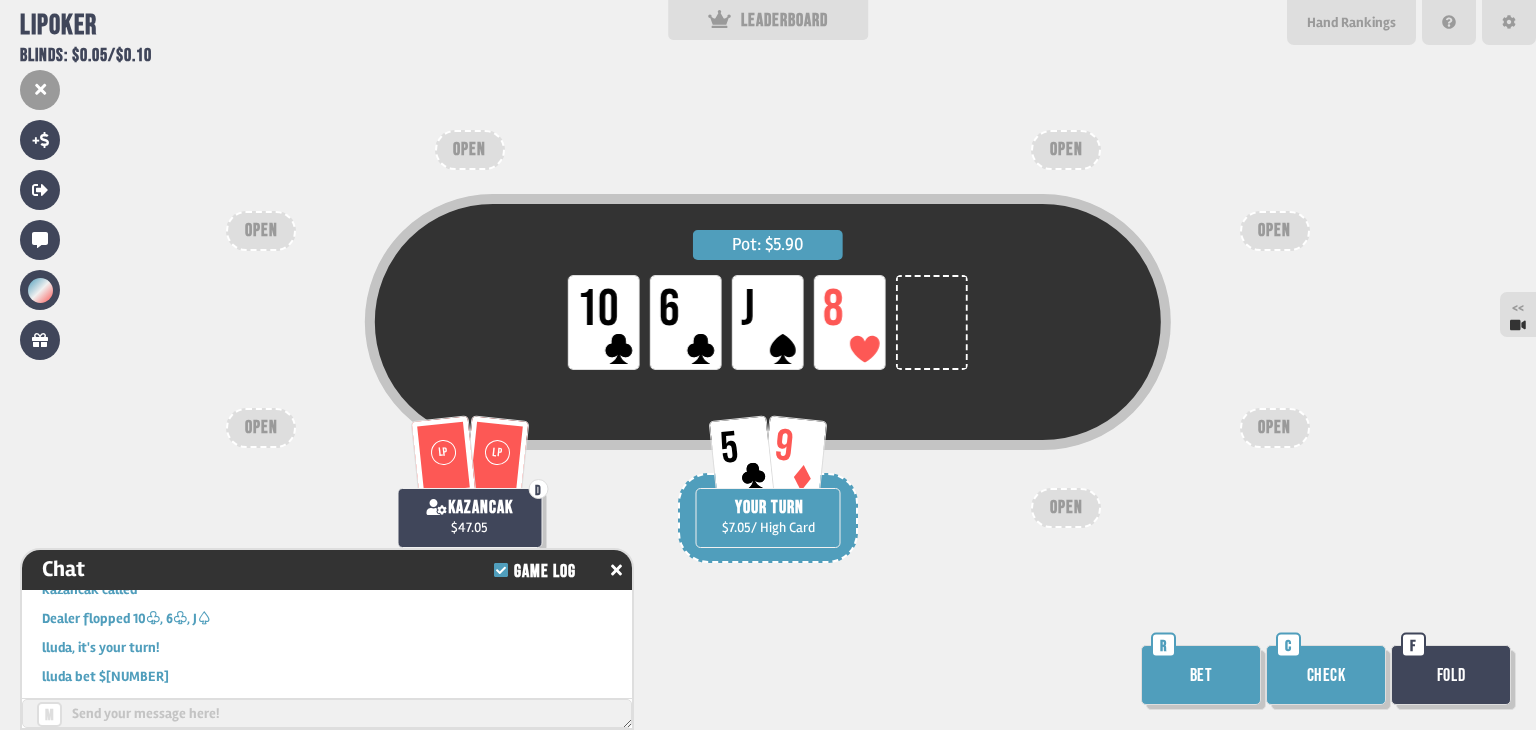 click on "Bet" at bounding box center (1201, 675) 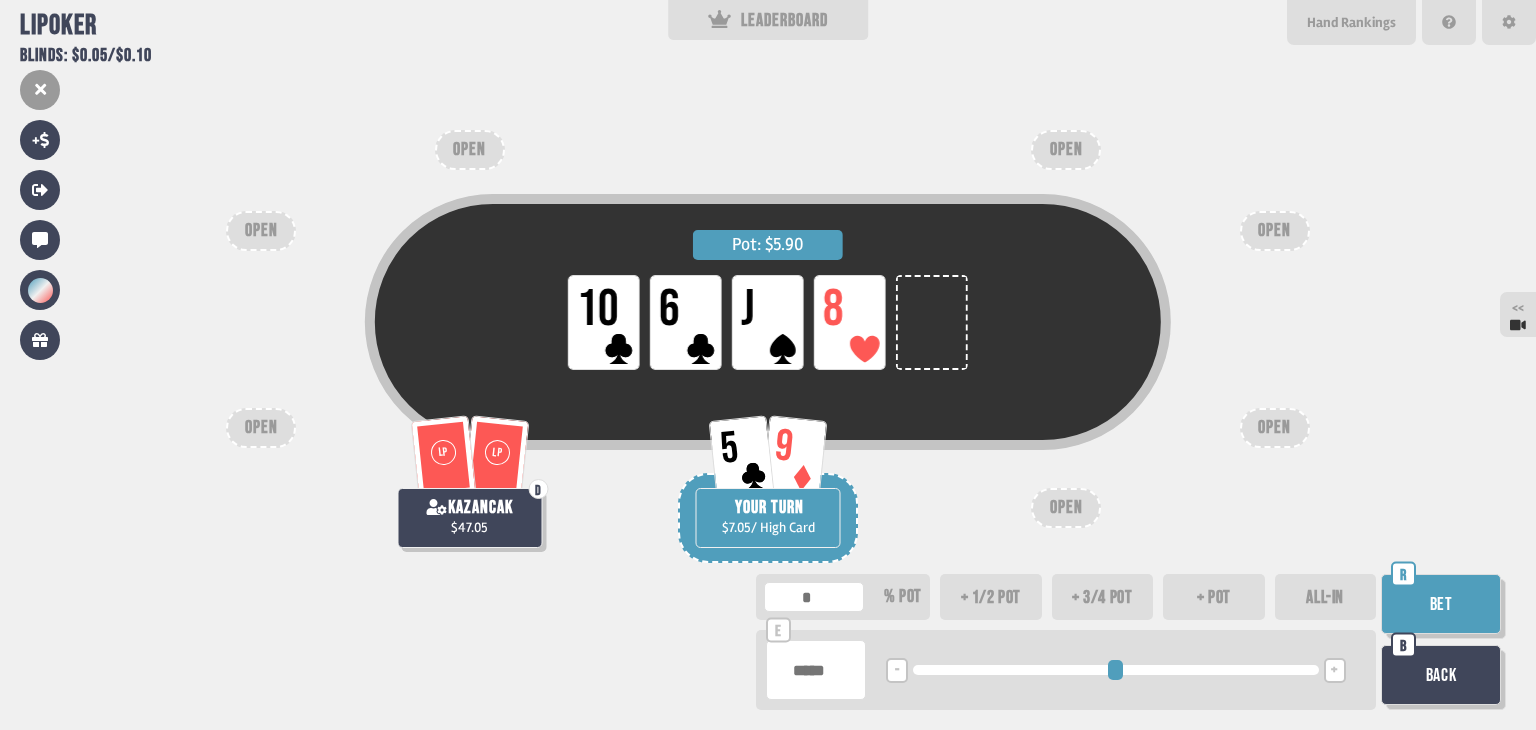 drag, startPoint x: 832, startPoint y: 679, endPoint x: 752, endPoint y: 678, distance: 80.00625 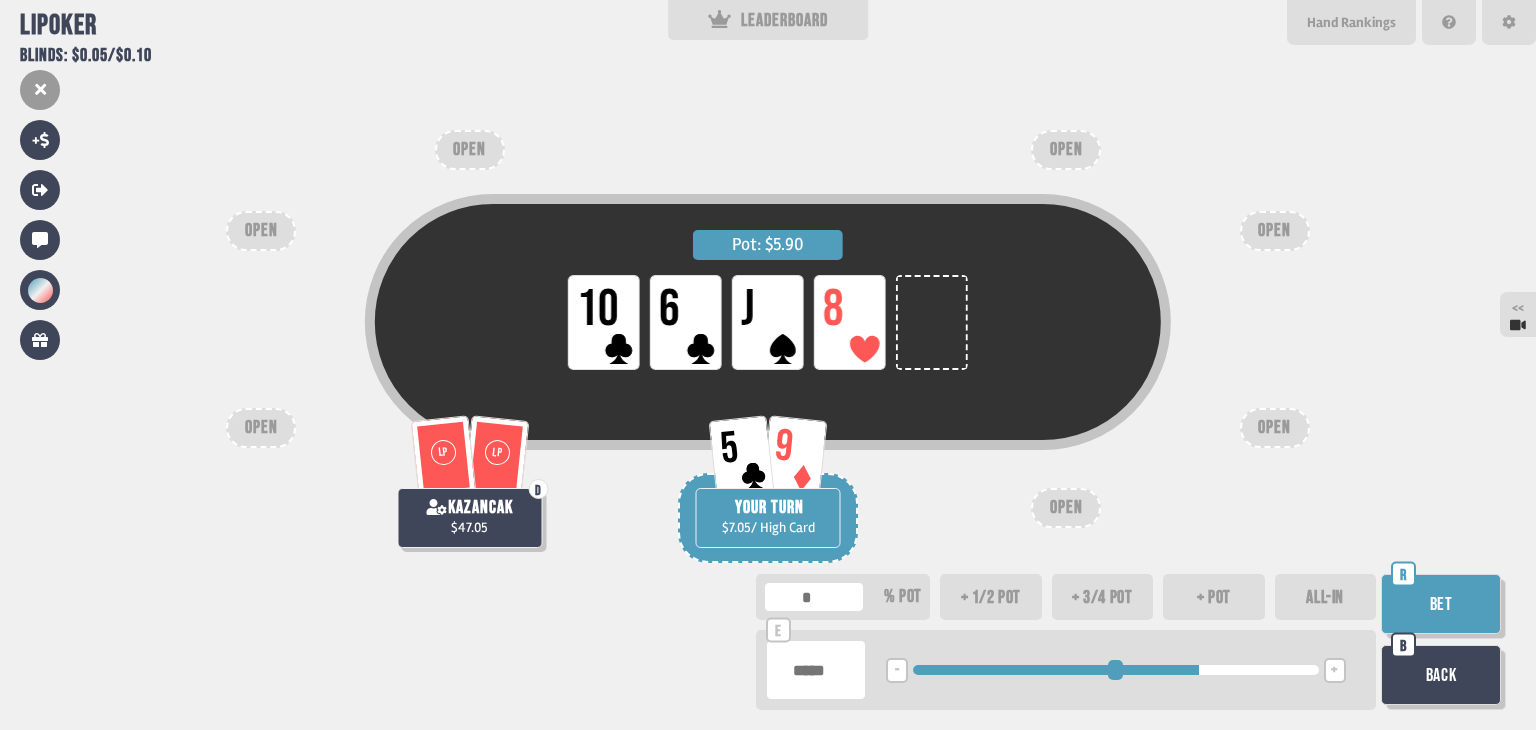 type on "****" 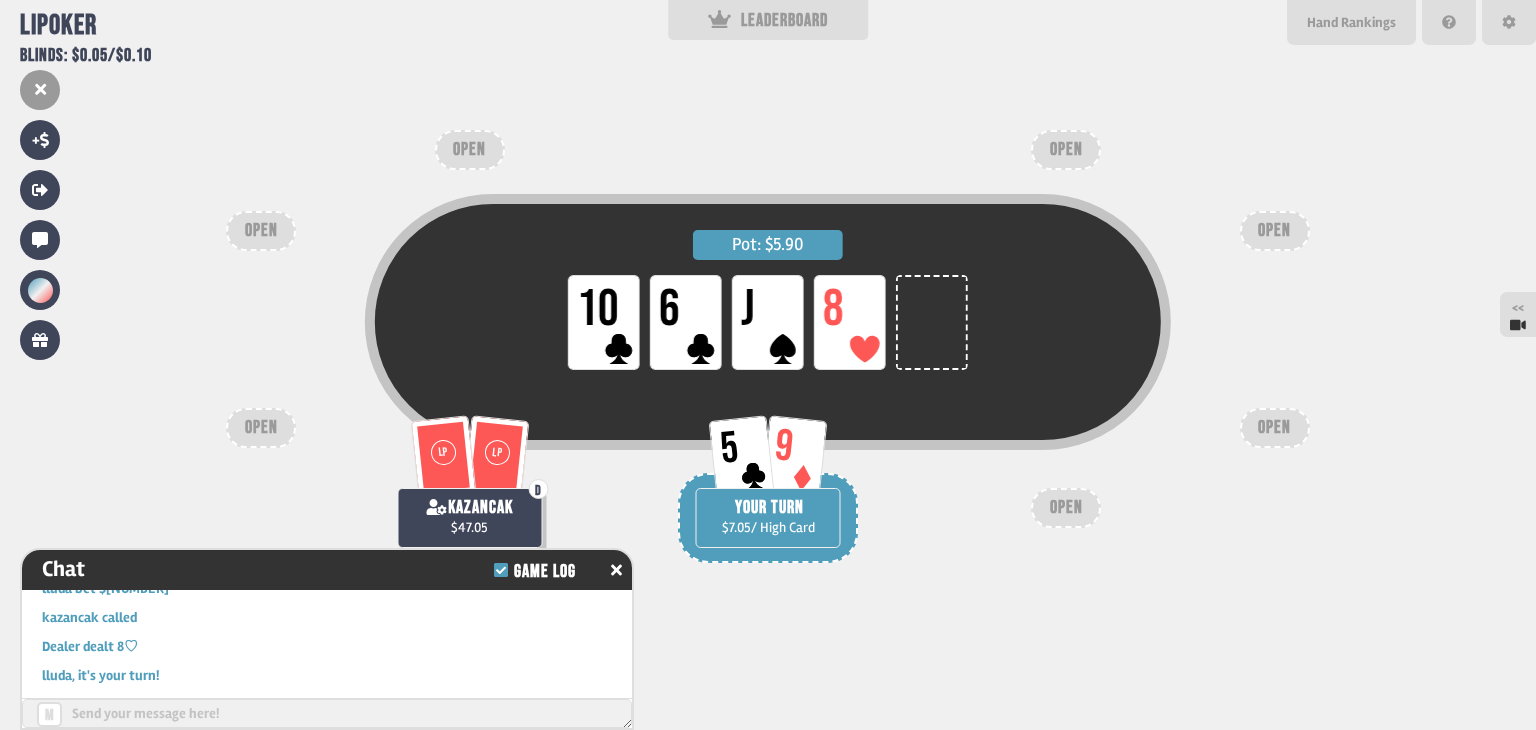 scroll, scrollTop: 3744, scrollLeft: 0, axis: vertical 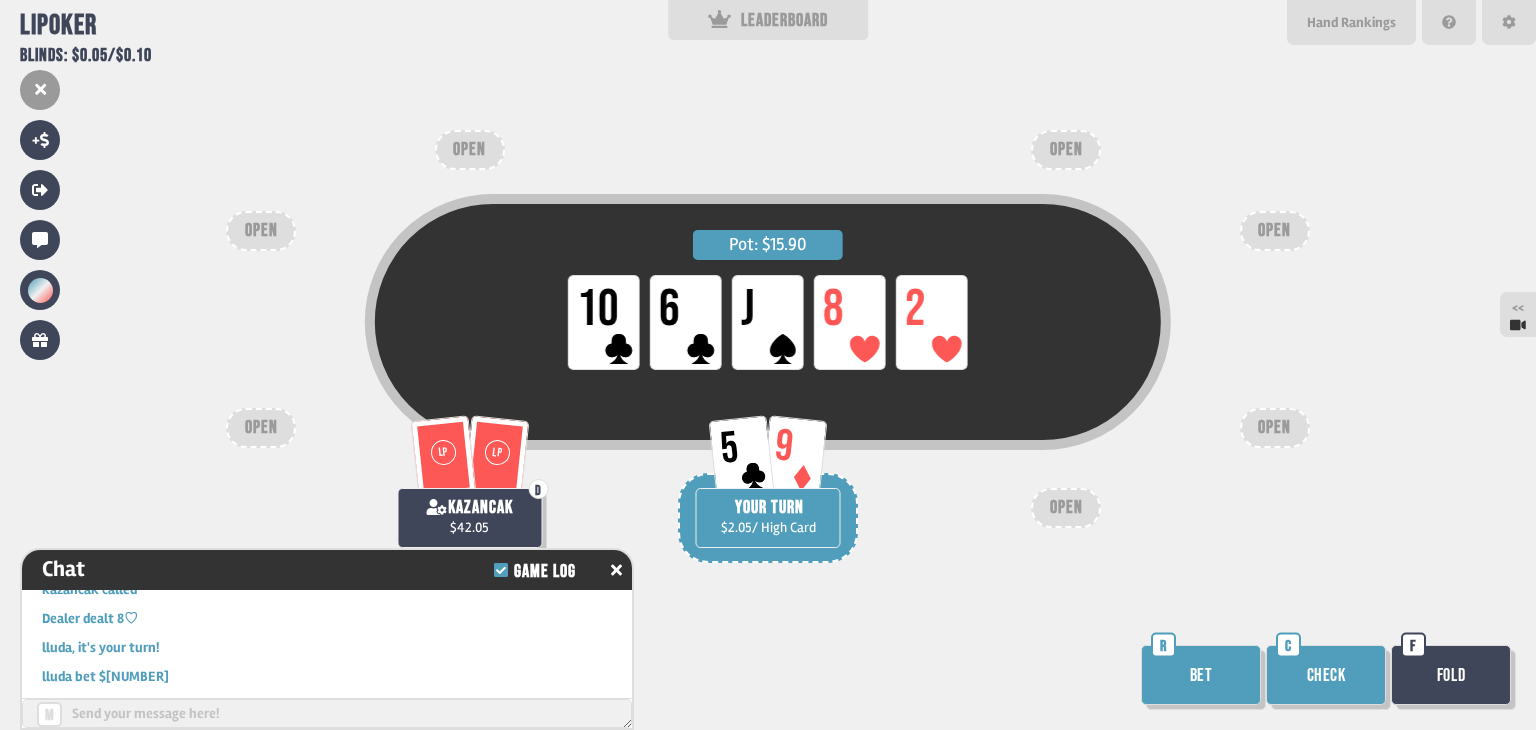 click on "Check" at bounding box center (1326, 675) 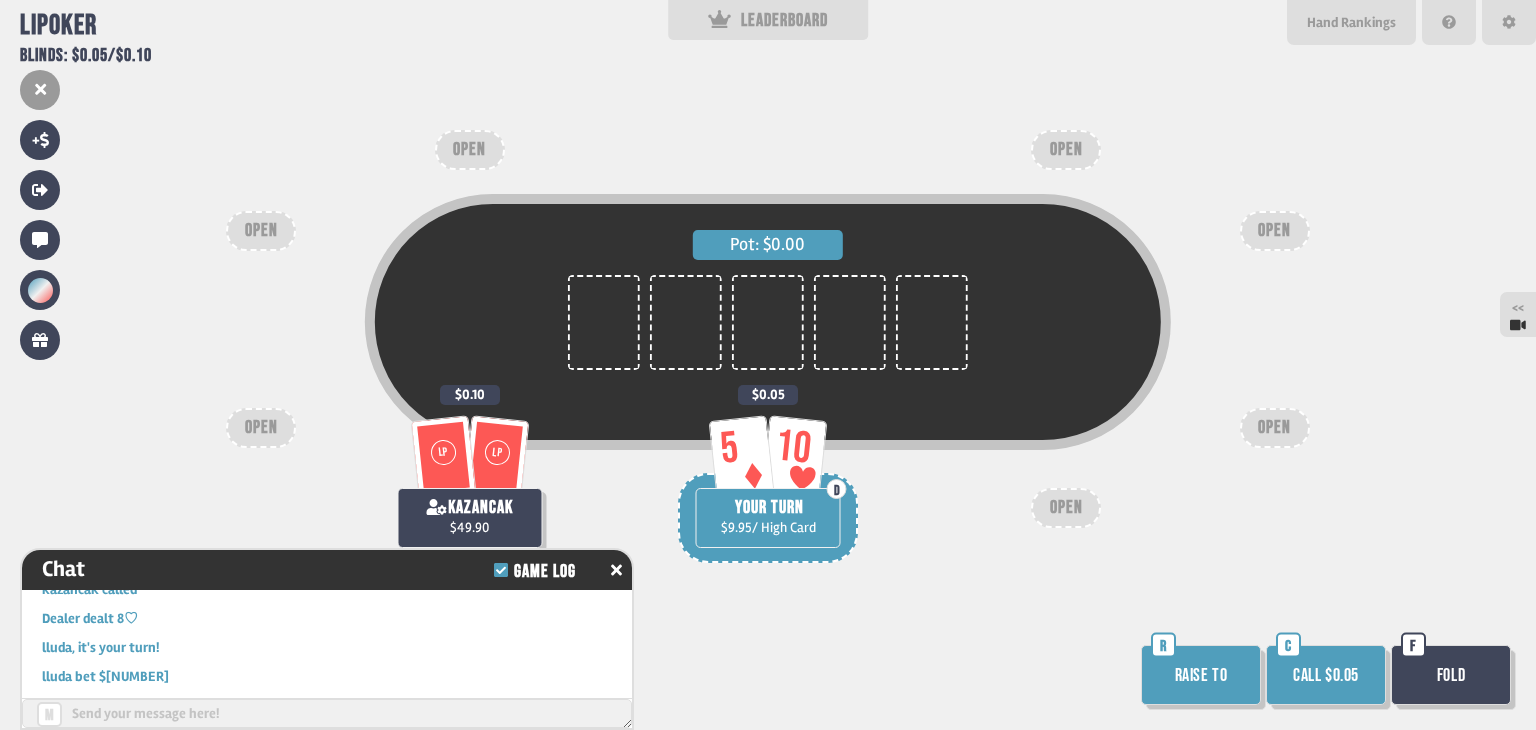 click on "Raise to R" at bounding box center [1203, 677] 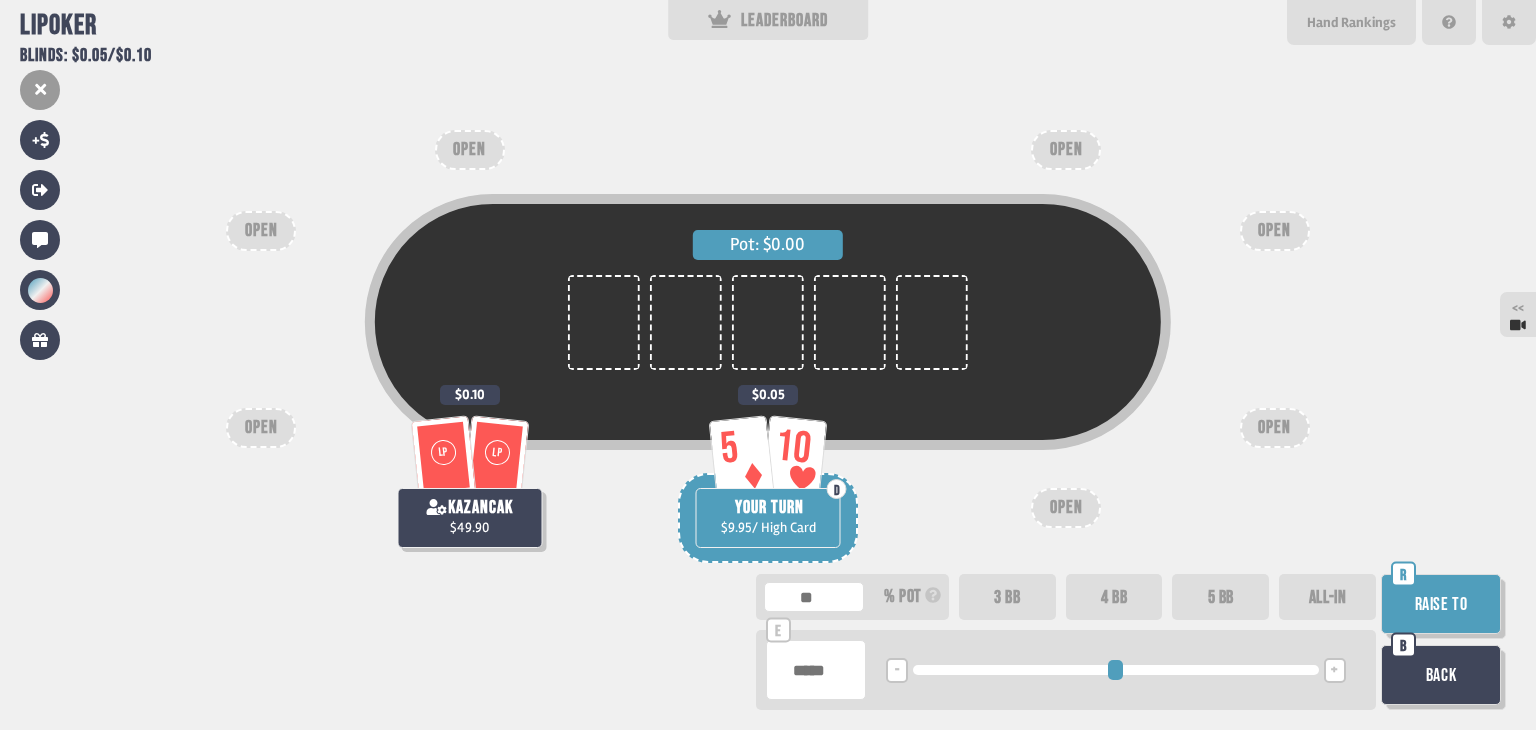 drag, startPoint x: 830, startPoint y: 672, endPoint x: 797, endPoint y: 673, distance: 33.01515 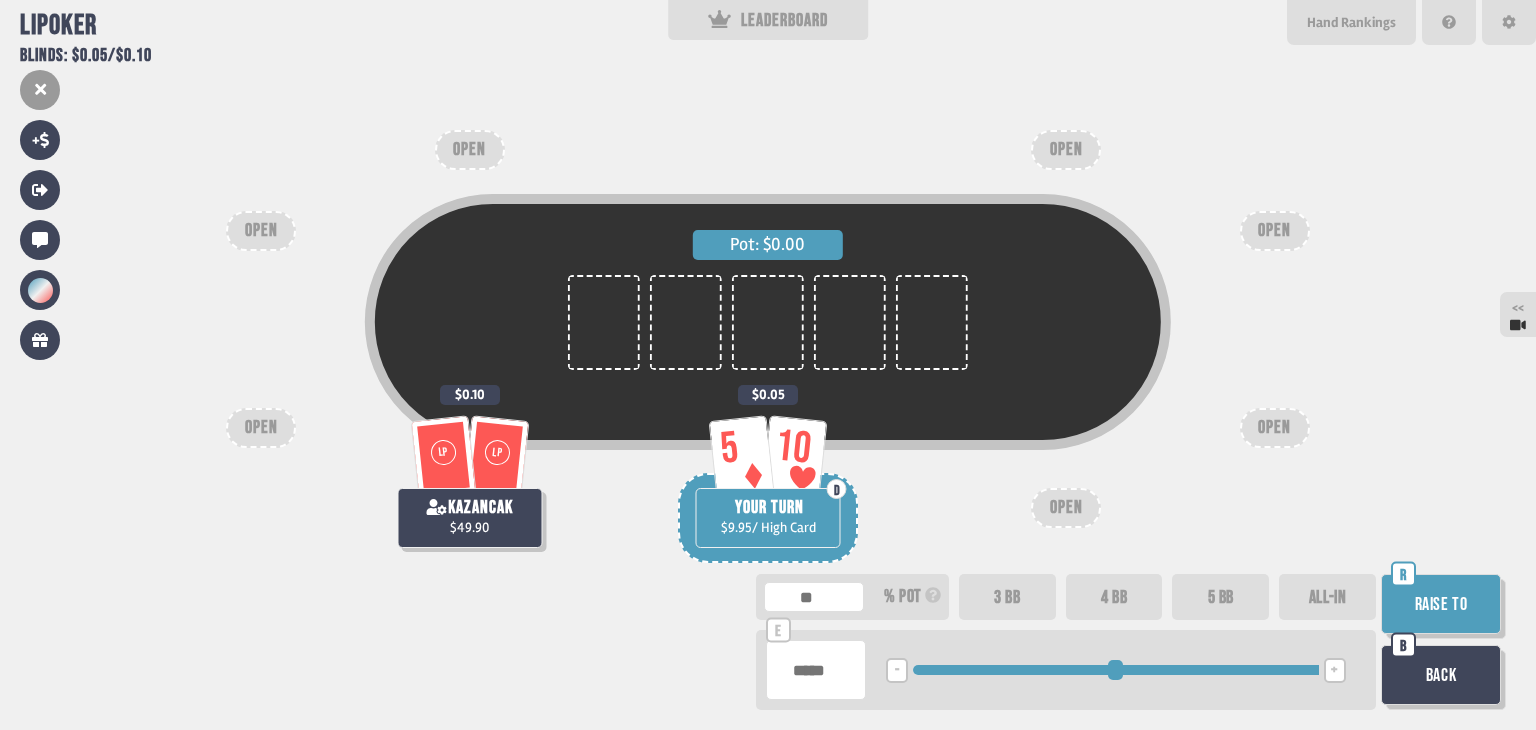type on "***" 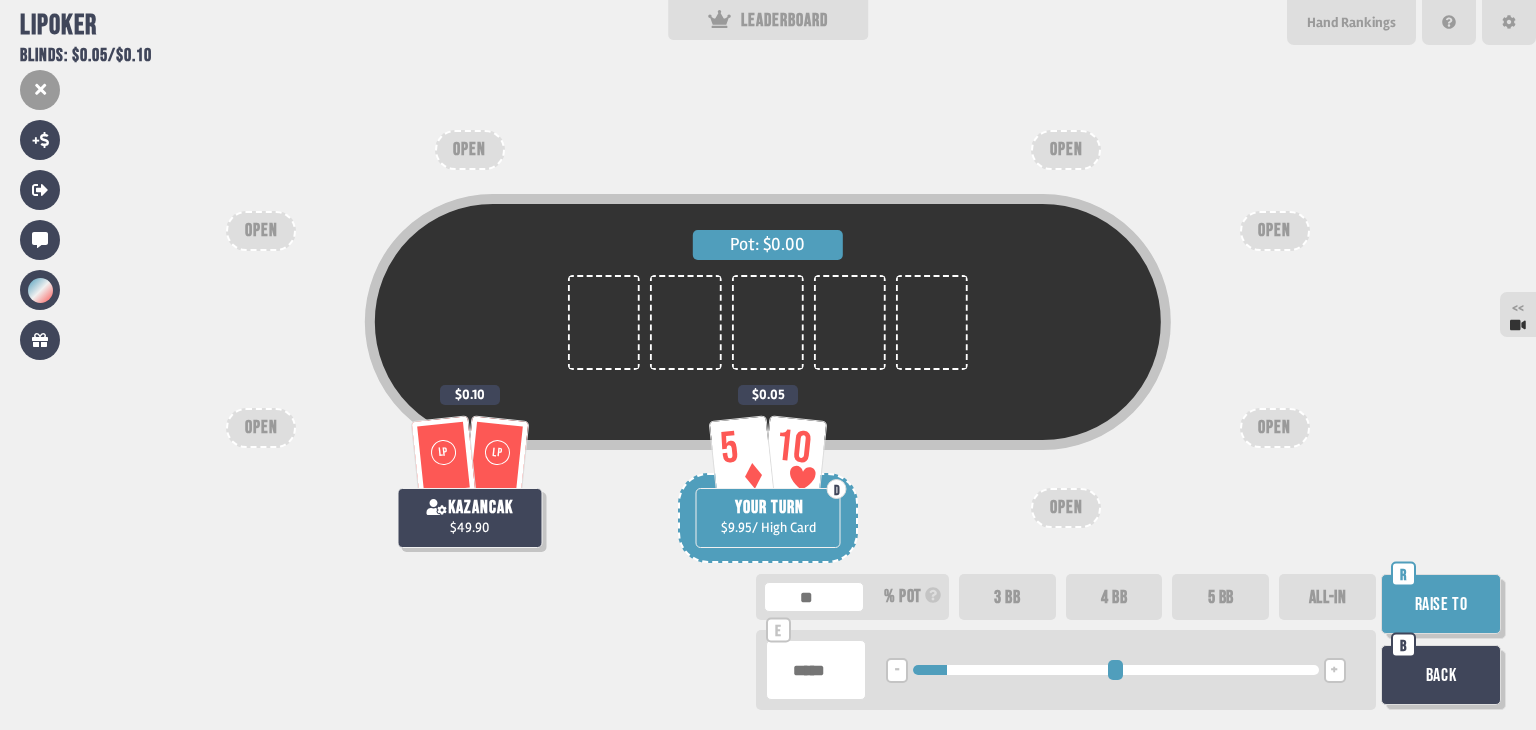 type 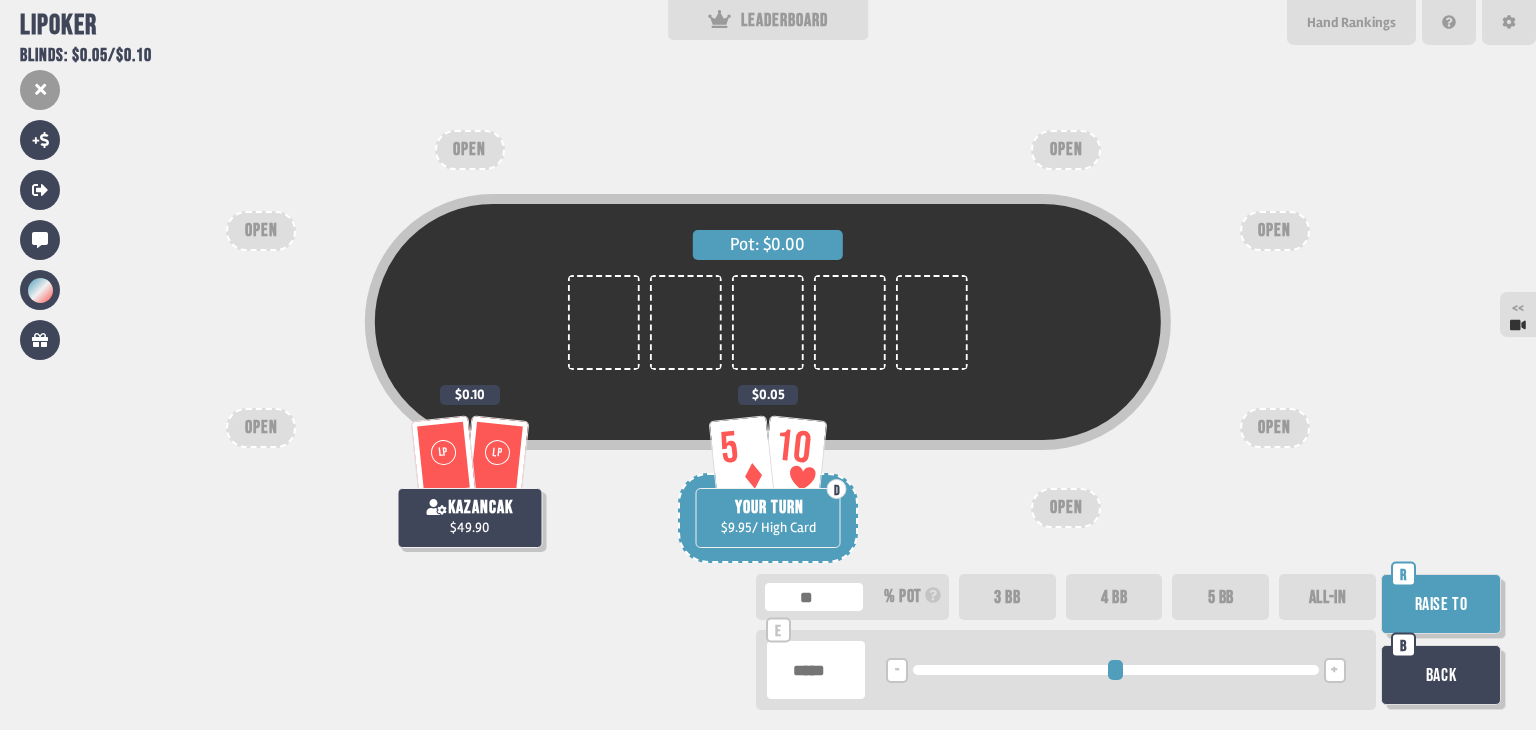 click on "Raise to" at bounding box center [1441, 604] 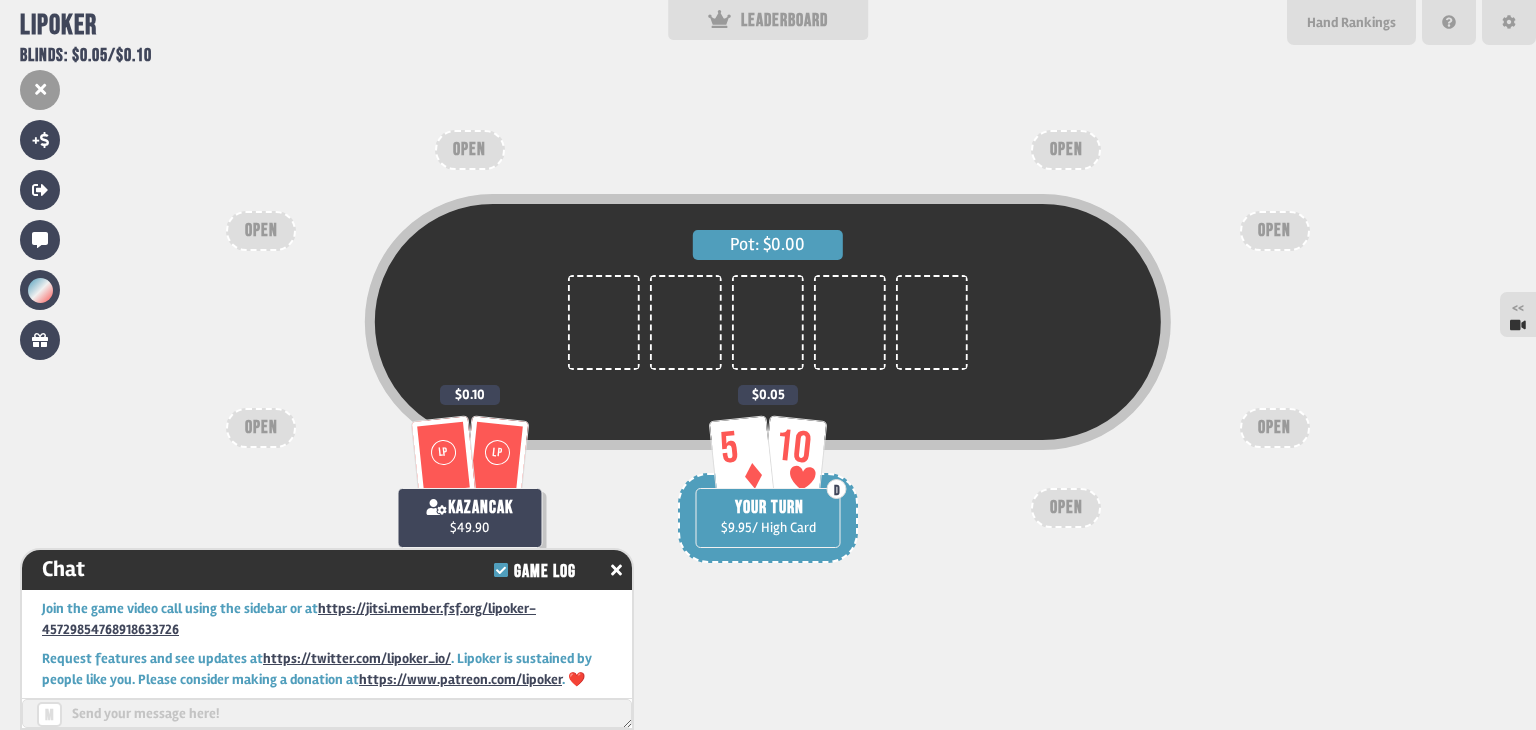 scroll, scrollTop: 4006, scrollLeft: 0, axis: vertical 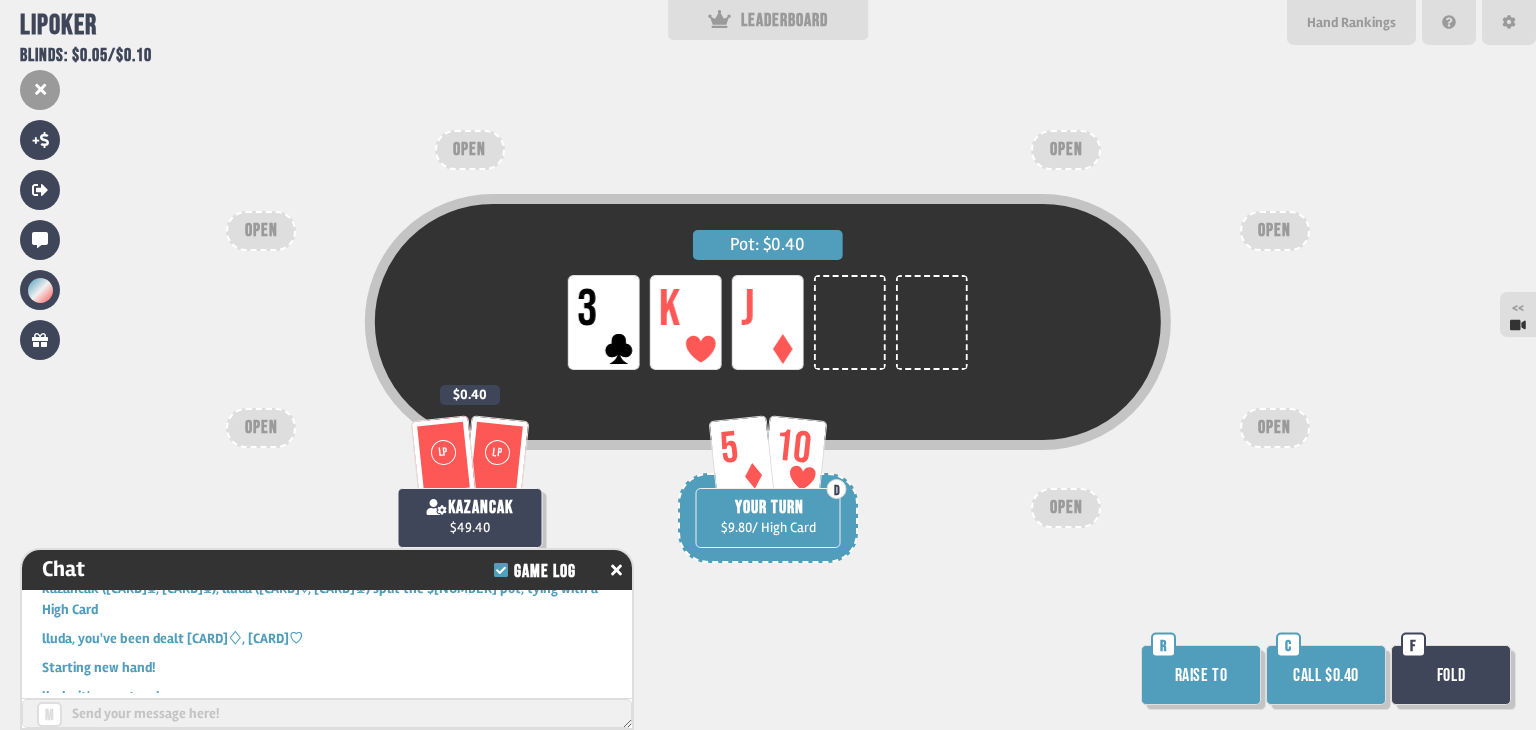 click on "Call $0.40" at bounding box center (1326, 675) 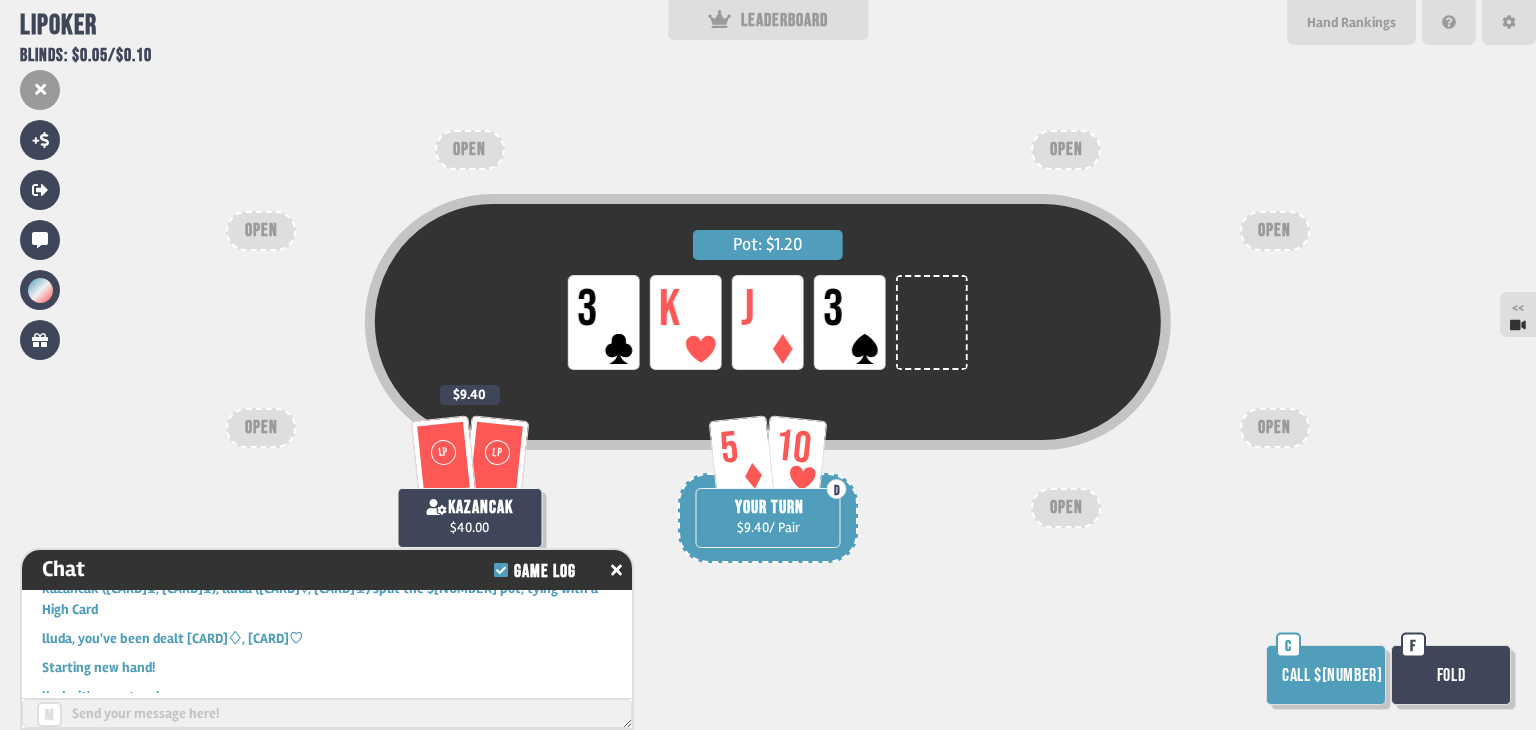 click on "Call $[NUMBER]" at bounding box center [1326, 675] 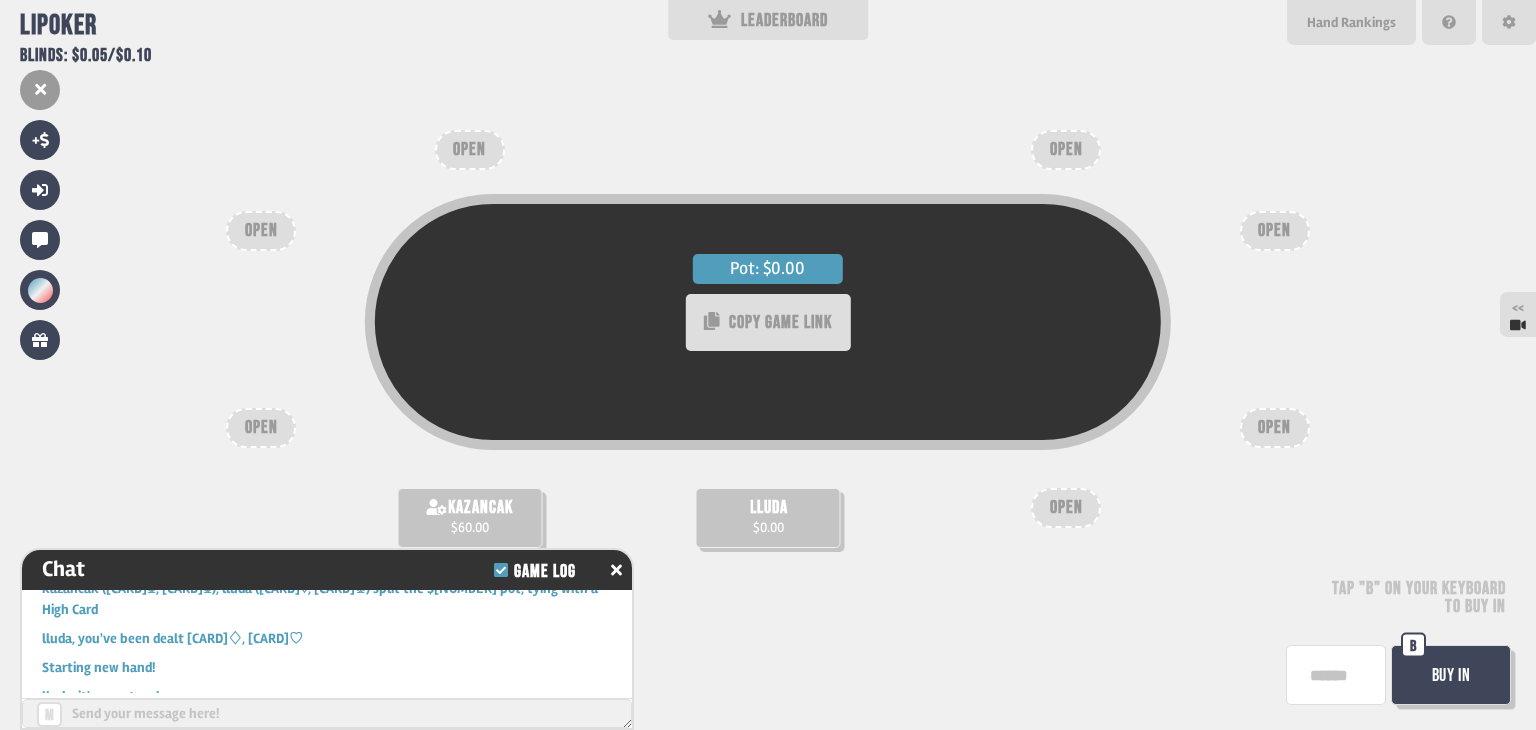 scroll, scrollTop: 81, scrollLeft: 0, axis: vertical 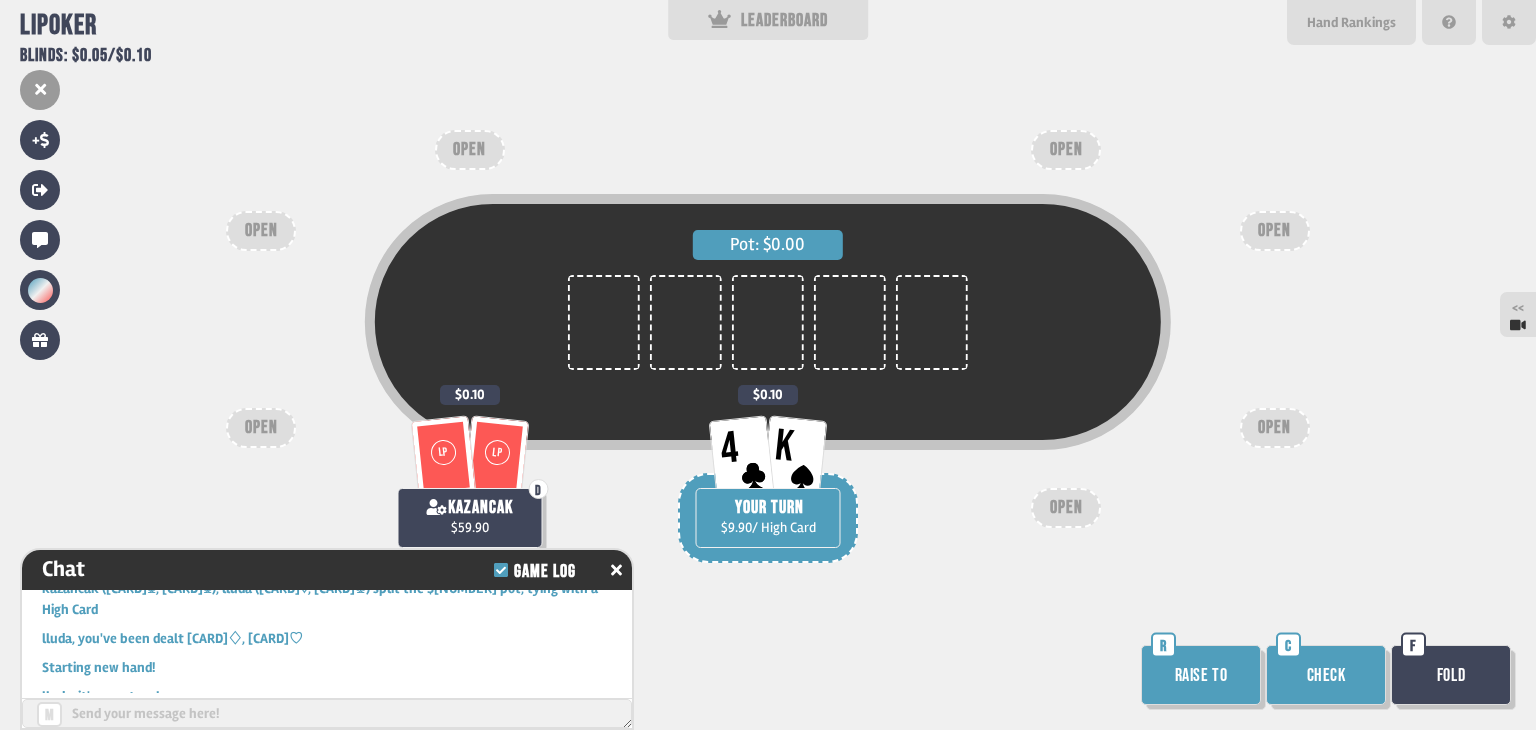 click on "Raise to" at bounding box center [1201, 675] 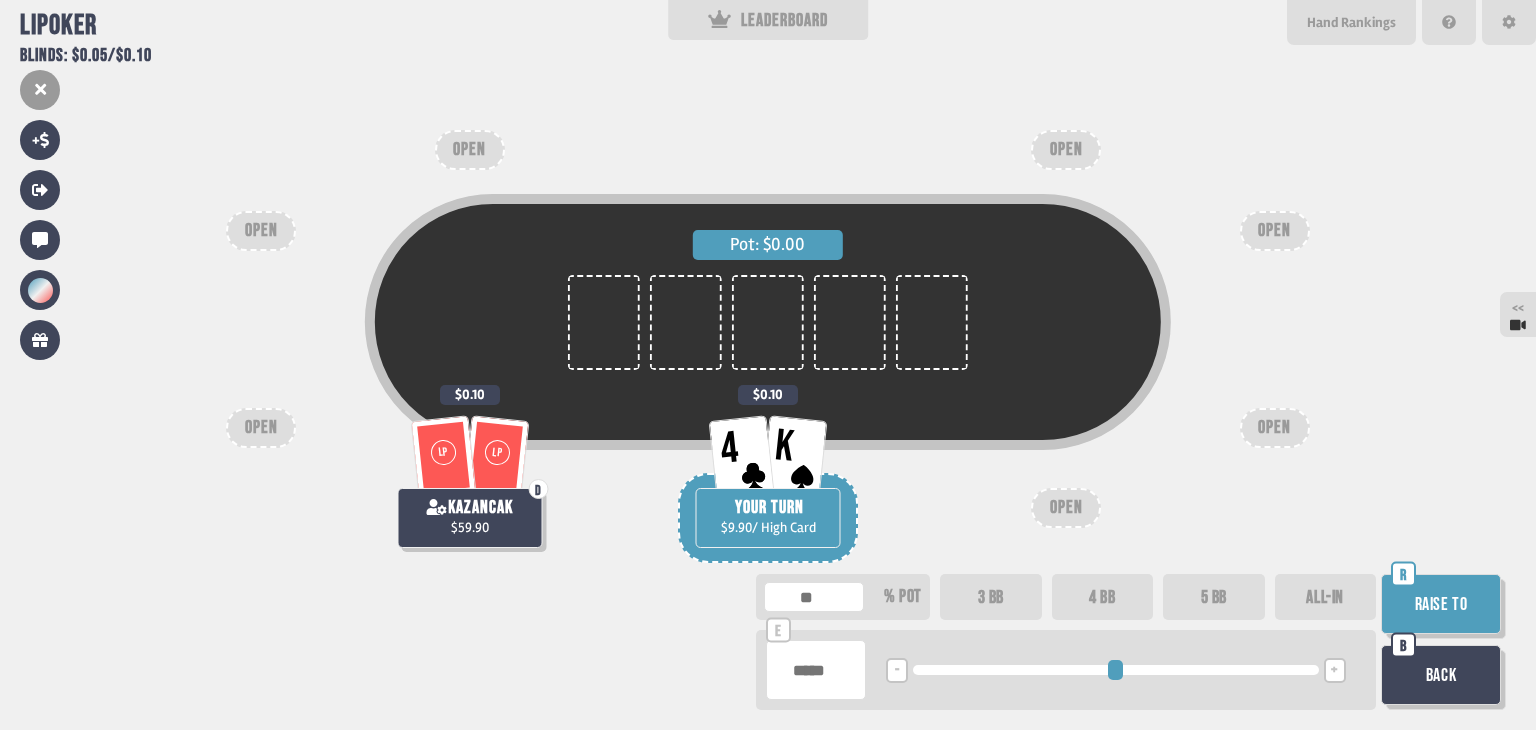 click at bounding box center [816, 670] 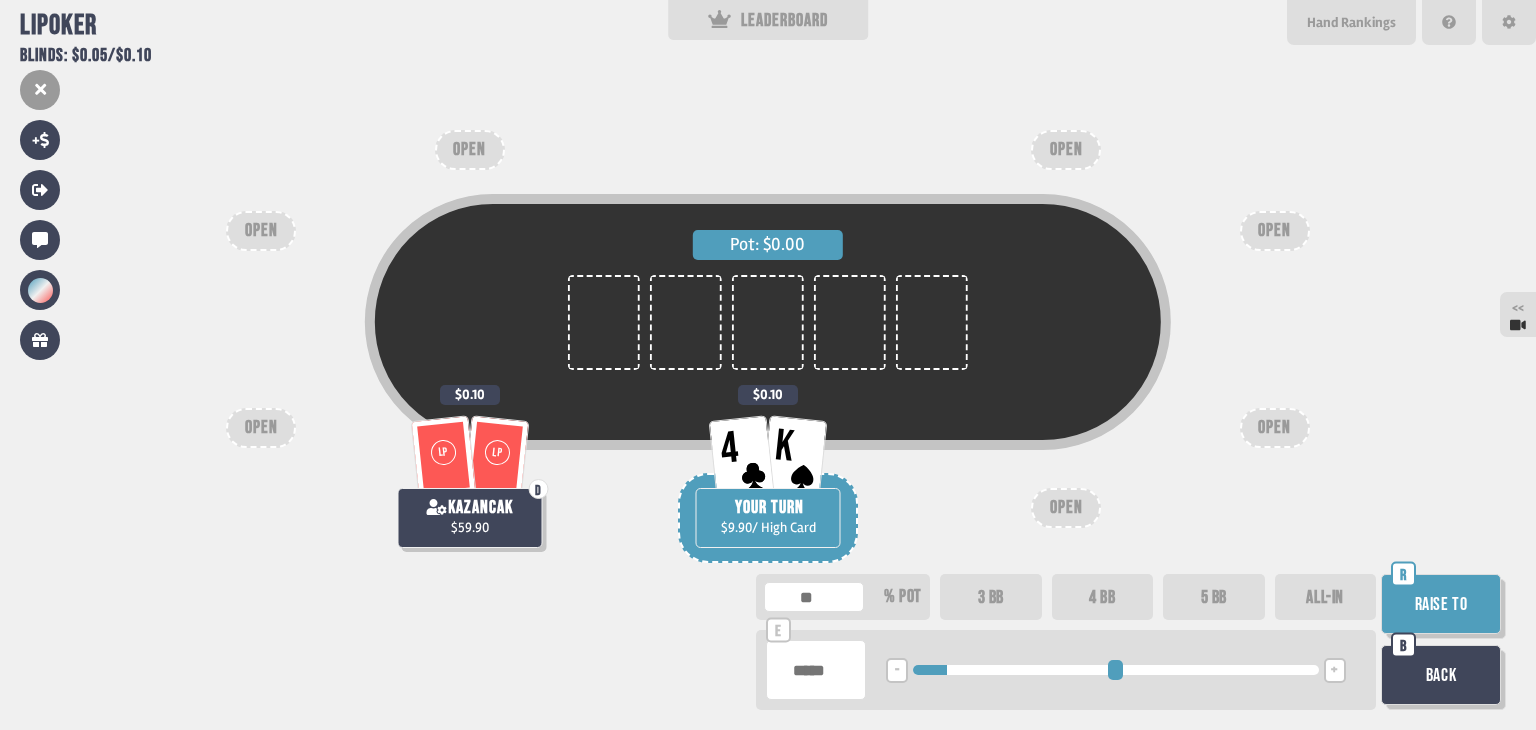 type on "****" 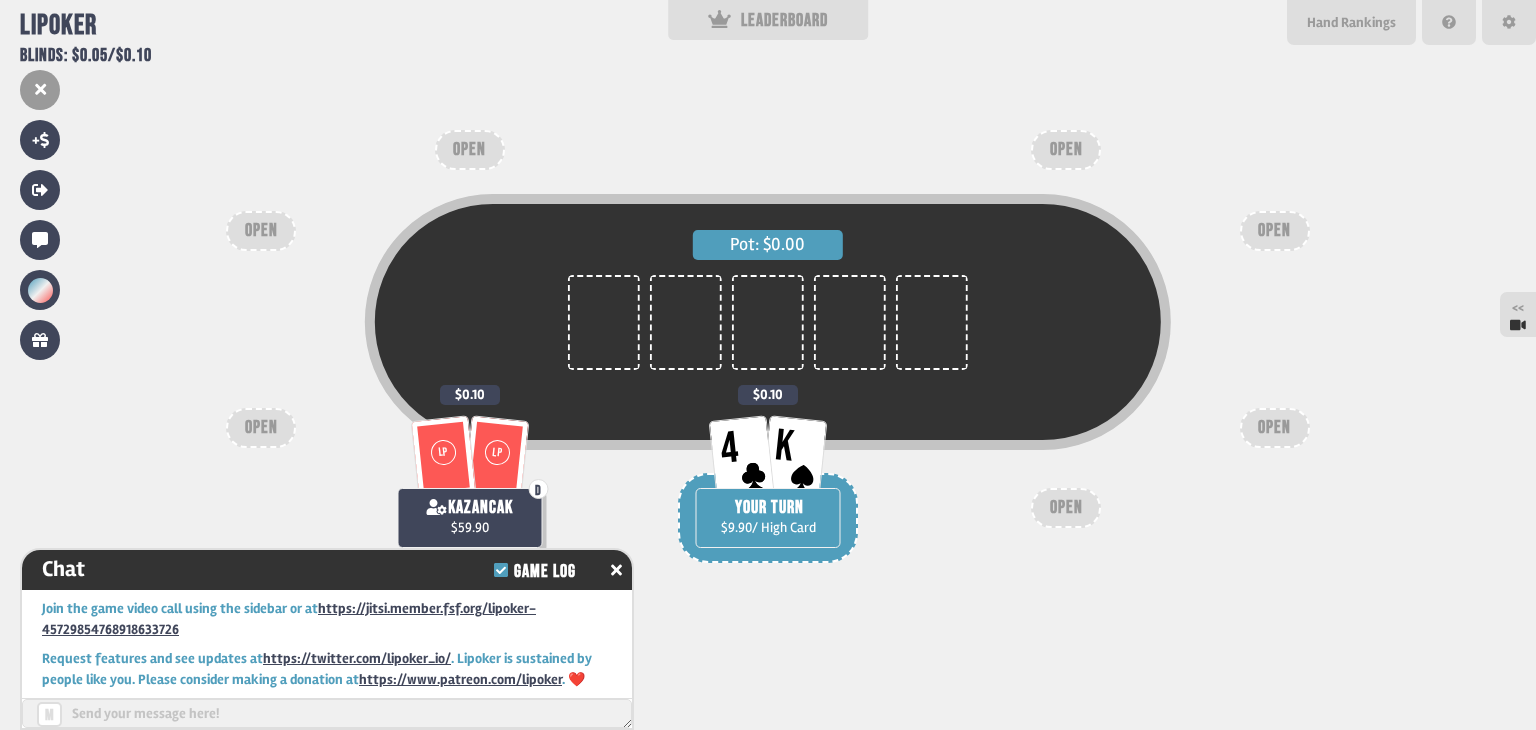 scroll, scrollTop: 4499, scrollLeft: 0, axis: vertical 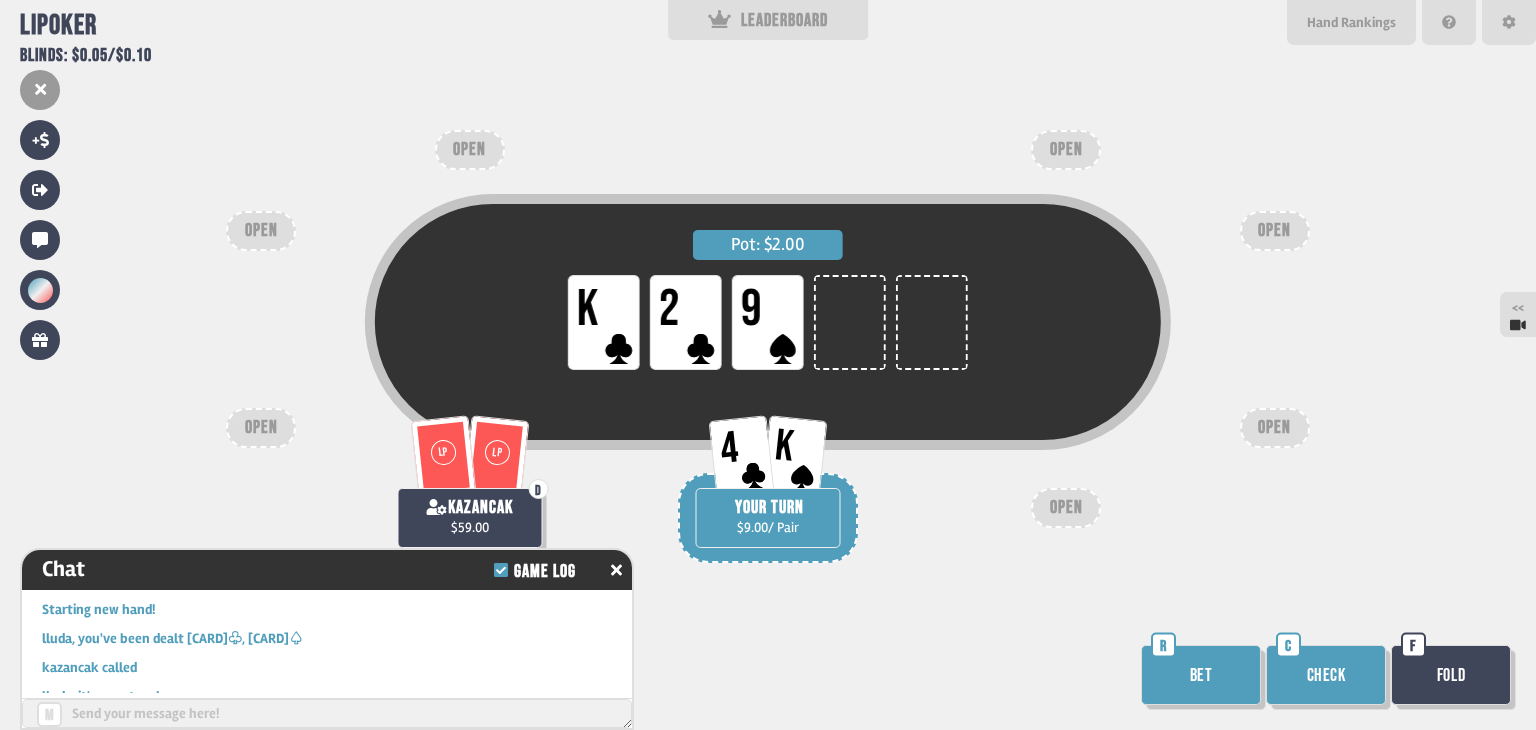 click on "Bet" at bounding box center [1201, 675] 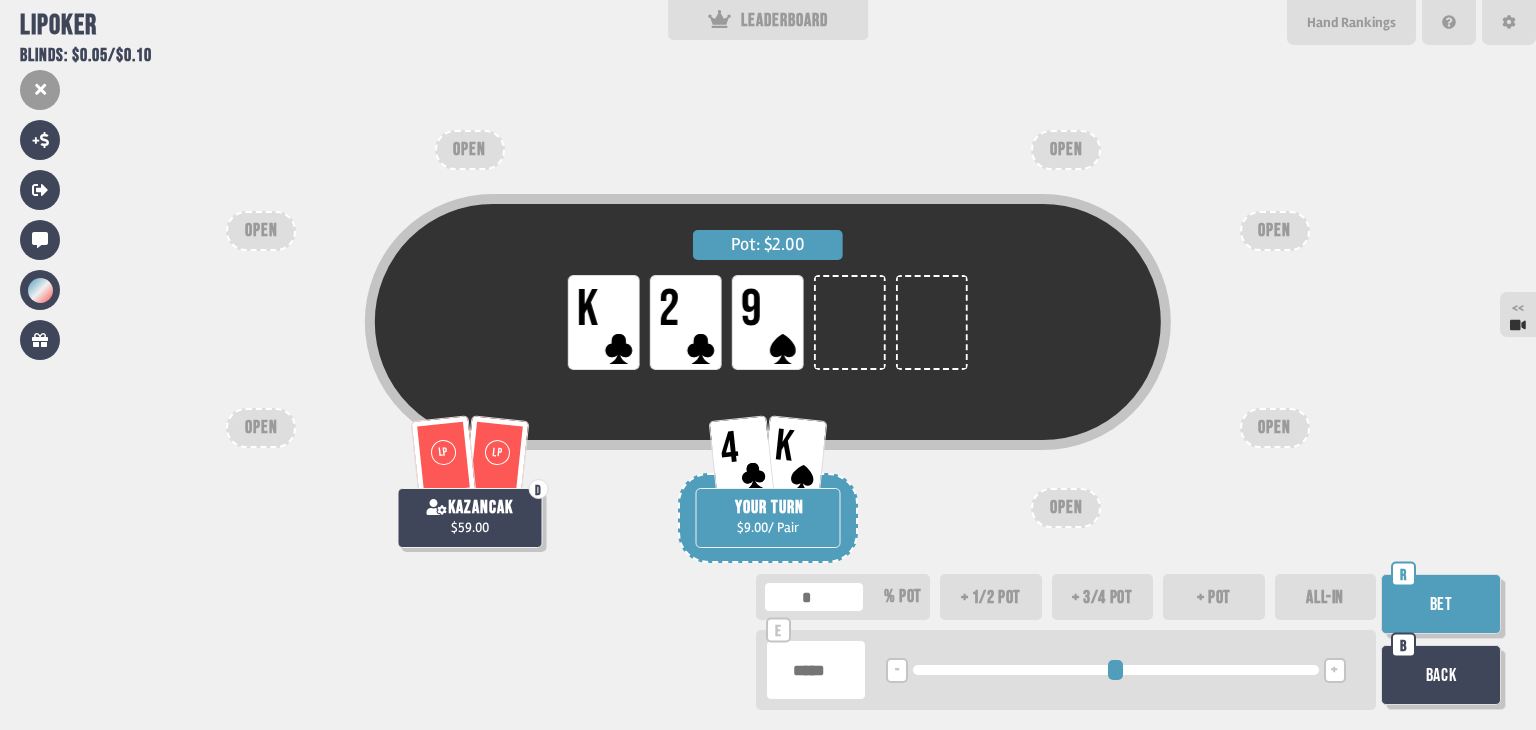 click at bounding box center [816, 670] 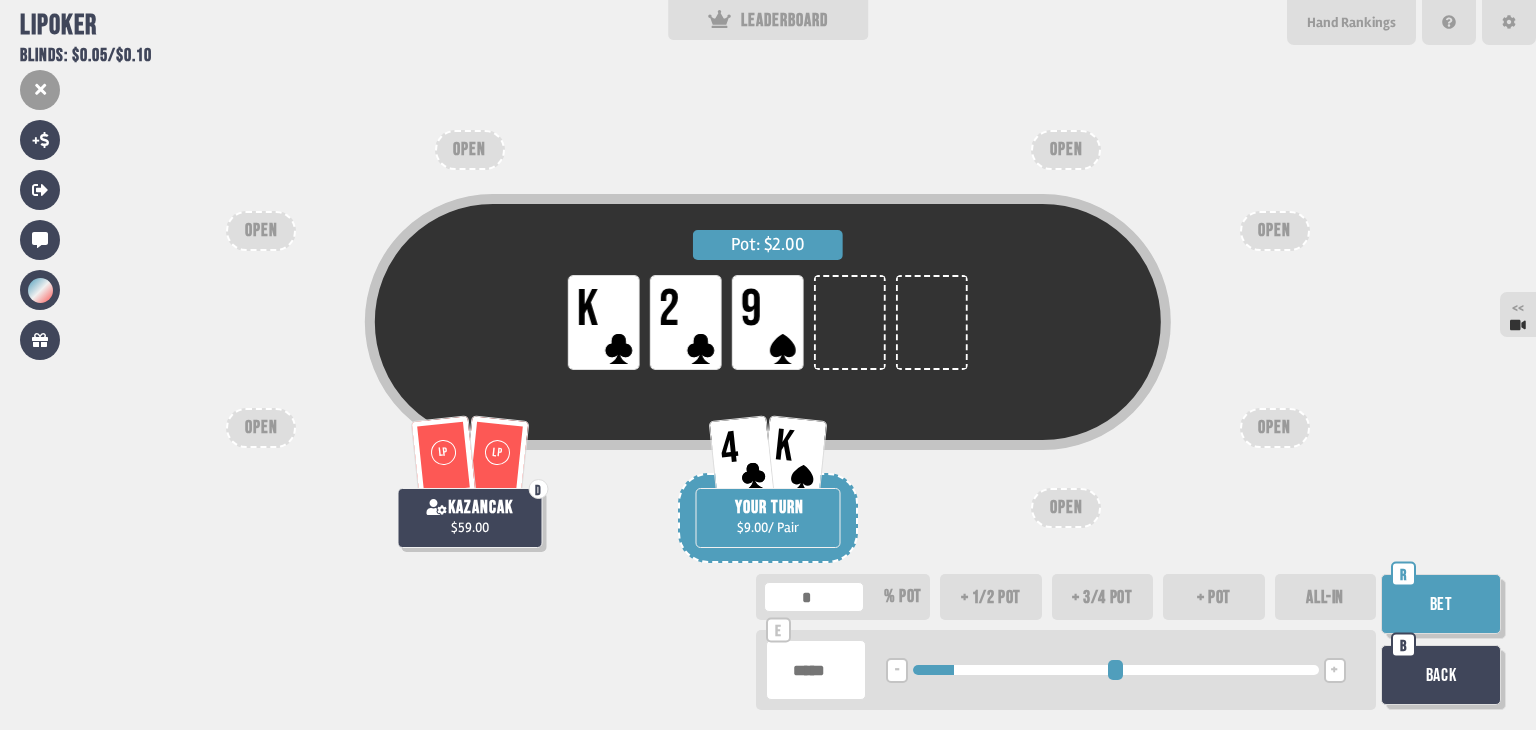 type on "****" 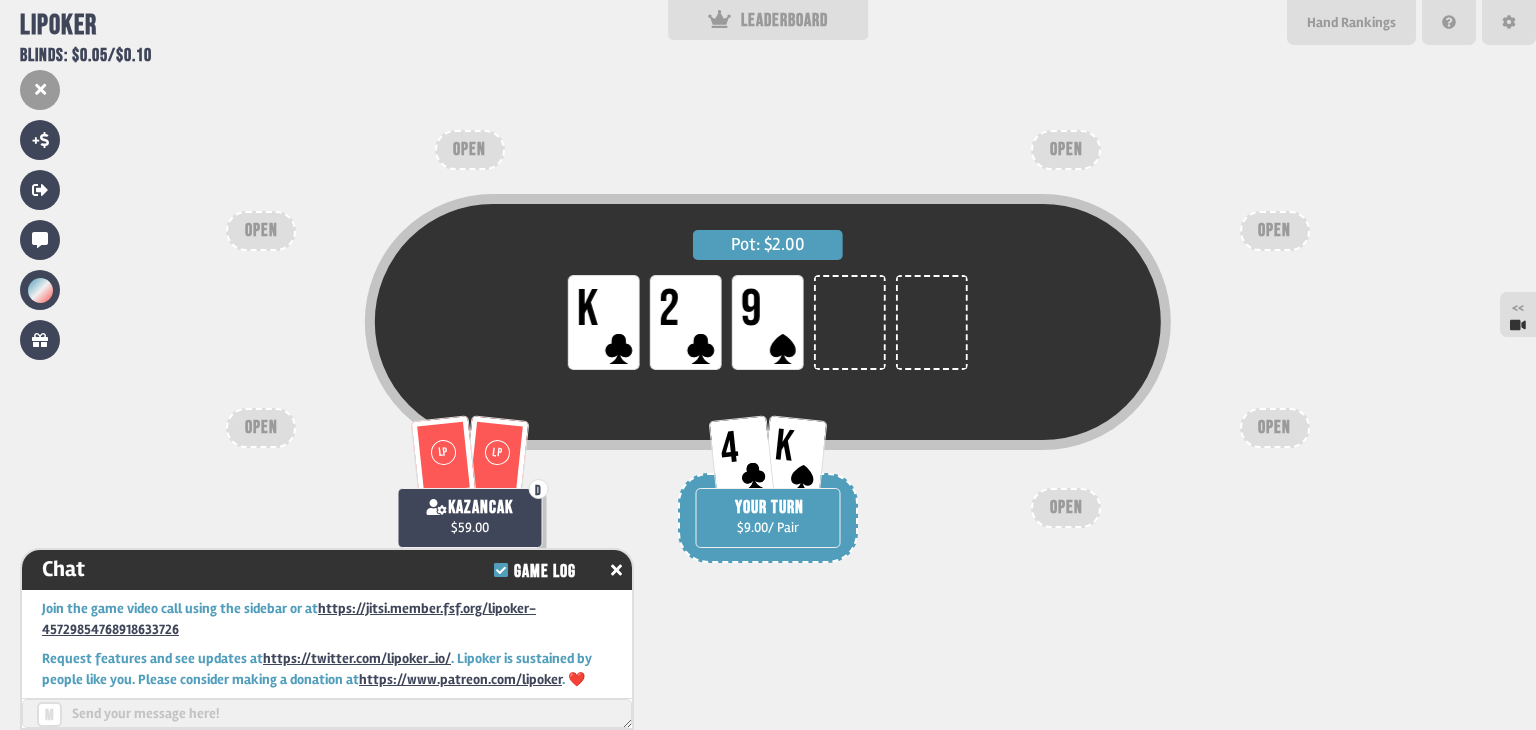 scroll, scrollTop: 4615, scrollLeft: 0, axis: vertical 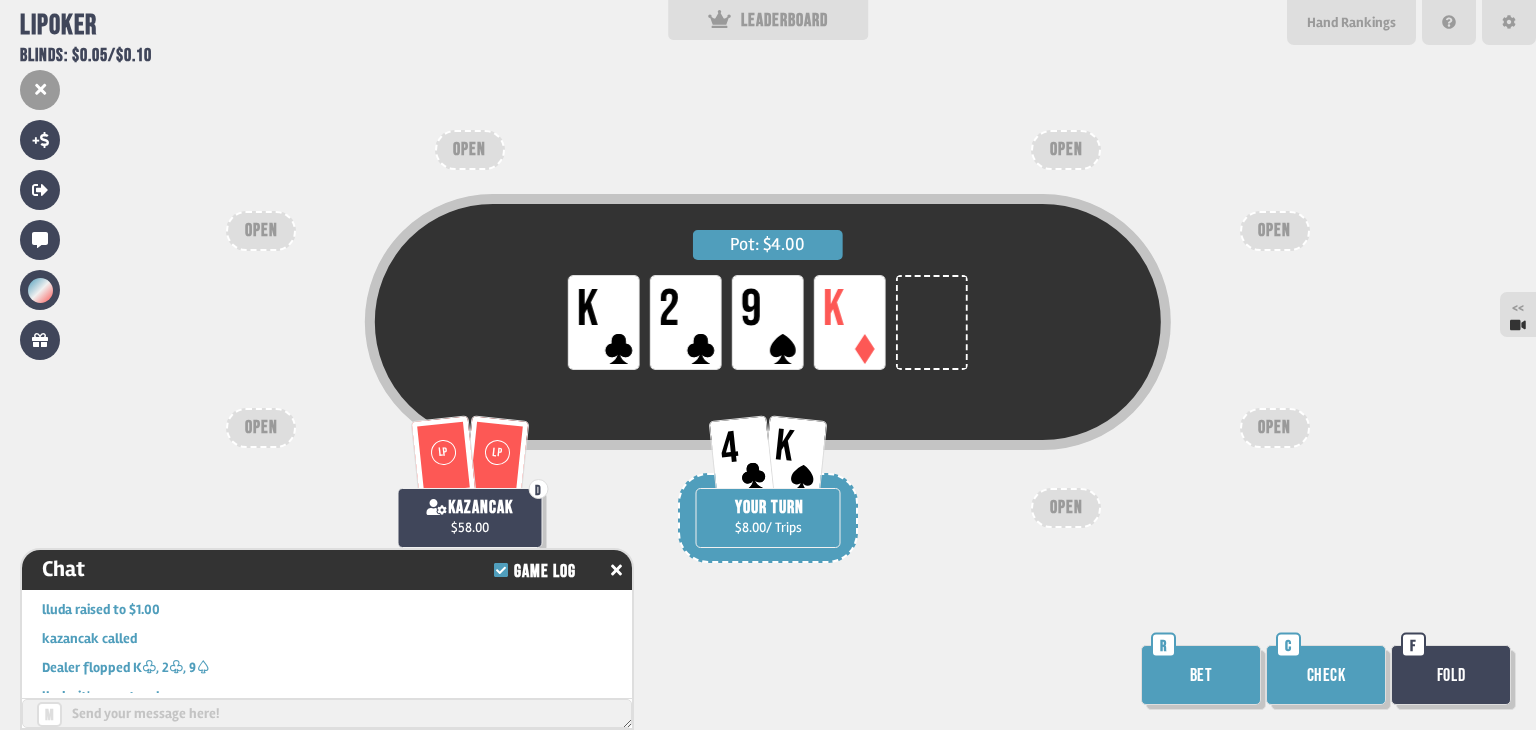 click on "Bet" at bounding box center [1201, 675] 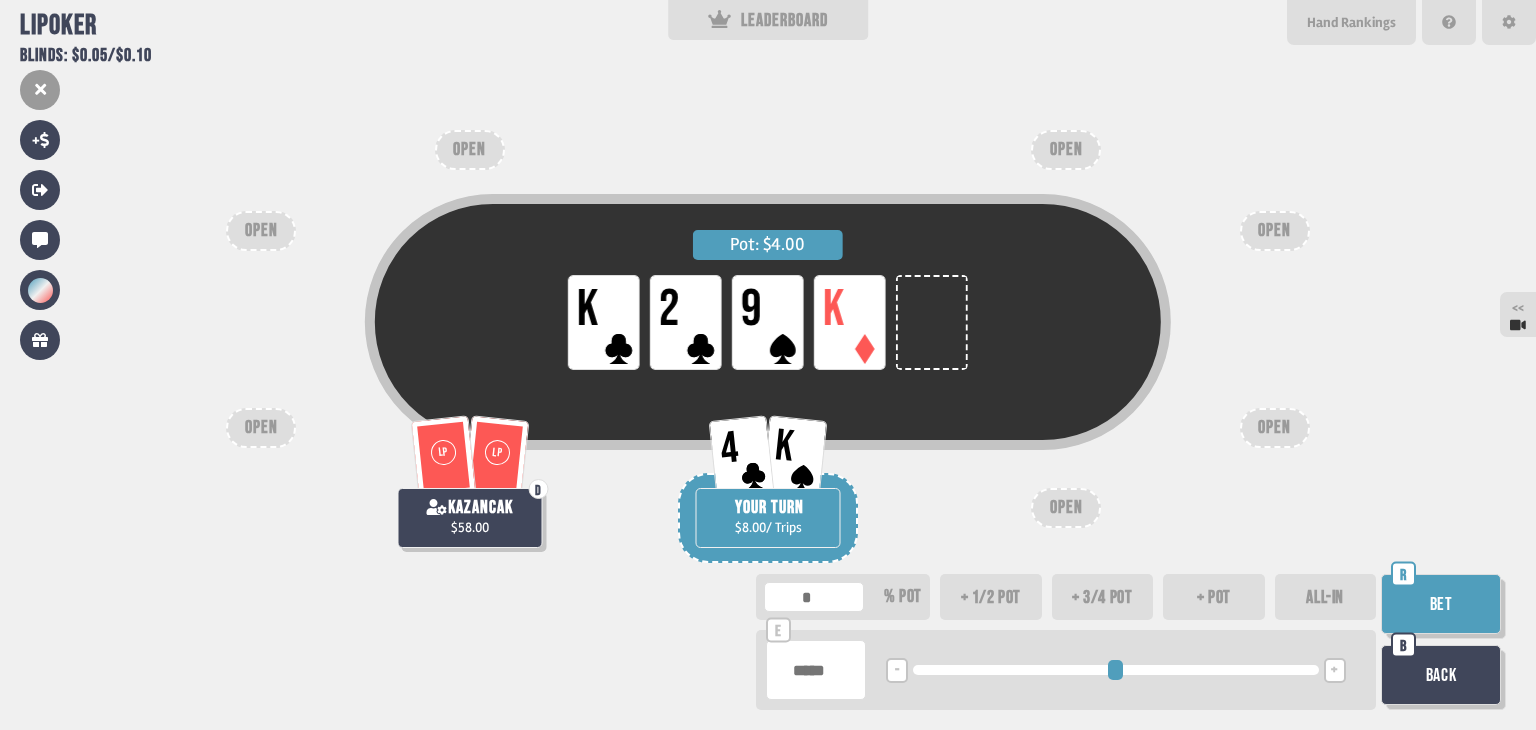 click on "ALL-IN" at bounding box center (1326, 597) 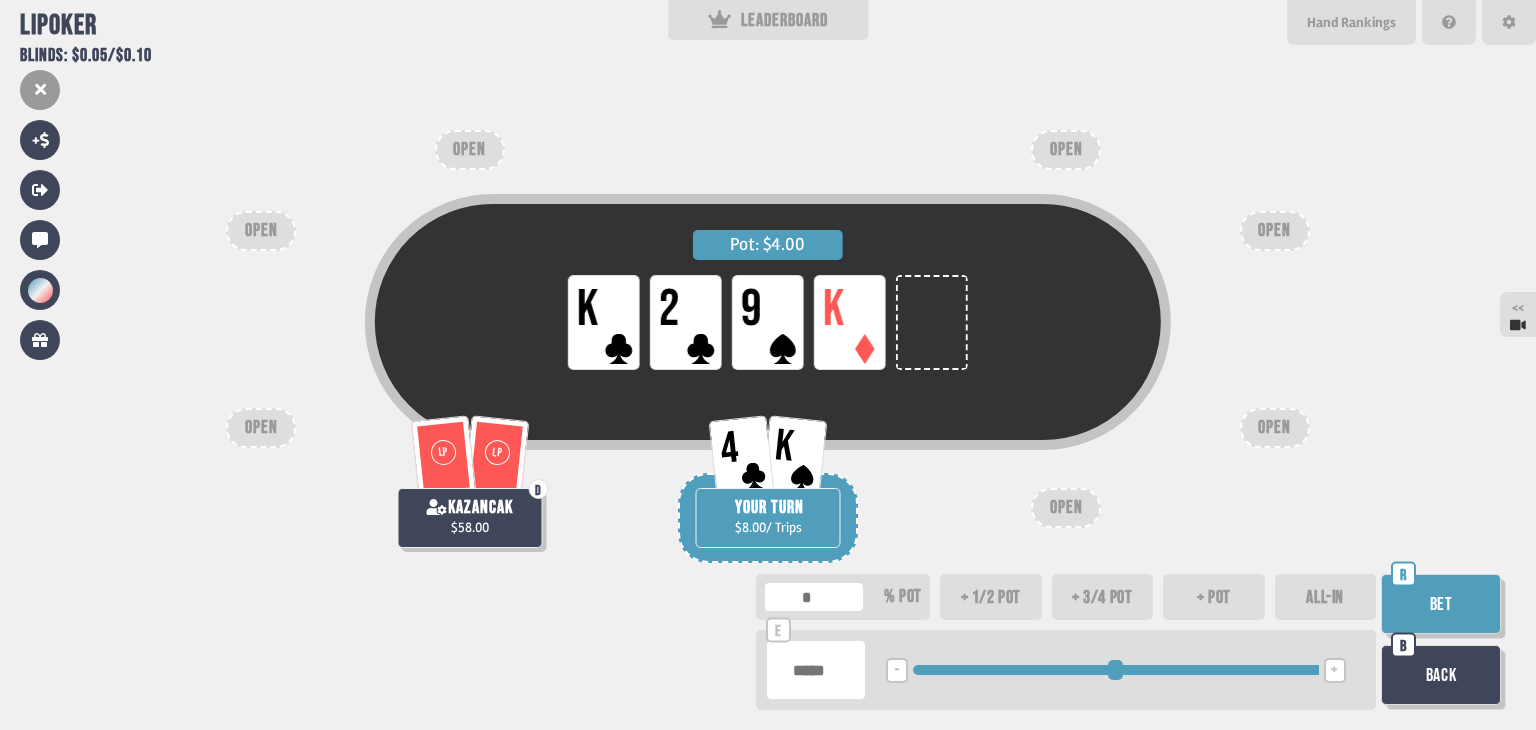 click on "Bet" at bounding box center [1441, 604] 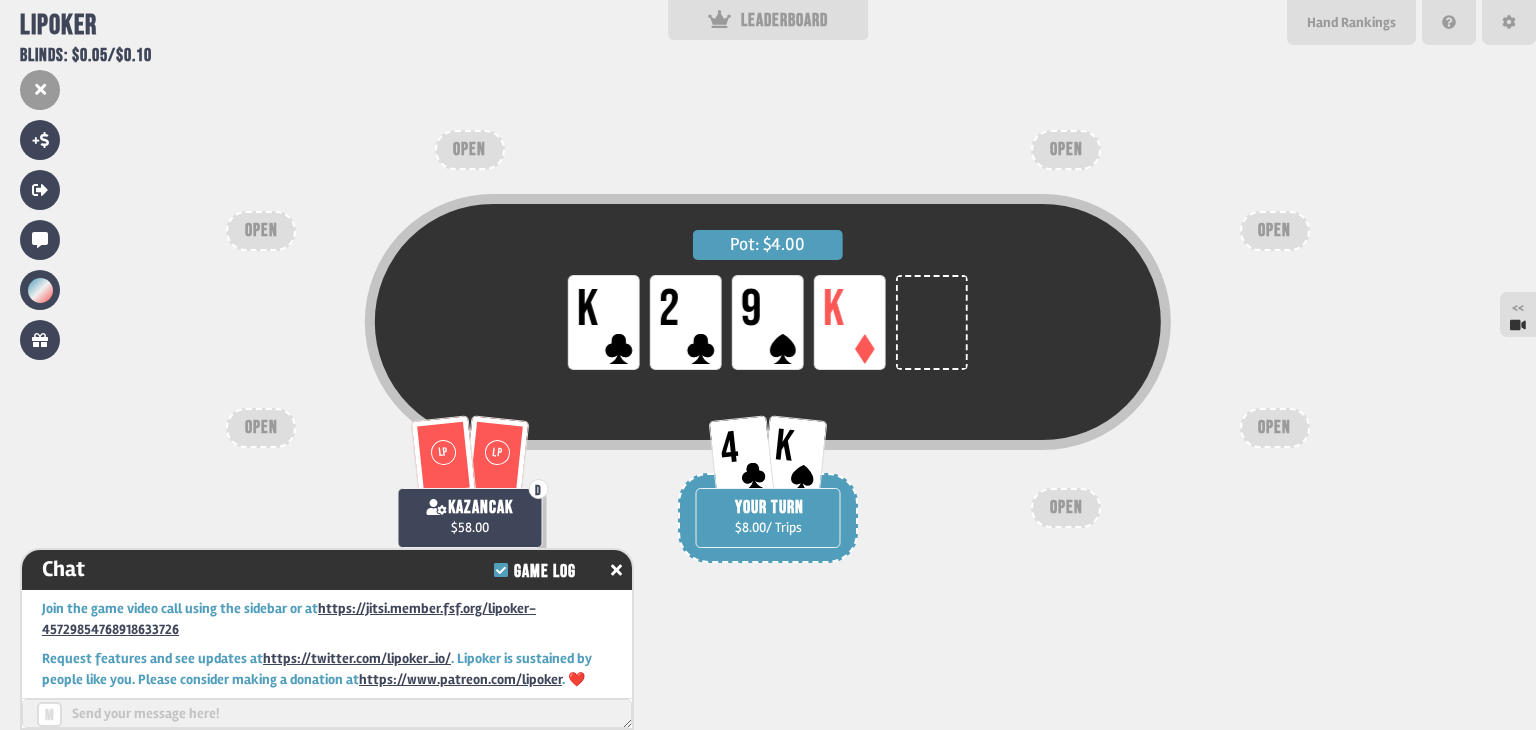 scroll, scrollTop: 4731, scrollLeft: 0, axis: vertical 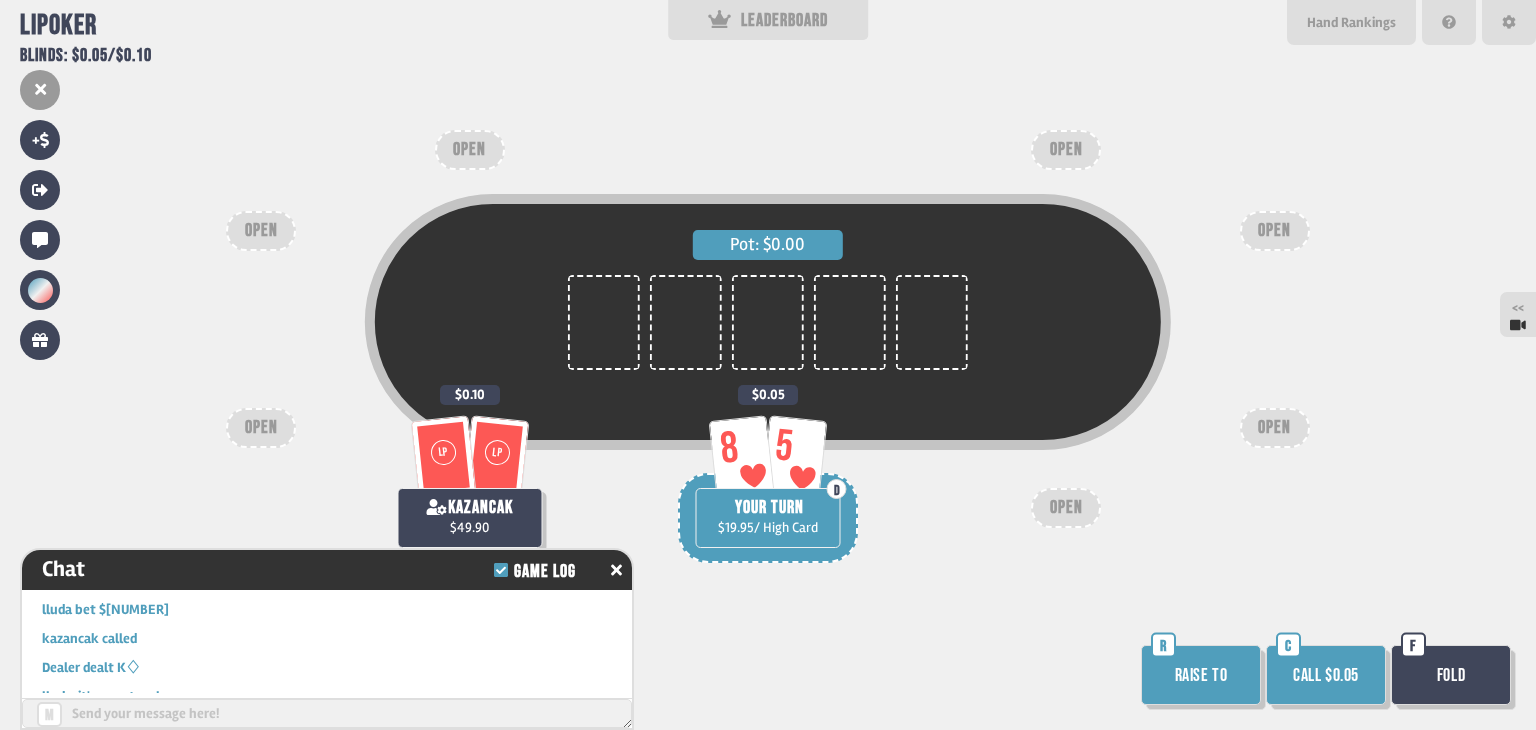 click on "Raise to" at bounding box center [1201, 675] 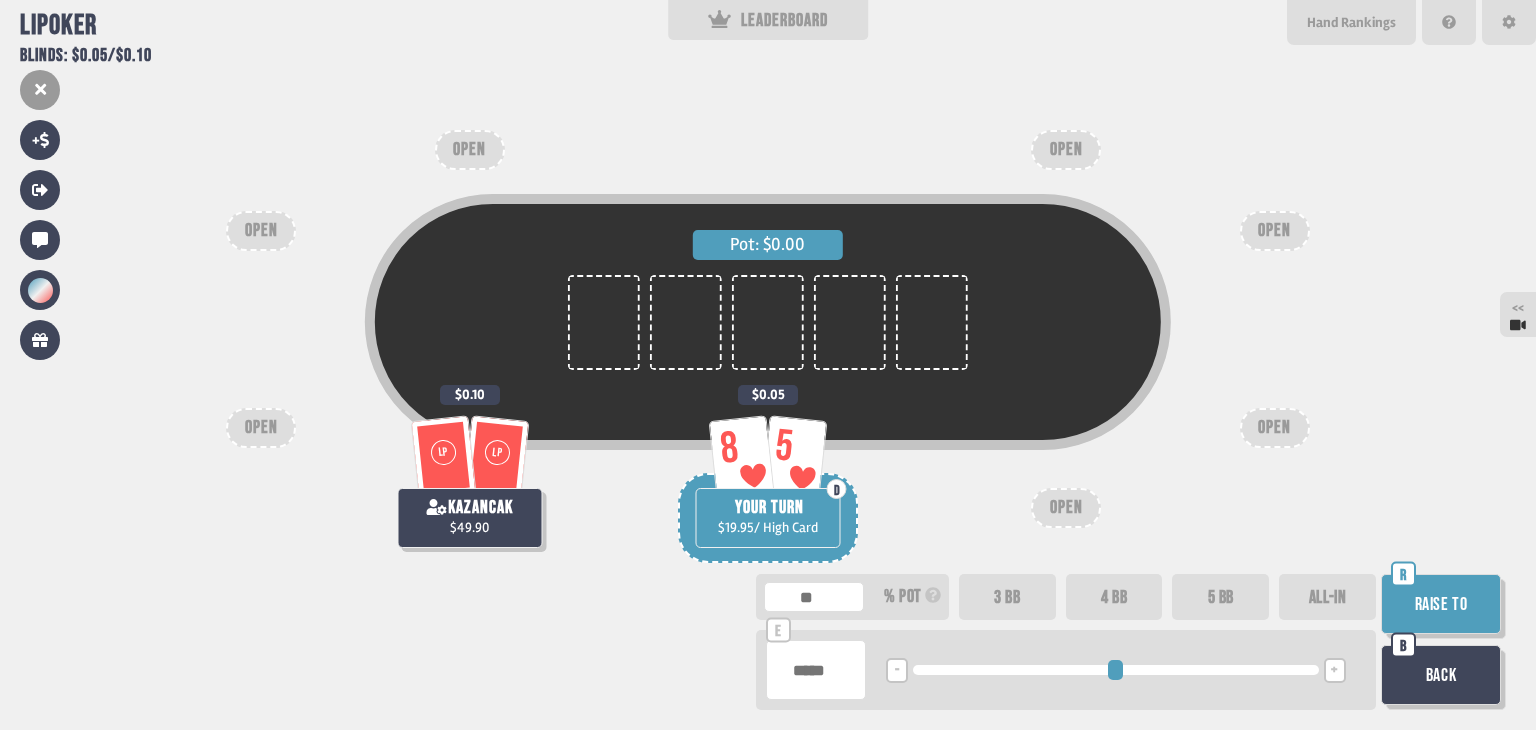 click at bounding box center (816, 670) 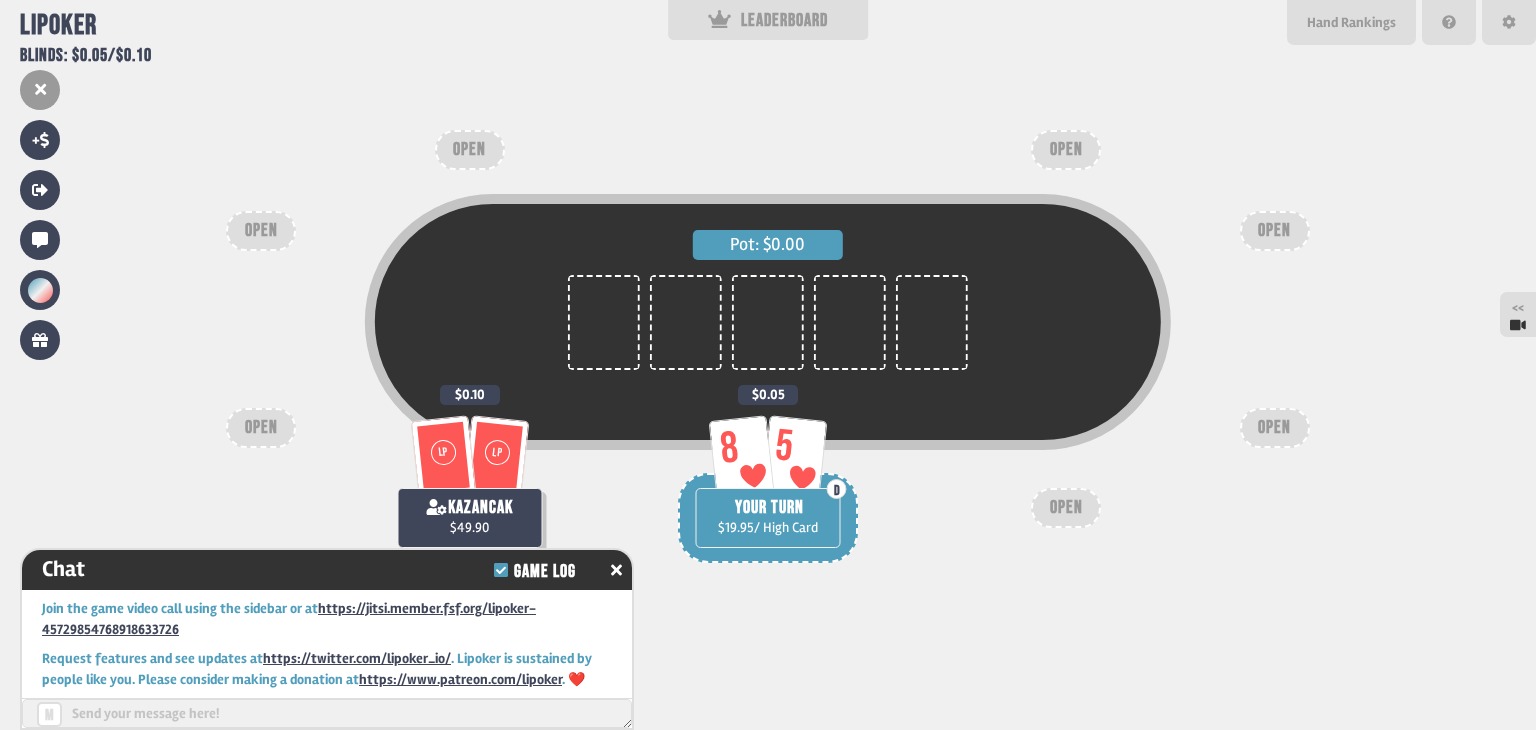 scroll, scrollTop: 4934, scrollLeft: 0, axis: vertical 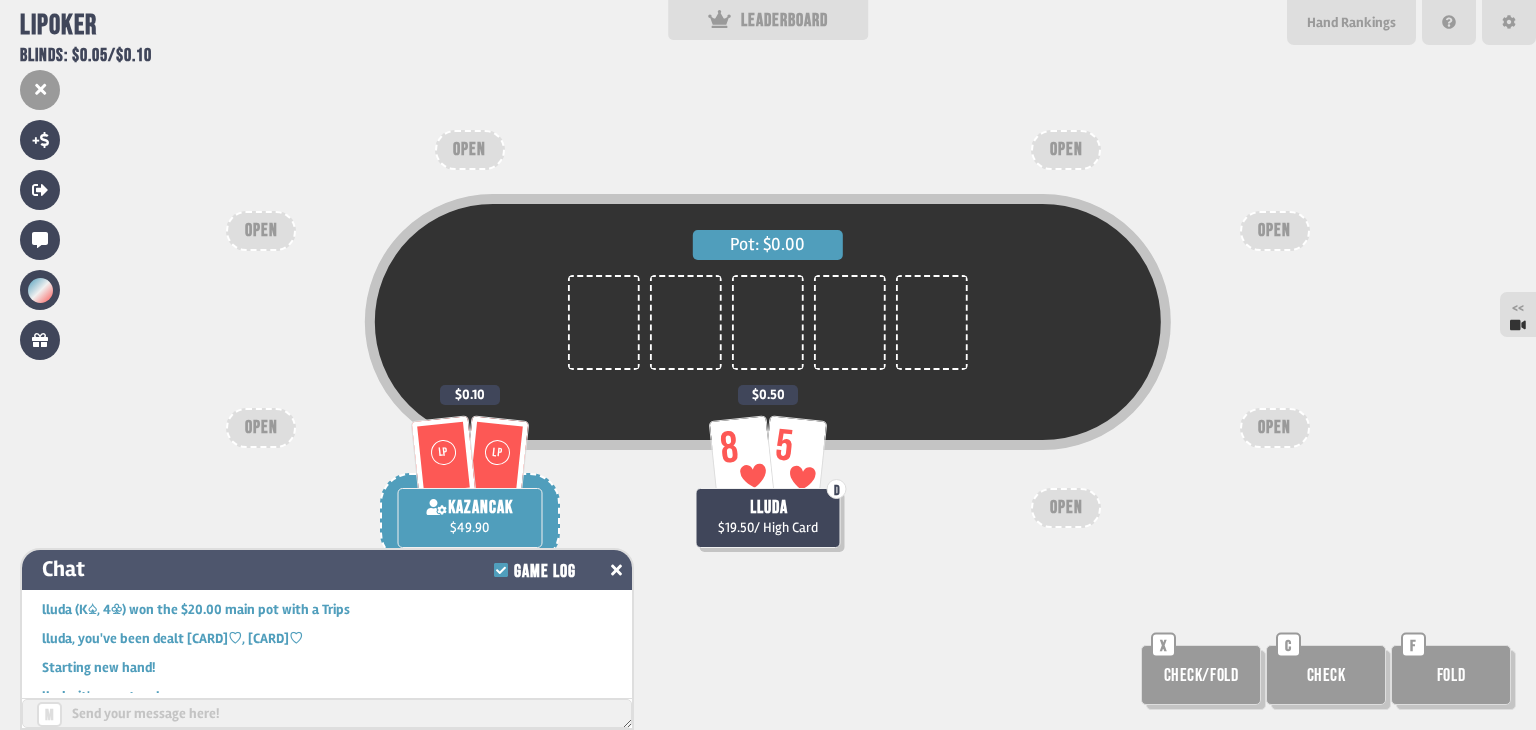 click at bounding box center [616, 570] 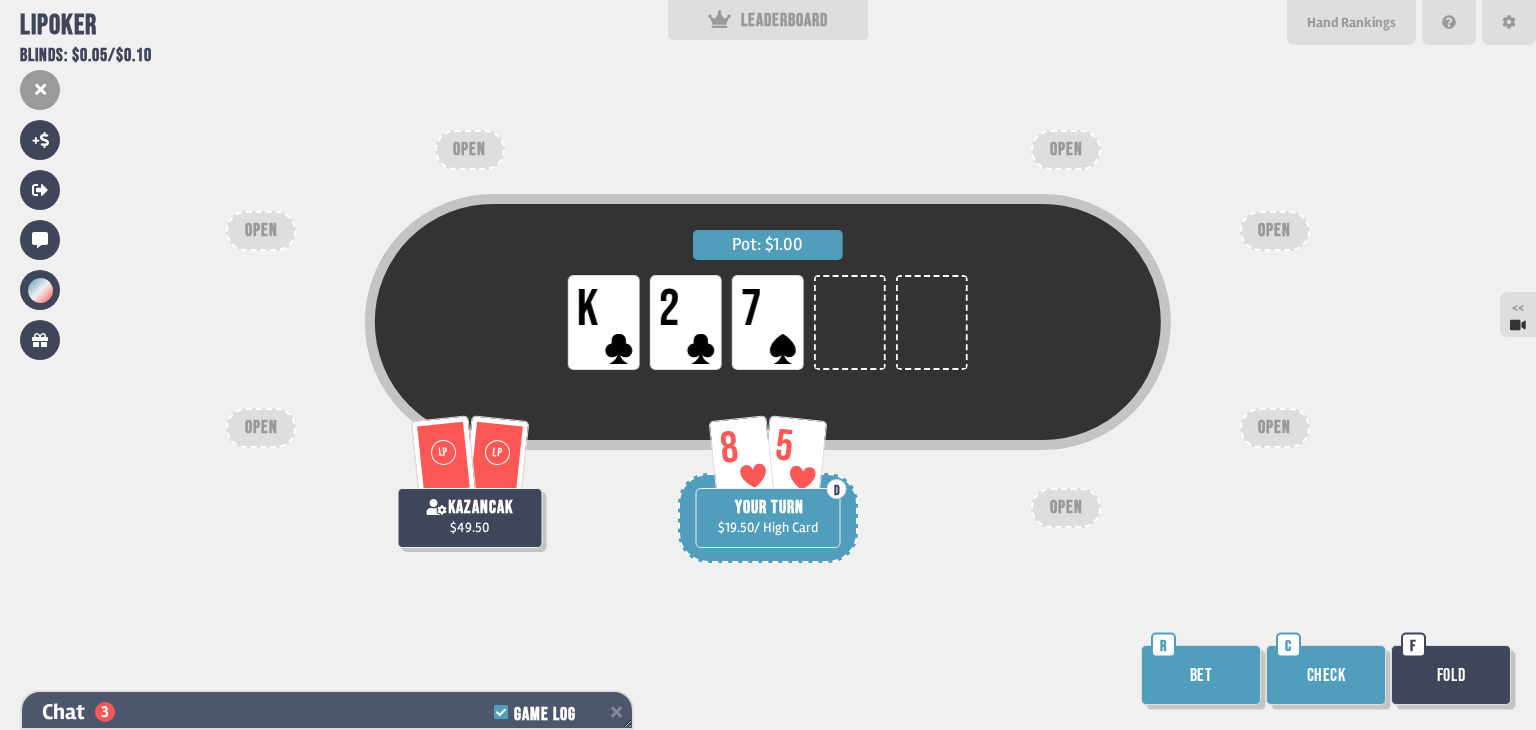 click on "Chat   3 Game Log" at bounding box center [327, 712] 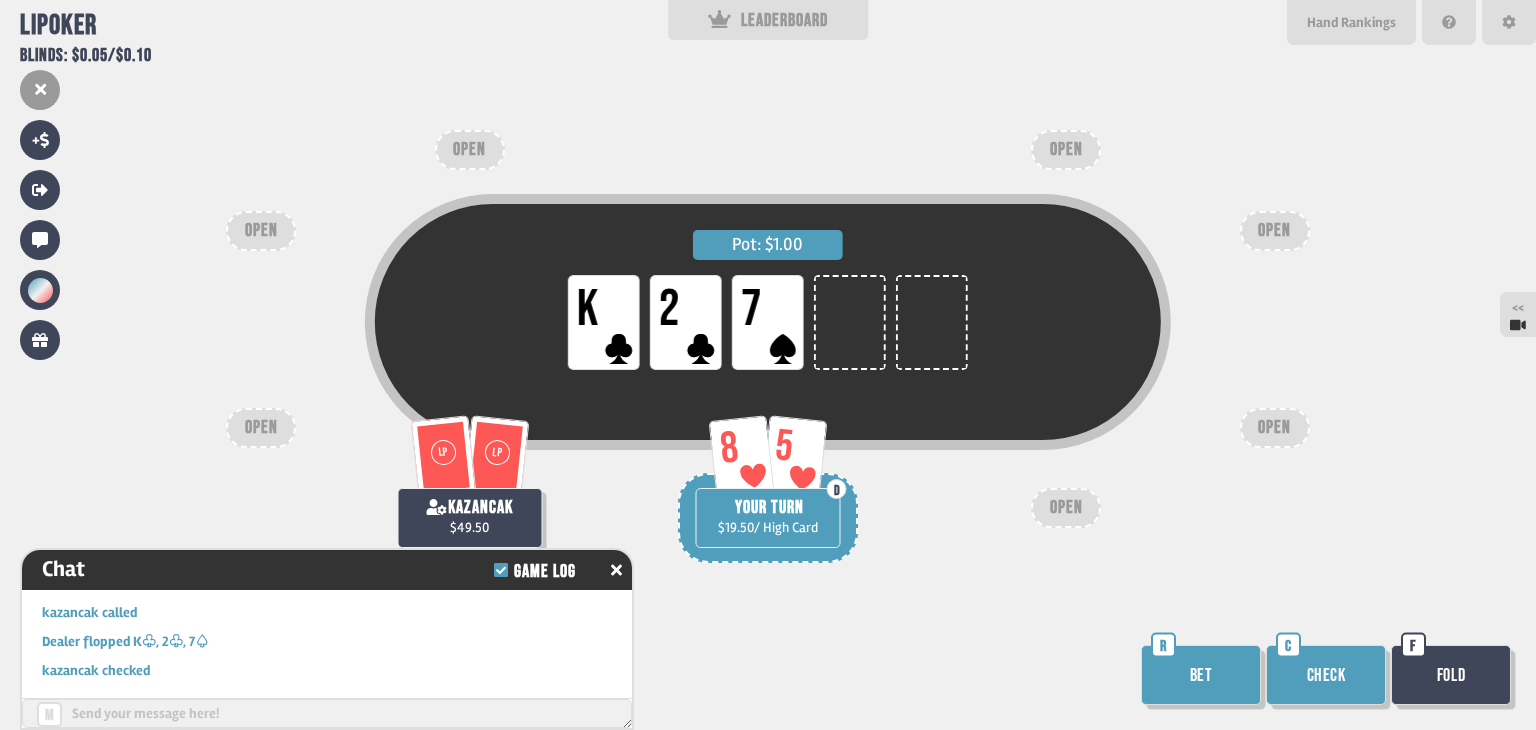 scroll, scrollTop: 5079, scrollLeft: 0, axis: vertical 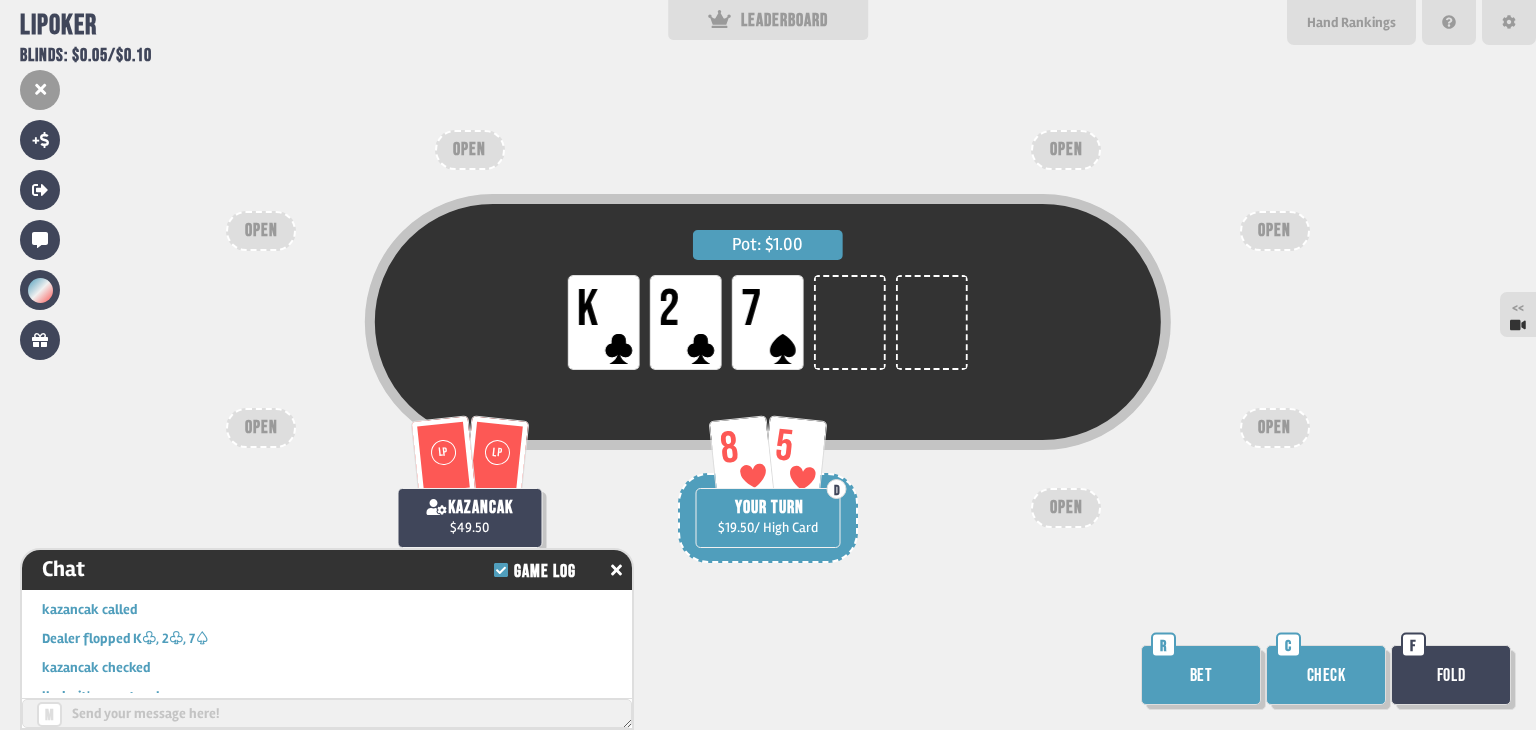 click on "Pot: $[NUMBER]   LP [CARD] LP [CARD] LP [CARD] LP LP [PLAYER] $[NUMBER]  [NUMBER] [NUMBER] D YOUR TURN $[NUMBER]   / High Card OPEN OPEN OPEN OPEN OPEN OPEN OPEN Bet R Check C Fold F" at bounding box center [768, 365] 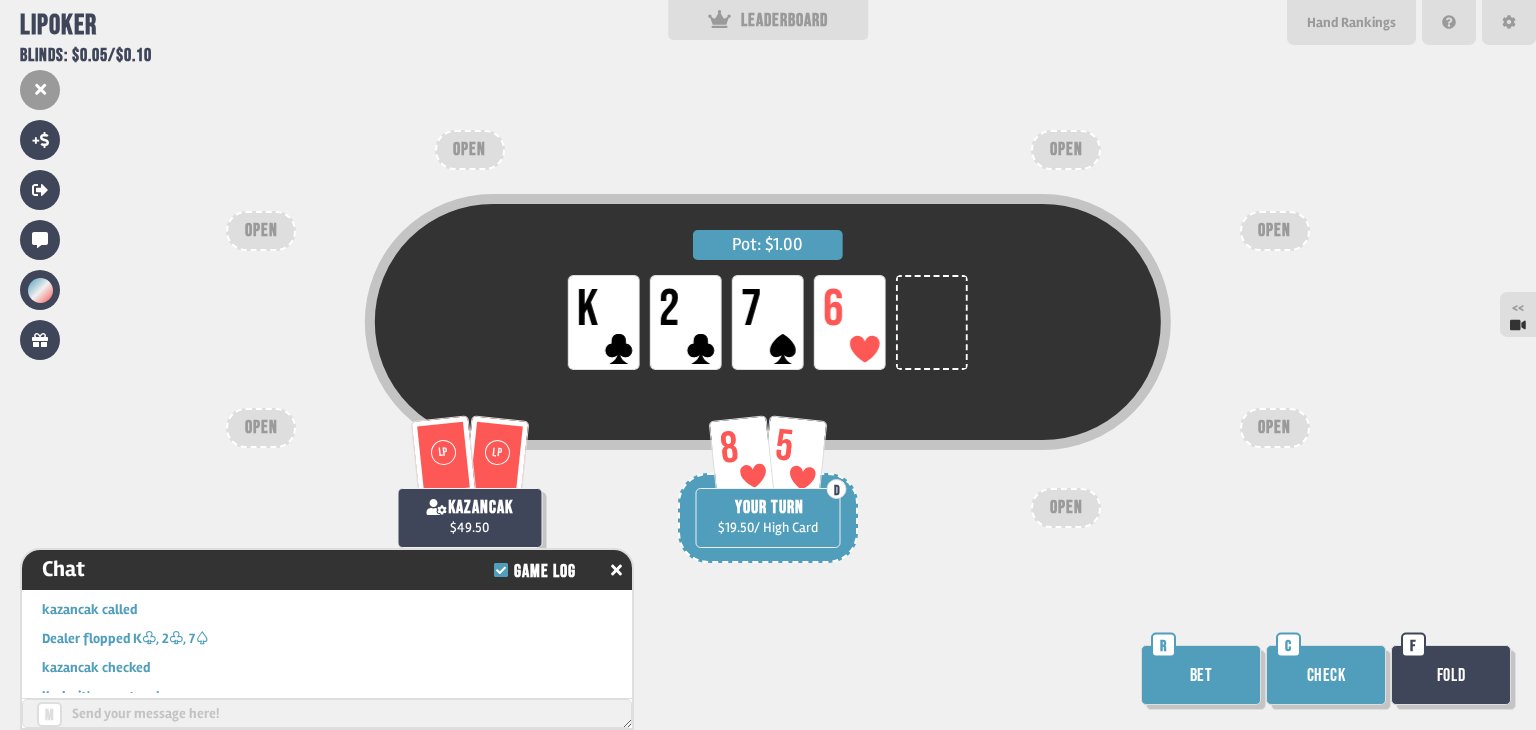 click on "Check" at bounding box center (1326, 675) 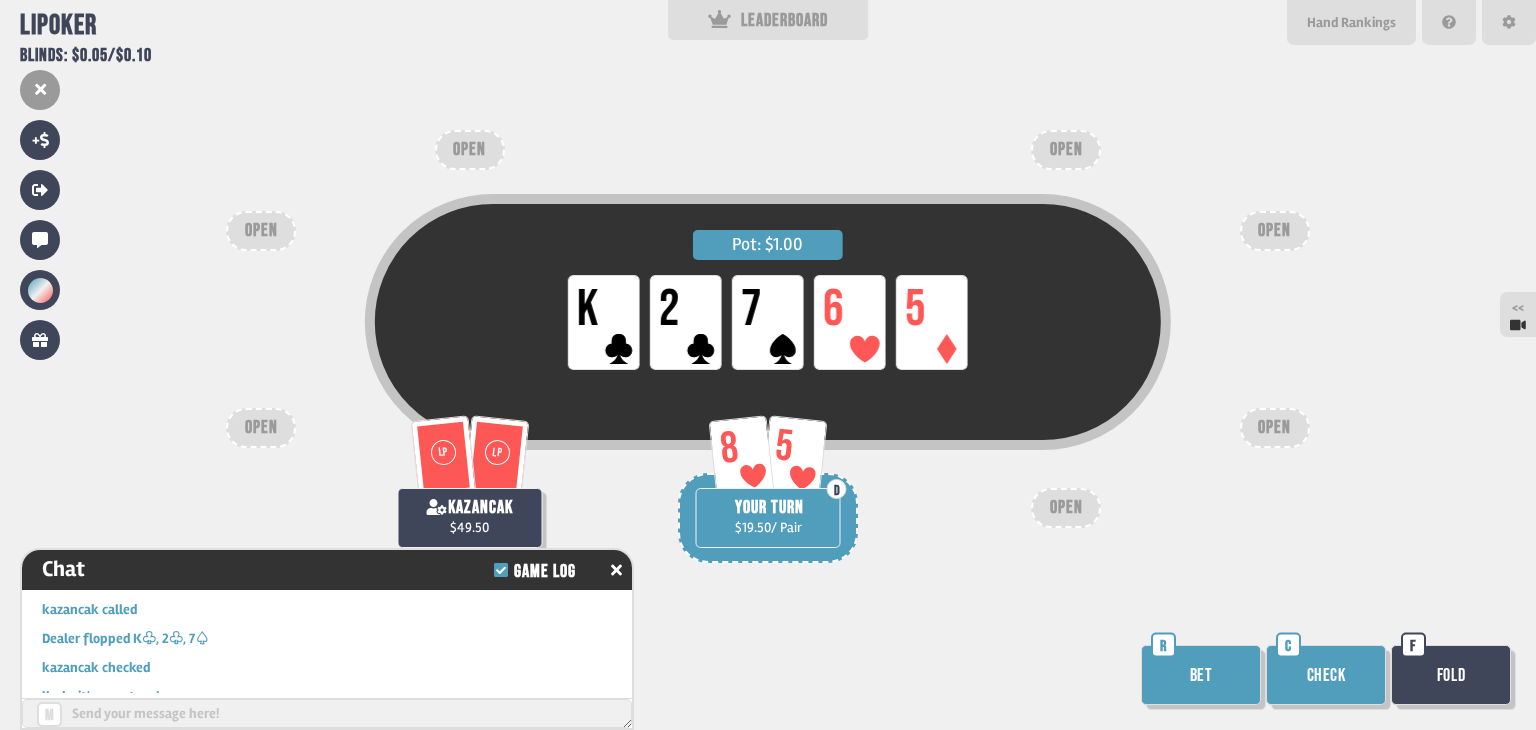 click on "Check" at bounding box center (1326, 675) 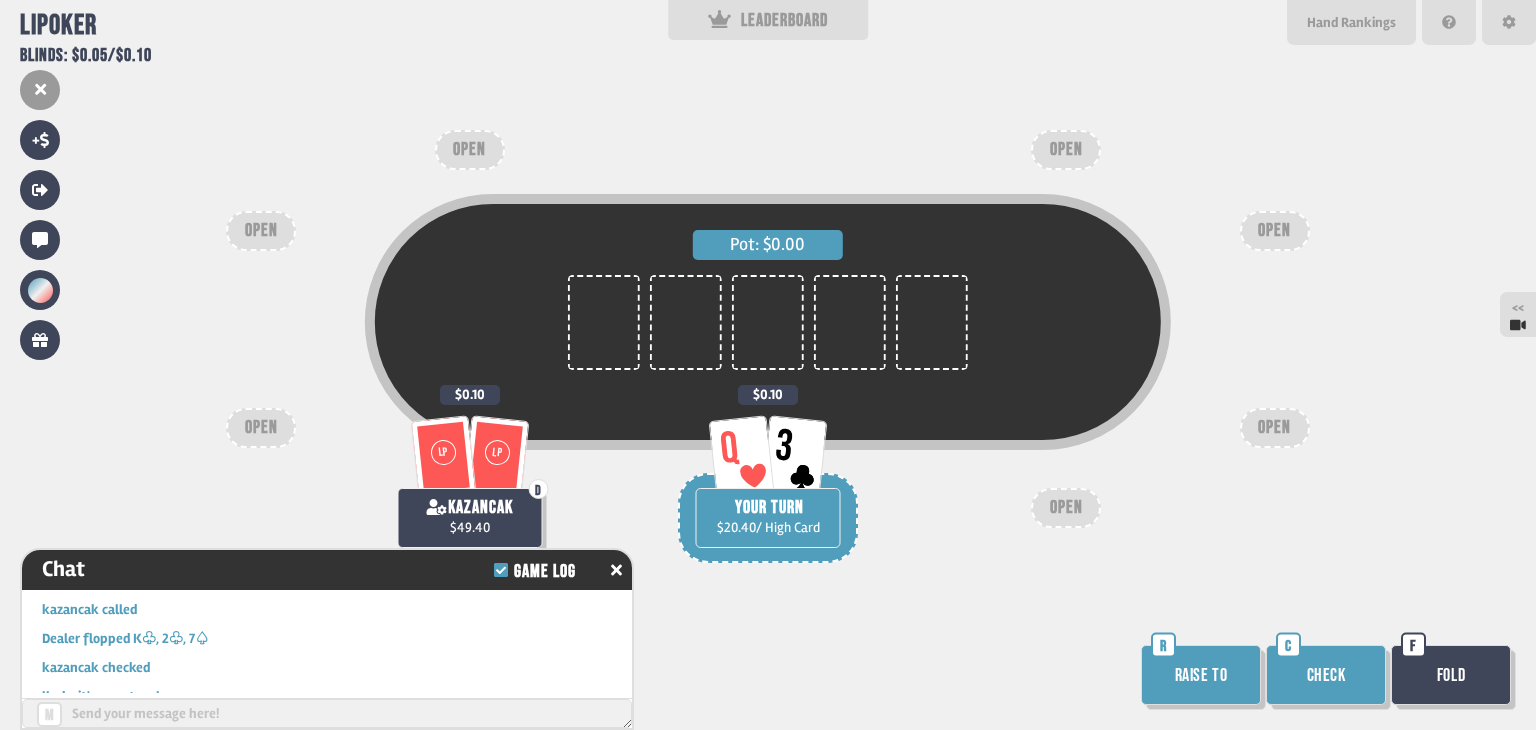 click on "Check" at bounding box center [1326, 675] 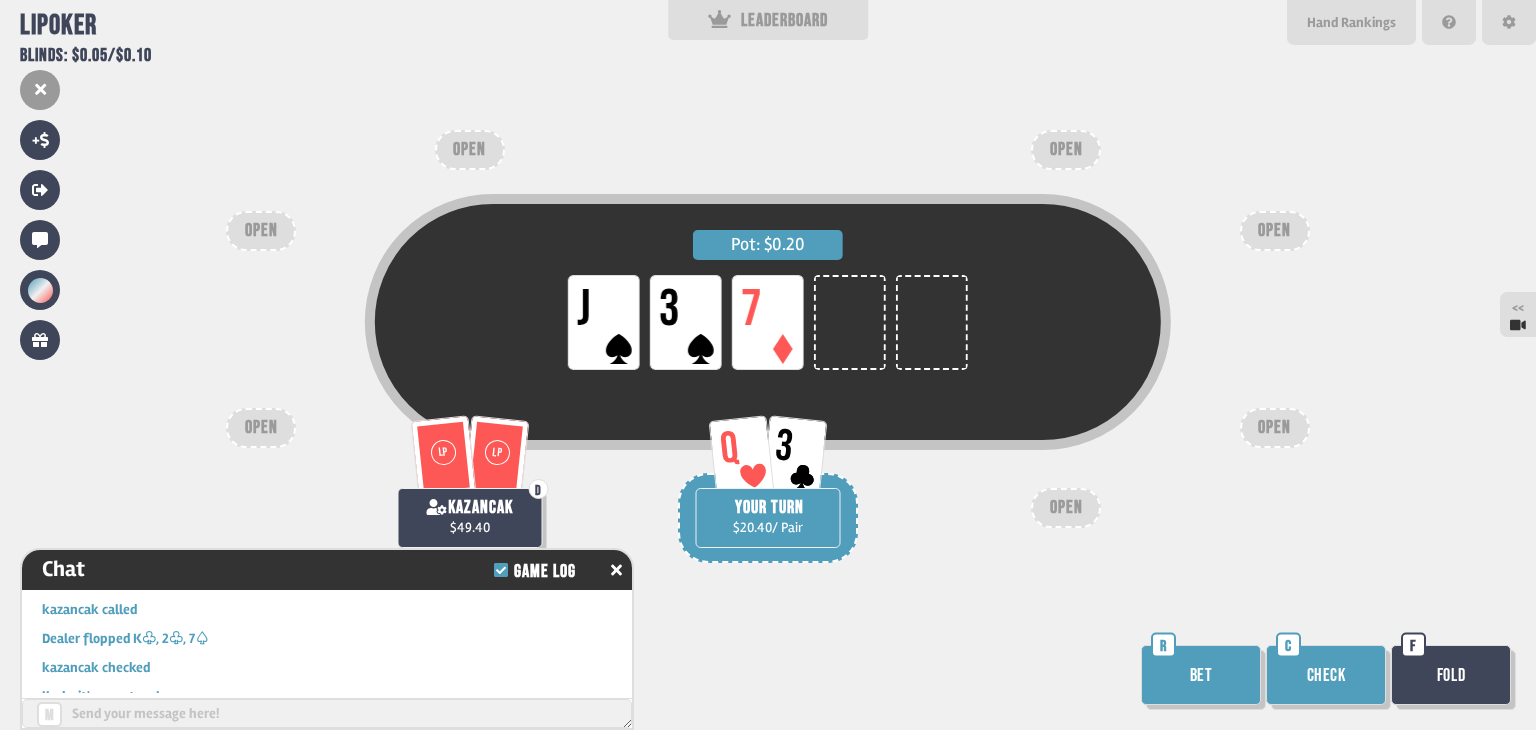 click on "Check" at bounding box center (1326, 675) 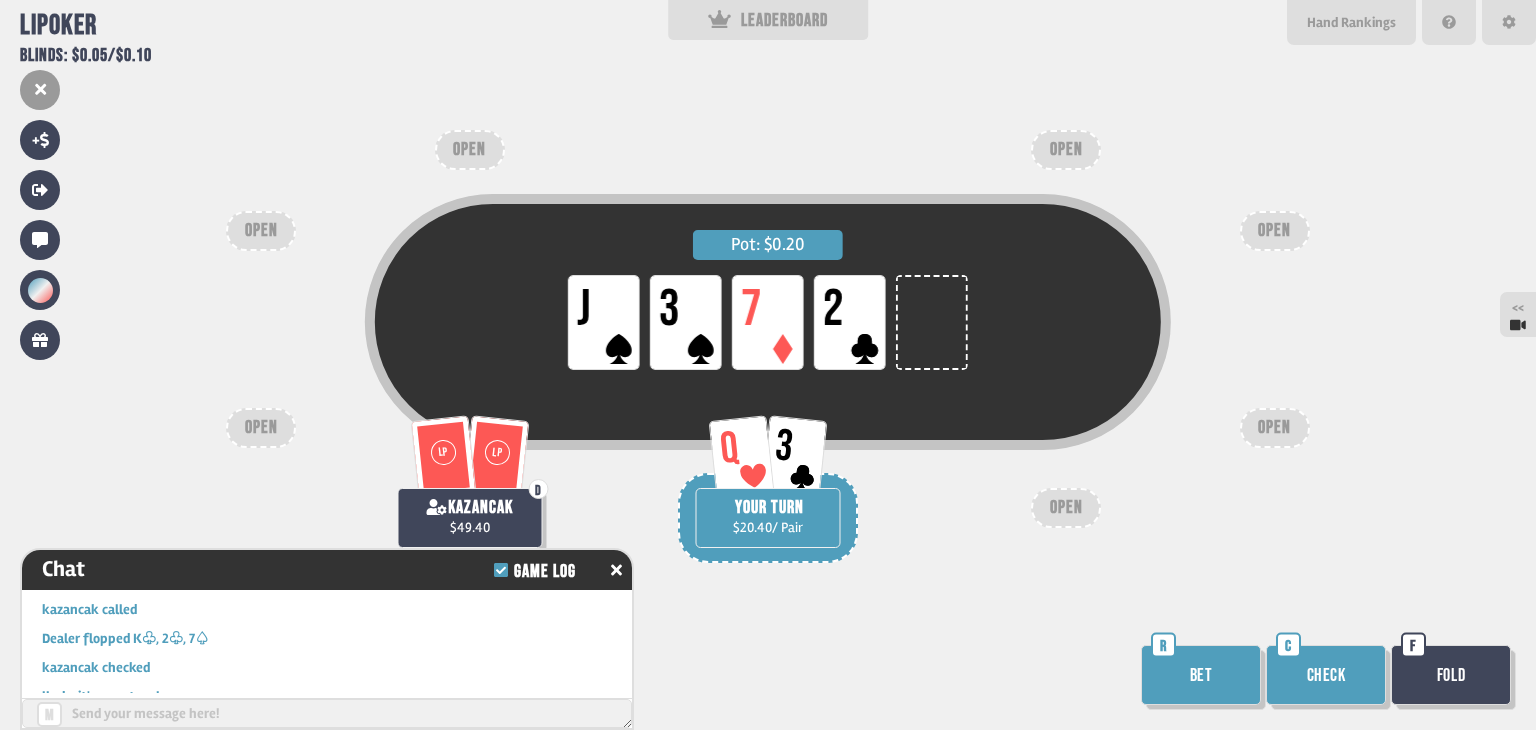 click on "Check" at bounding box center (1326, 675) 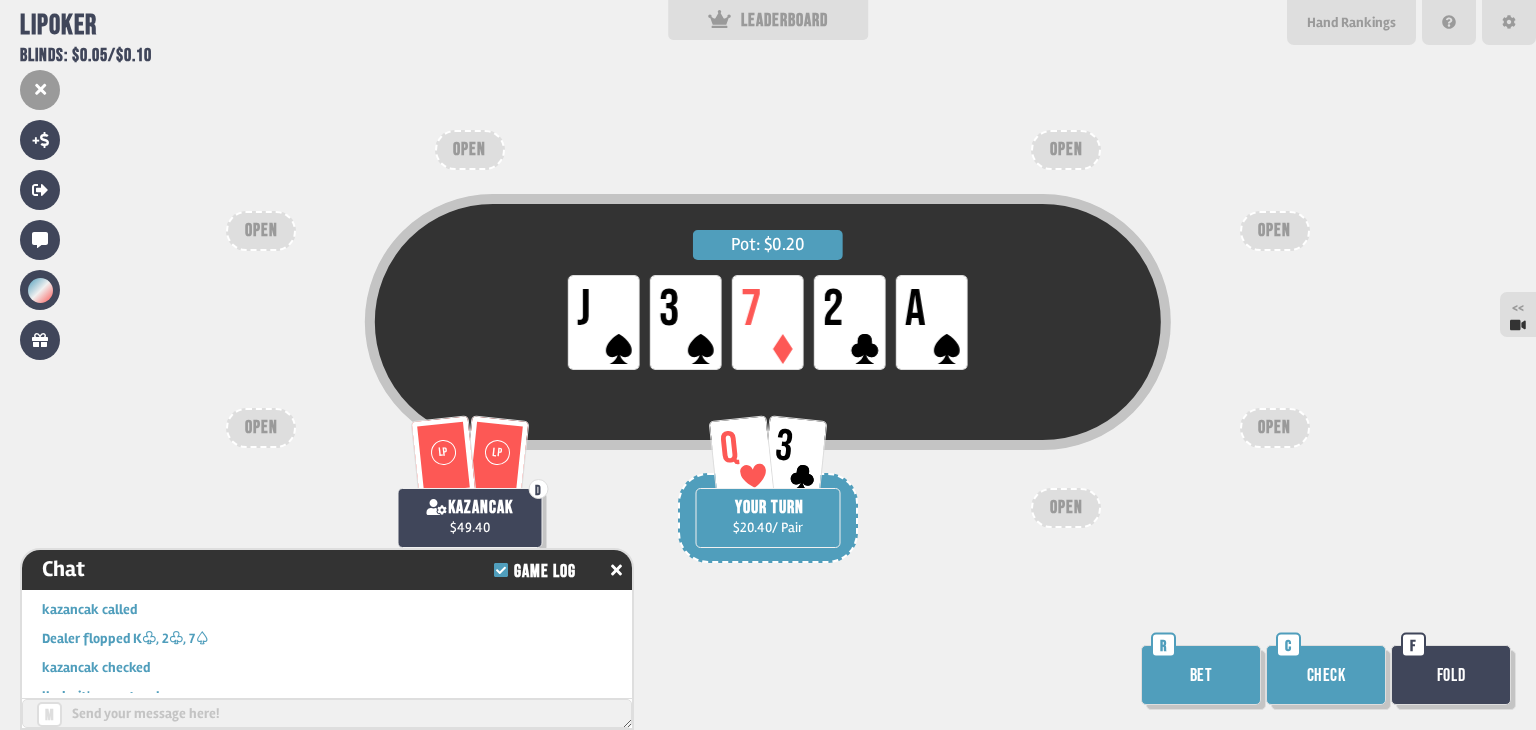 click on "Check" at bounding box center (1326, 675) 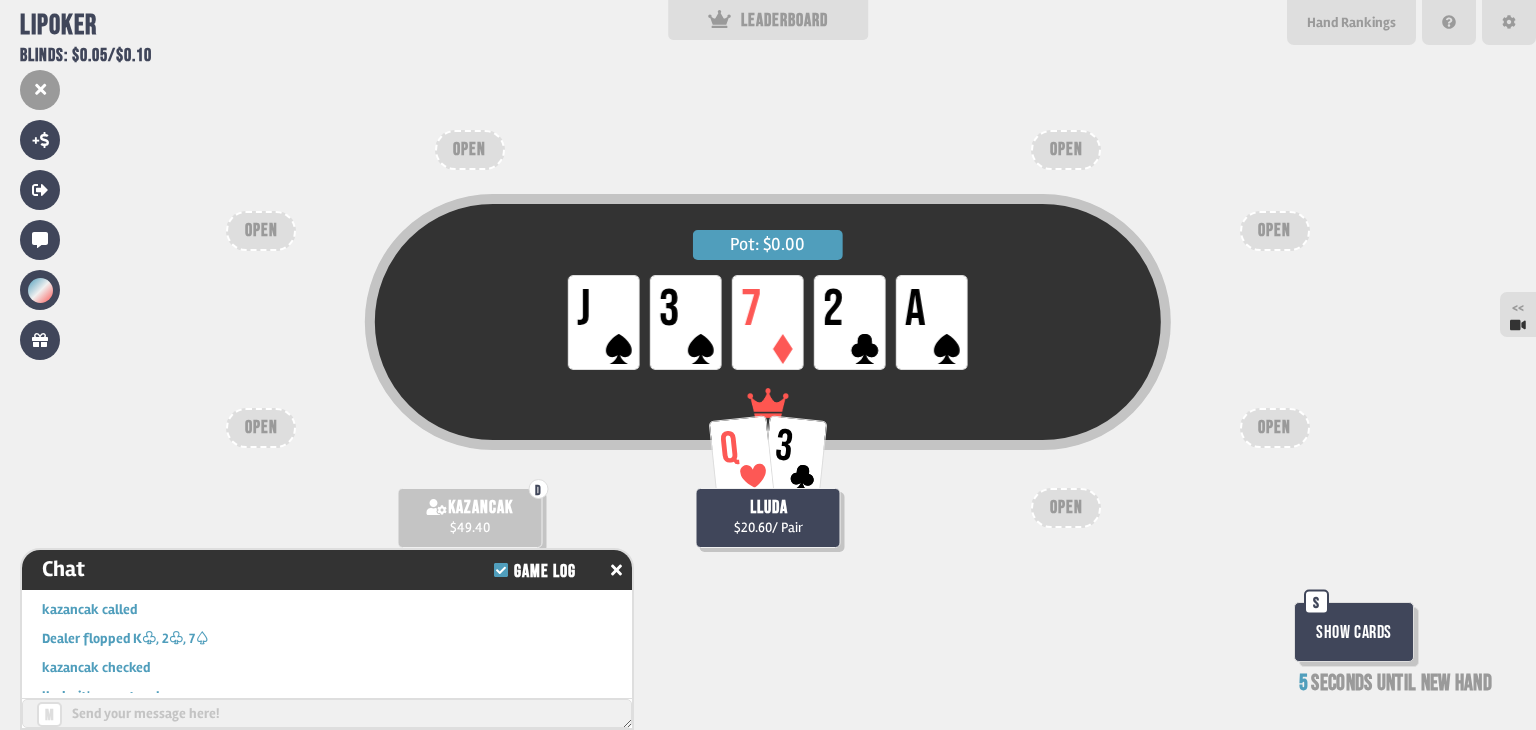 click on "Show Cards" at bounding box center [1354, 632] 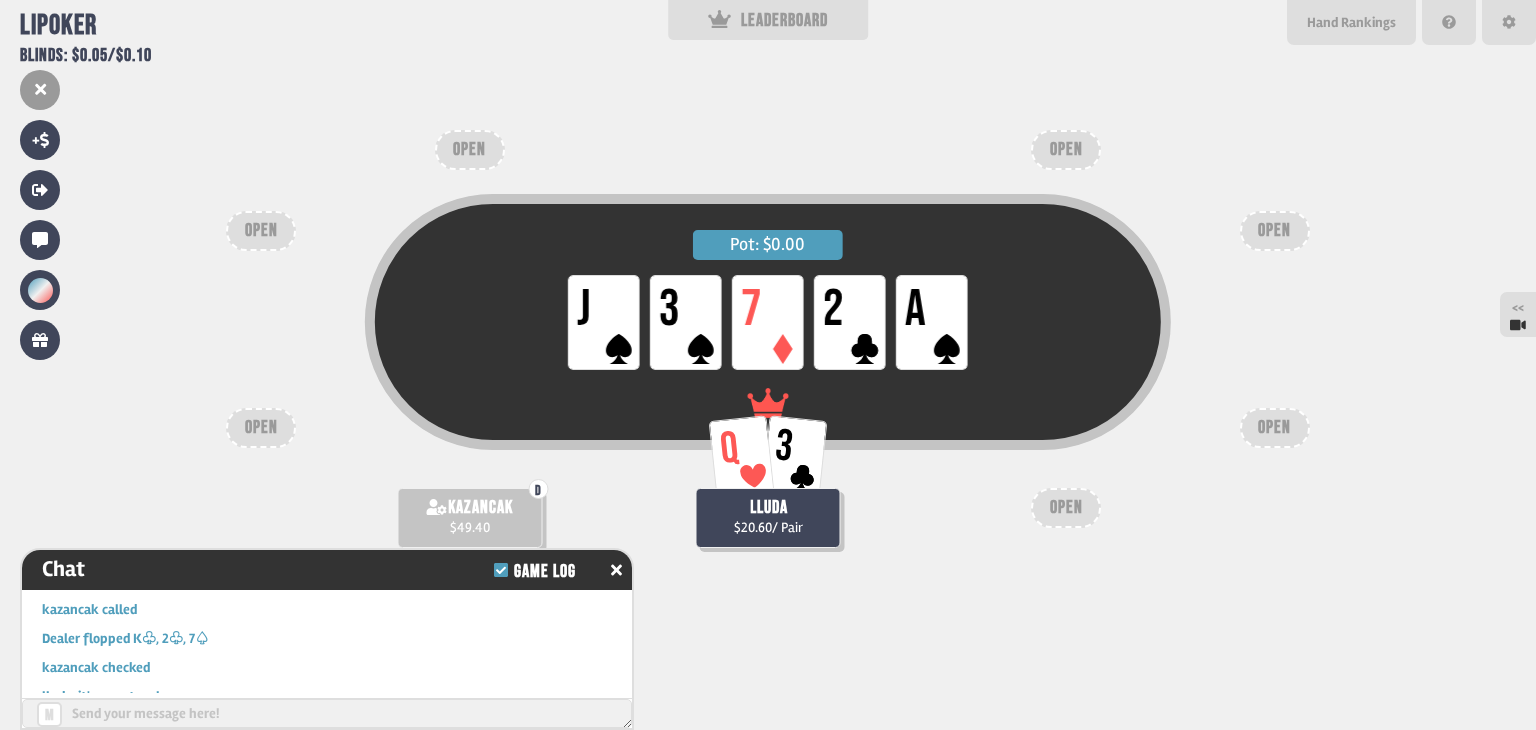 click on "kazancak" at bounding box center (480, 508) 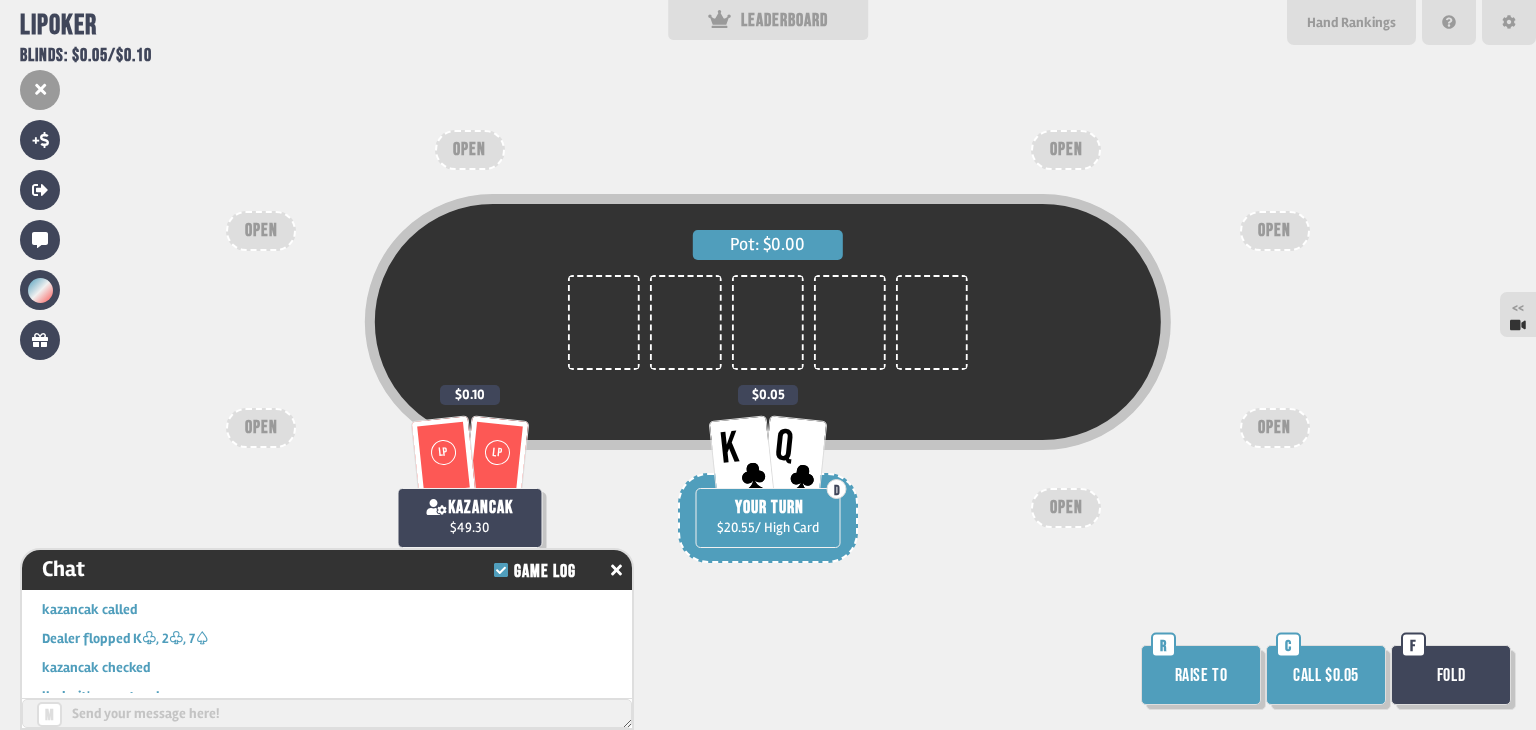 click on "Raise to" at bounding box center [1201, 675] 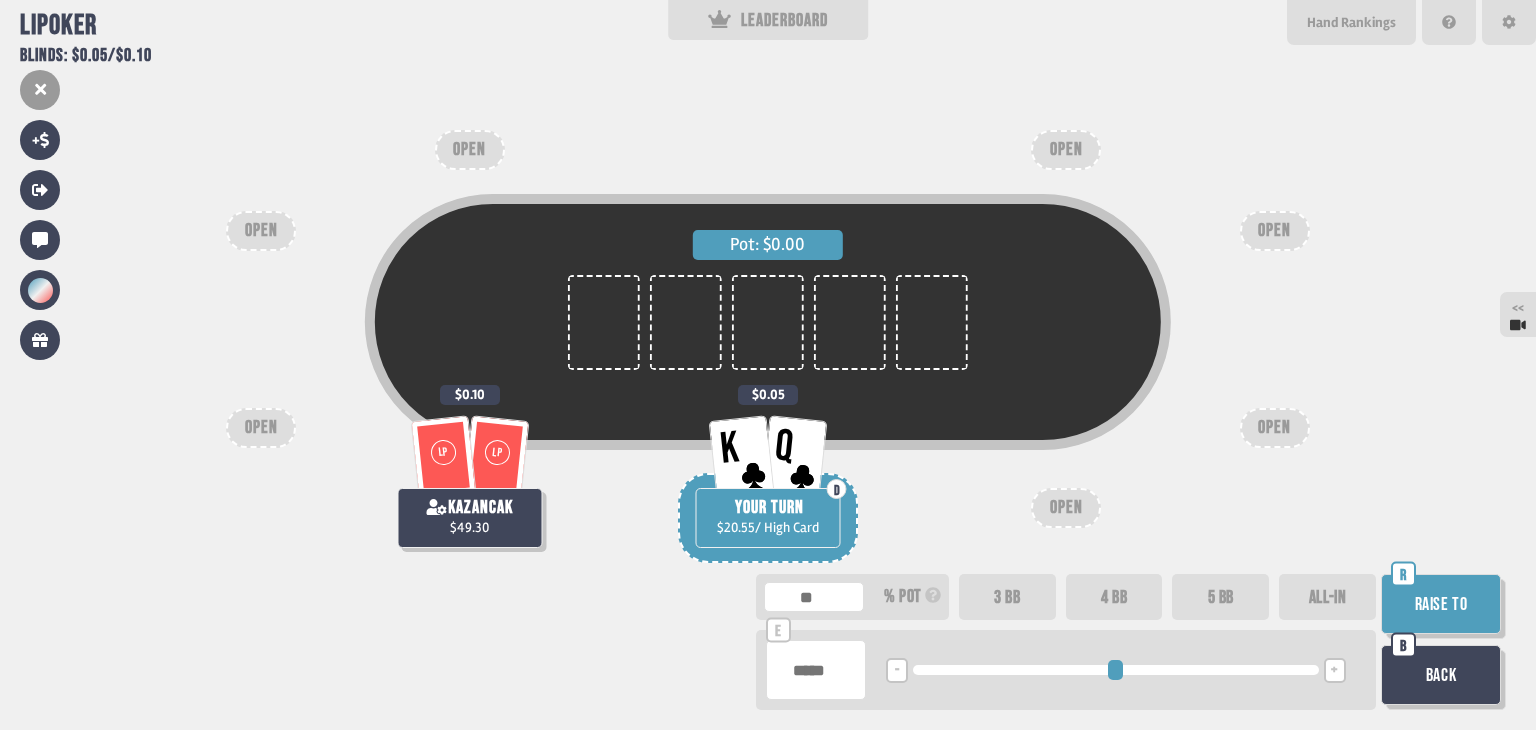 click at bounding box center (816, 670) 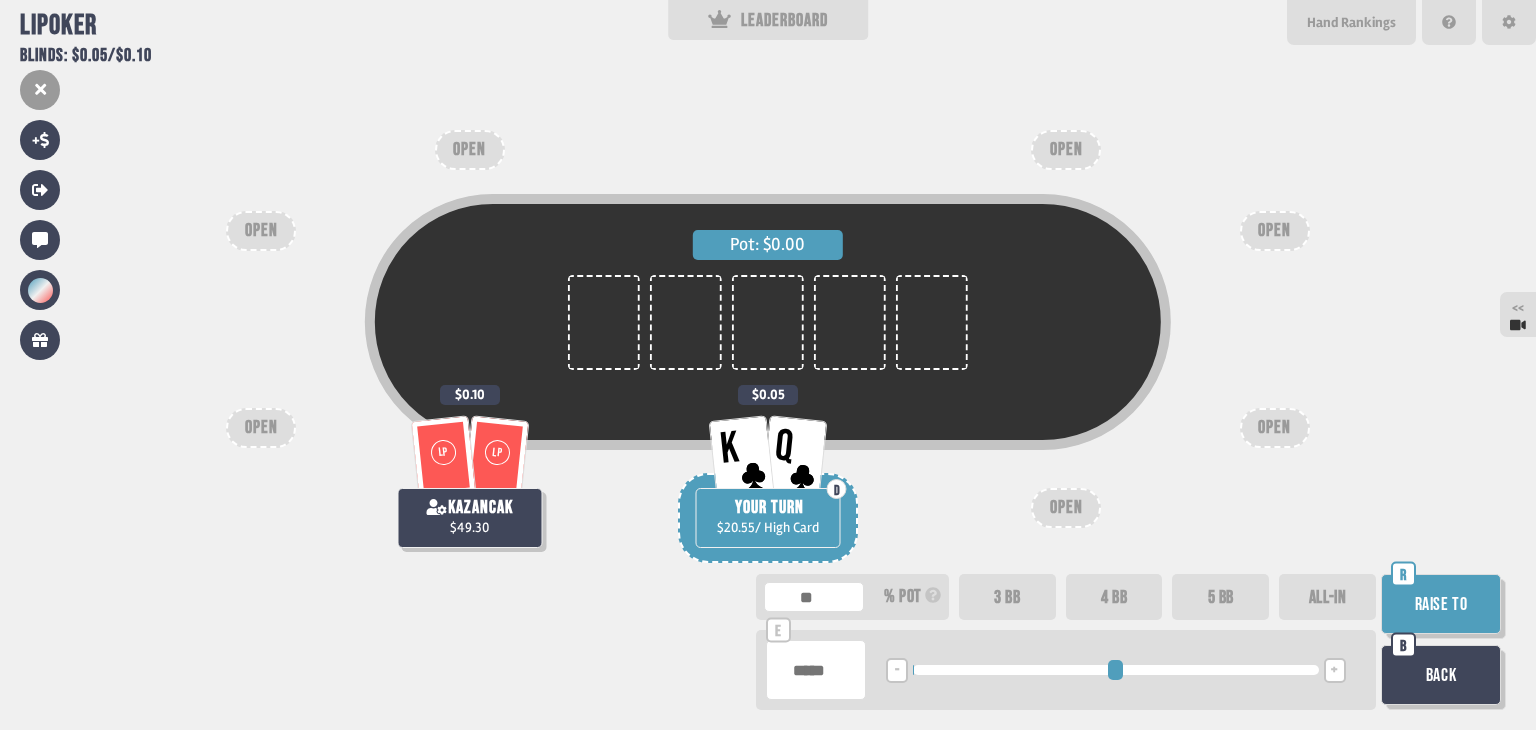 type on "***" 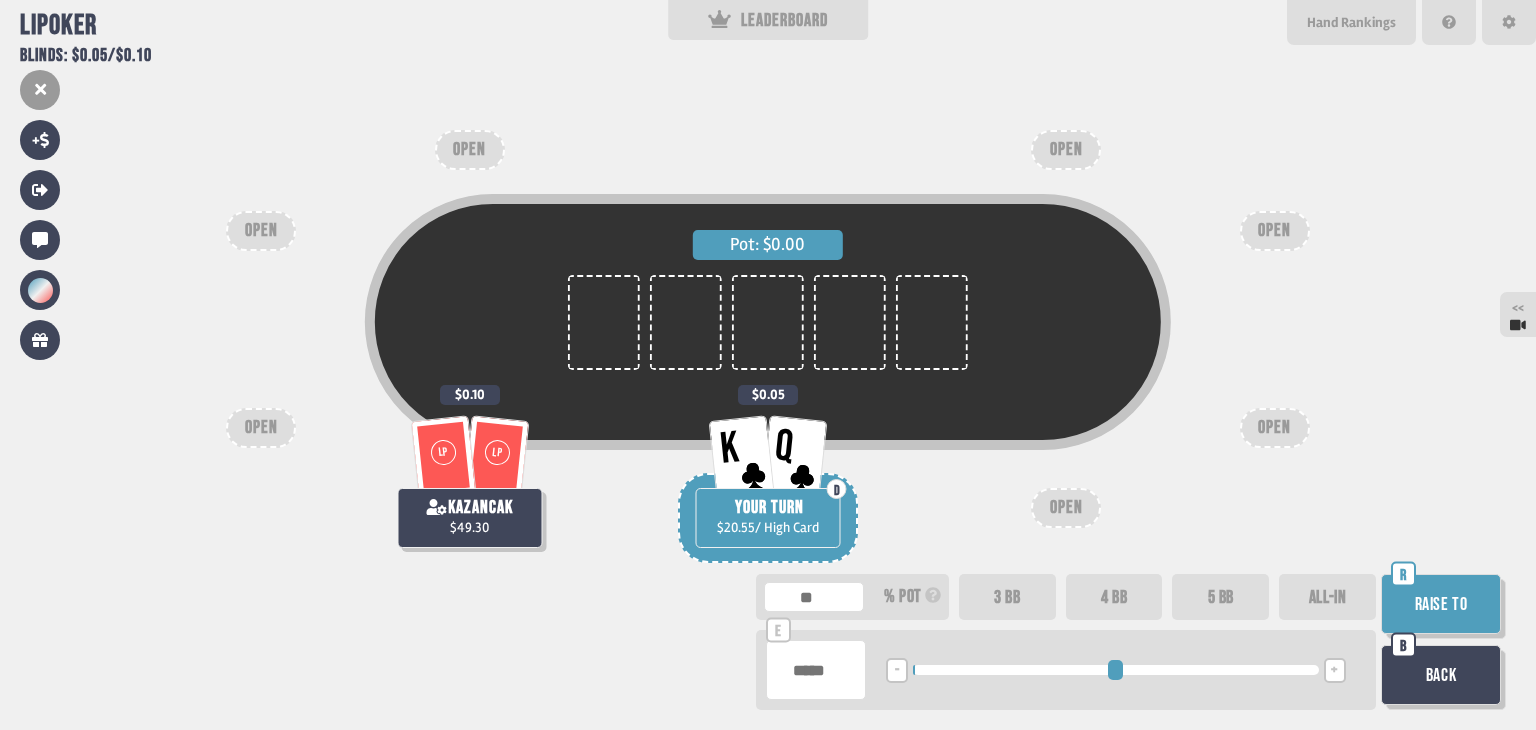 type on "****" 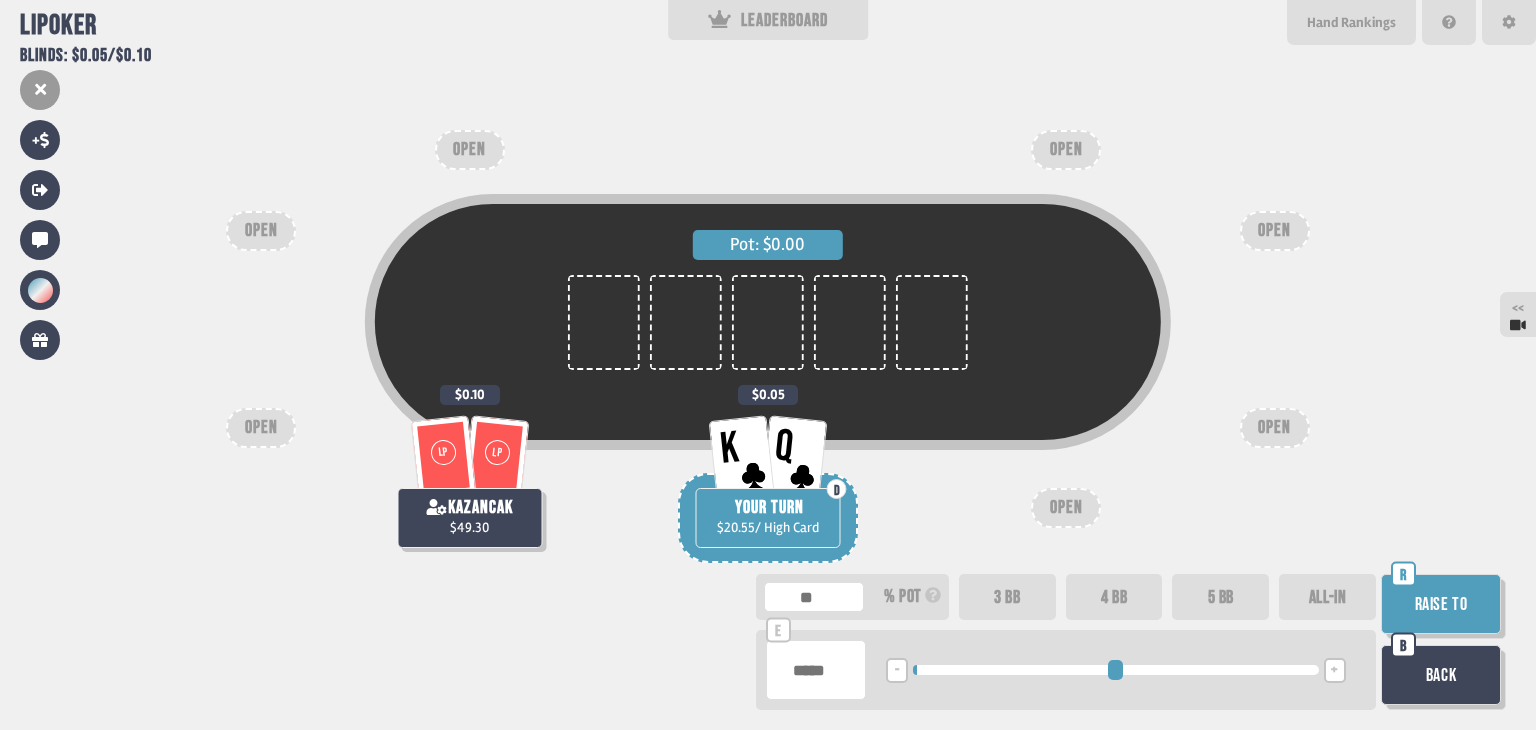 type on "***" 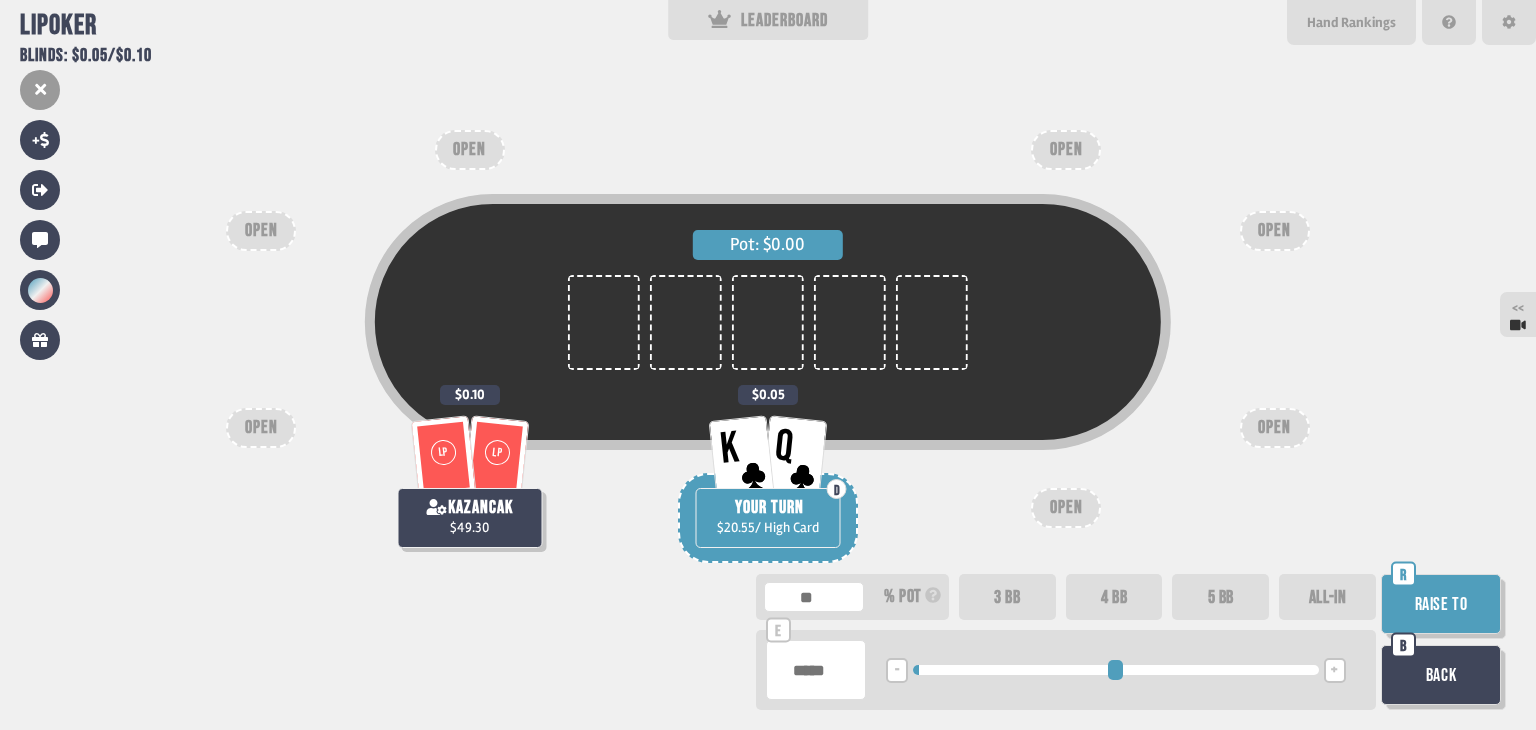 type on "***" 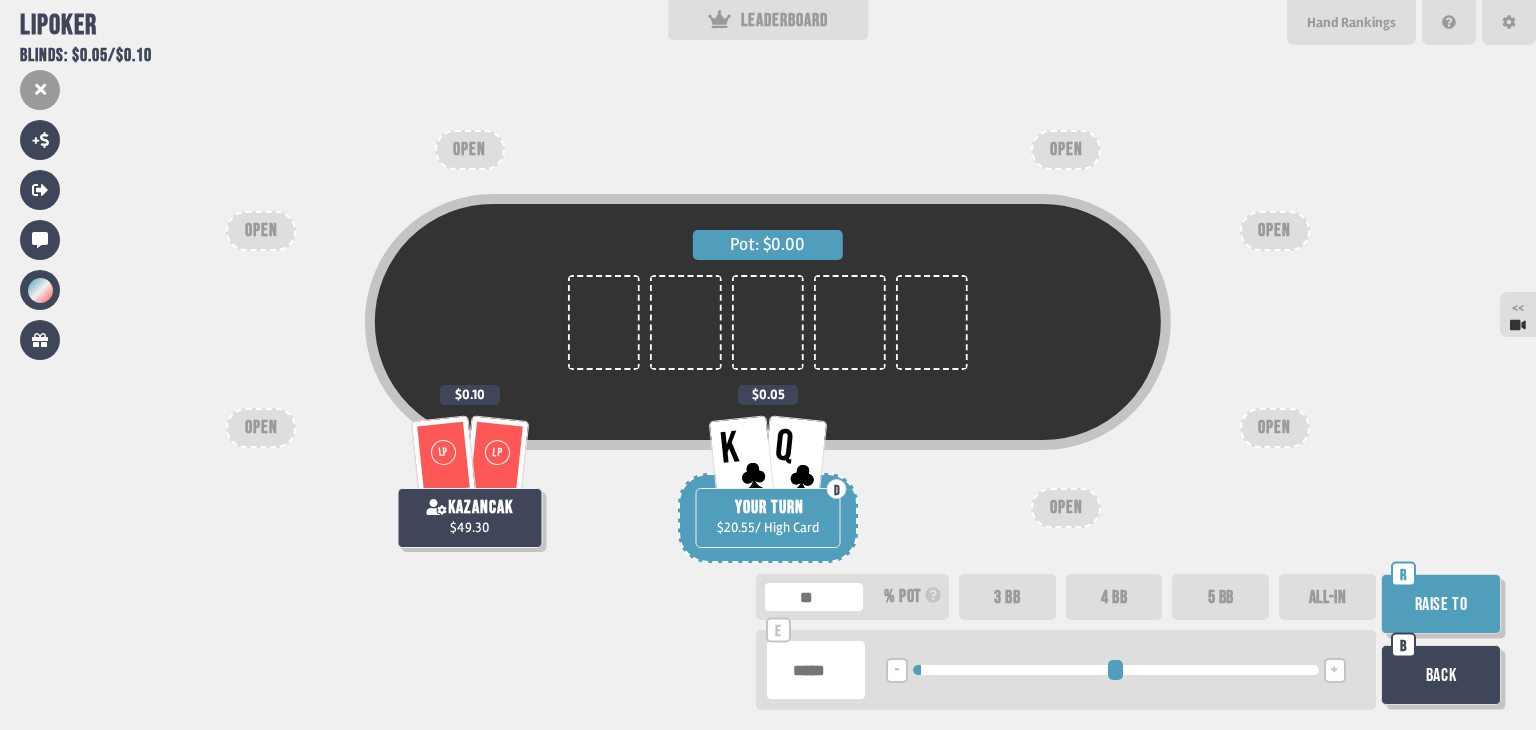 type on "**" 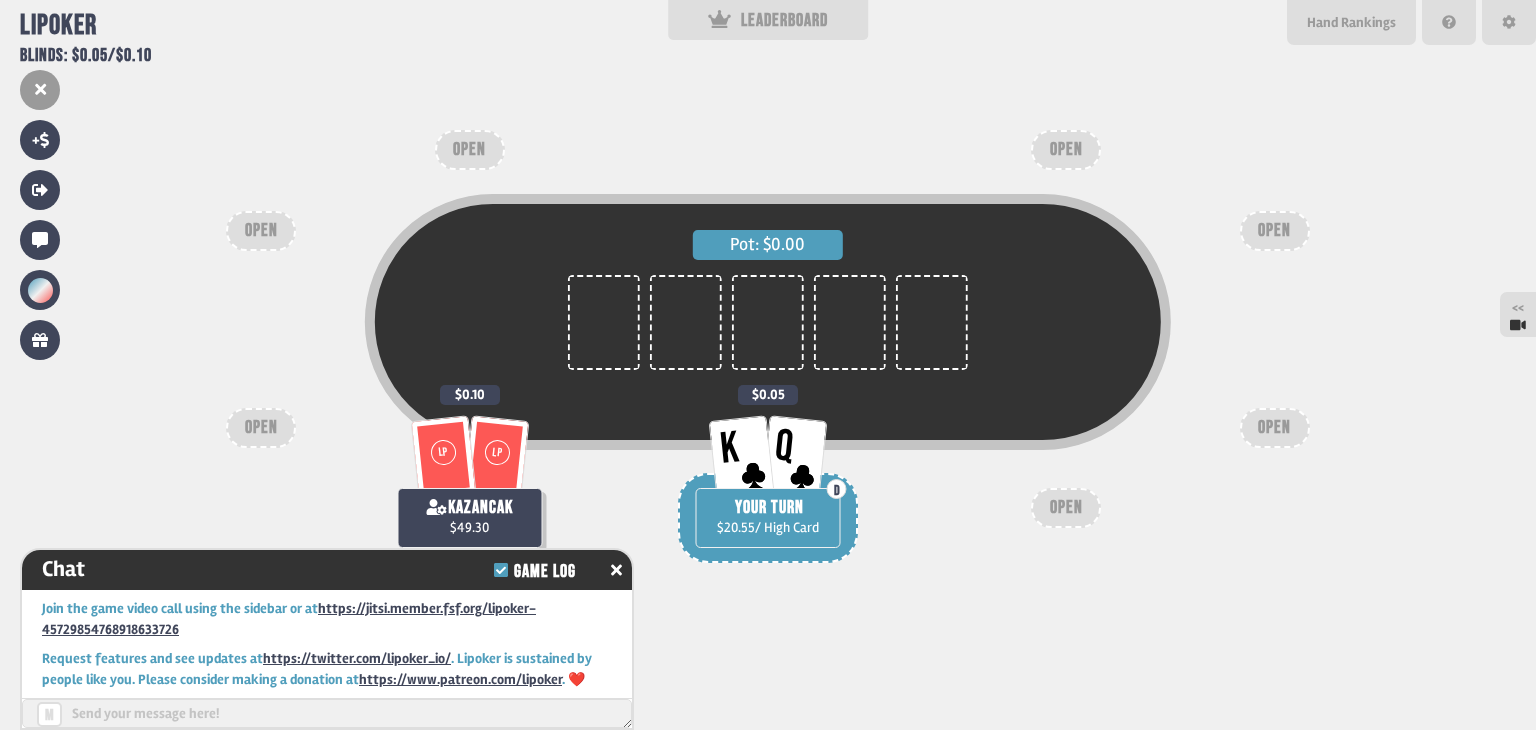 scroll, scrollTop: 5978, scrollLeft: 0, axis: vertical 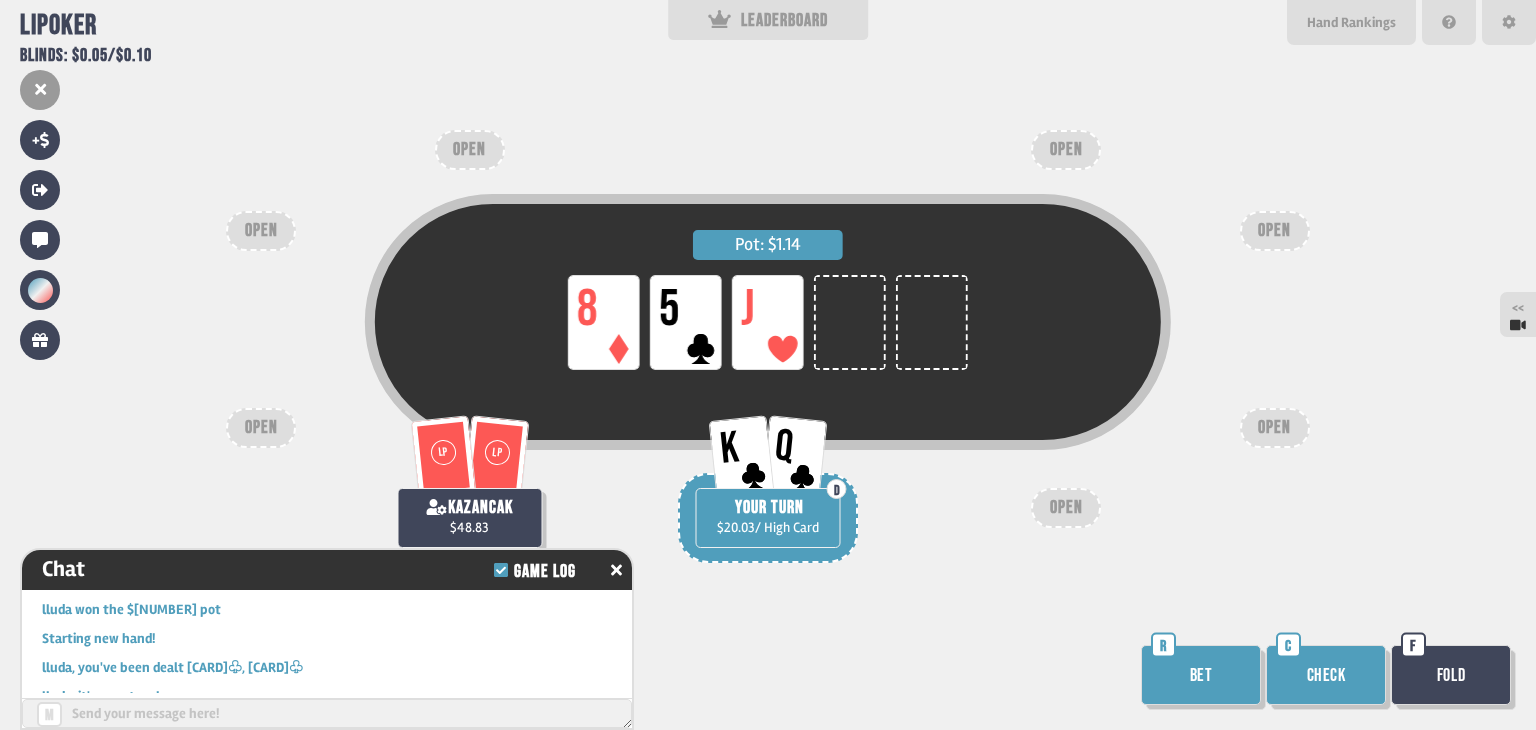 click on "Check" at bounding box center [1326, 675] 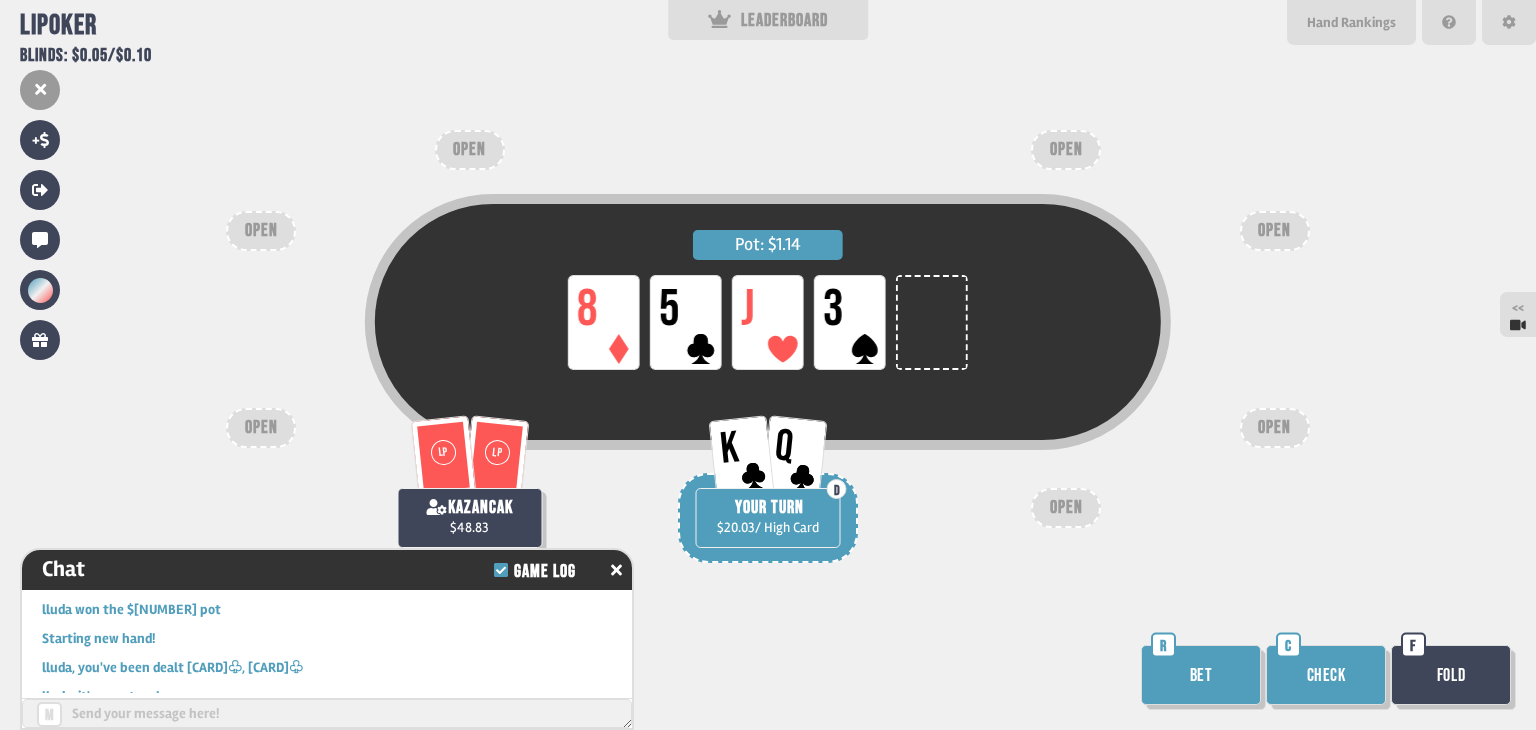 click on "Check" at bounding box center [1326, 675] 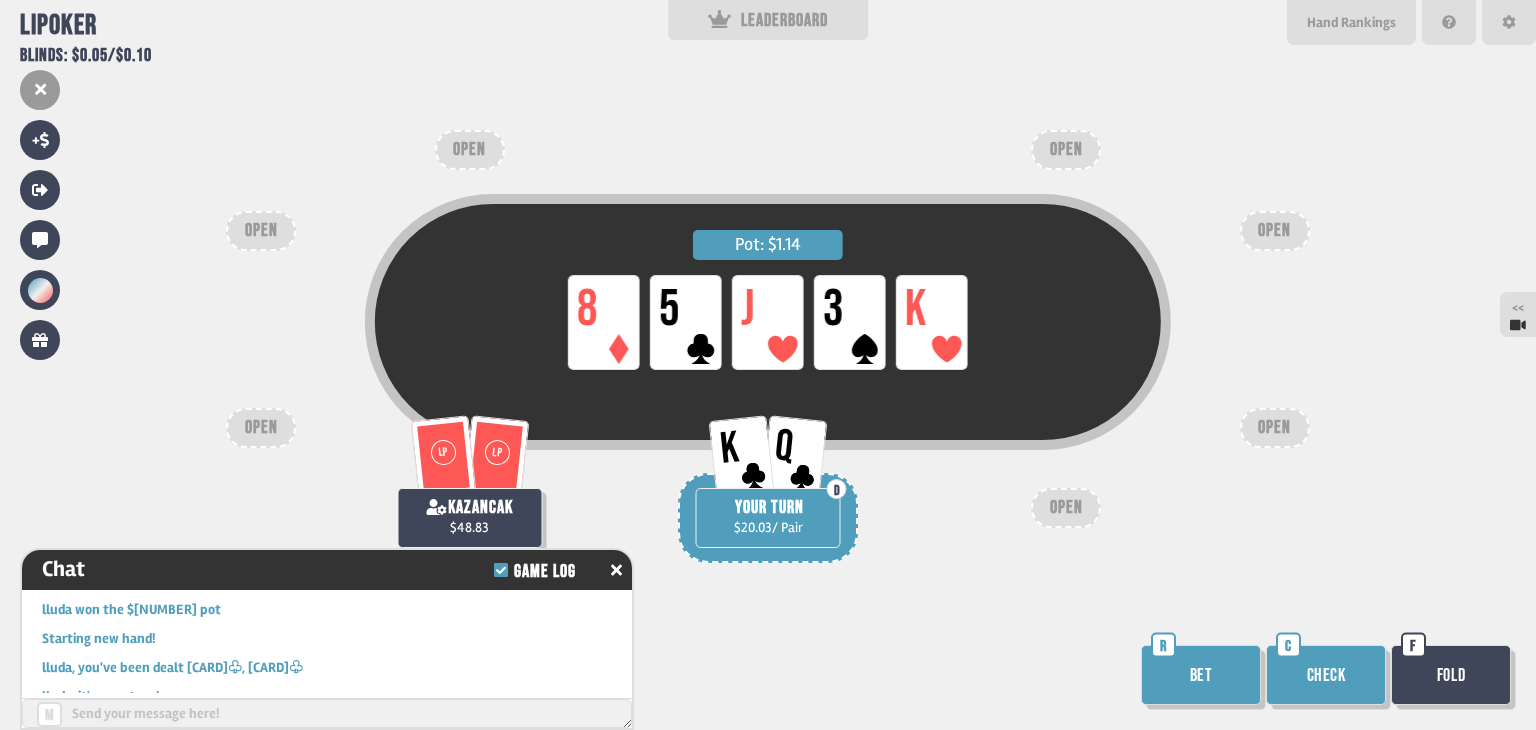 click on "Check" at bounding box center (1326, 675) 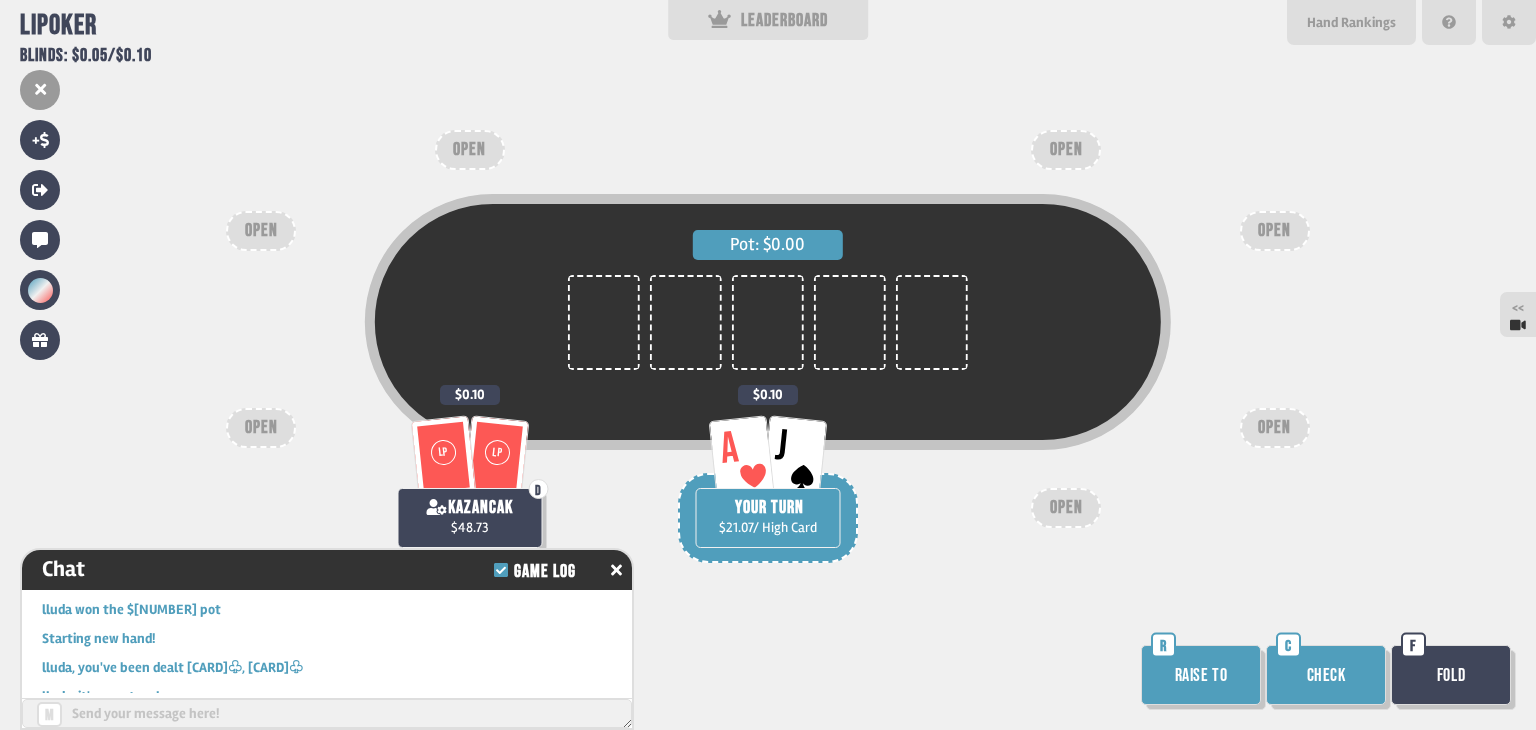 click on "Check" at bounding box center [1326, 675] 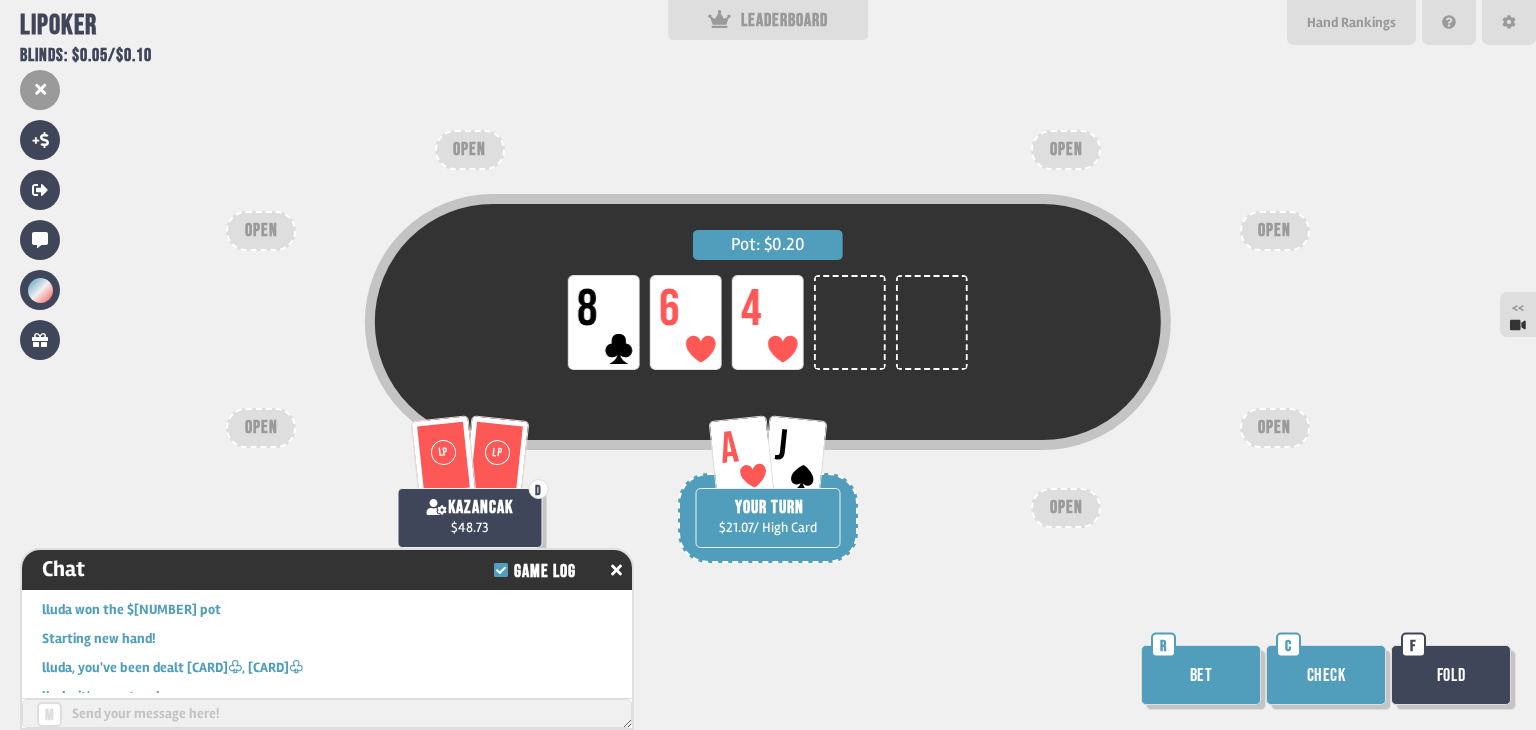 click on "Check" at bounding box center [1326, 675] 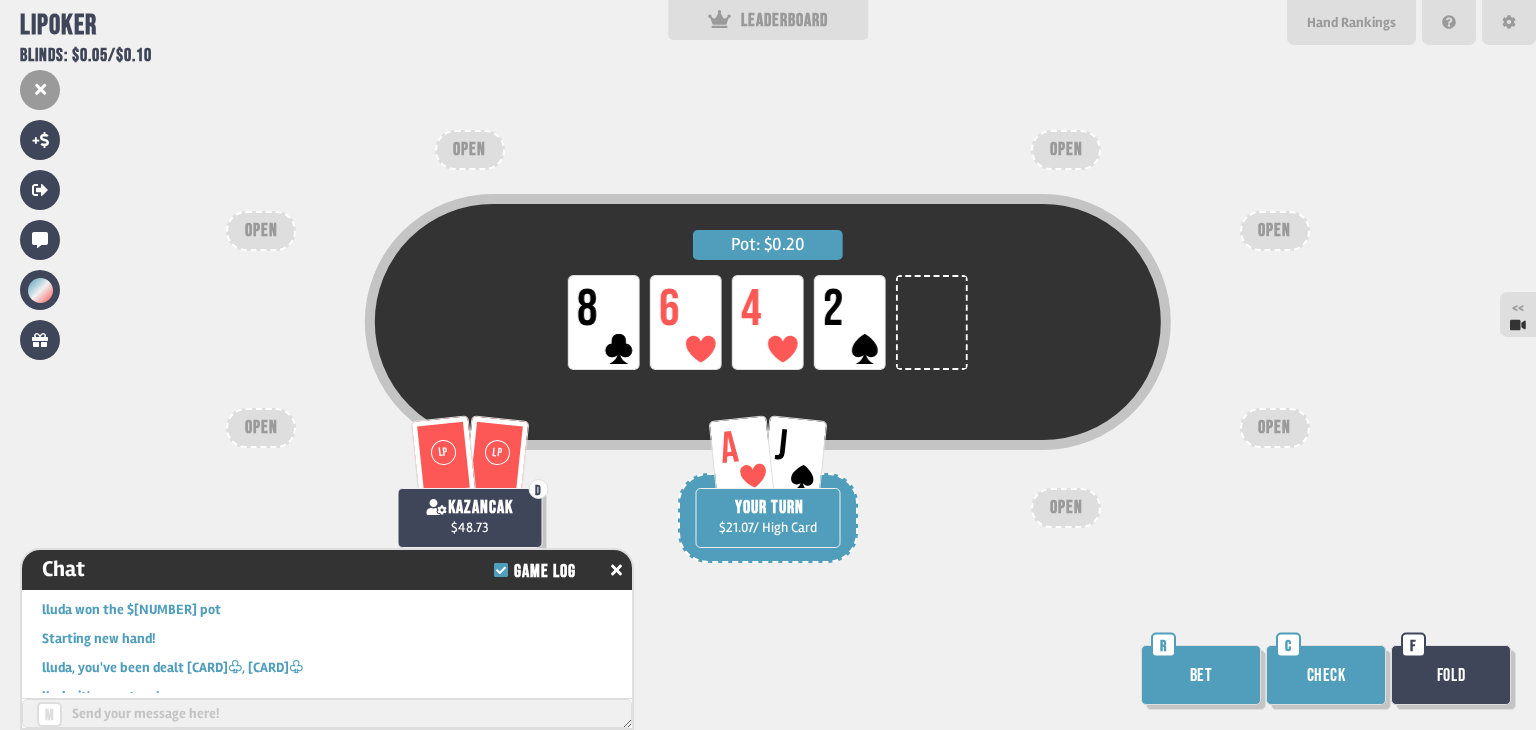 click on "Check" at bounding box center [1326, 675] 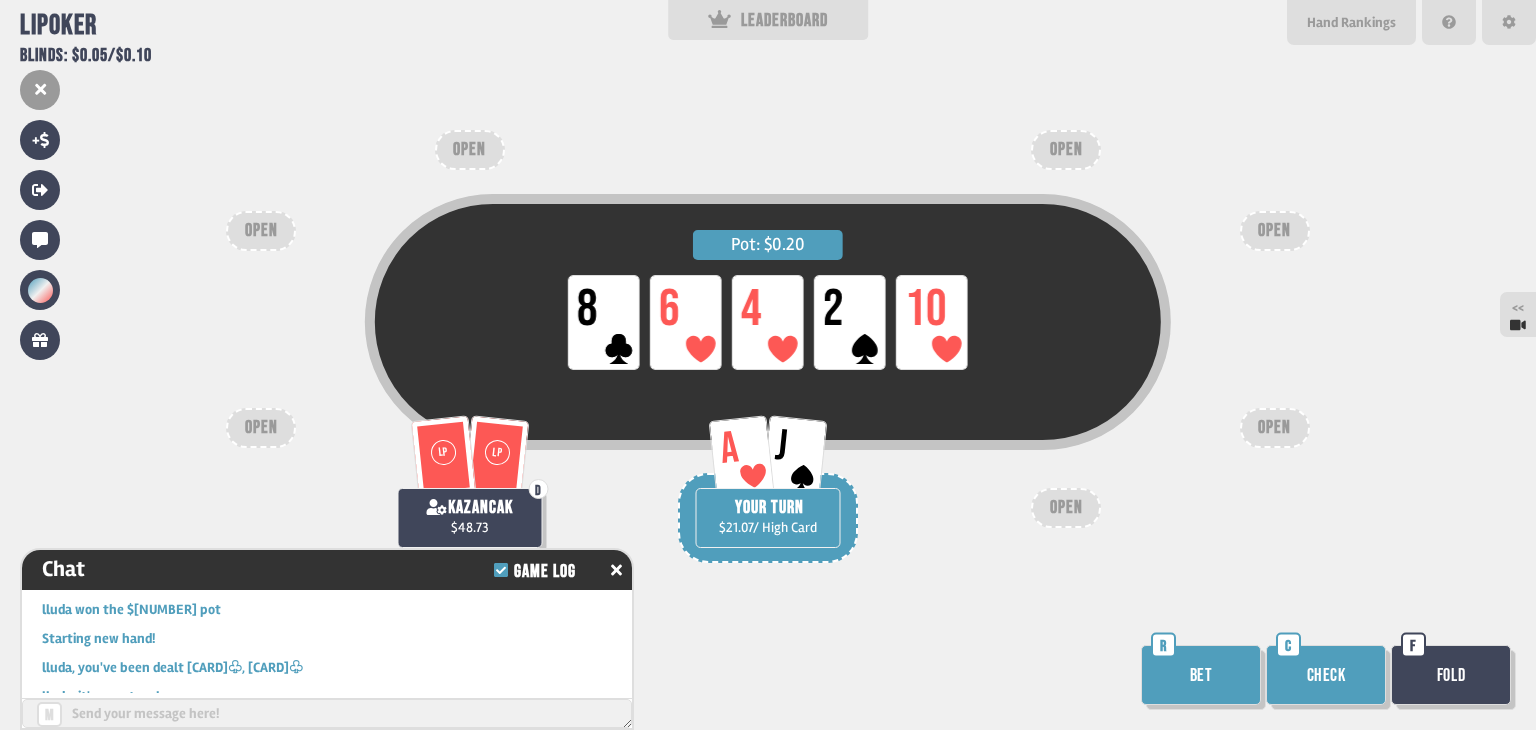 click on "Check" at bounding box center [1326, 675] 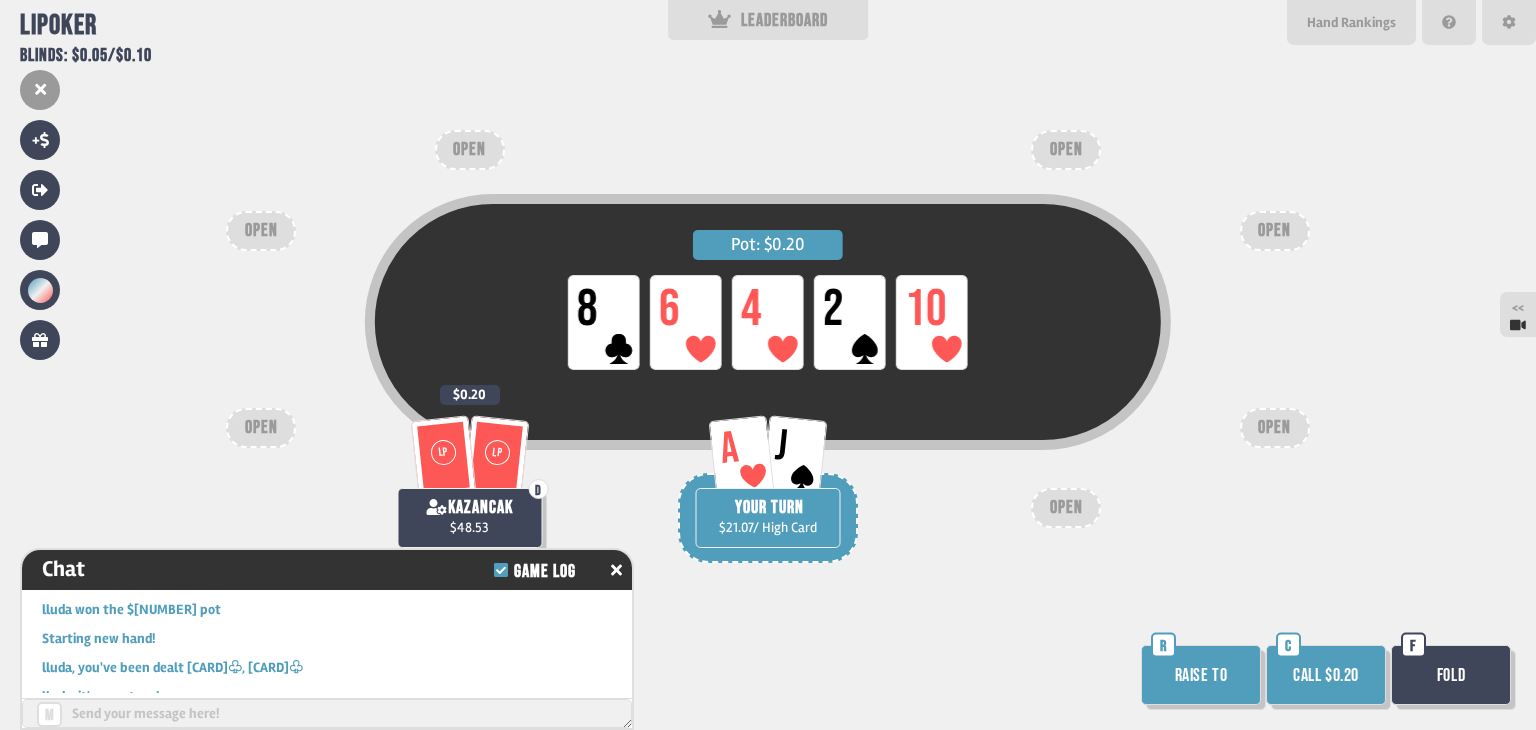 click on "Raise to" at bounding box center (1201, 675) 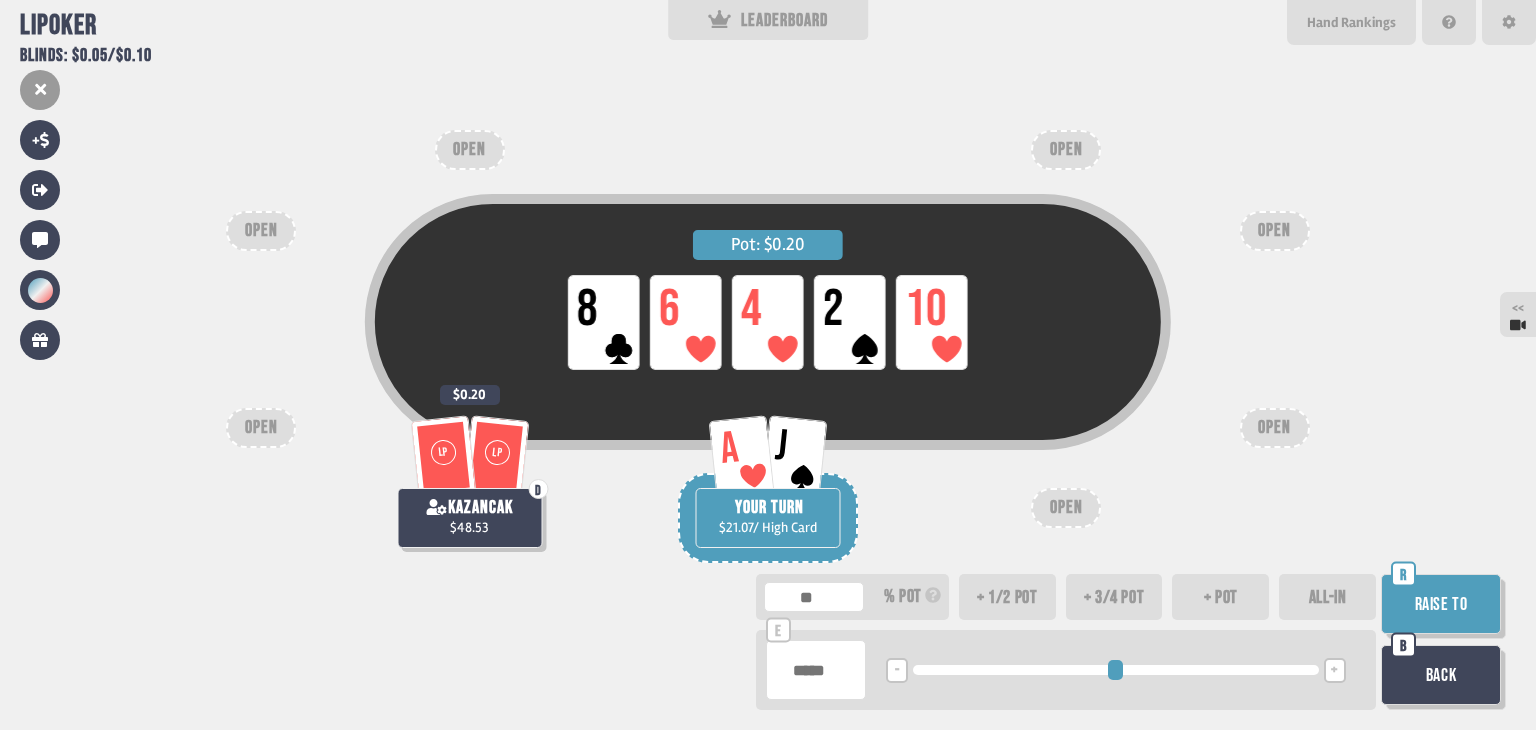 click on "Raise to" at bounding box center (1441, 604) 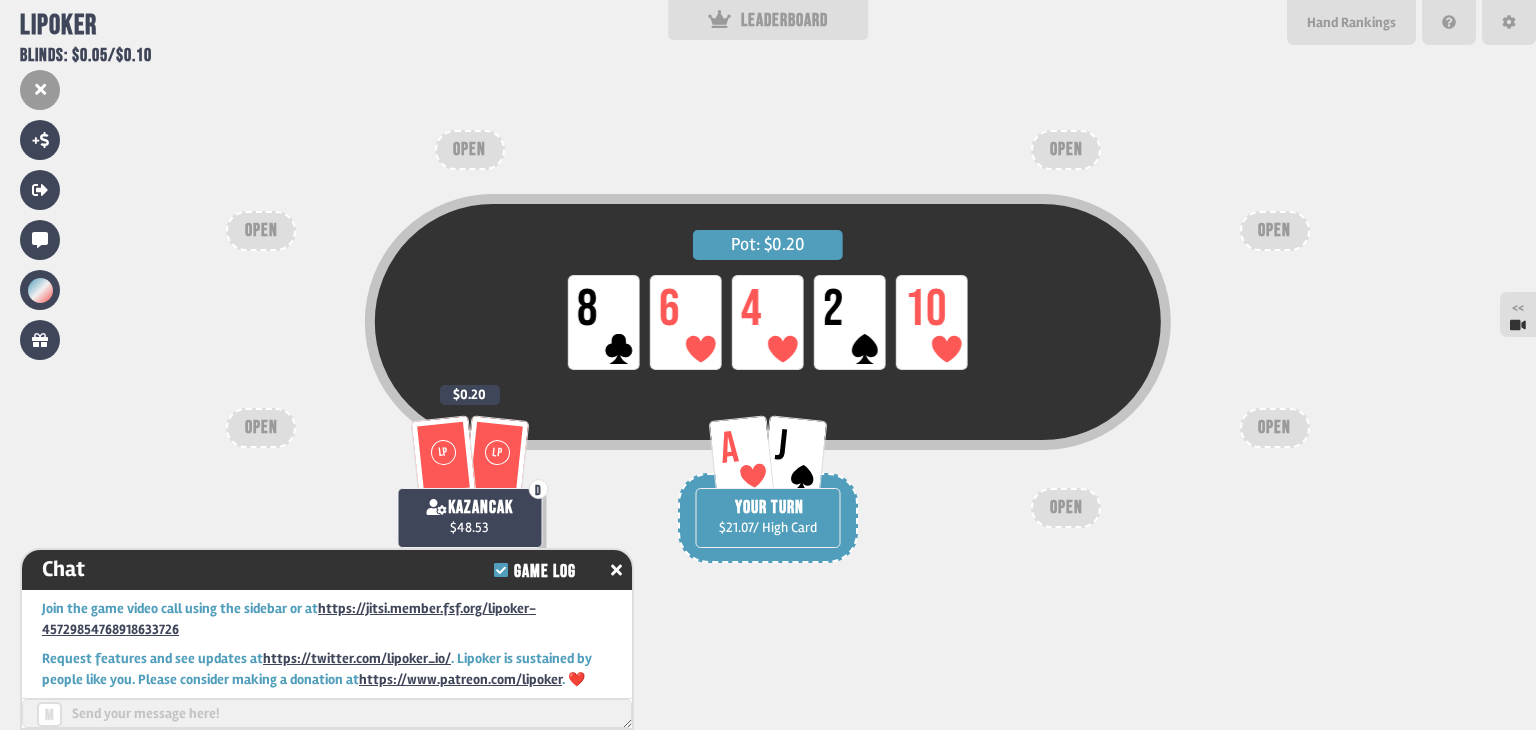 scroll, scrollTop: 6935, scrollLeft: 0, axis: vertical 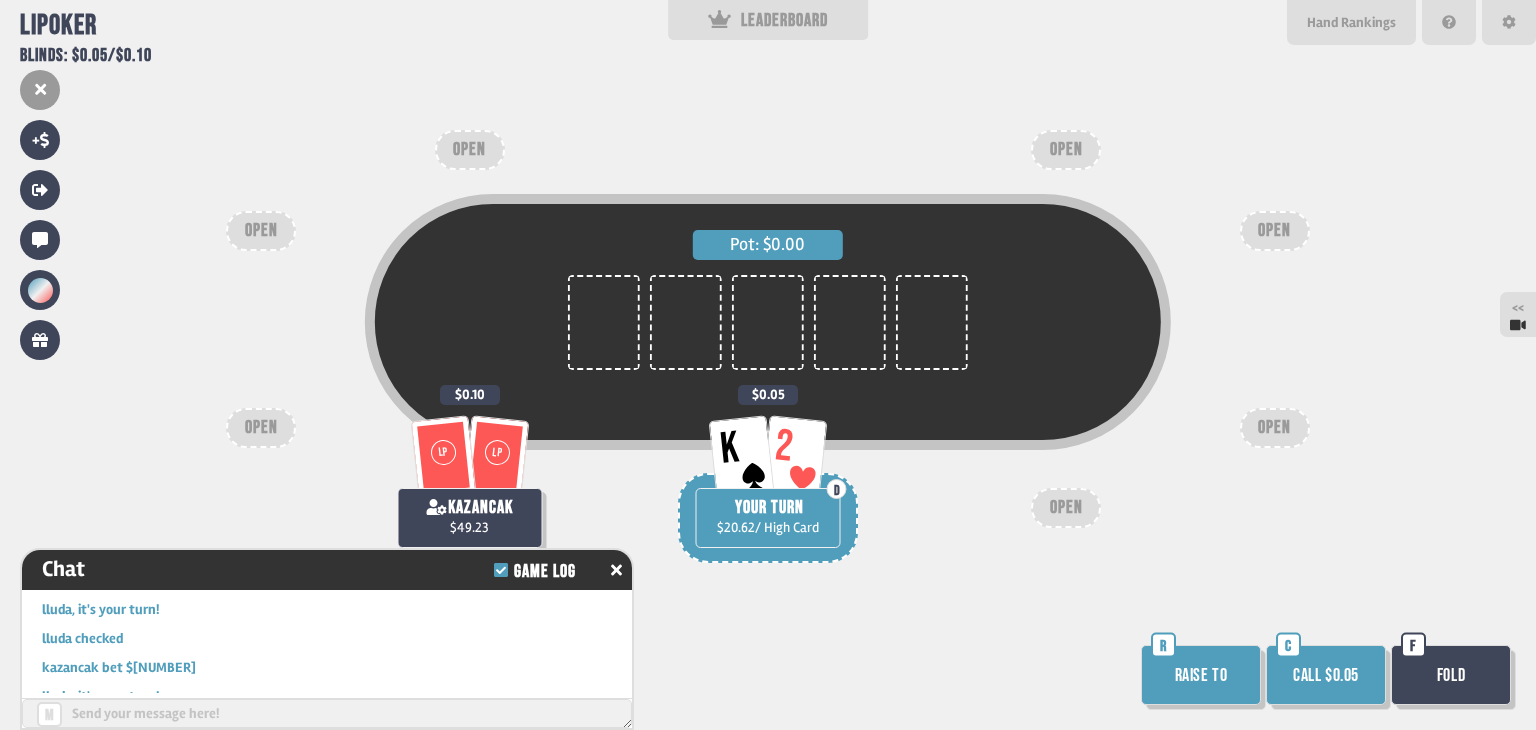 click on "Call $0.05" at bounding box center (1326, 675) 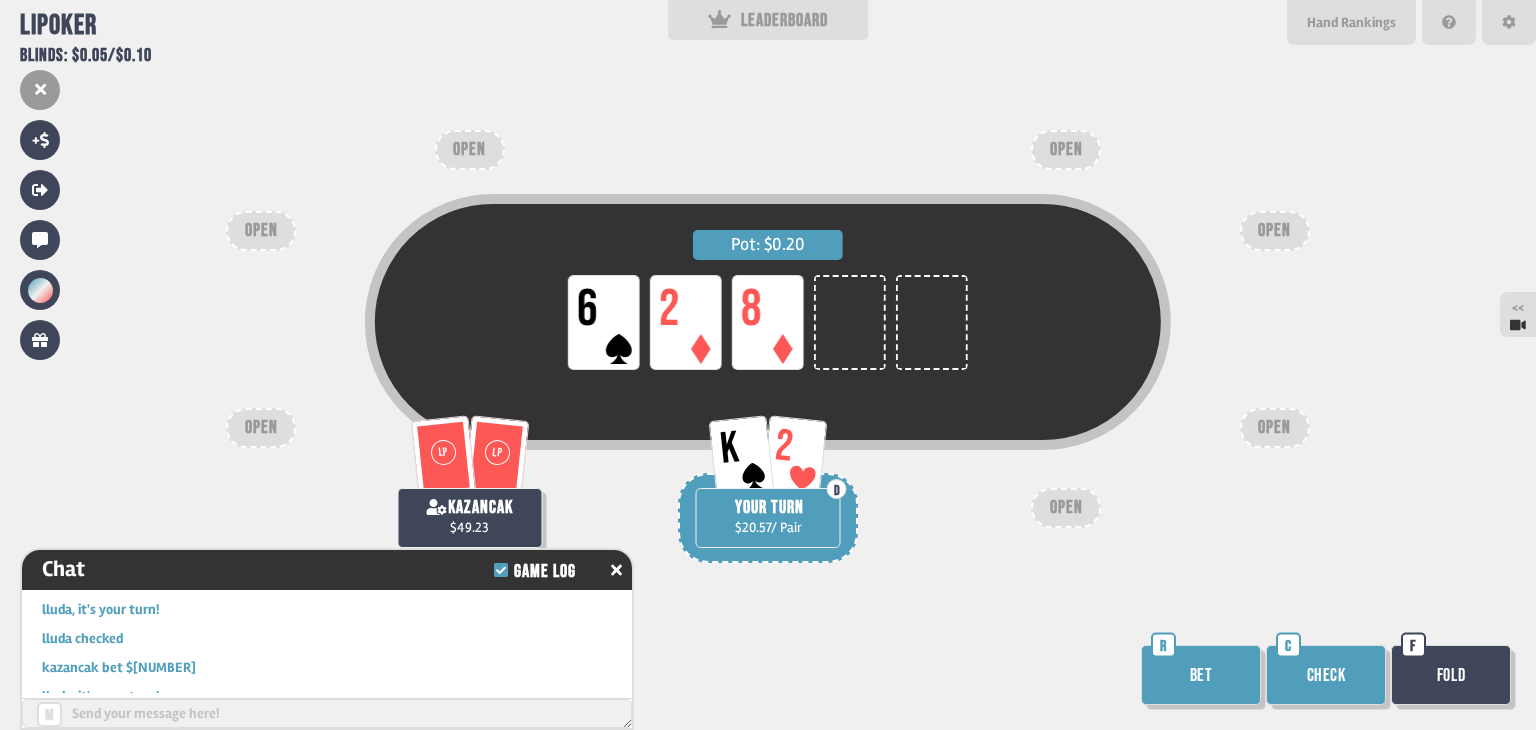 click on "Check" at bounding box center [1326, 675] 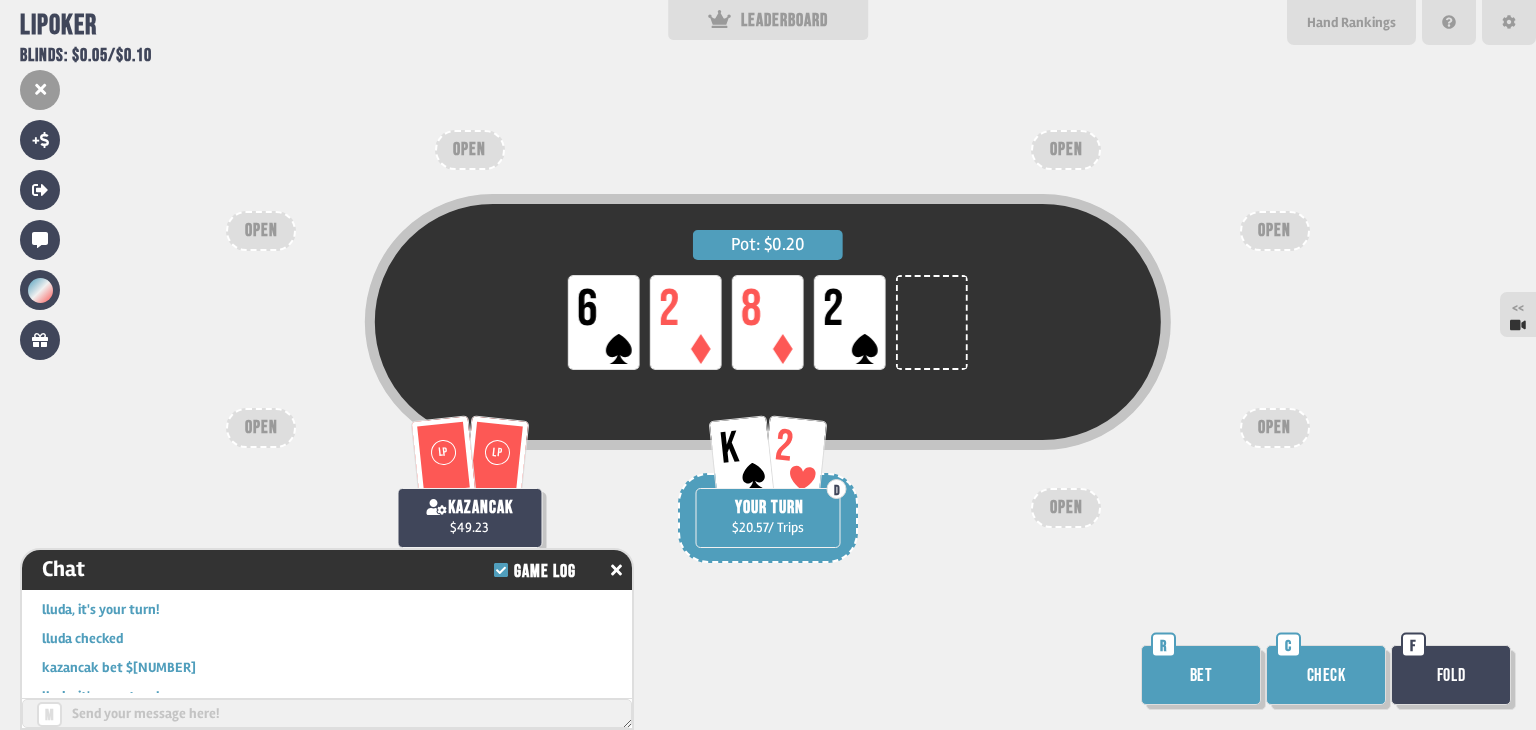 click on "Bet" at bounding box center (1201, 675) 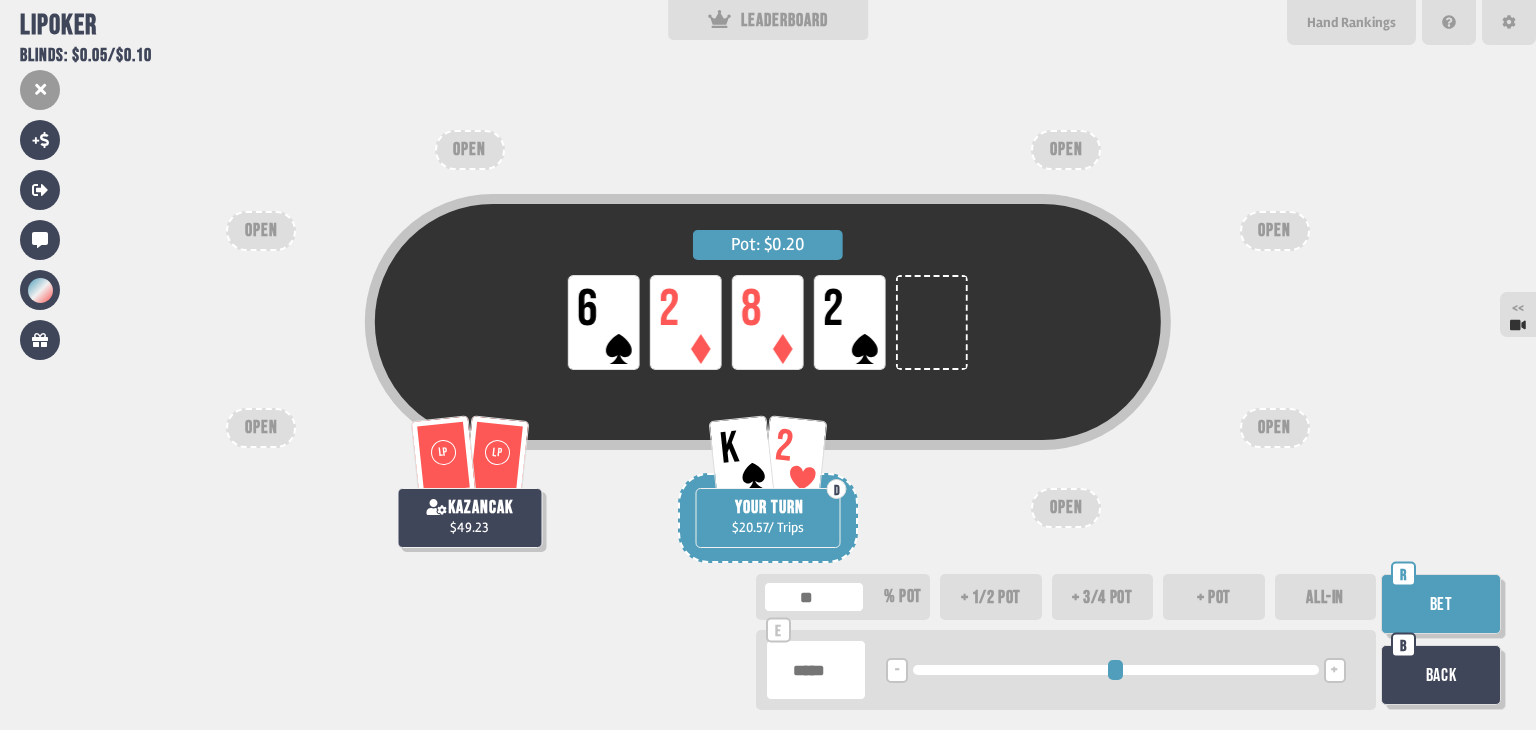 click at bounding box center (816, 670) 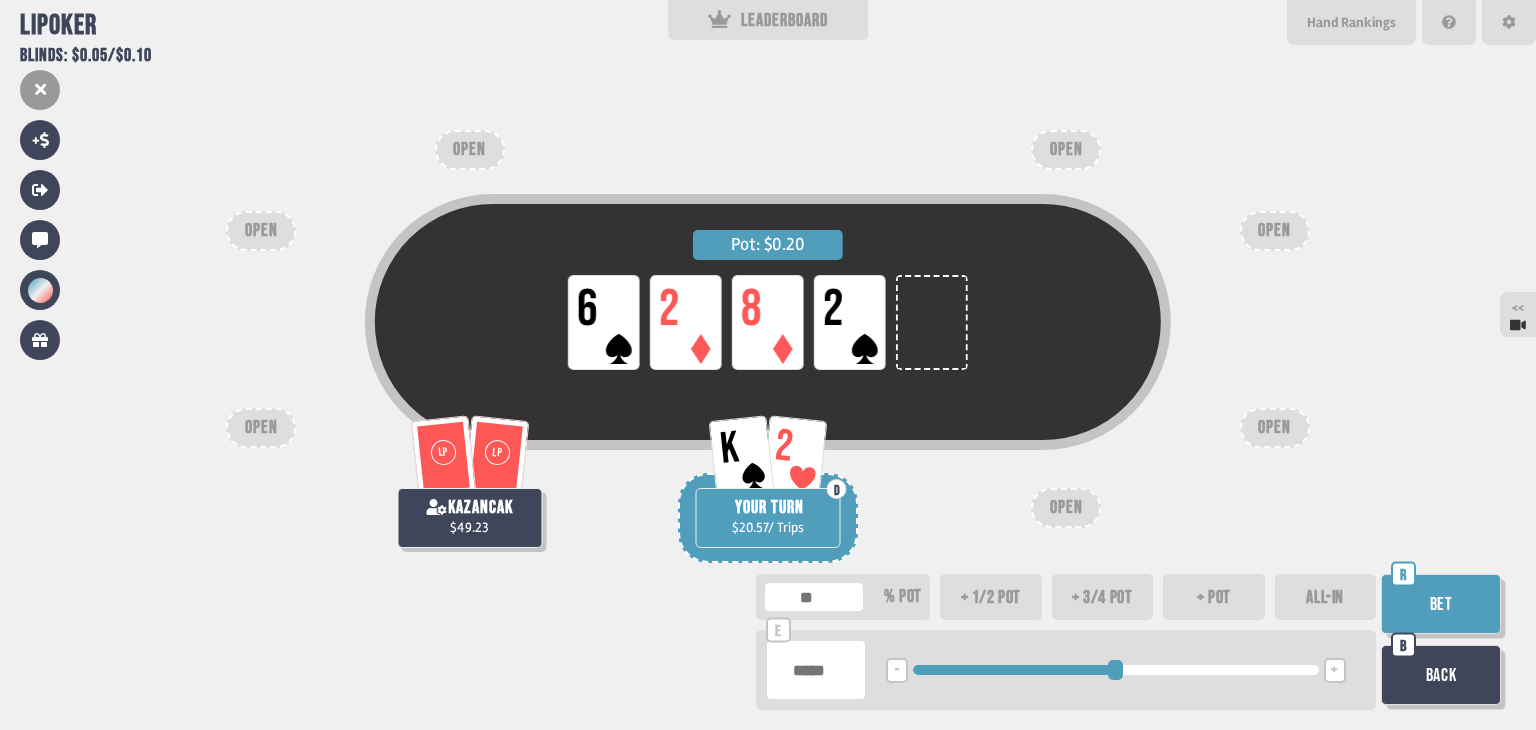 type on "*****" 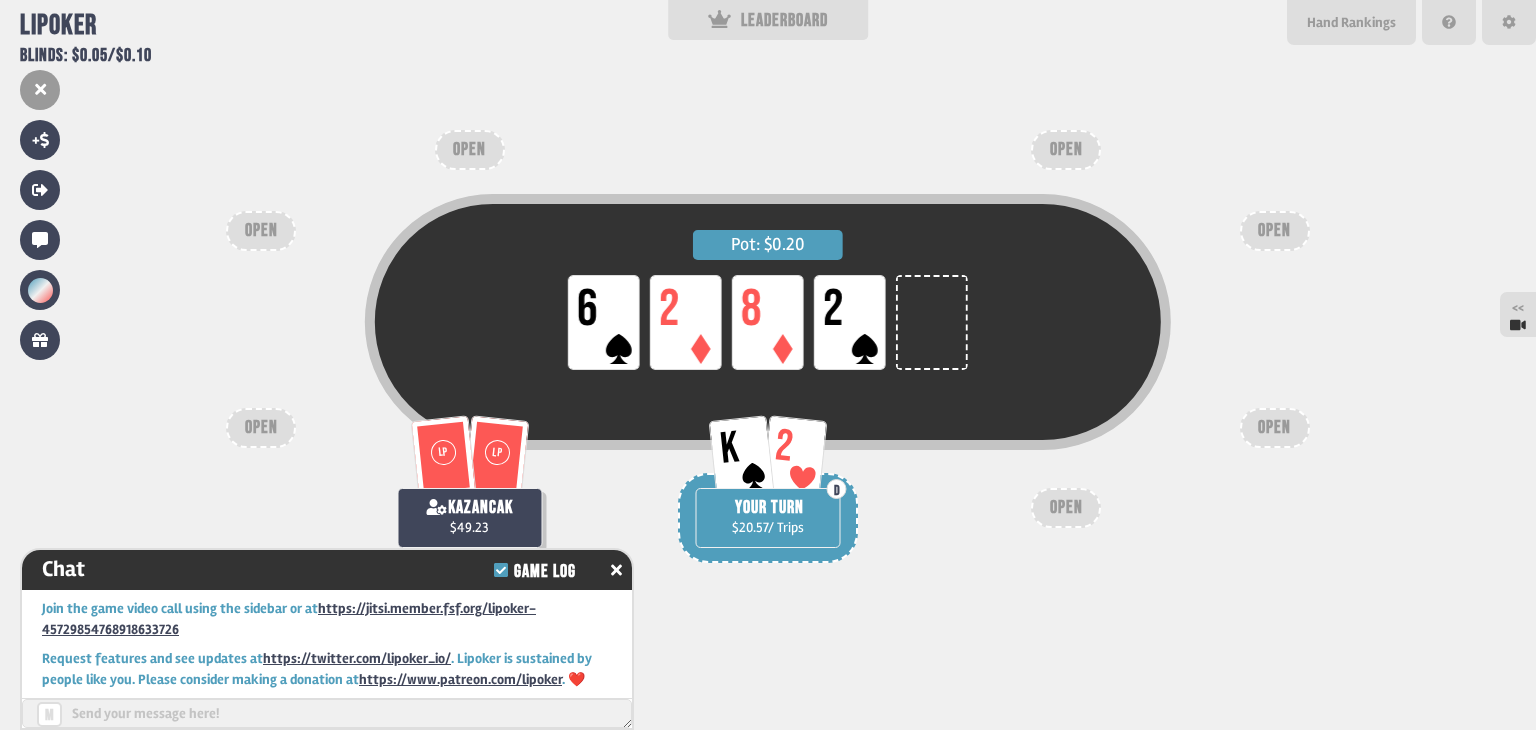 scroll, scrollTop: 7370, scrollLeft: 0, axis: vertical 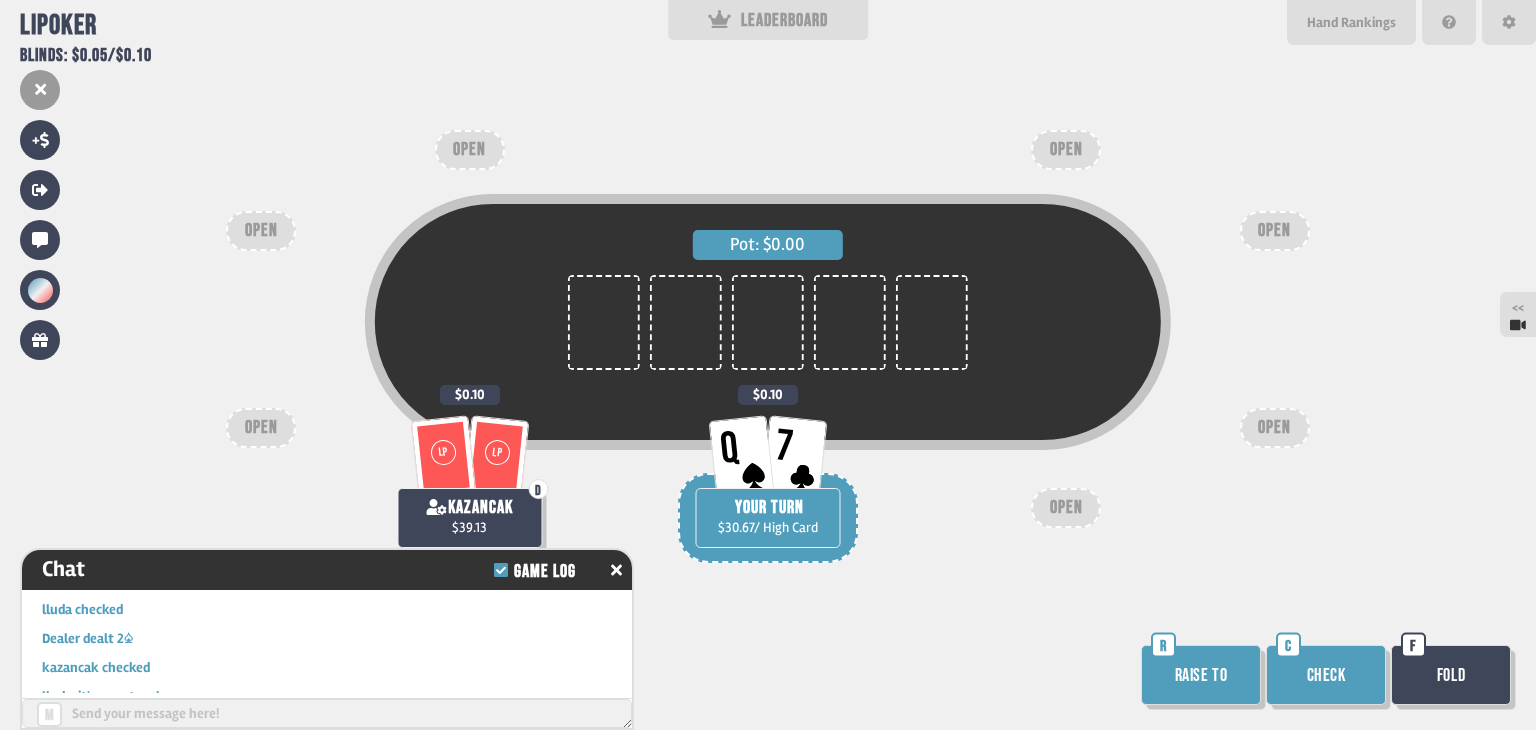 click on "Check" at bounding box center (1326, 675) 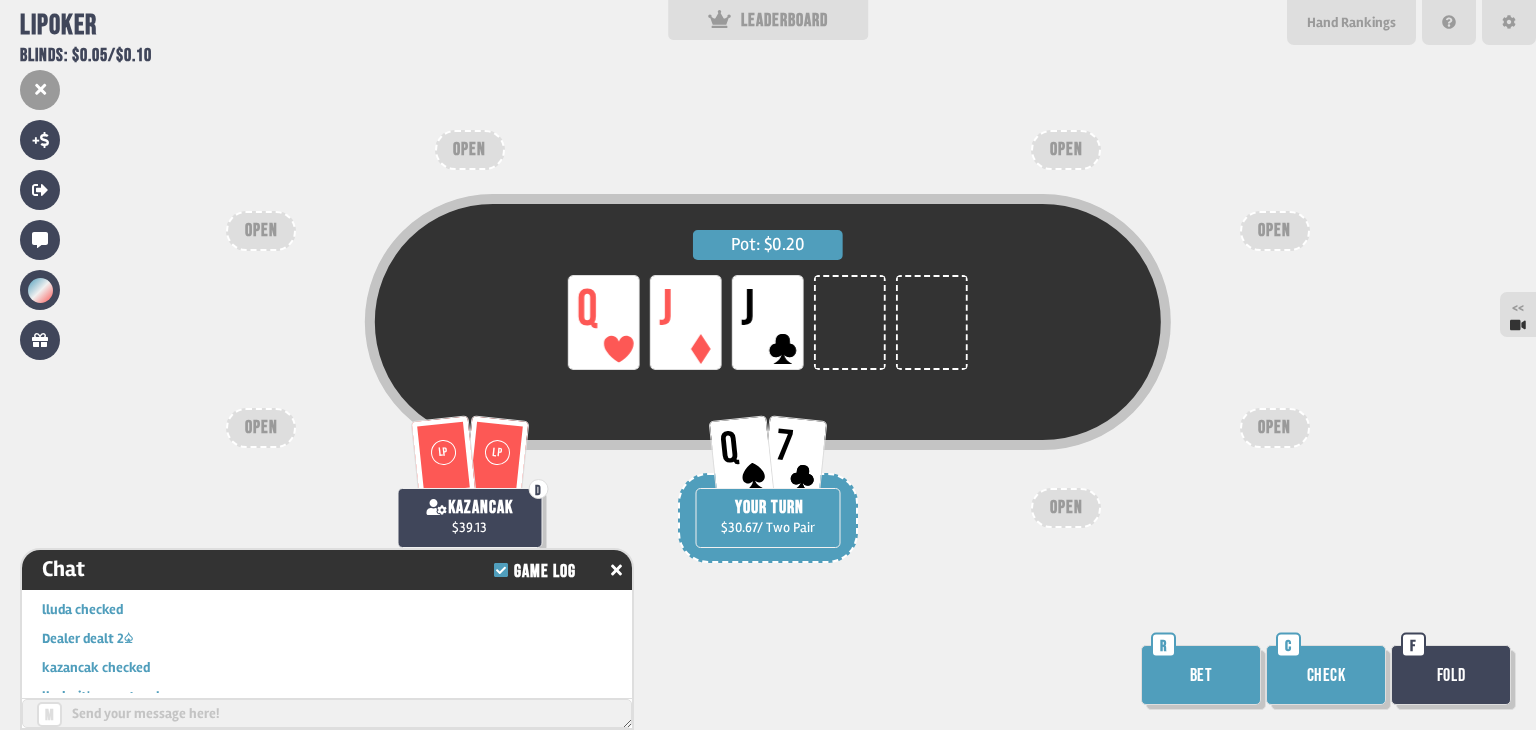click on "Bet" at bounding box center (1201, 675) 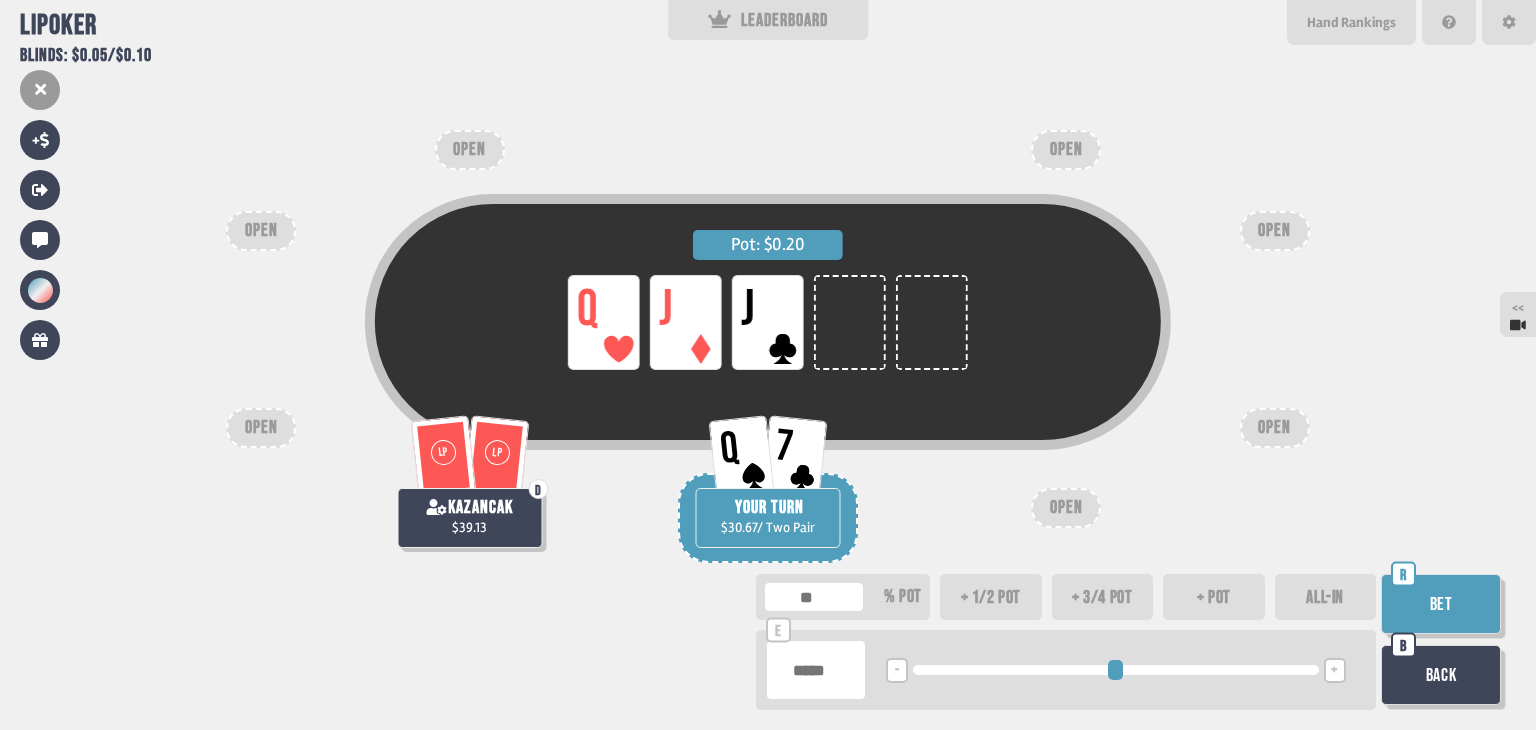 click at bounding box center [816, 670] 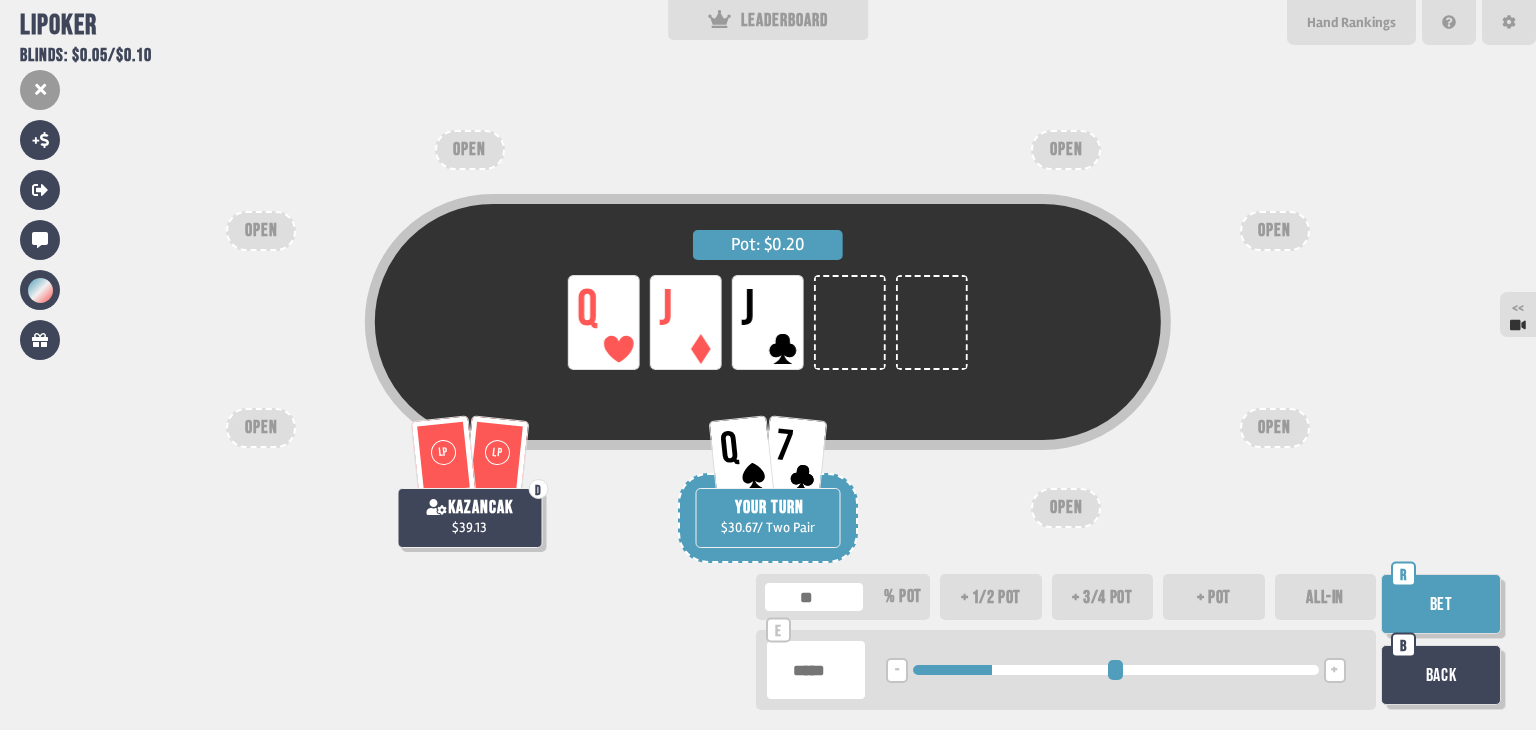 type 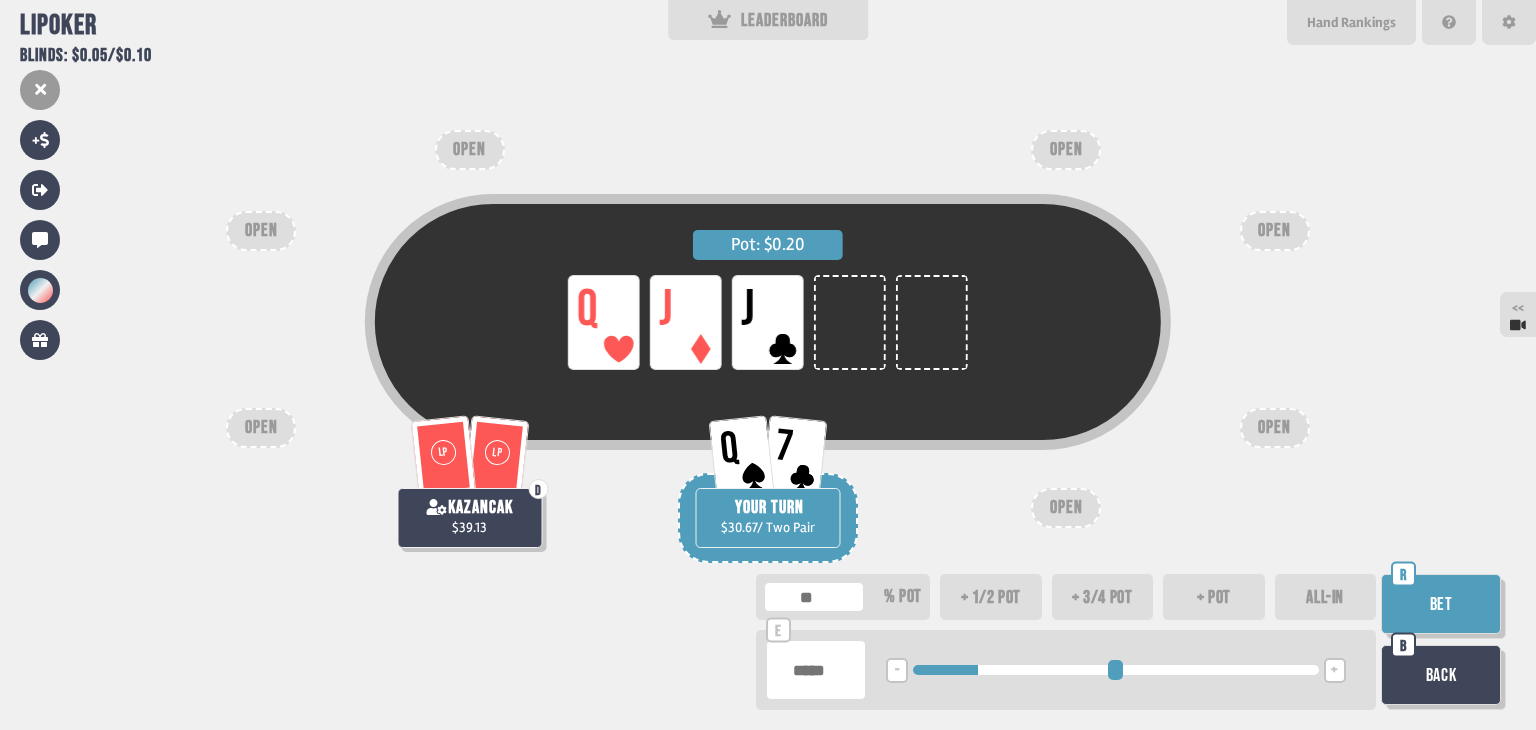 type on "****" 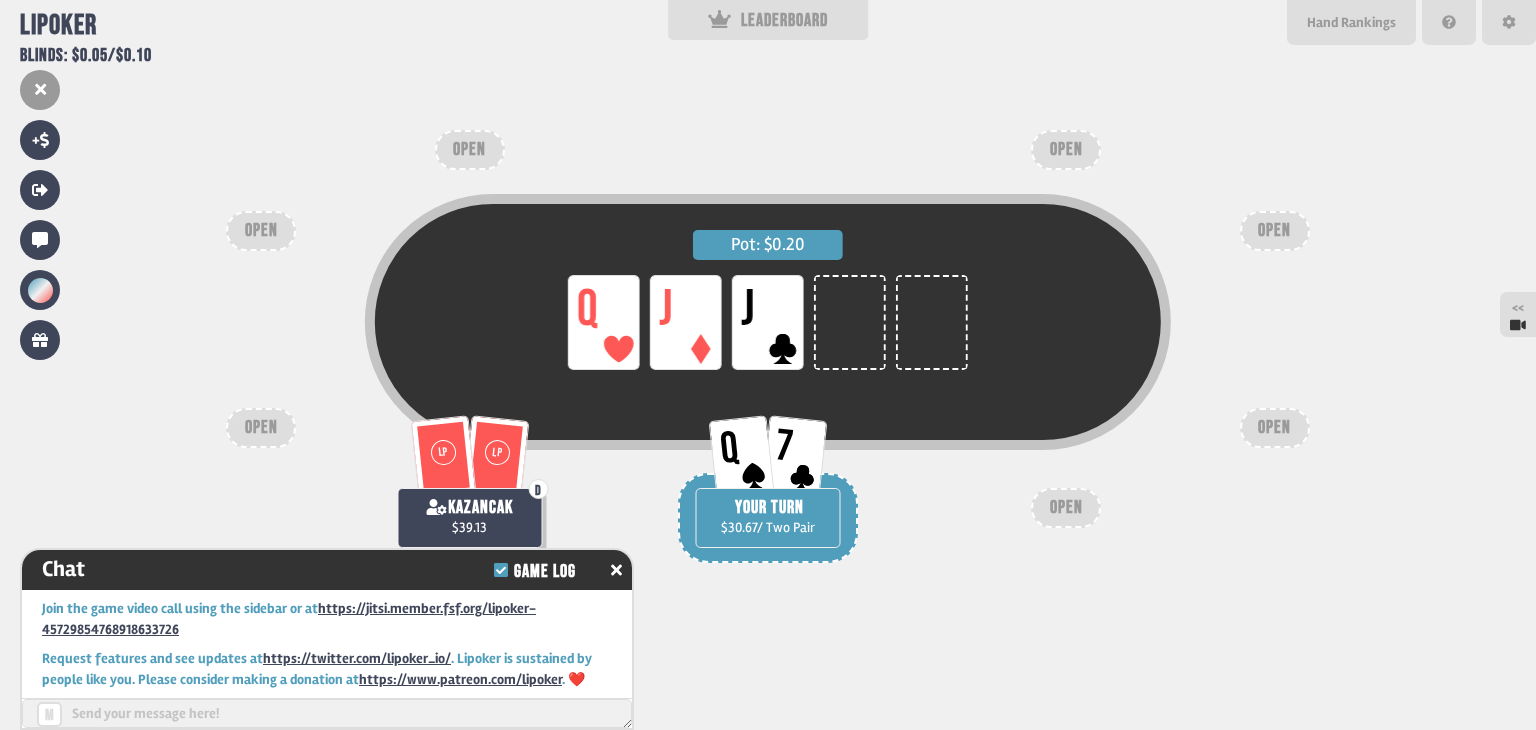 scroll, scrollTop: 7718, scrollLeft: 0, axis: vertical 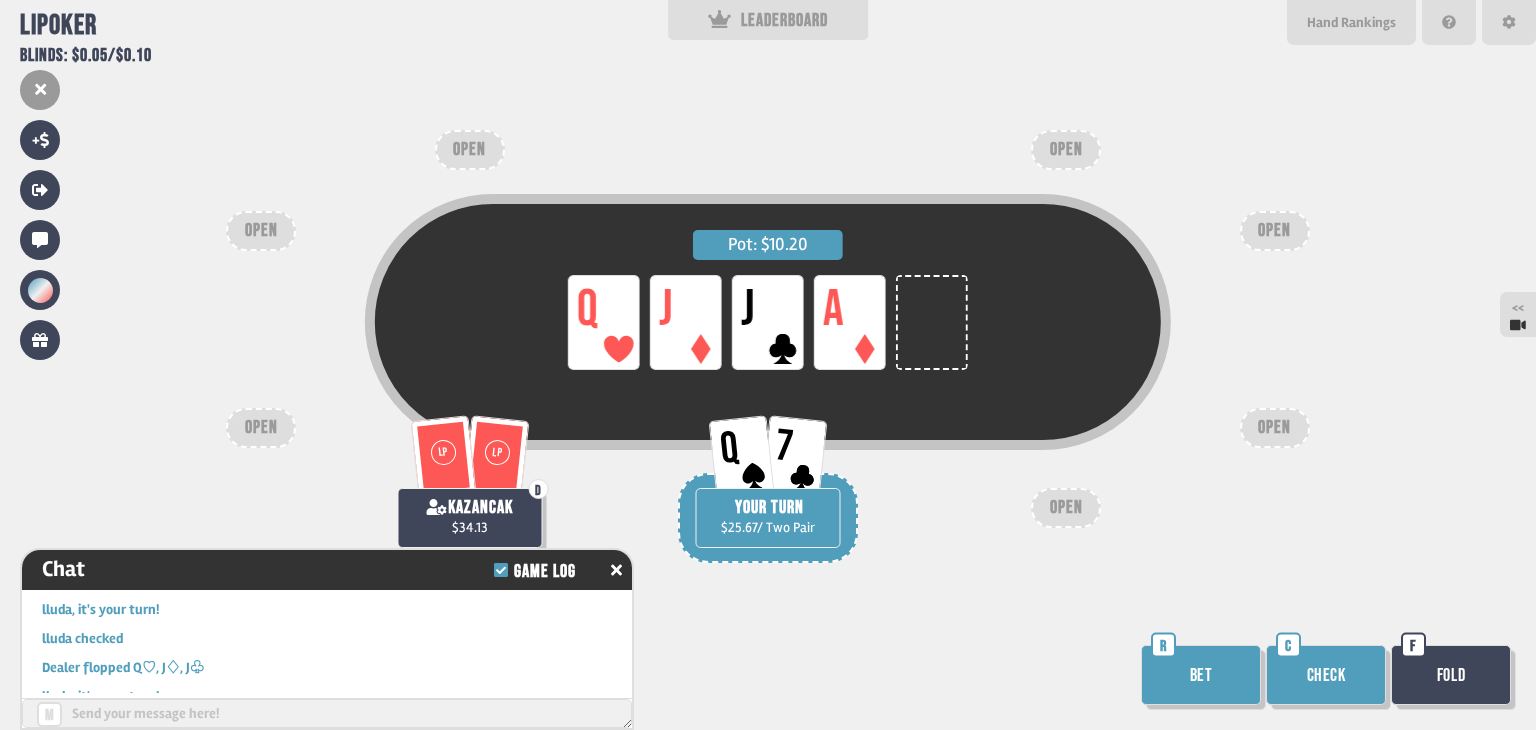 click on "C" at bounding box center [1288, 645] 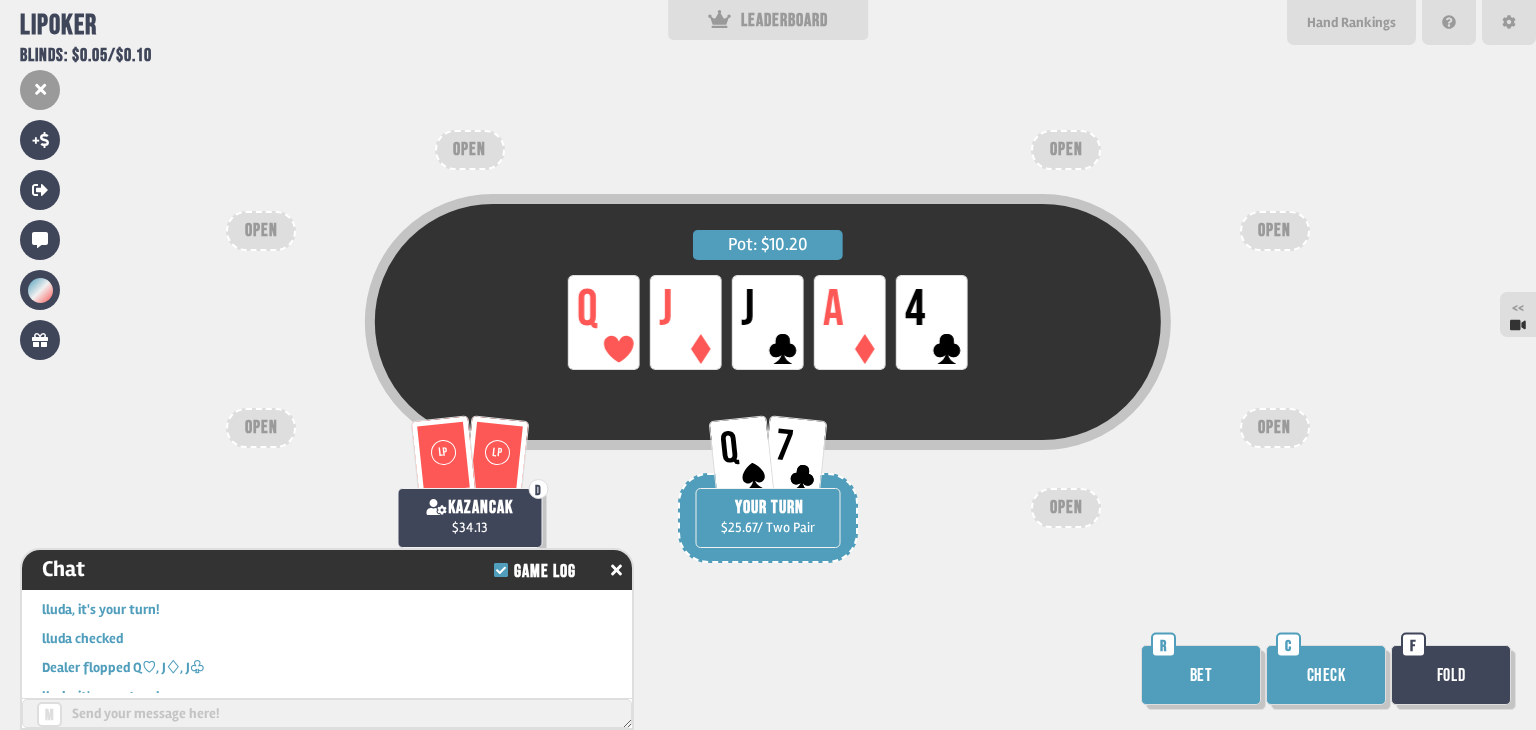 click on "Check" at bounding box center [1326, 675] 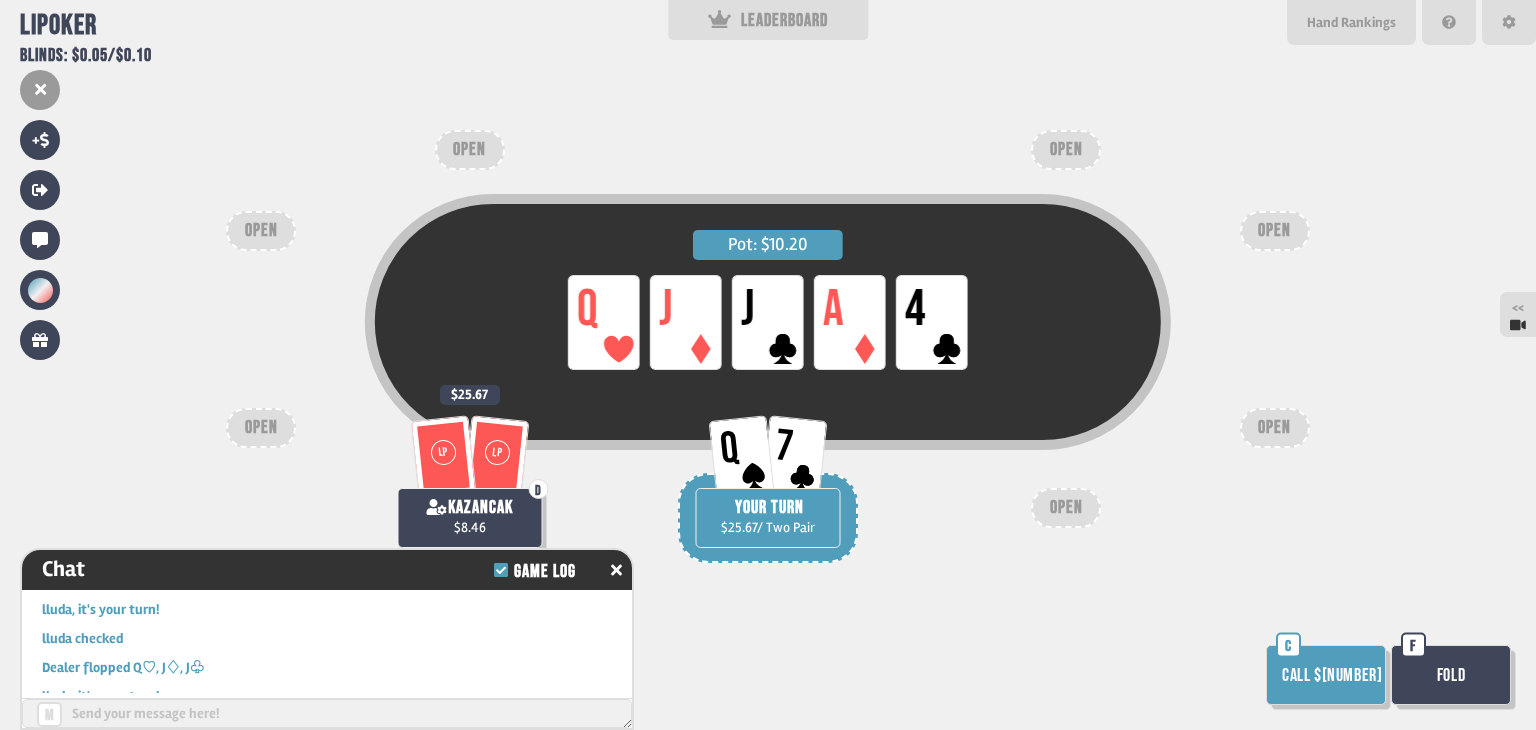 click on "Call $[NUMBER]" at bounding box center (1326, 675) 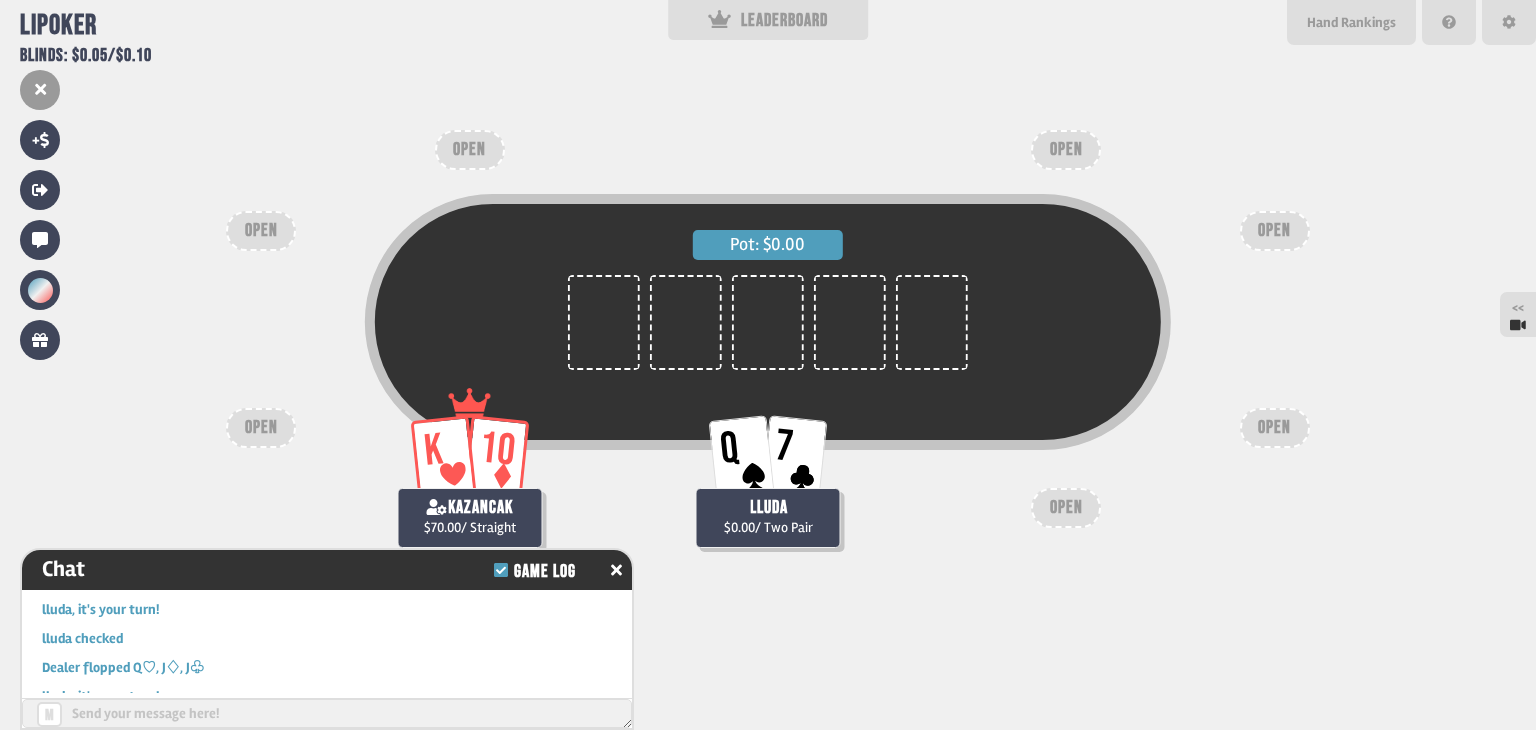 scroll, scrollTop: 81, scrollLeft: 0, axis: vertical 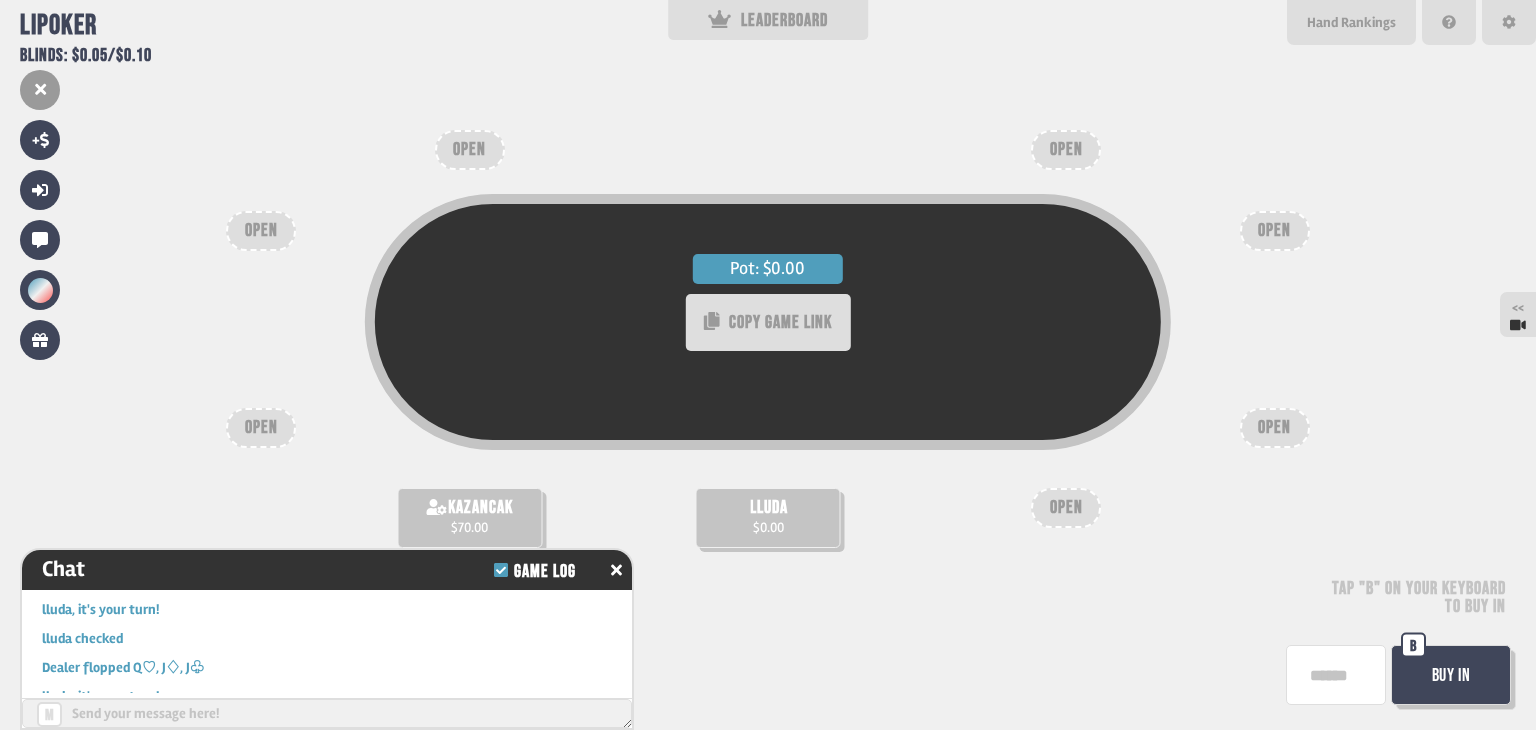 click on "Buy In" at bounding box center [1451, 675] 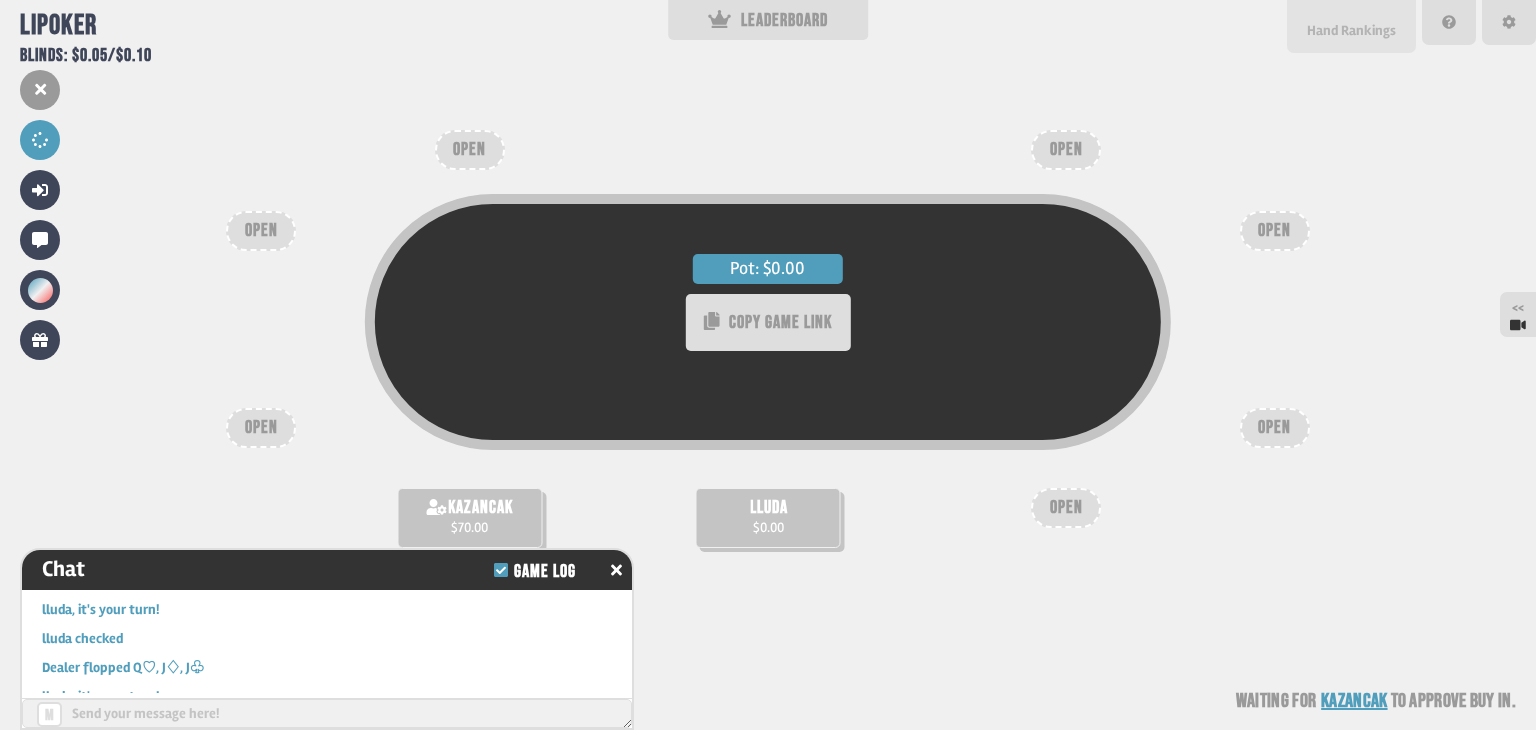 click on "Hand Rankings" at bounding box center [1351, 30] 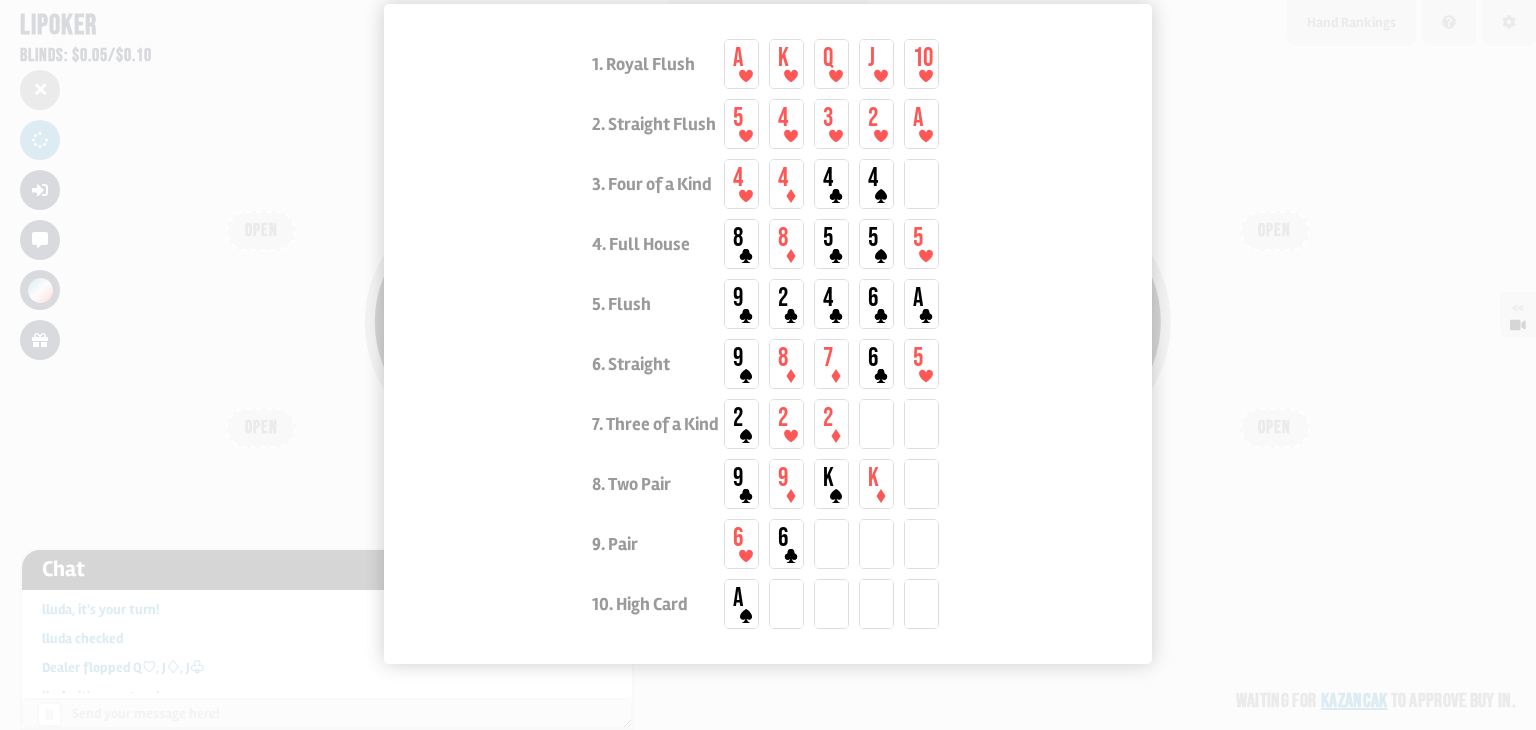 scroll, scrollTop: 132, scrollLeft: 0, axis: vertical 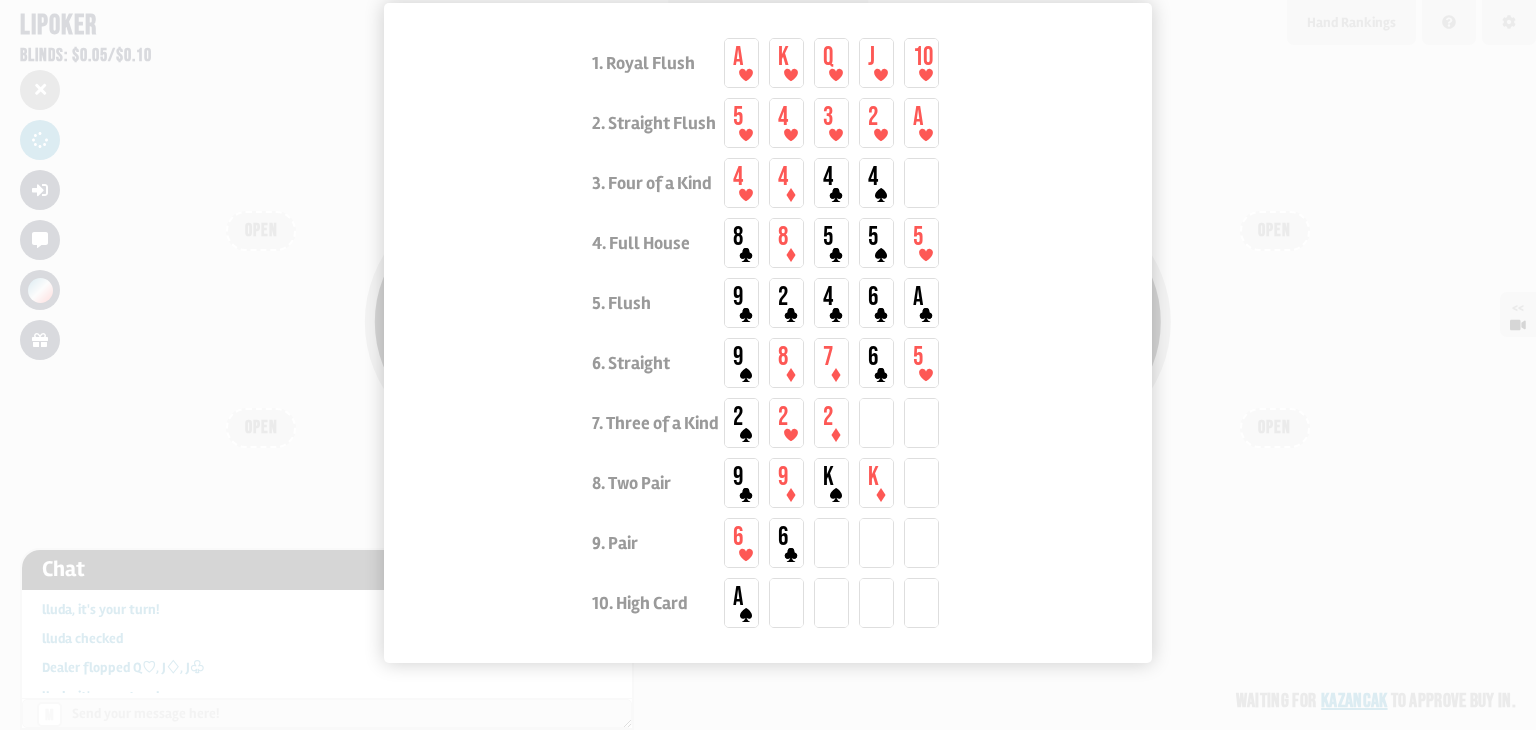click at bounding box center [768, 365] 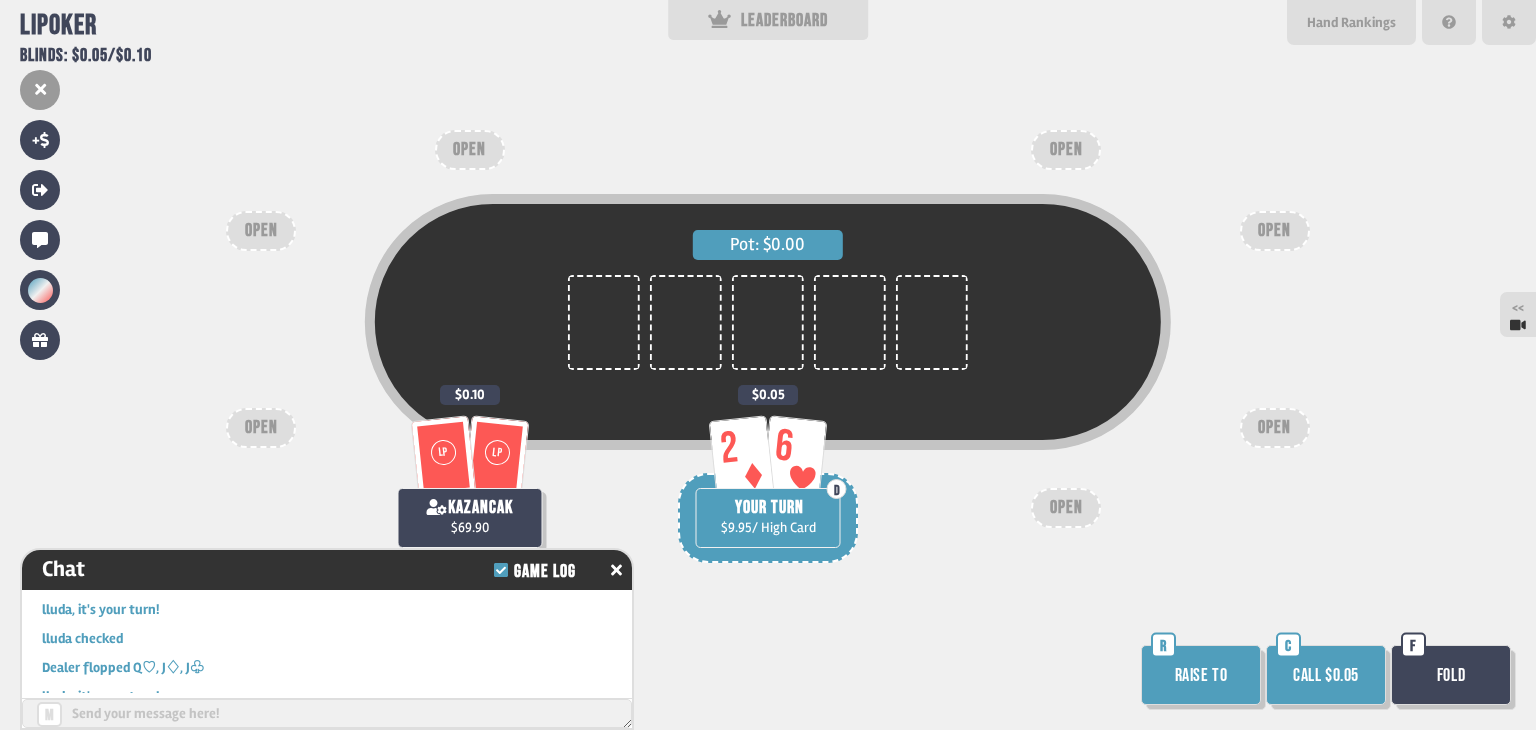 scroll, scrollTop: 80, scrollLeft: 0, axis: vertical 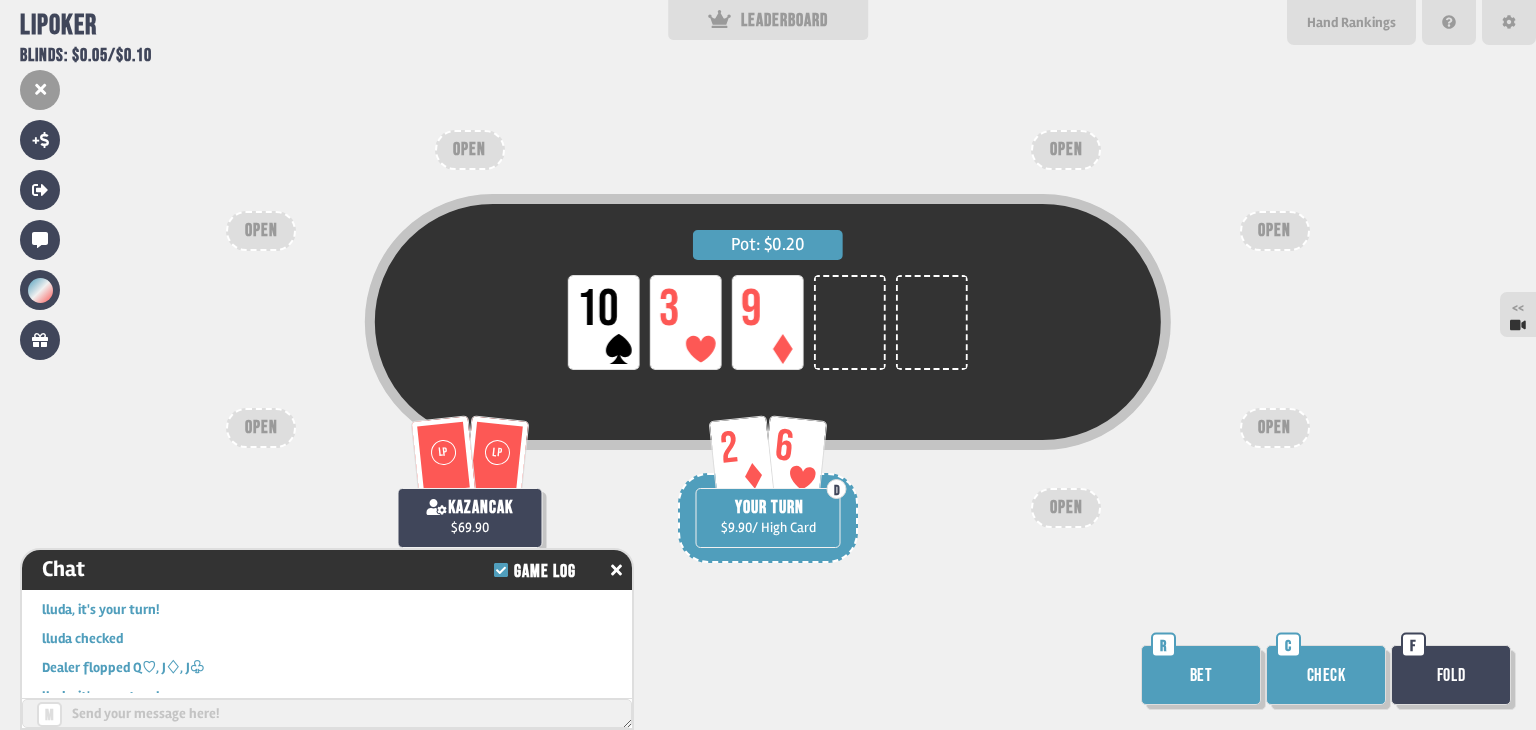 click on "Check" at bounding box center [1326, 675] 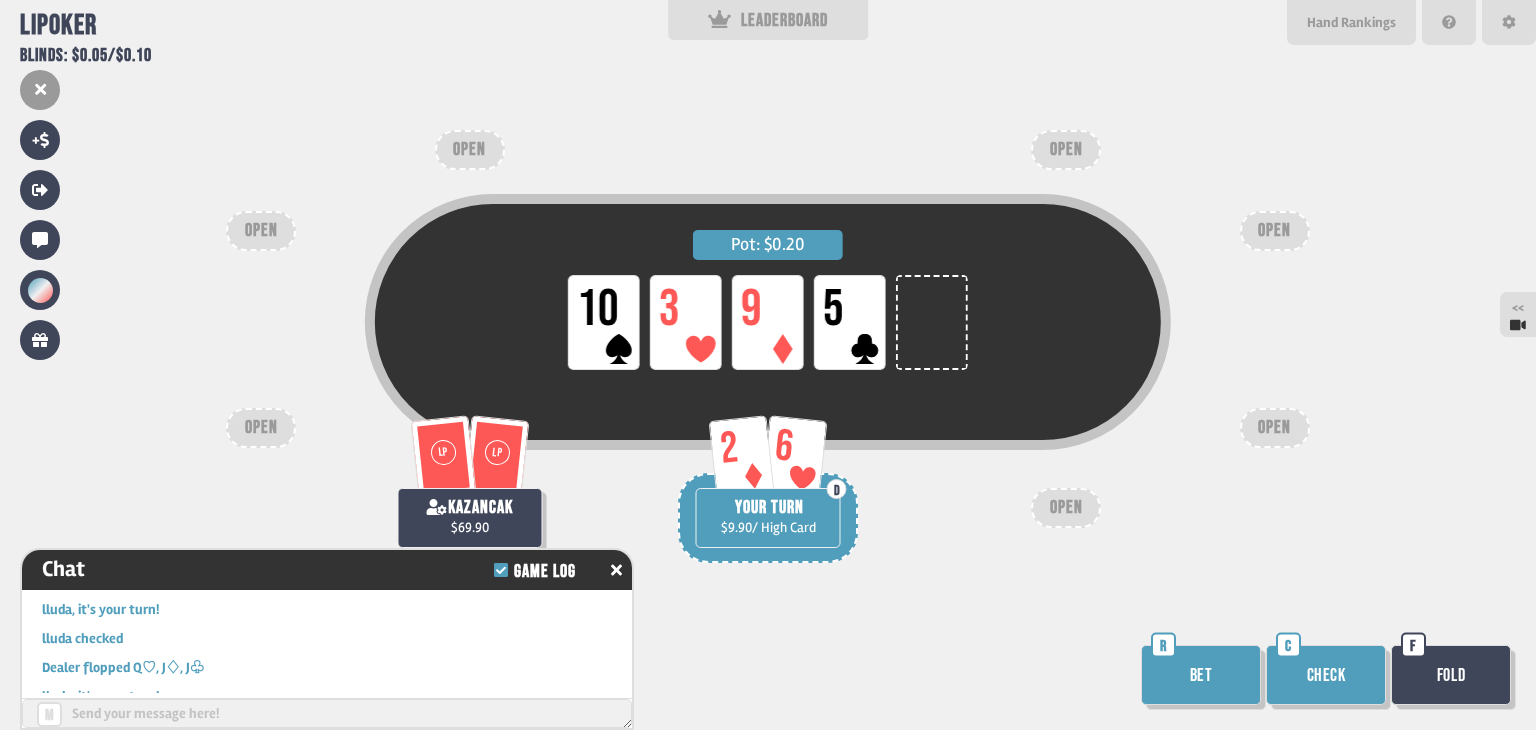 click on "Check" at bounding box center (1326, 675) 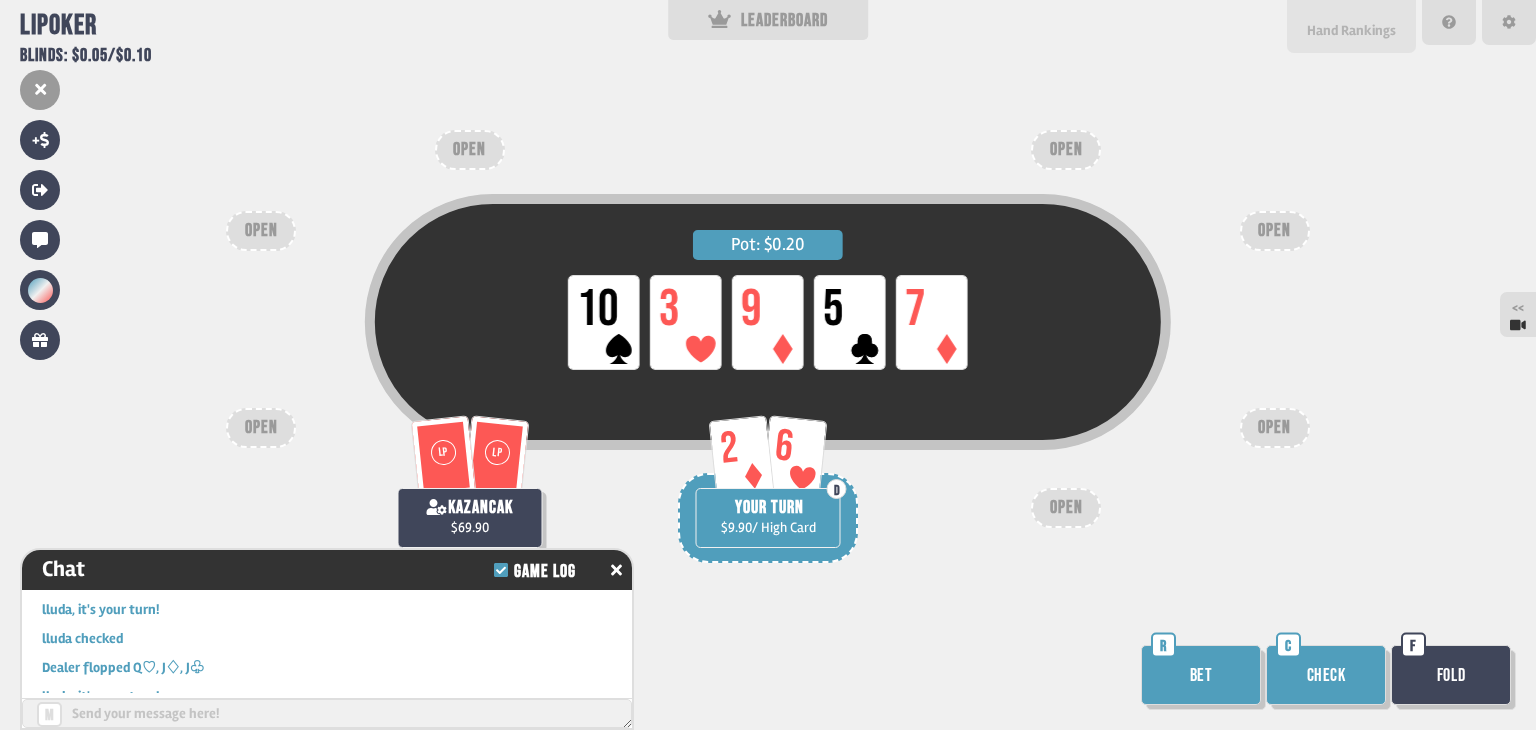 click on "Hand Rankings" at bounding box center (1351, 26) 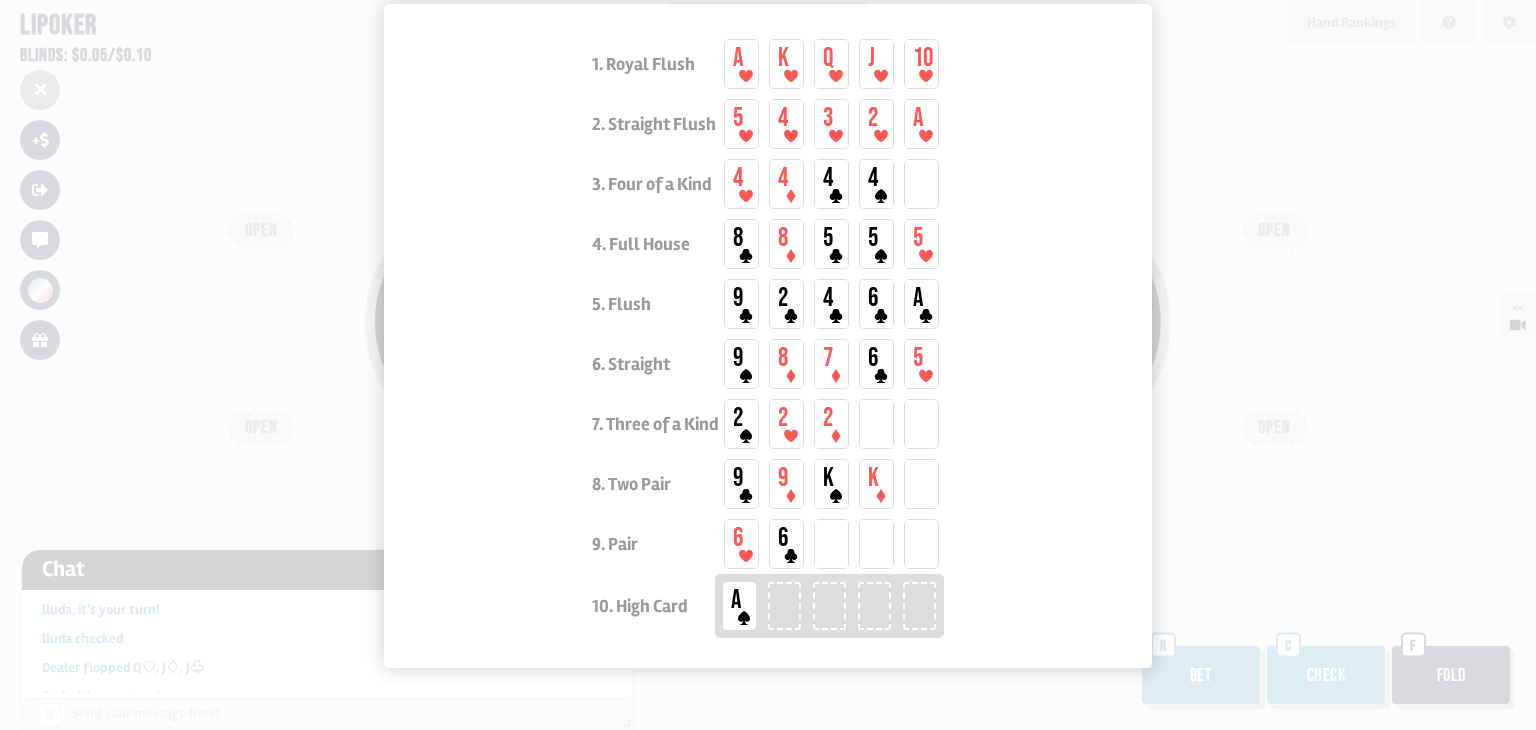 scroll, scrollTop: 130, scrollLeft: 0, axis: vertical 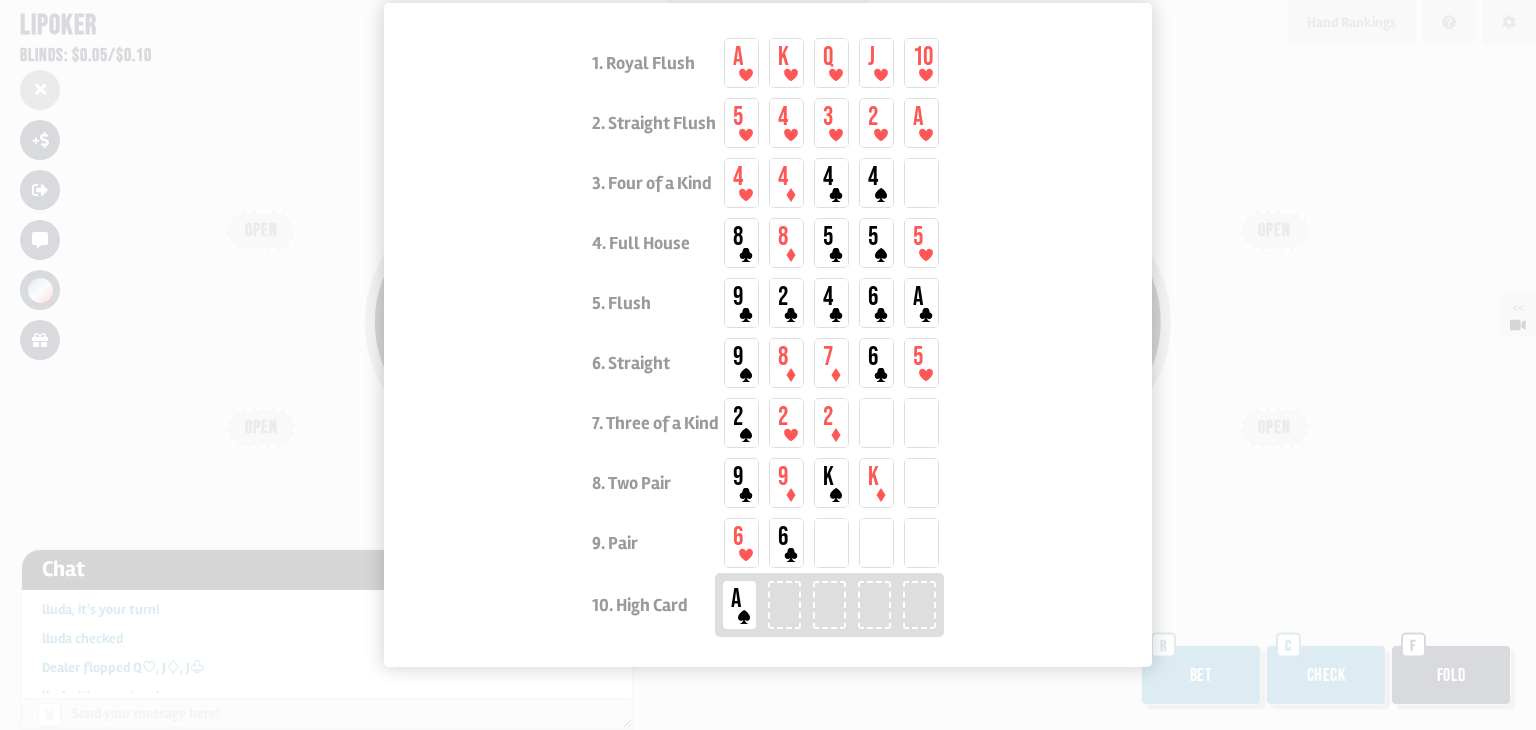 drag, startPoint x: 1436, startPoint y: 230, endPoint x: 1403, endPoint y: 249, distance: 38.078865 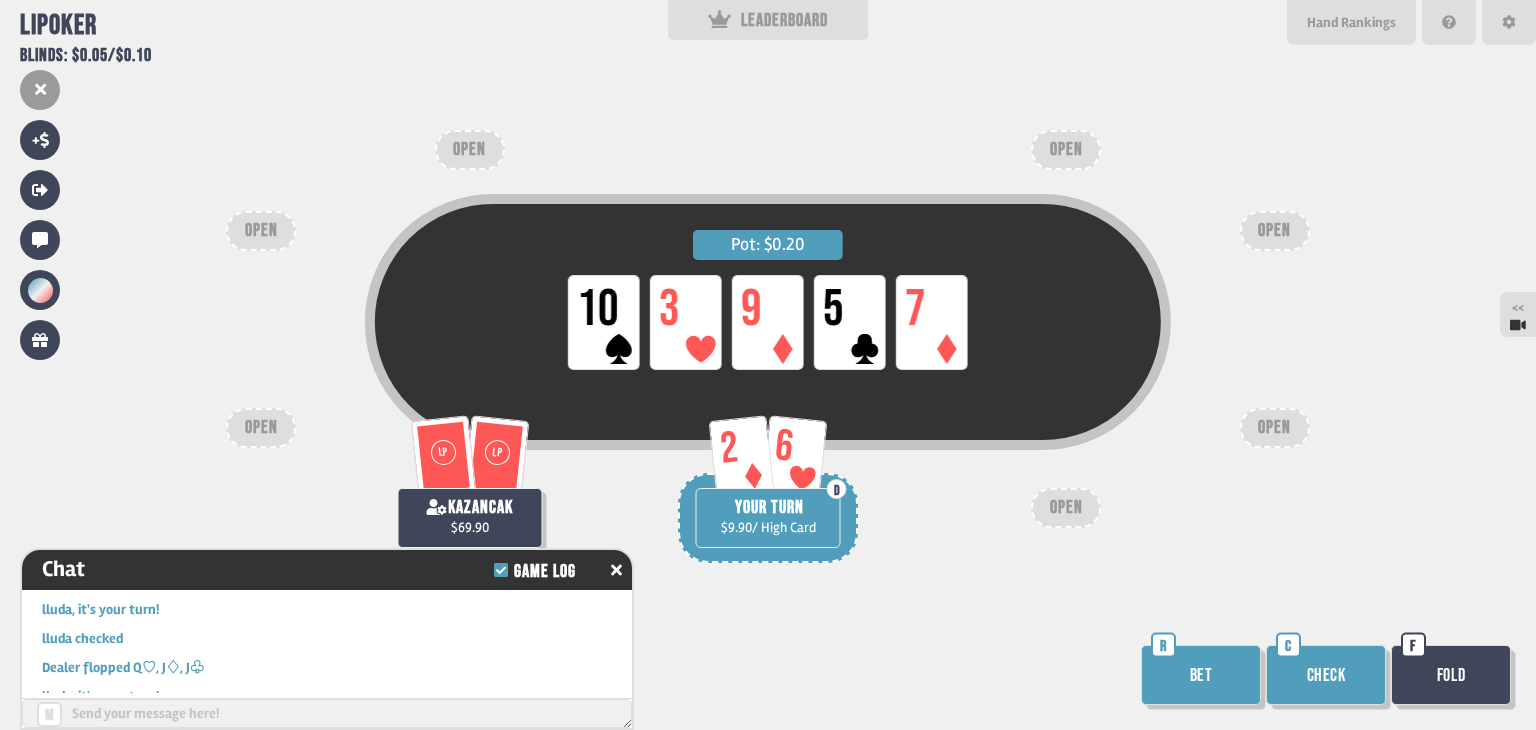 scroll, scrollTop: 80, scrollLeft: 0, axis: vertical 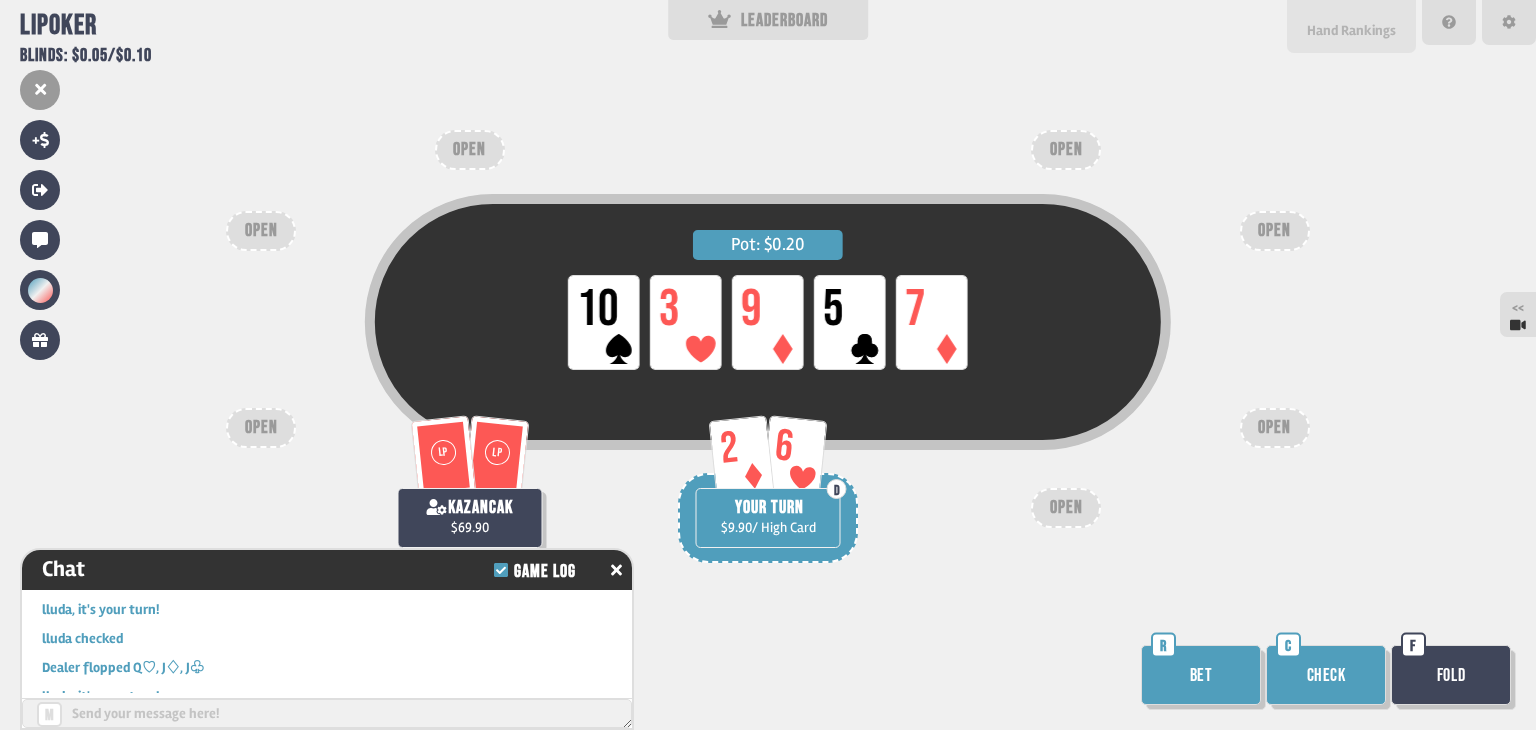 click on "Hand Rankings" at bounding box center (1351, 30) 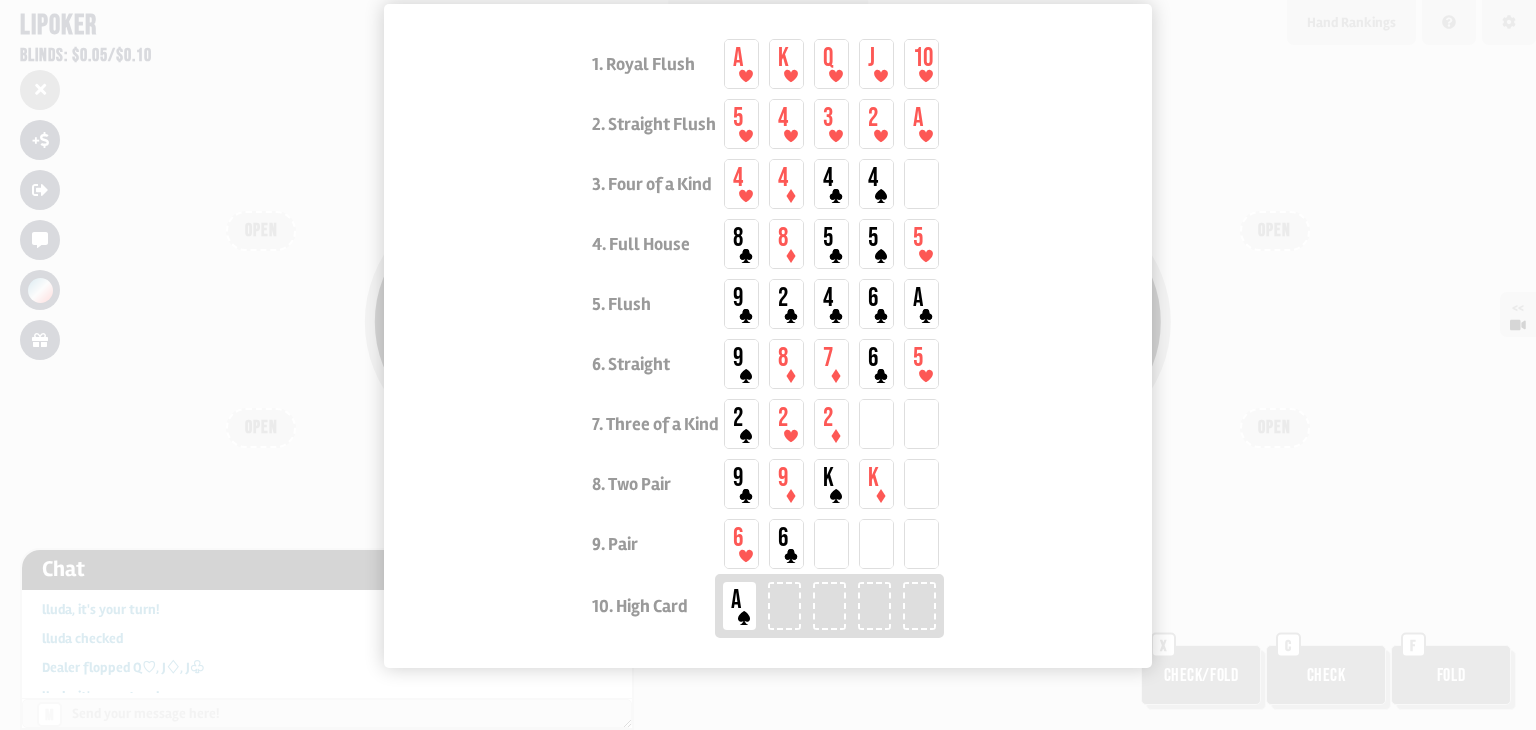 scroll, scrollTop: 130, scrollLeft: 0, axis: vertical 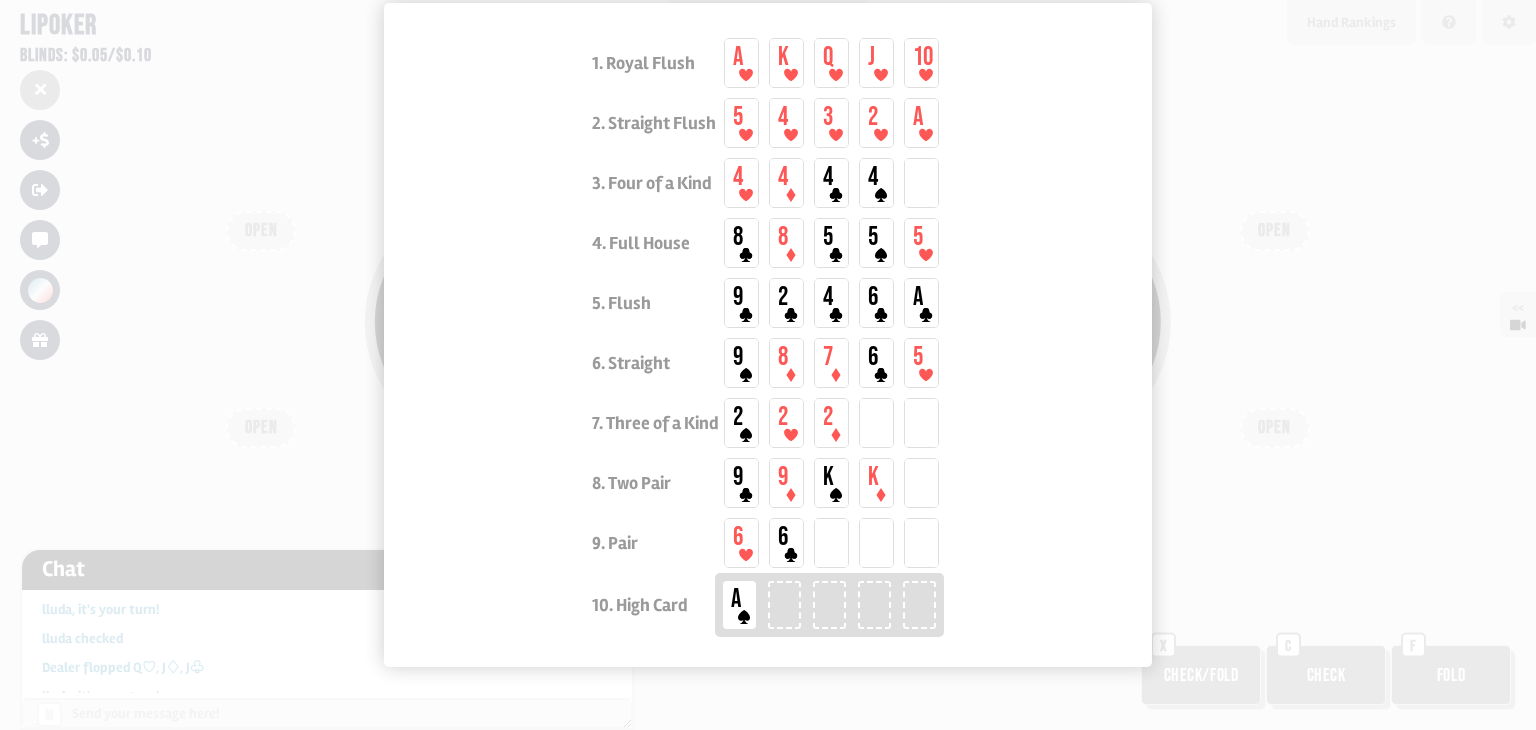 click at bounding box center [768, 365] 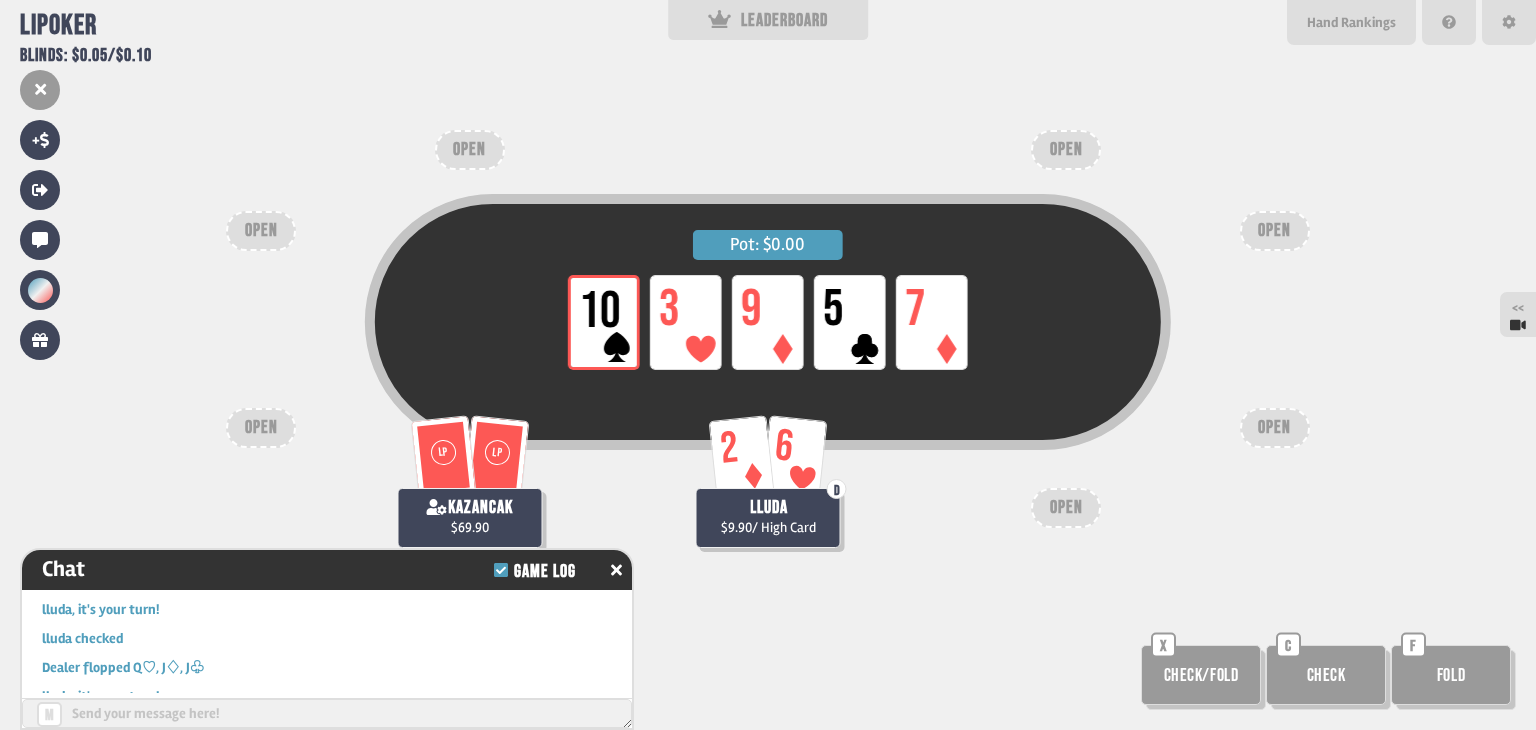 scroll, scrollTop: 80, scrollLeft: 0, axis: vertical 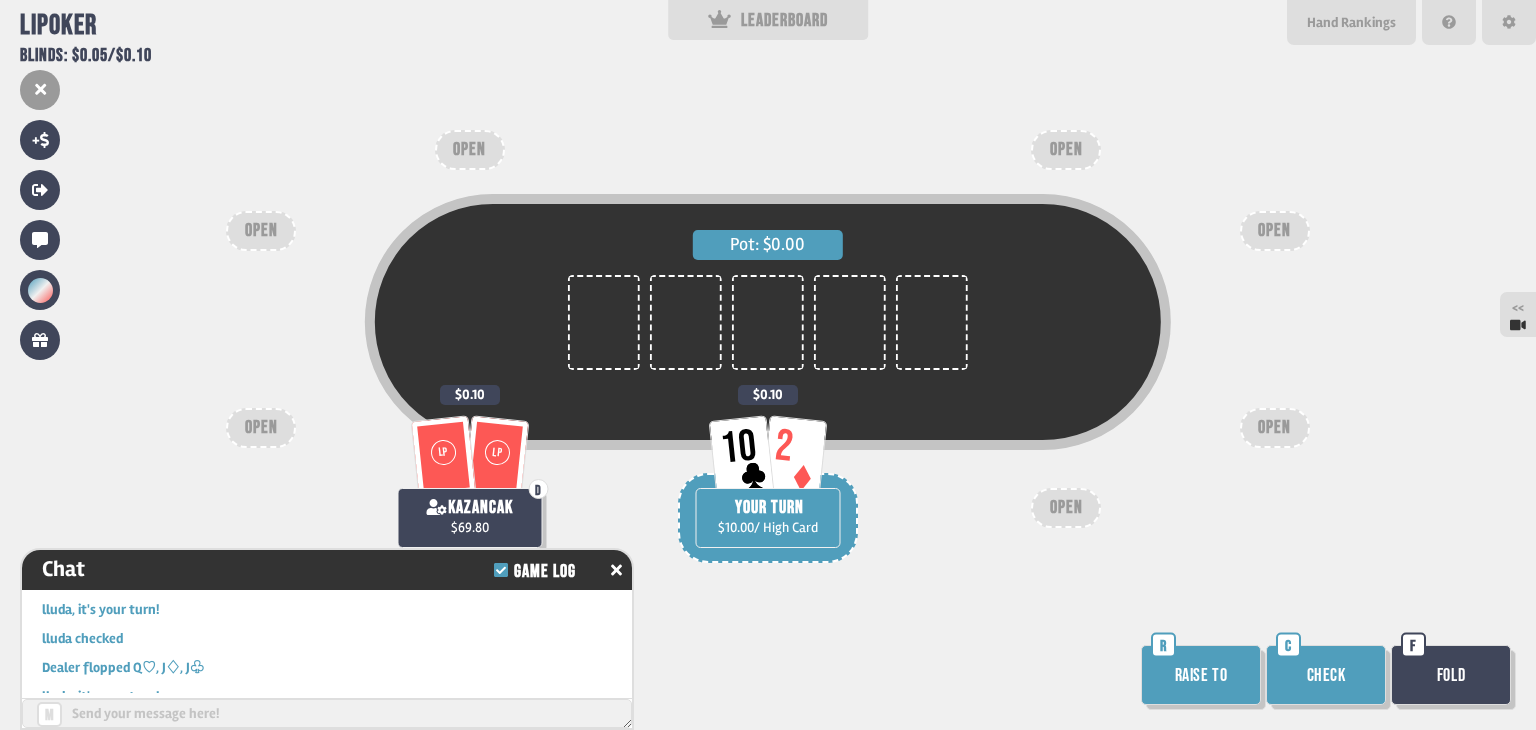 click on "Check" at bounding box center [1326, 675] 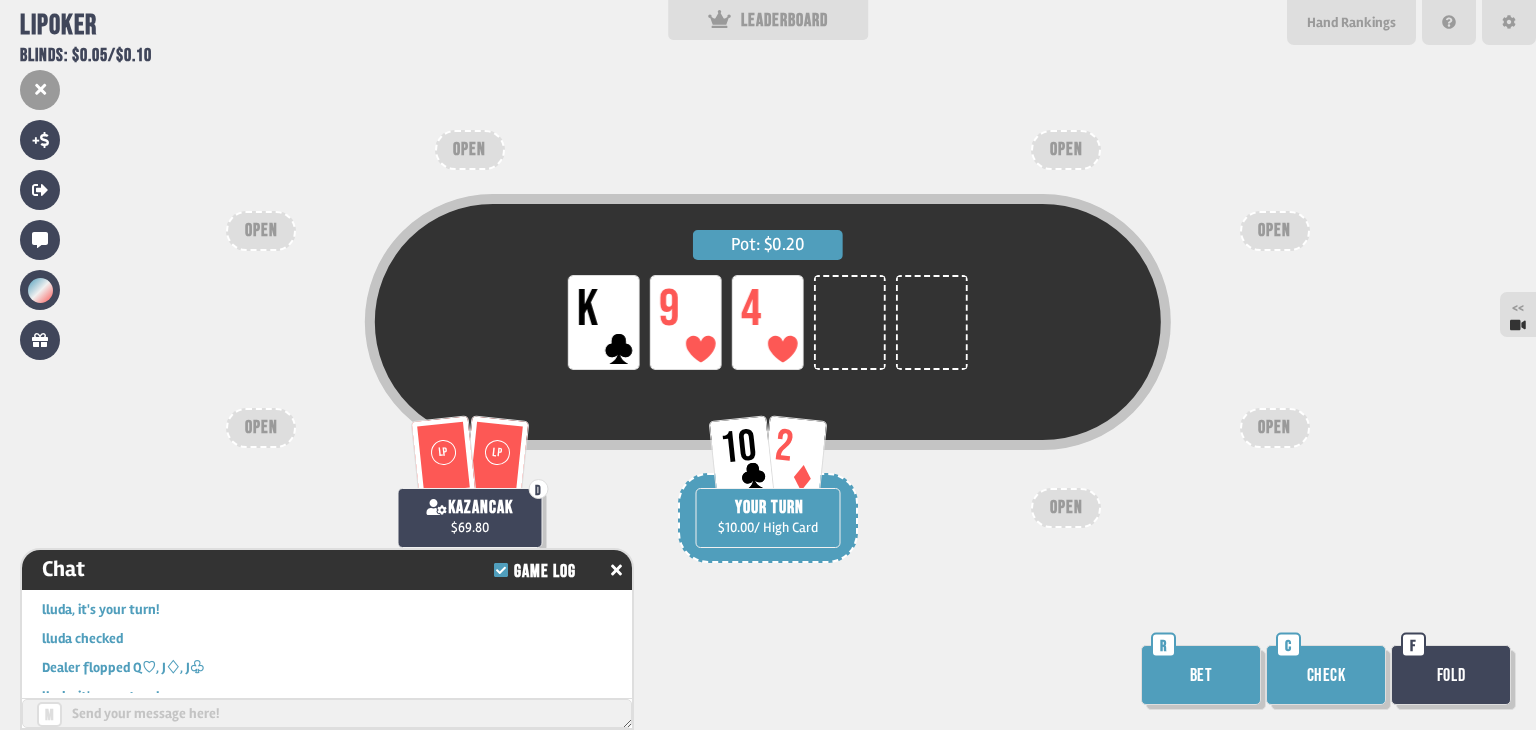 click on "Check" at bounding box center (1326, 675) 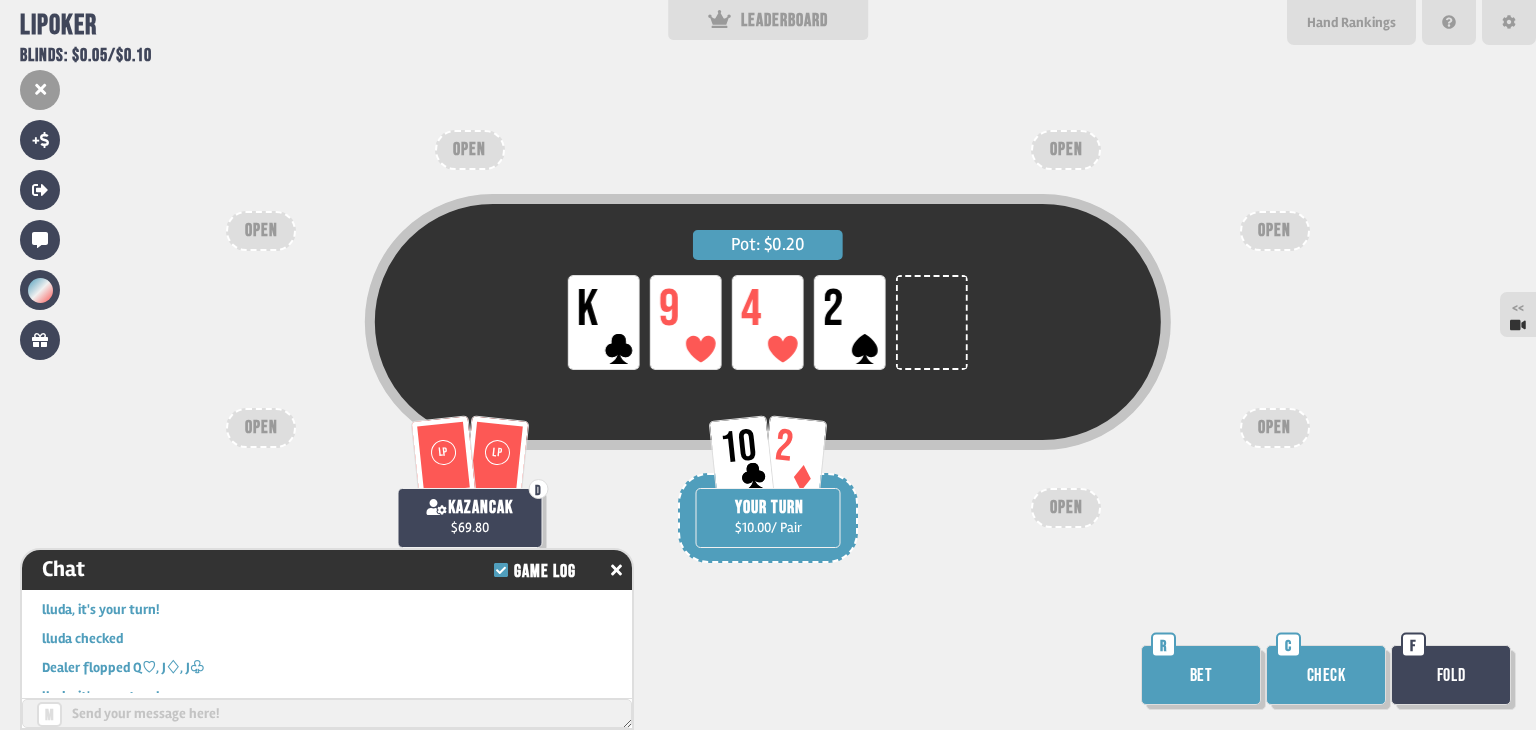 click on "Bet" at bounding box center [1201, 675] 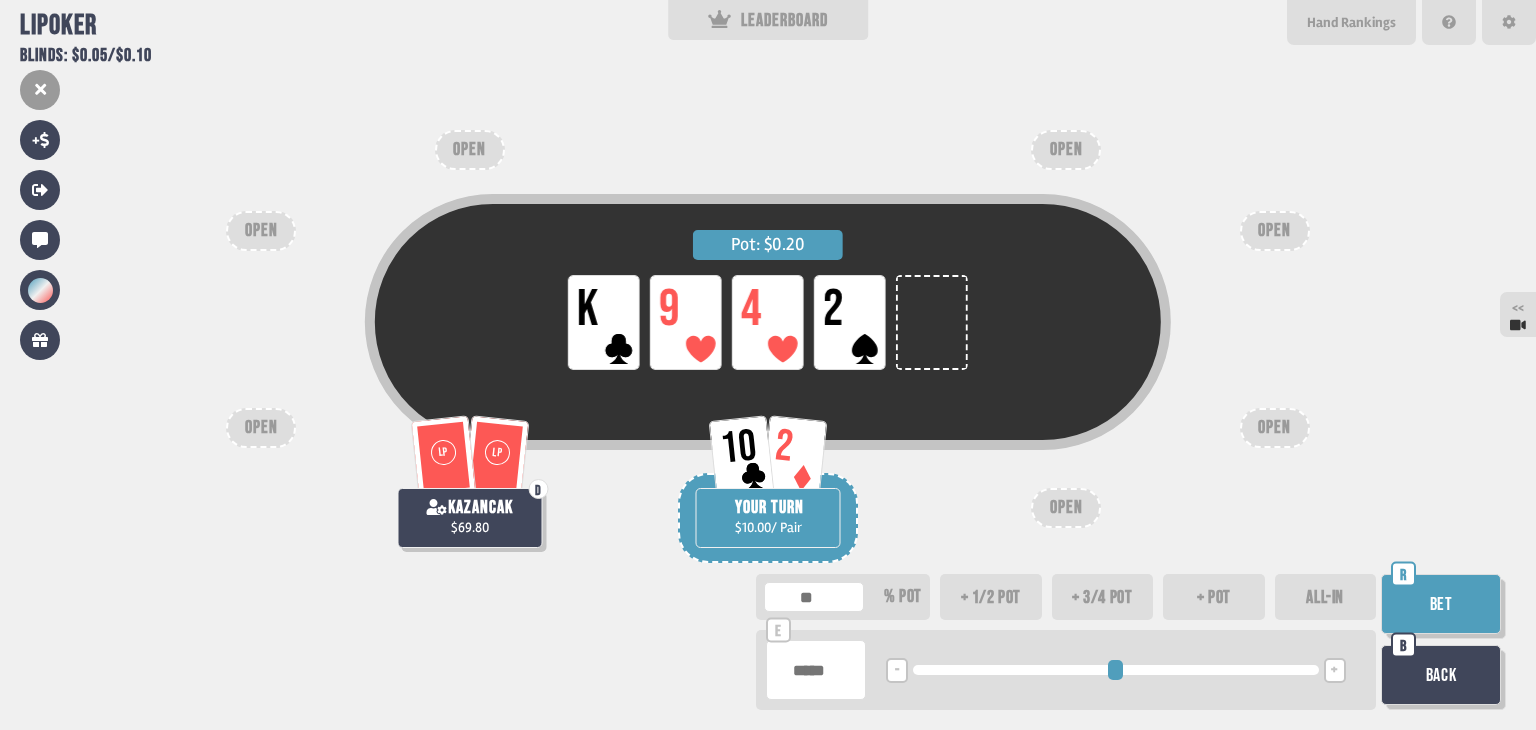 type on "**" 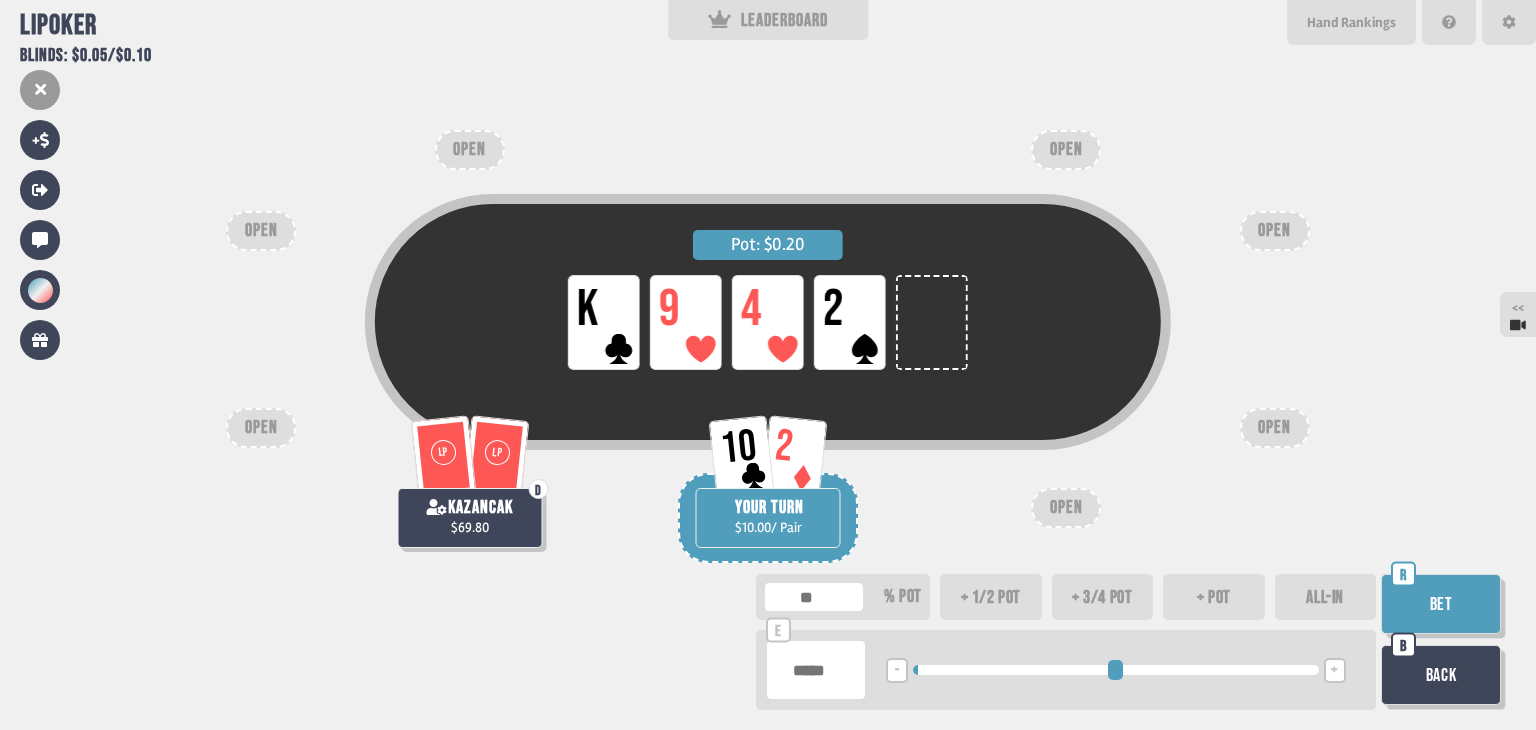 type on "***" 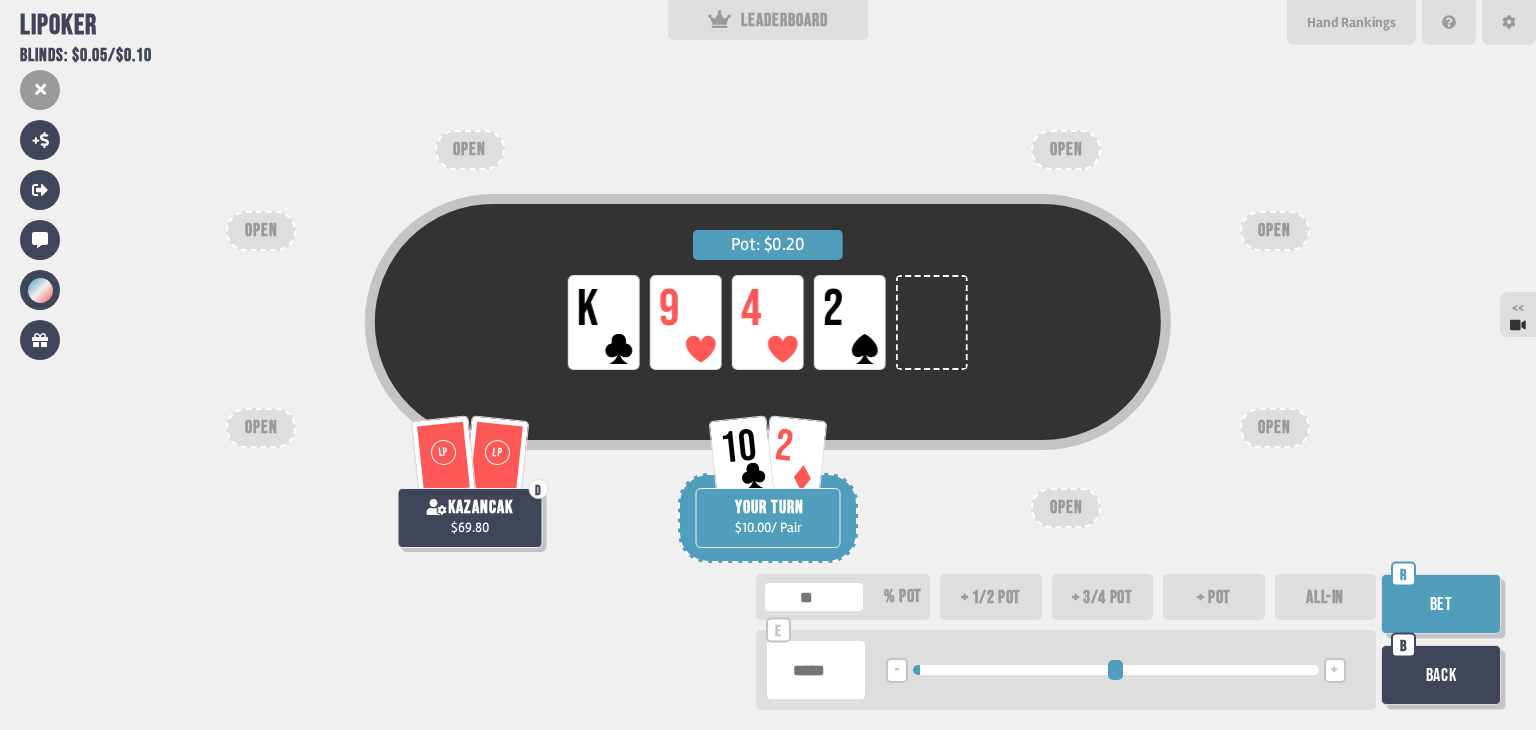 type on "***" 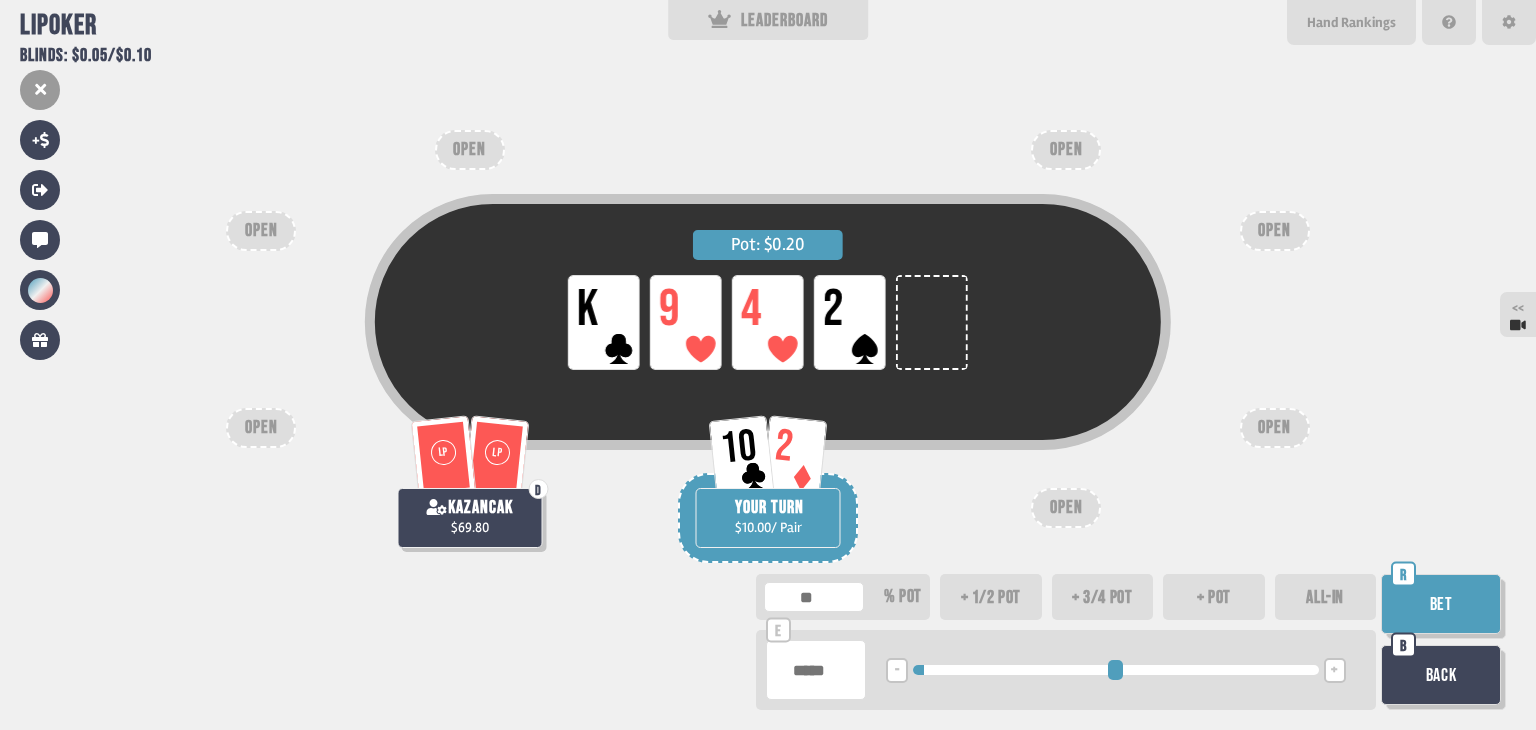 click on "****" at bounding box center (816, 670) 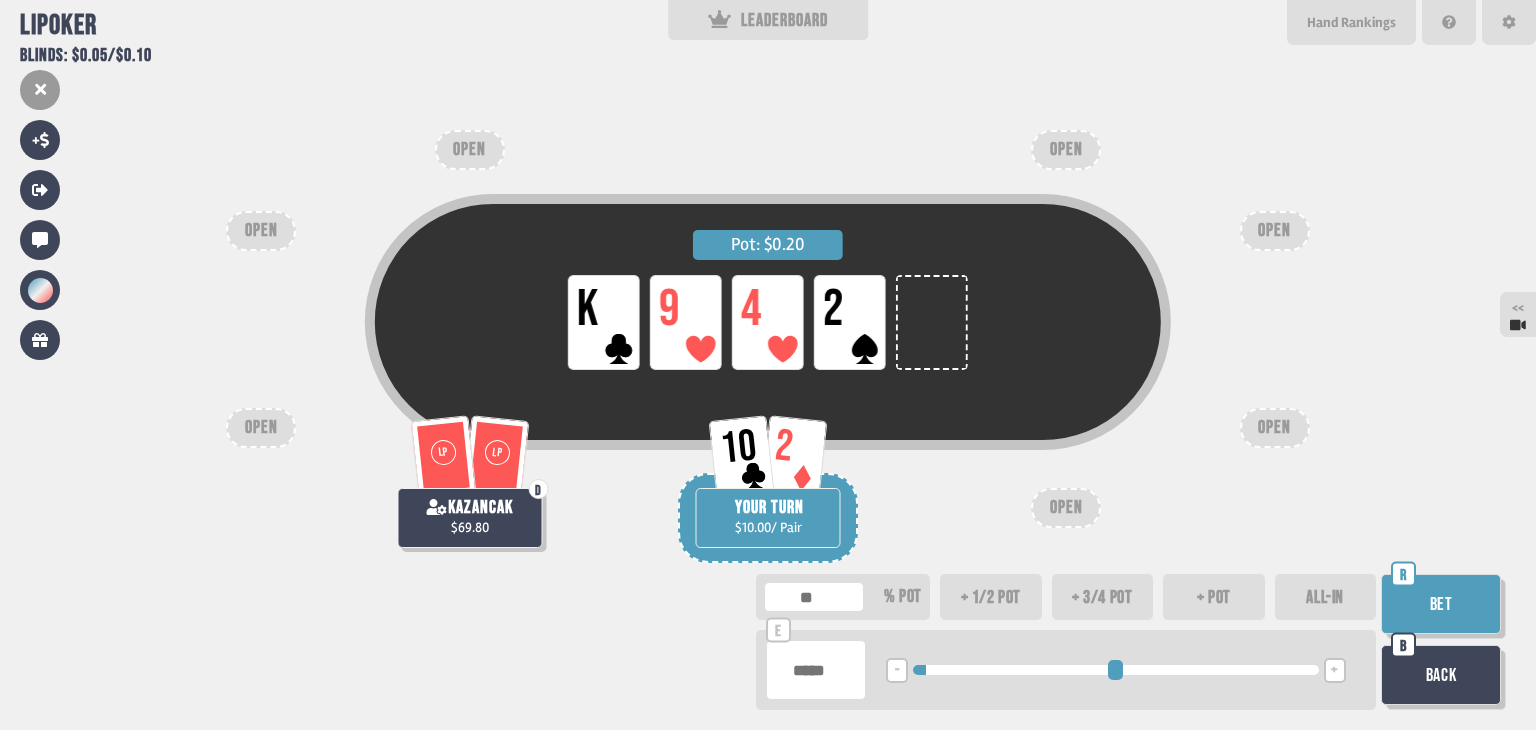 click on "***" at bounding box center (816, 670) 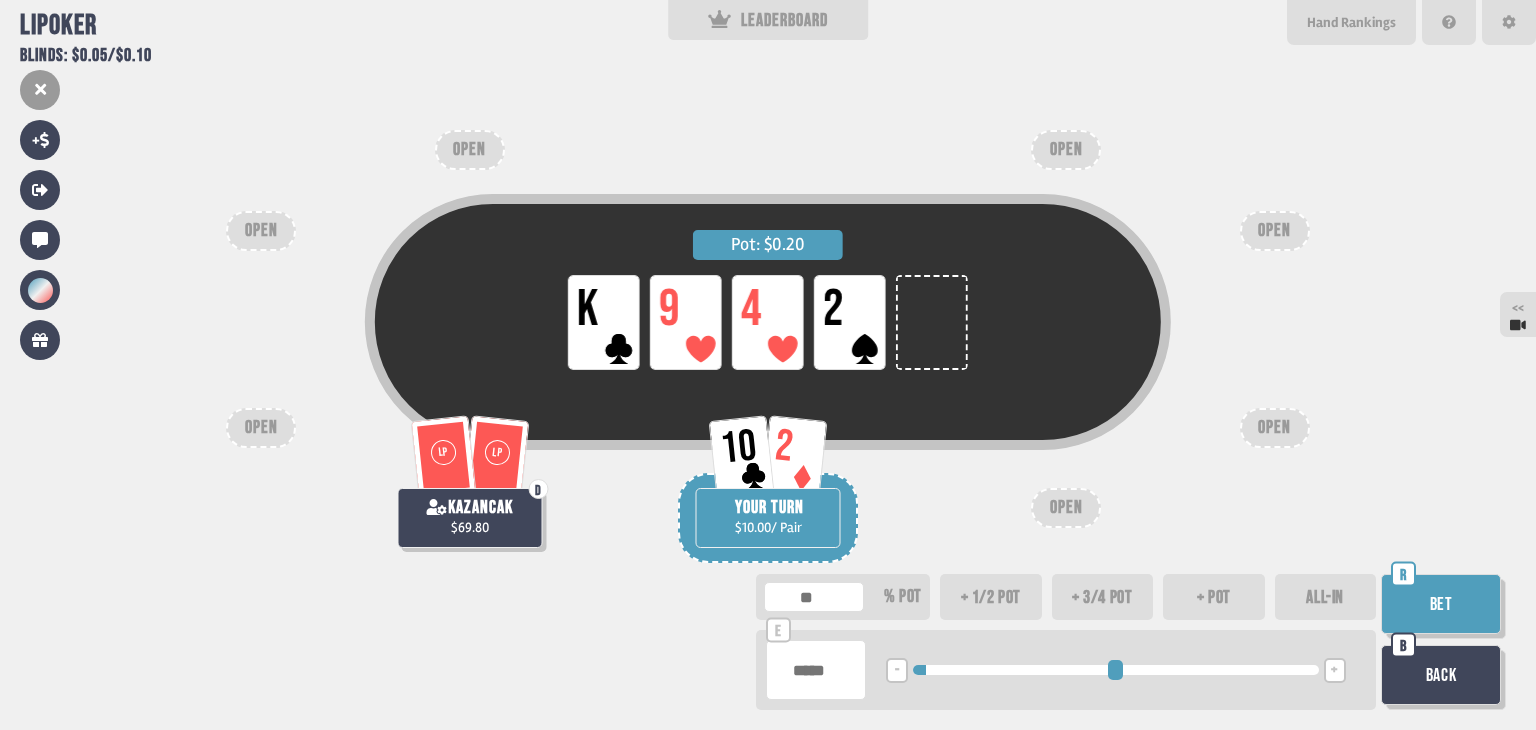 click on "Bet" at bounding box center (1441, 604) 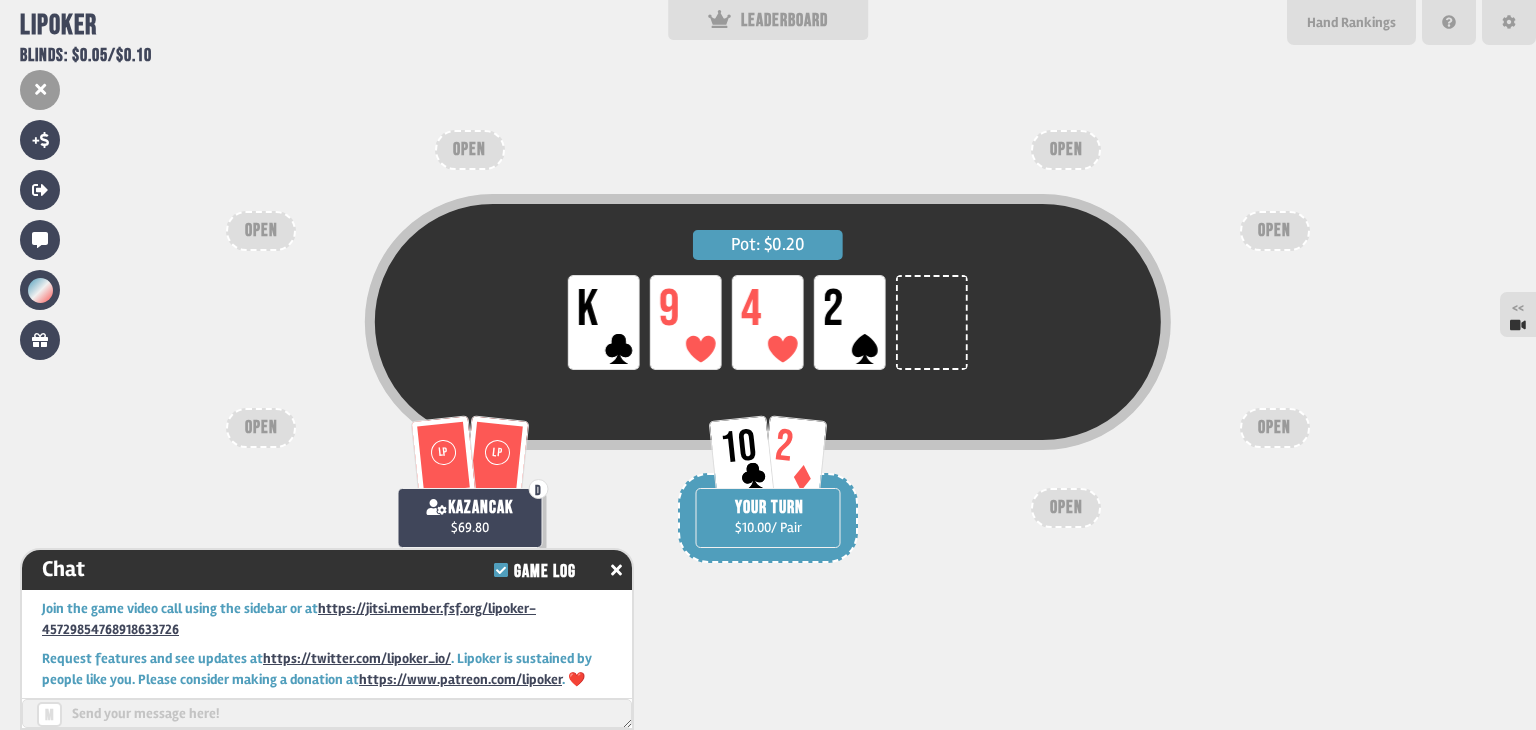 scroll, scrollTop: 8964, scrollLeft: 0, axis: vertical 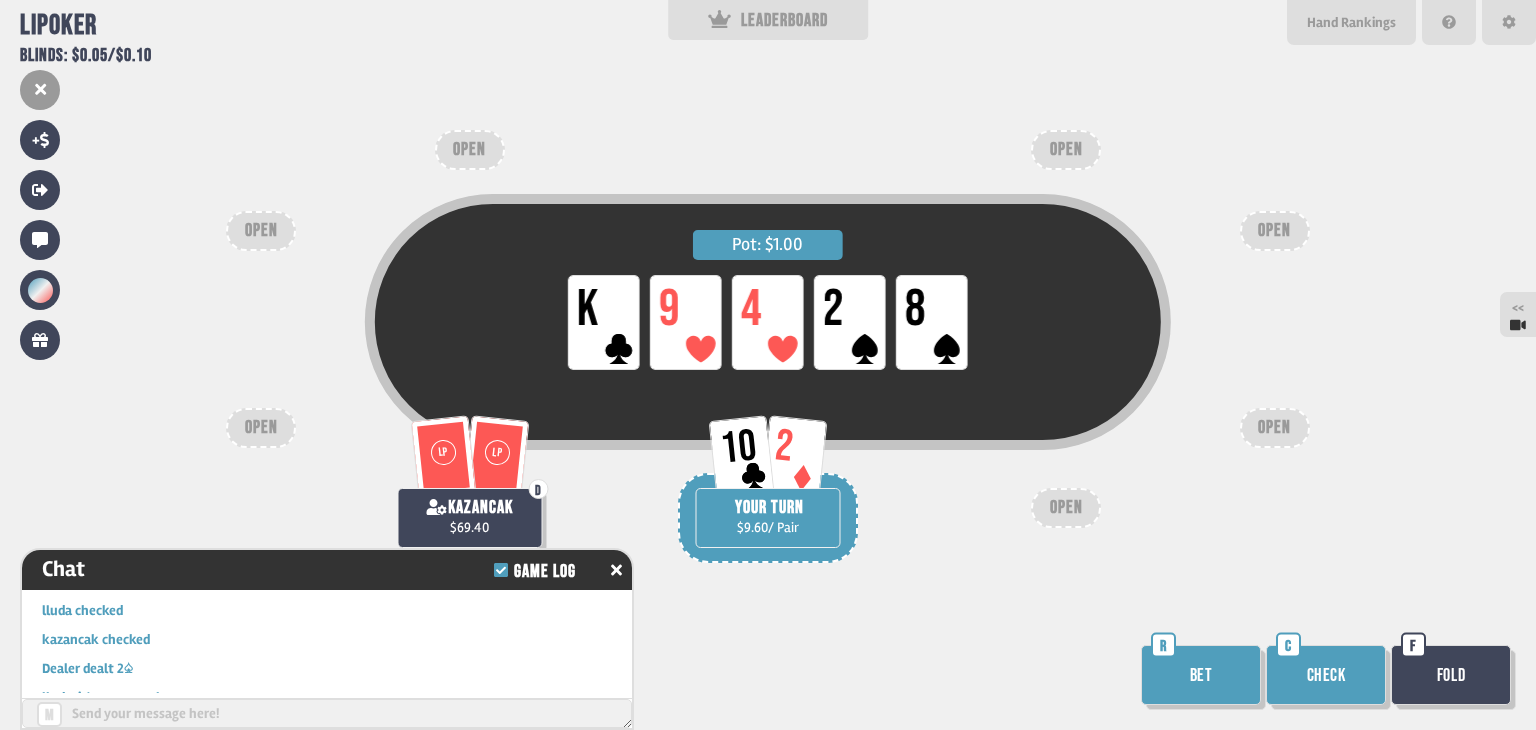 click on "Check" at bounding box center (1326, 675) 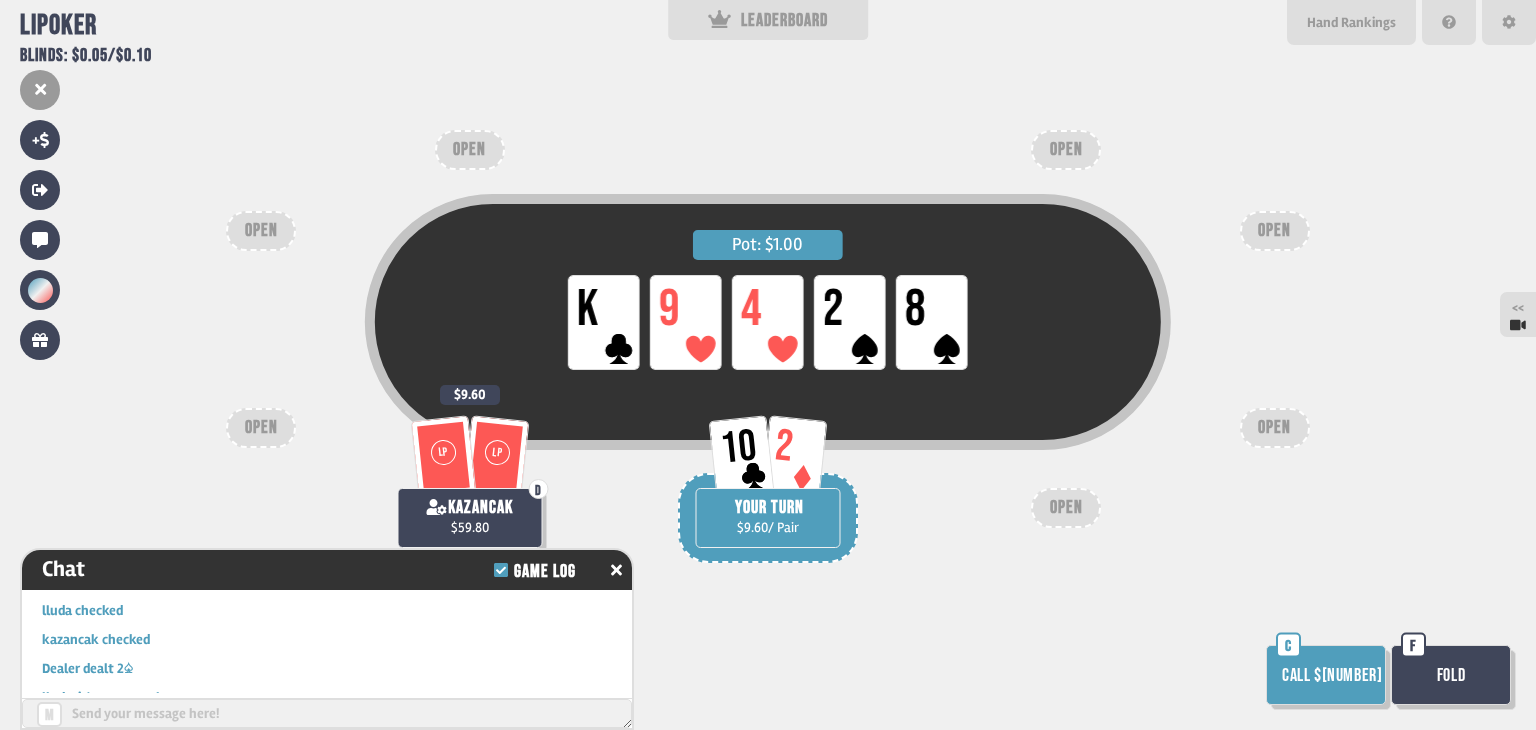 click on "Call $[NUMBER]" at bounding box center (1326, 675) 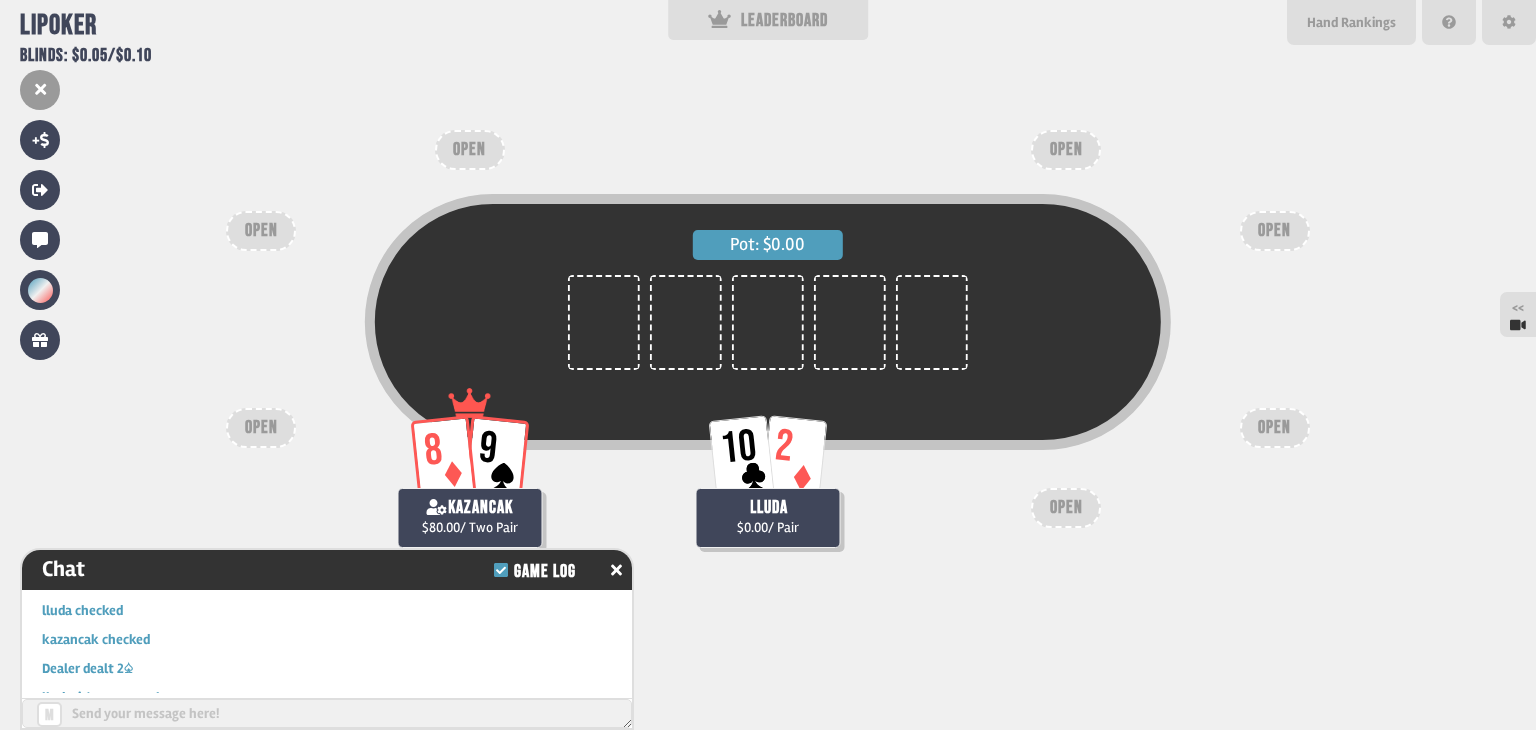 scroll, scrollTop: 81, scrollLeft: 0, axis: vertical 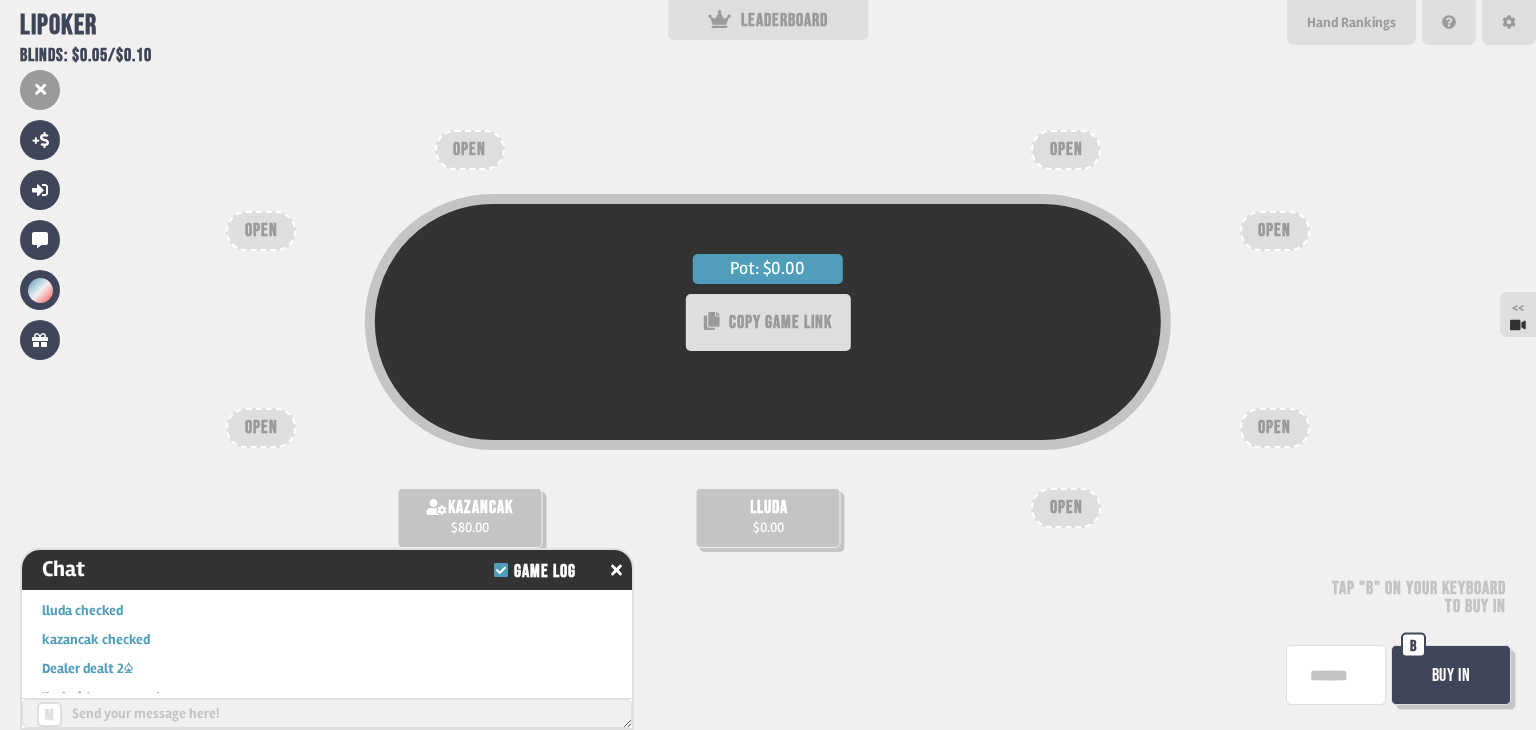 click on "Buy In" at bounding box center (1451, 675) 